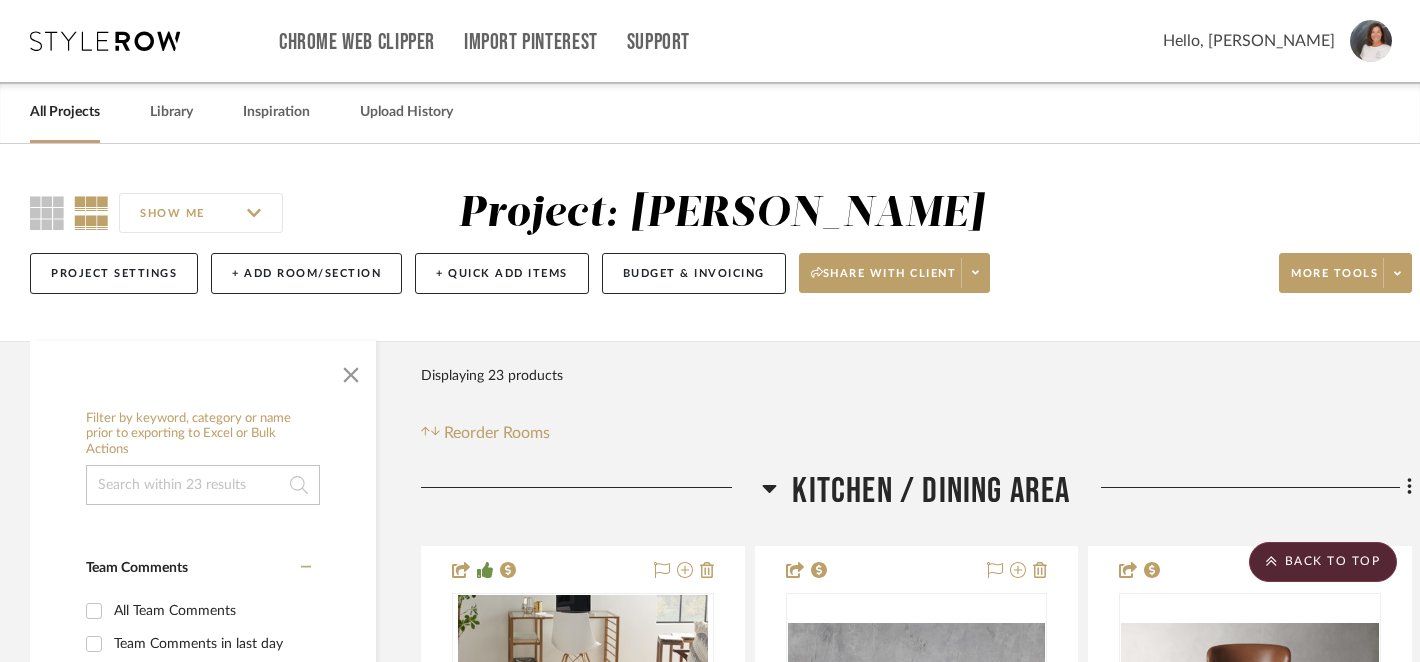 scroll, scrollTop: 4360, scrollLeft: 0, axis: vertical 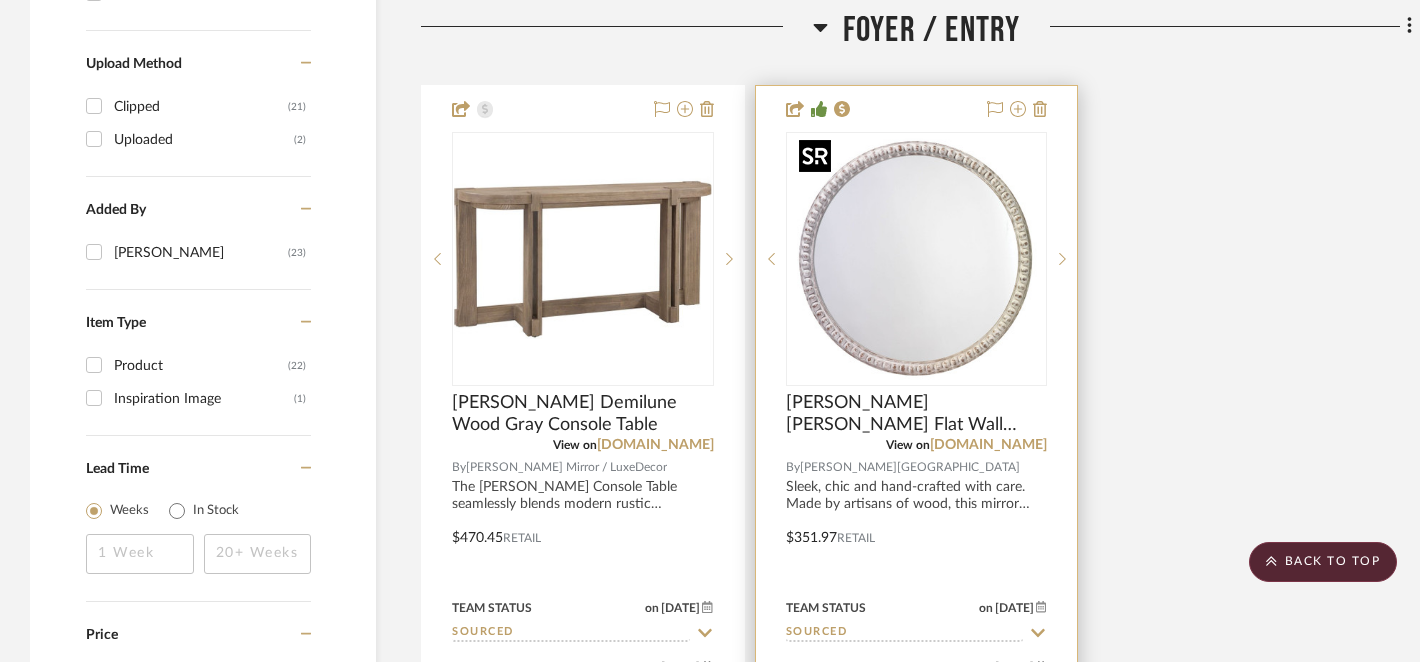 click at bounding box center [916, 259] 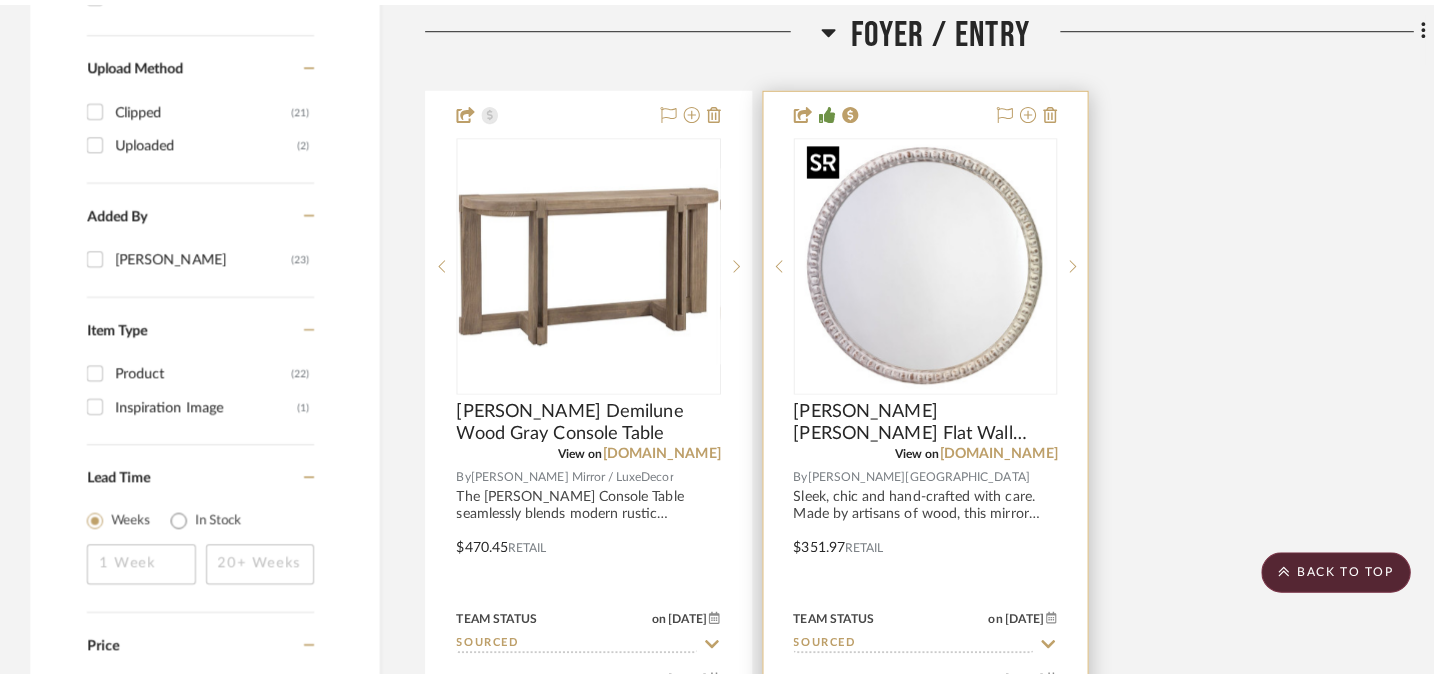 scroll, scrollTop: 0, scrollLeft: 0, axis: both 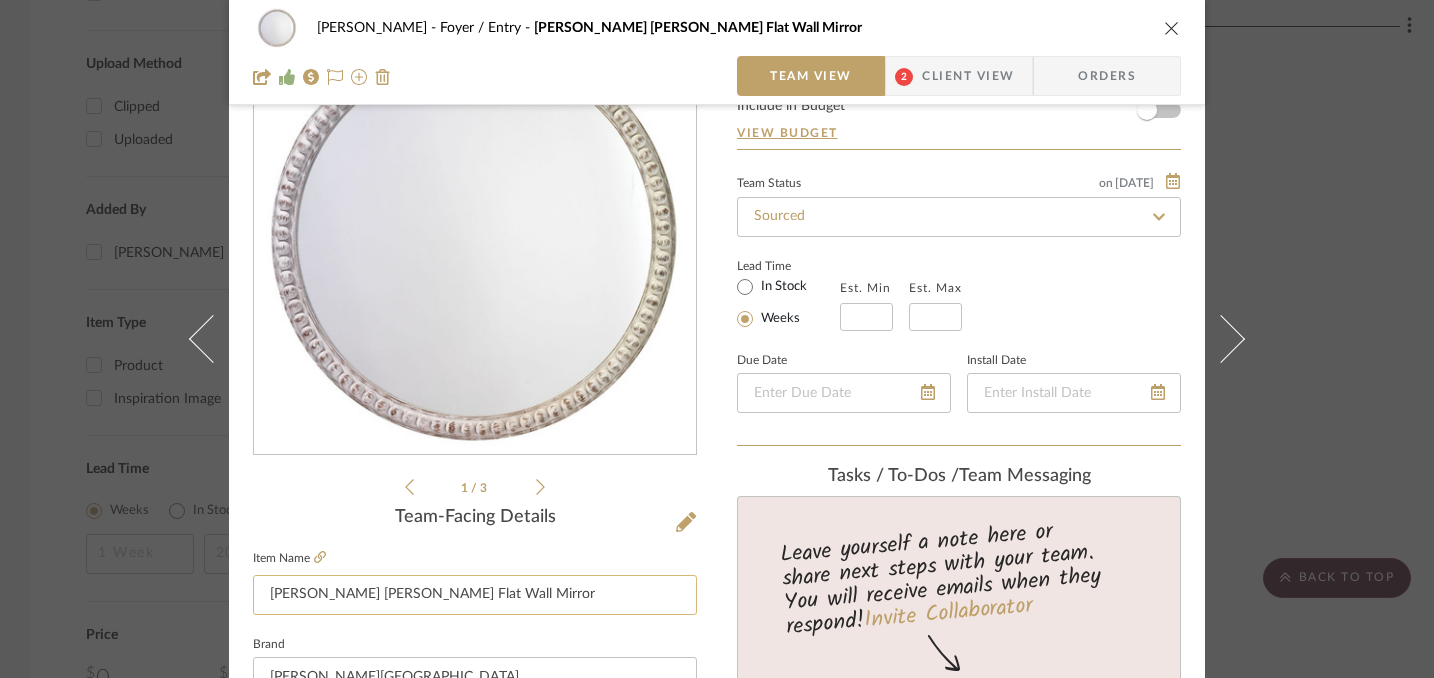 drag, startPoint x: 259, startPoint y: 600, endPoint x: 448, endPoint y: 601, distance: 189.00264 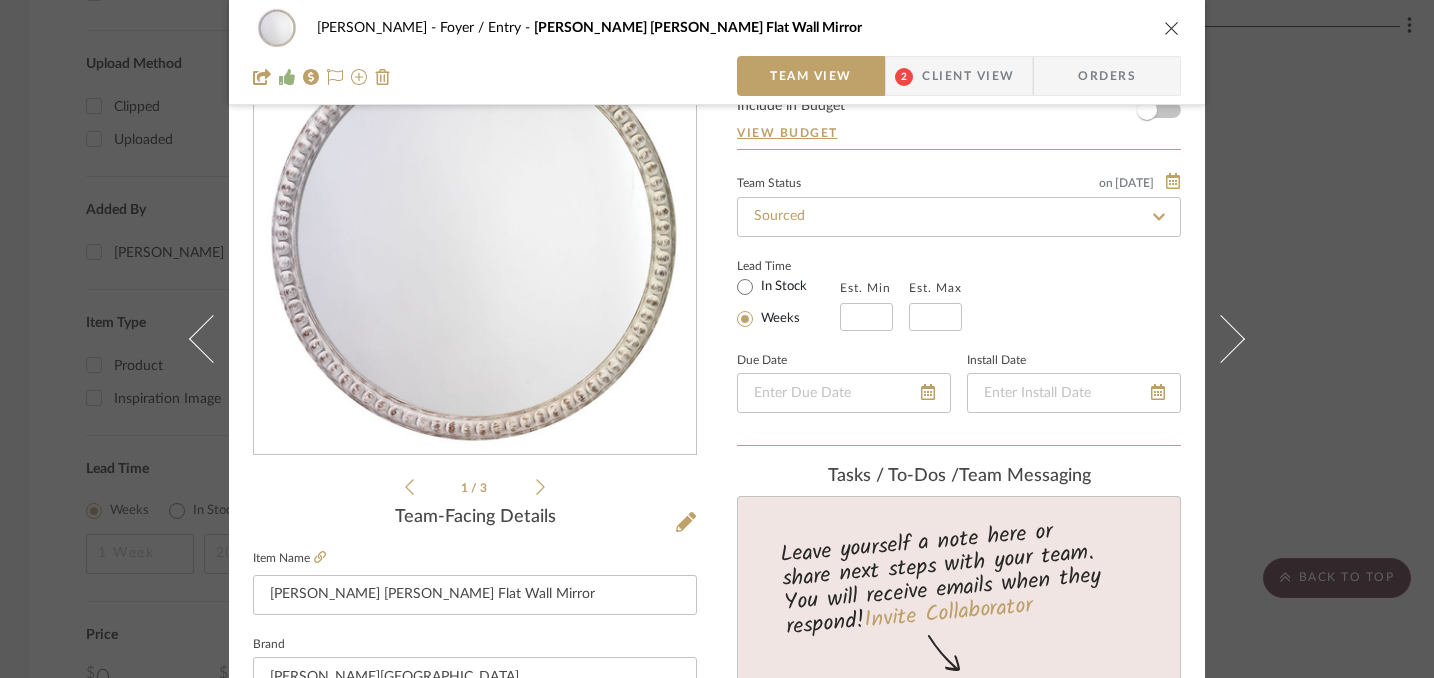 click at bounding box center [1172, 28] 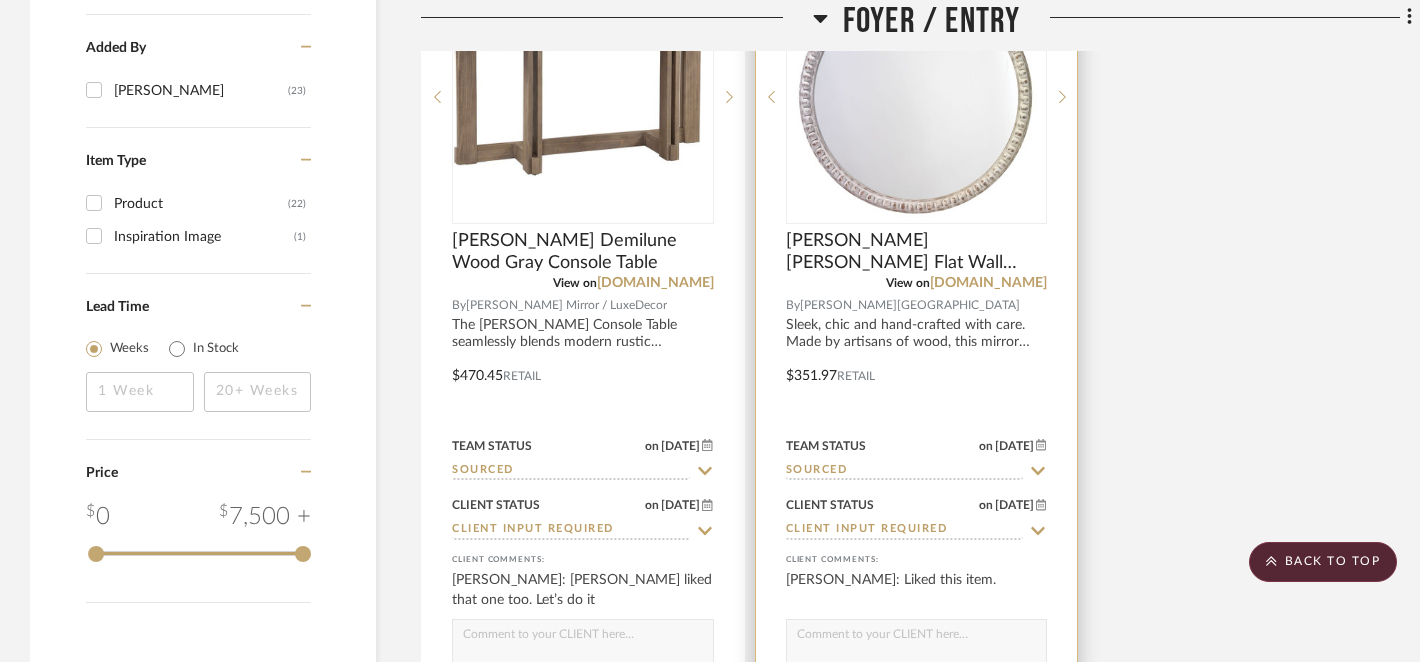 scroll, scrollTop: 2513, scrollLeft: 0, axis: vertical 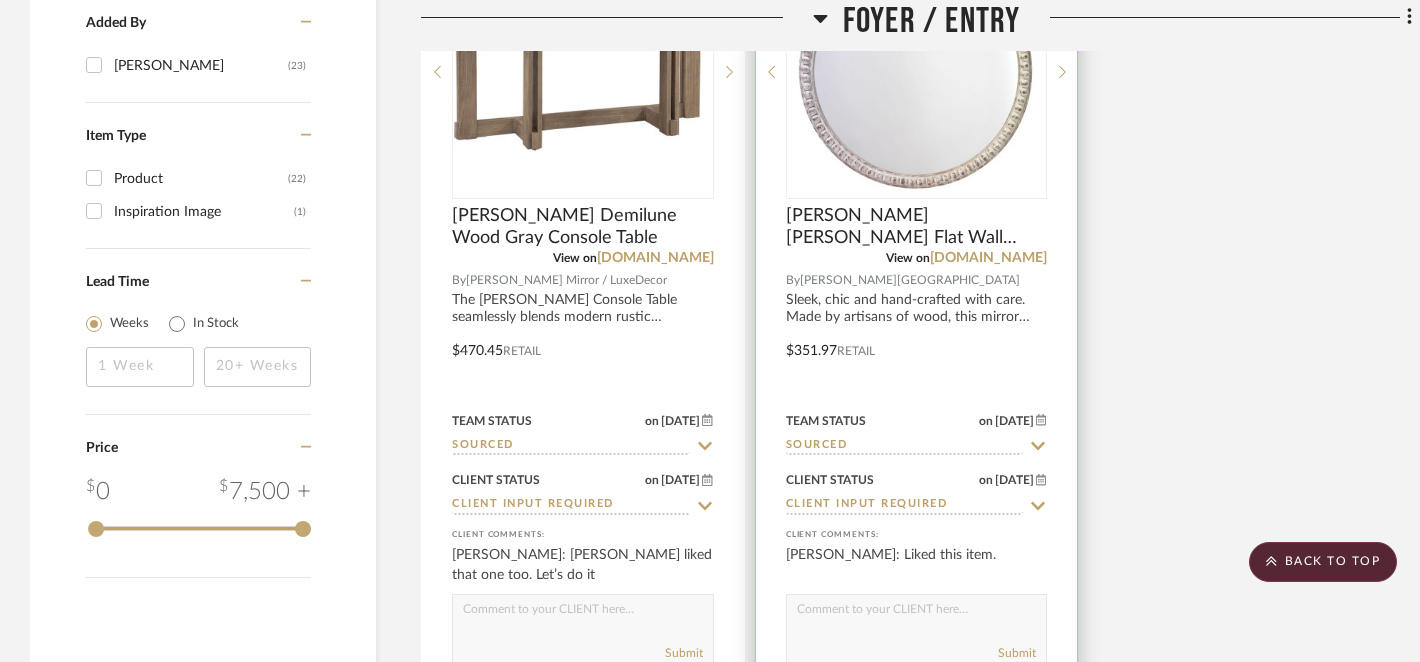 click 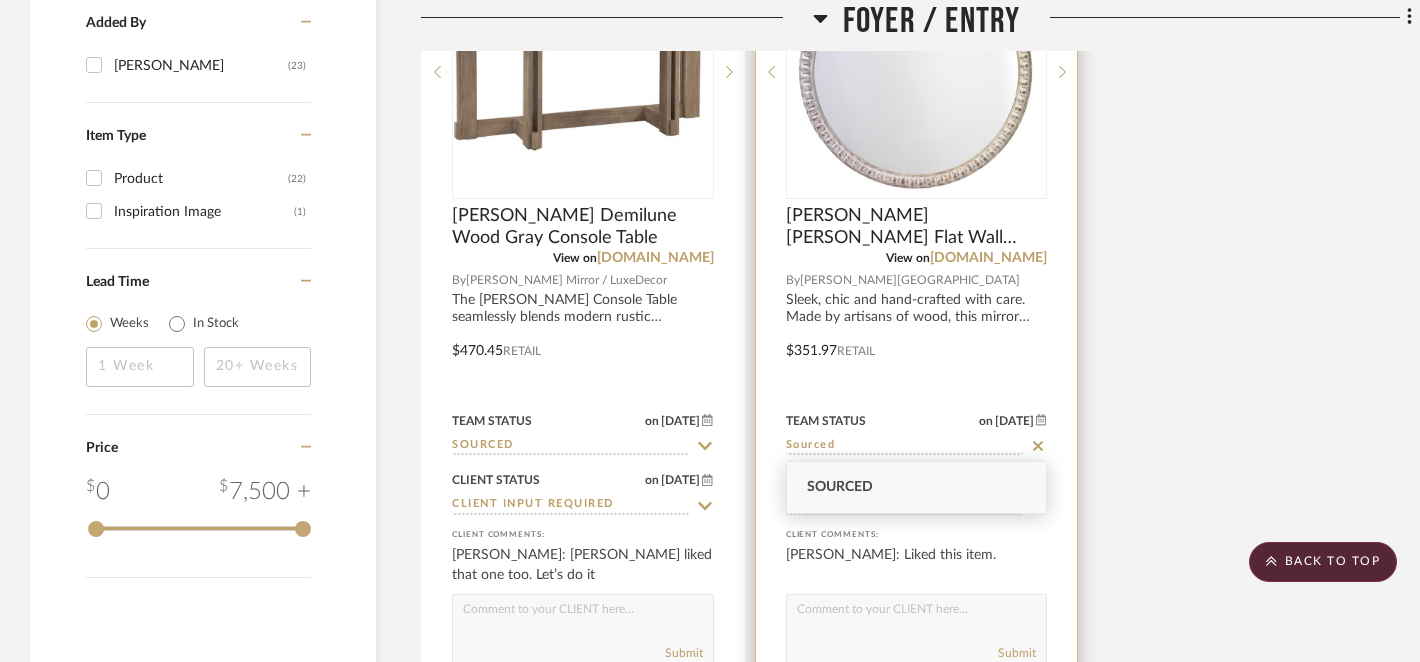 click 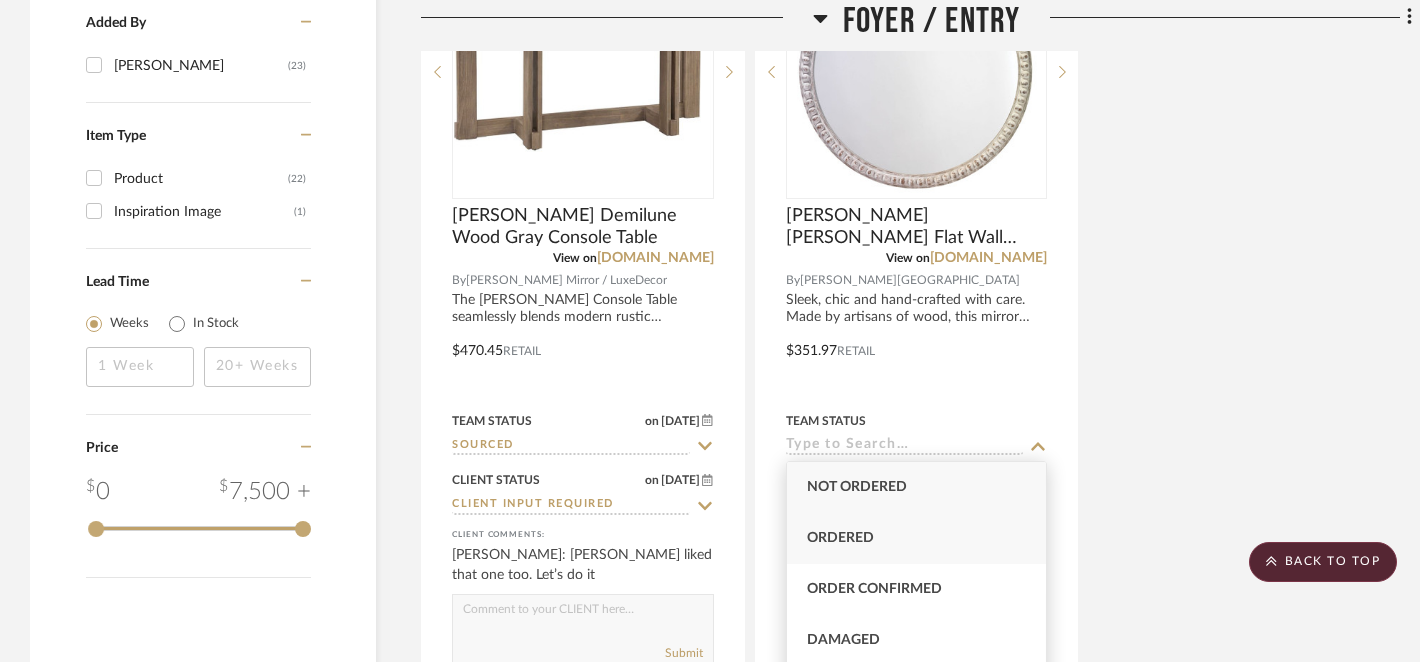 click on "Ordered" at bounding box center [840, 538] 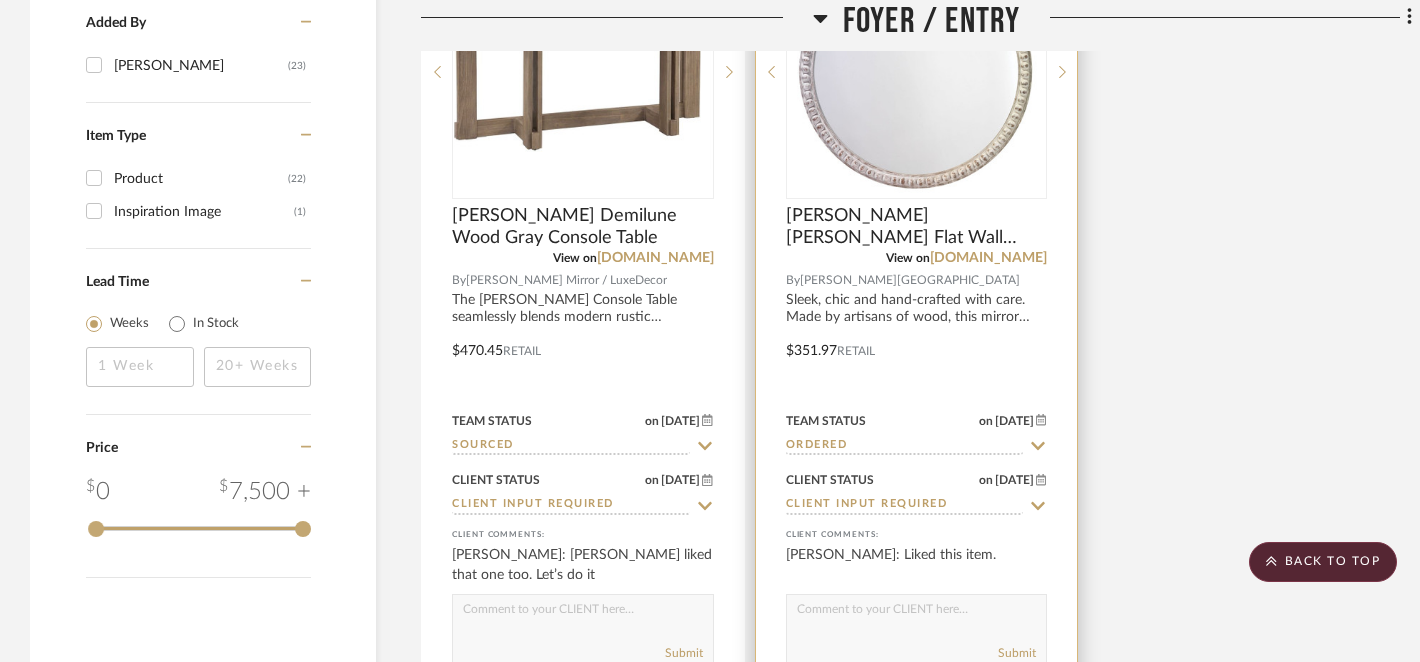 click 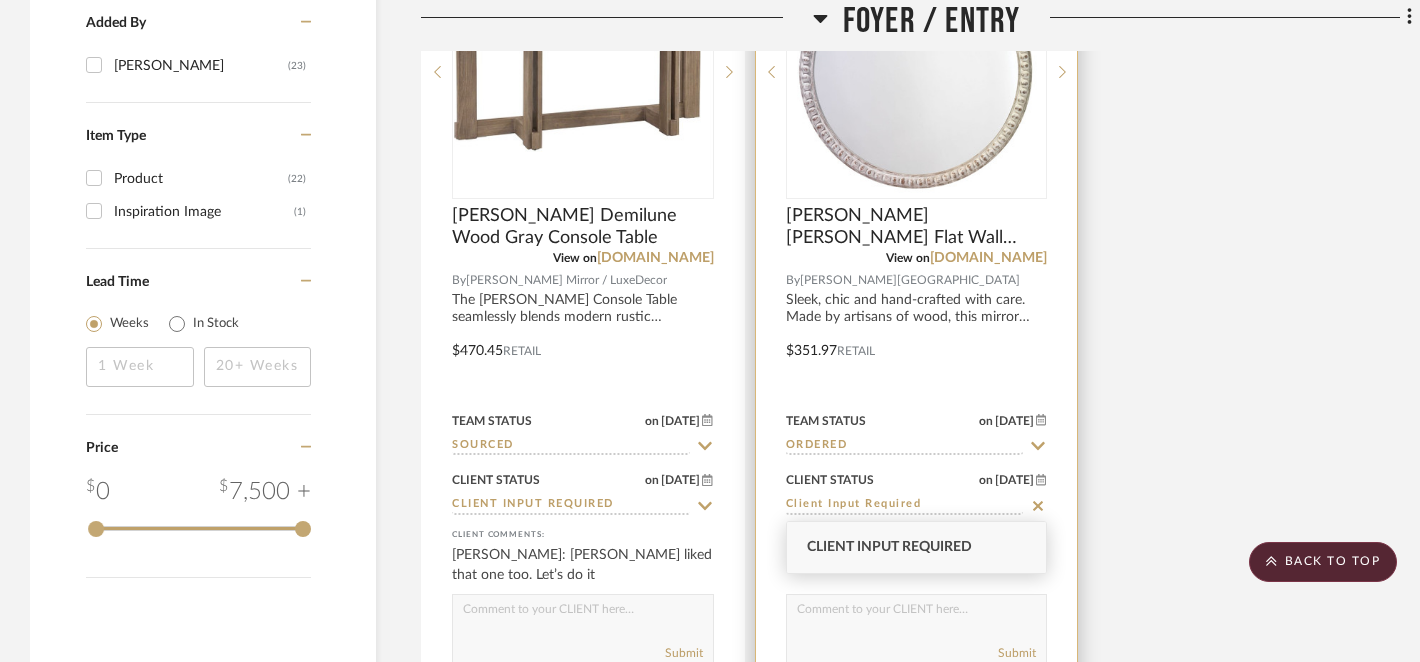 click 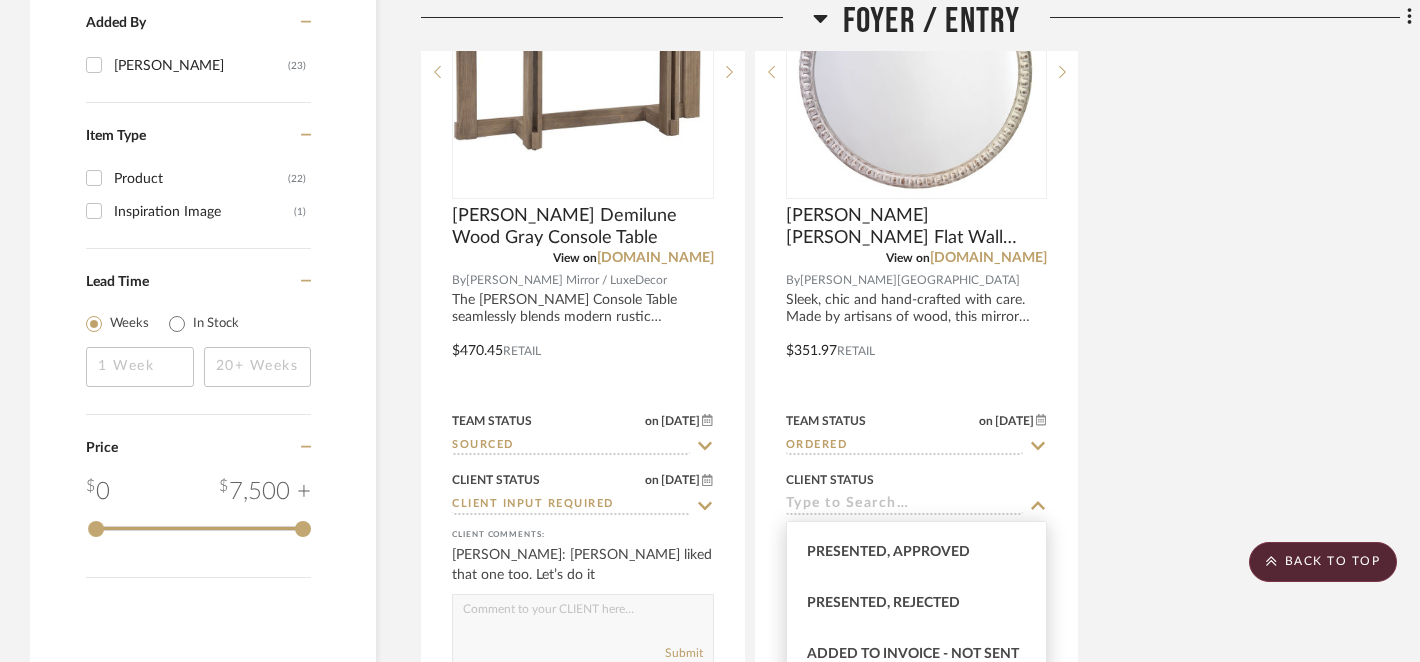 scroll, scrollTop: 278, scrollLeft: 0, axis: vertical 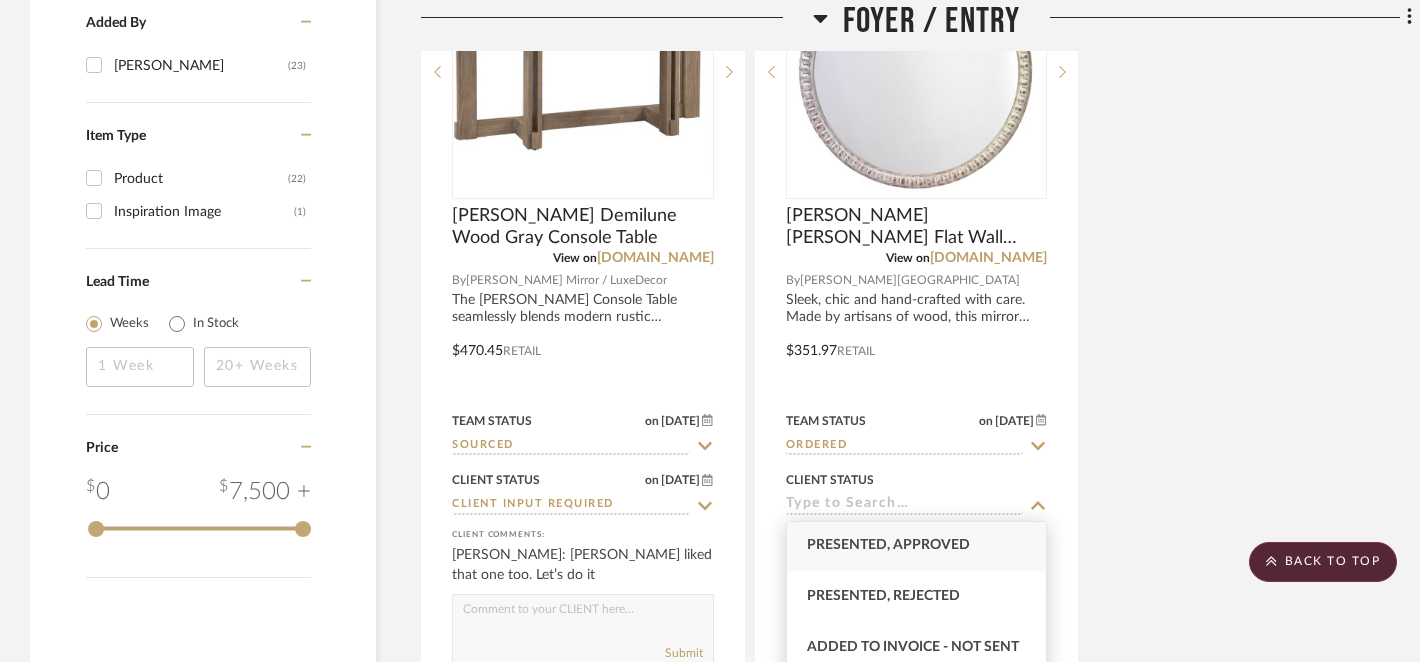 click on "Presented, Approved" at bounding box center [888, 545] 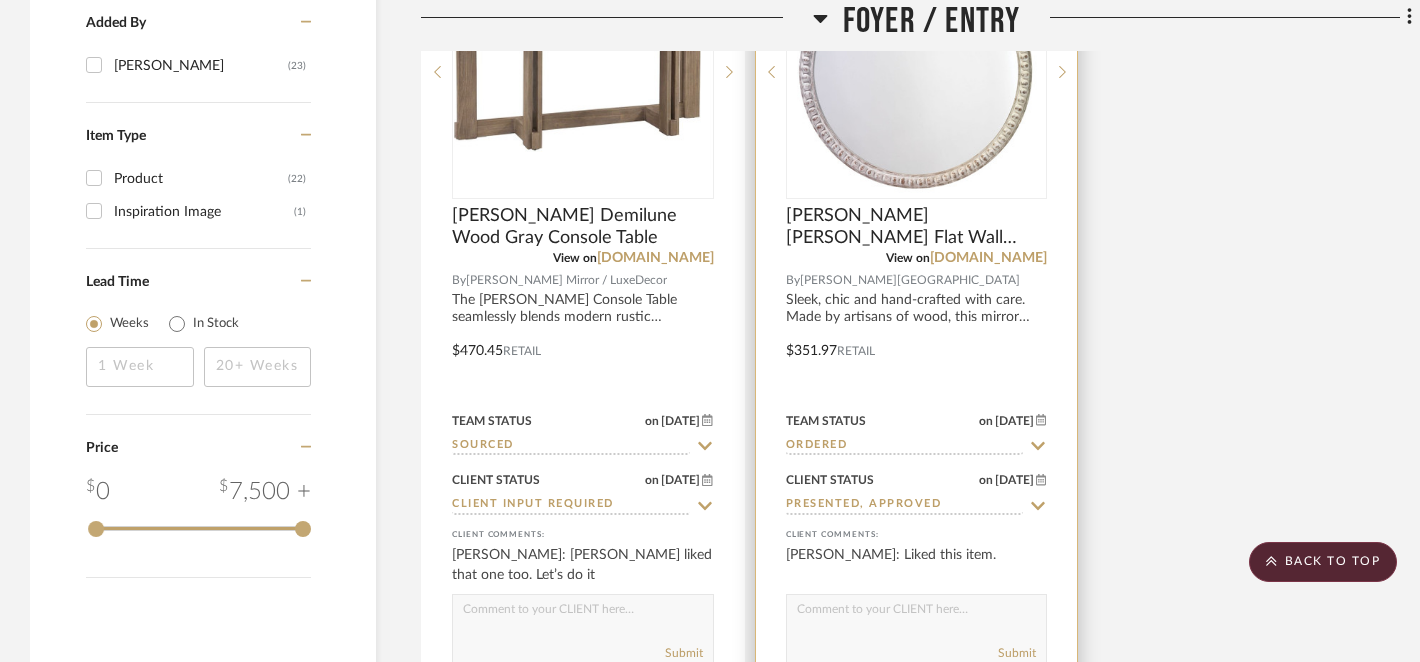 click at bounding box center (917, 614) 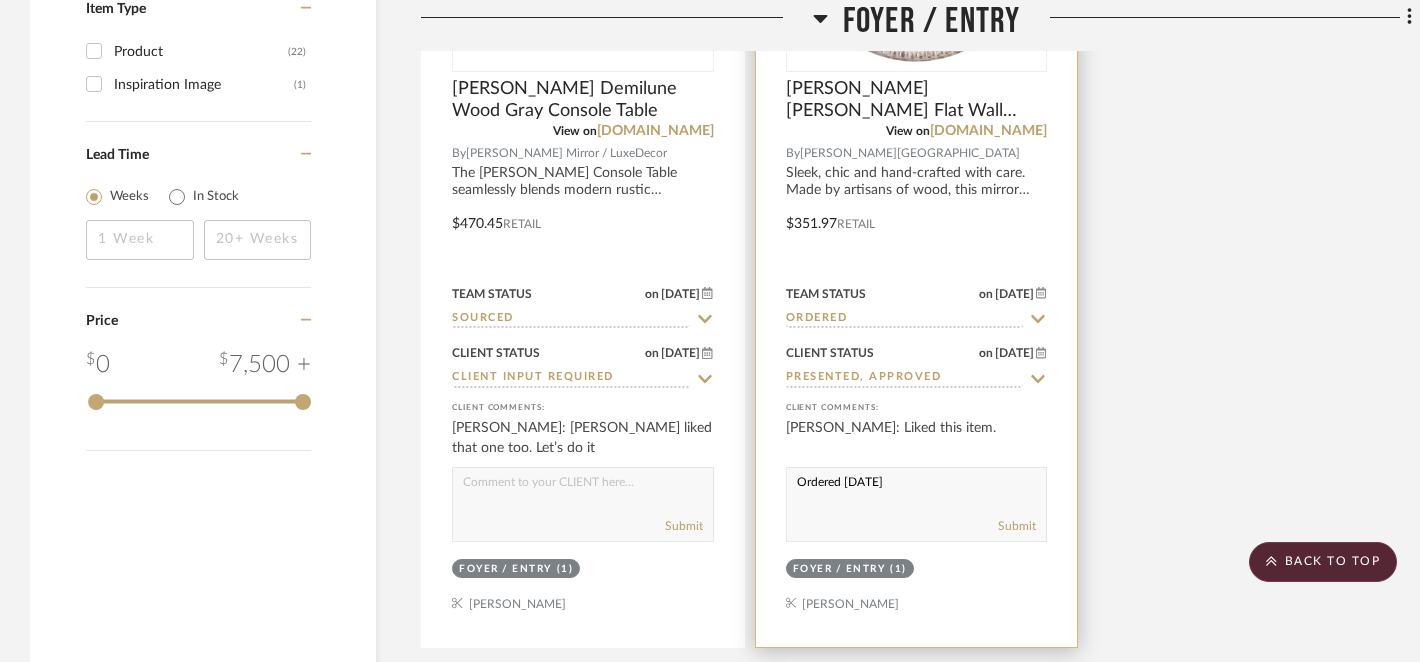 scroll, scrollTop: 2644, scrollLeft: 0, axis: vertical 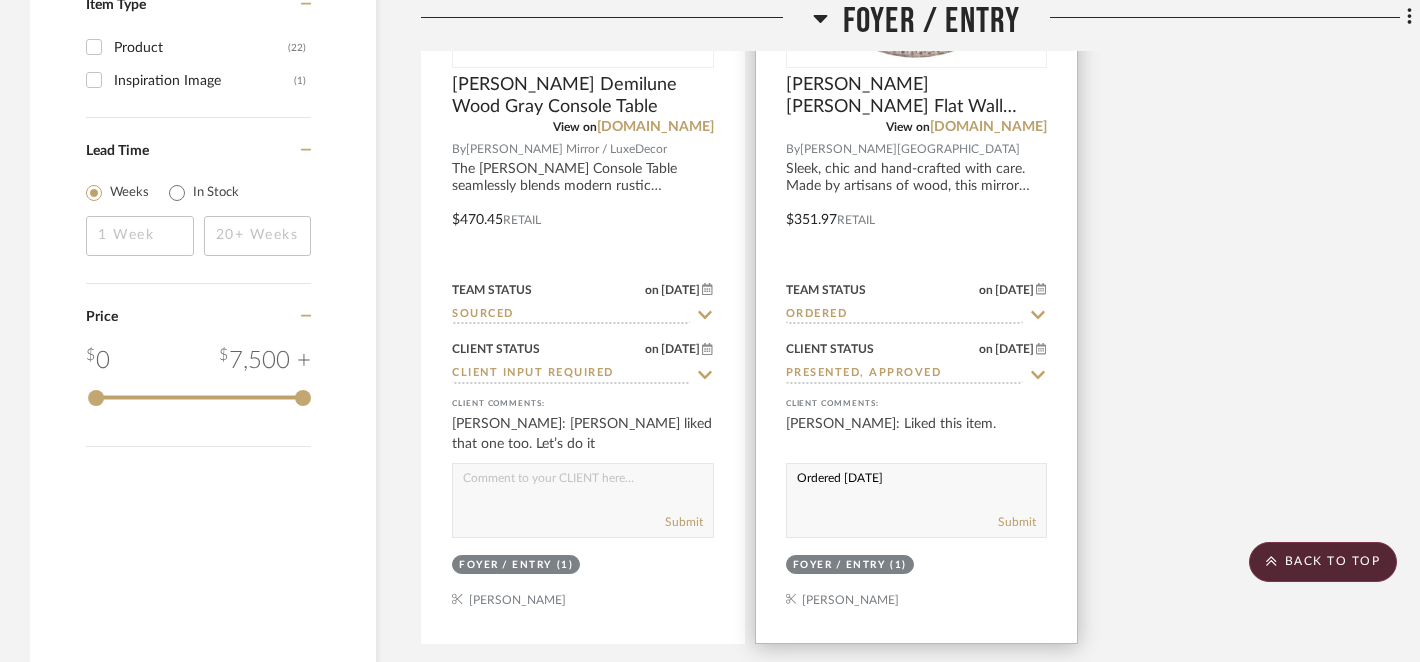 drag, startPoint x: 797, startPoint y: 481, endPoint x: 904, endPoint y: 482, distance: 107.00467 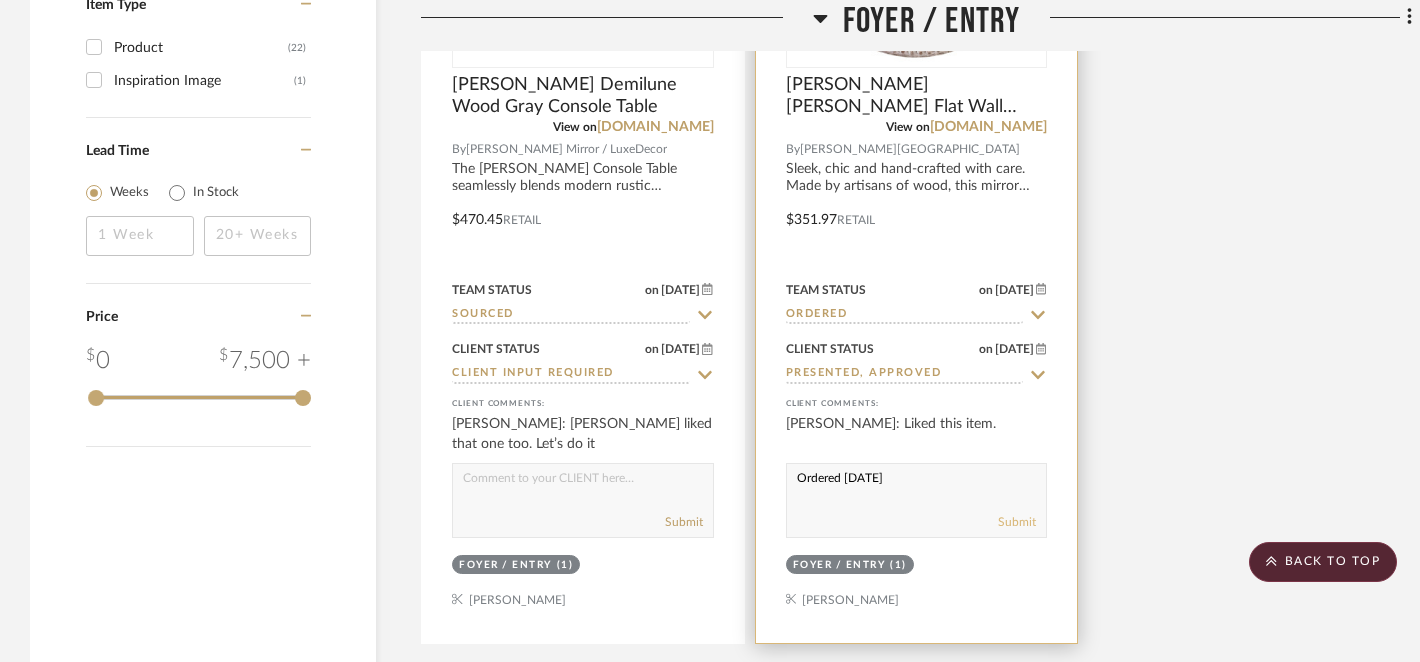type on "Ordered 7/9/25" 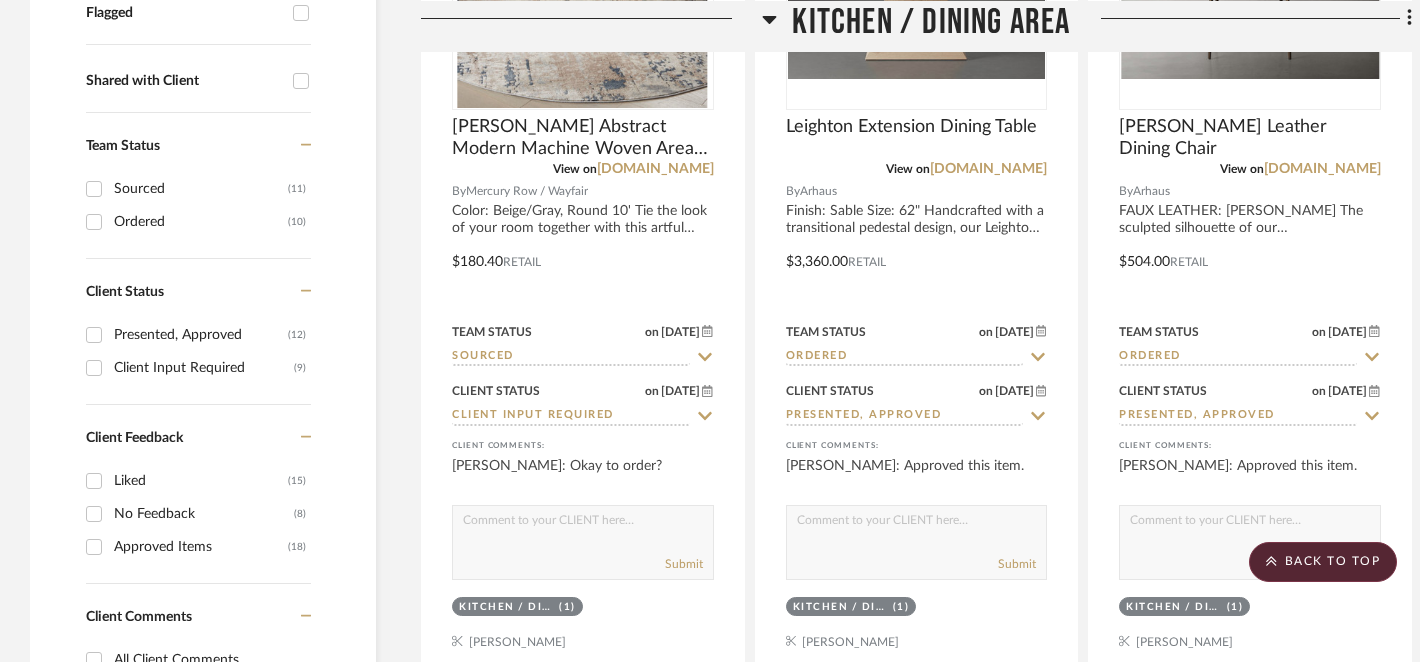 scroll, scrollTop: 738, scrollLeft: 0, axis: vertical 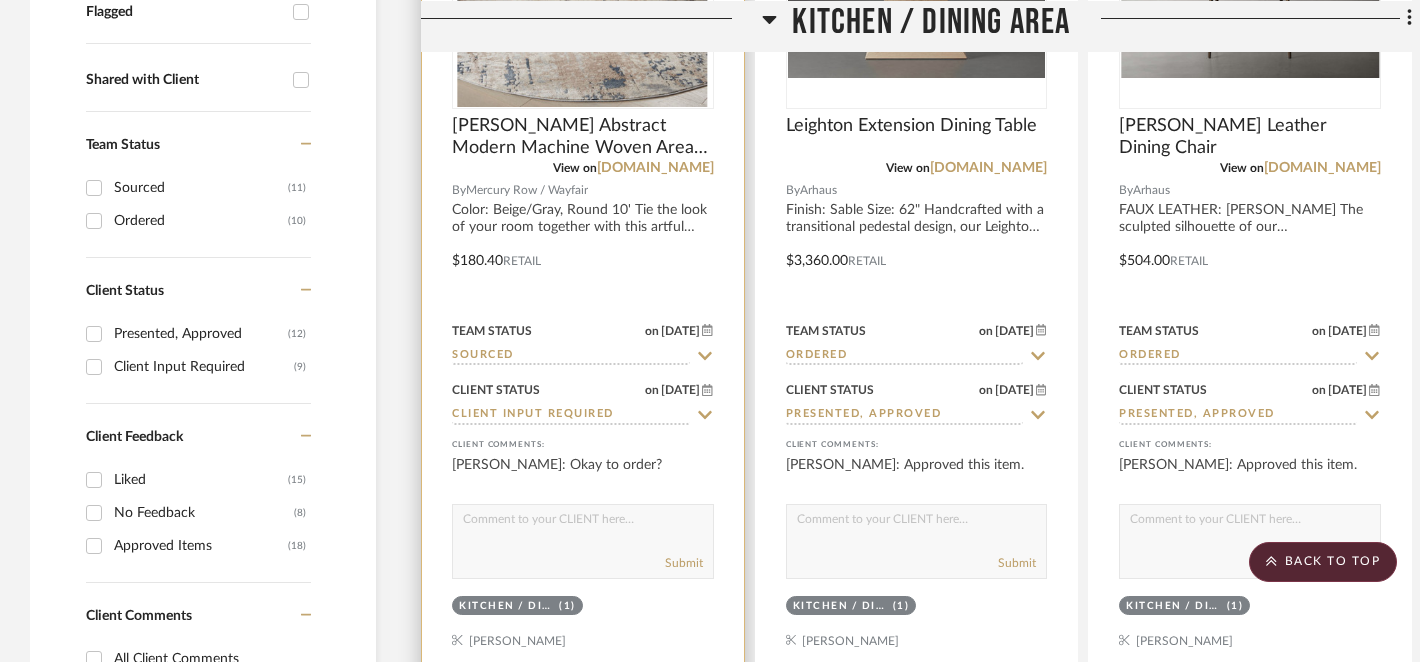 click 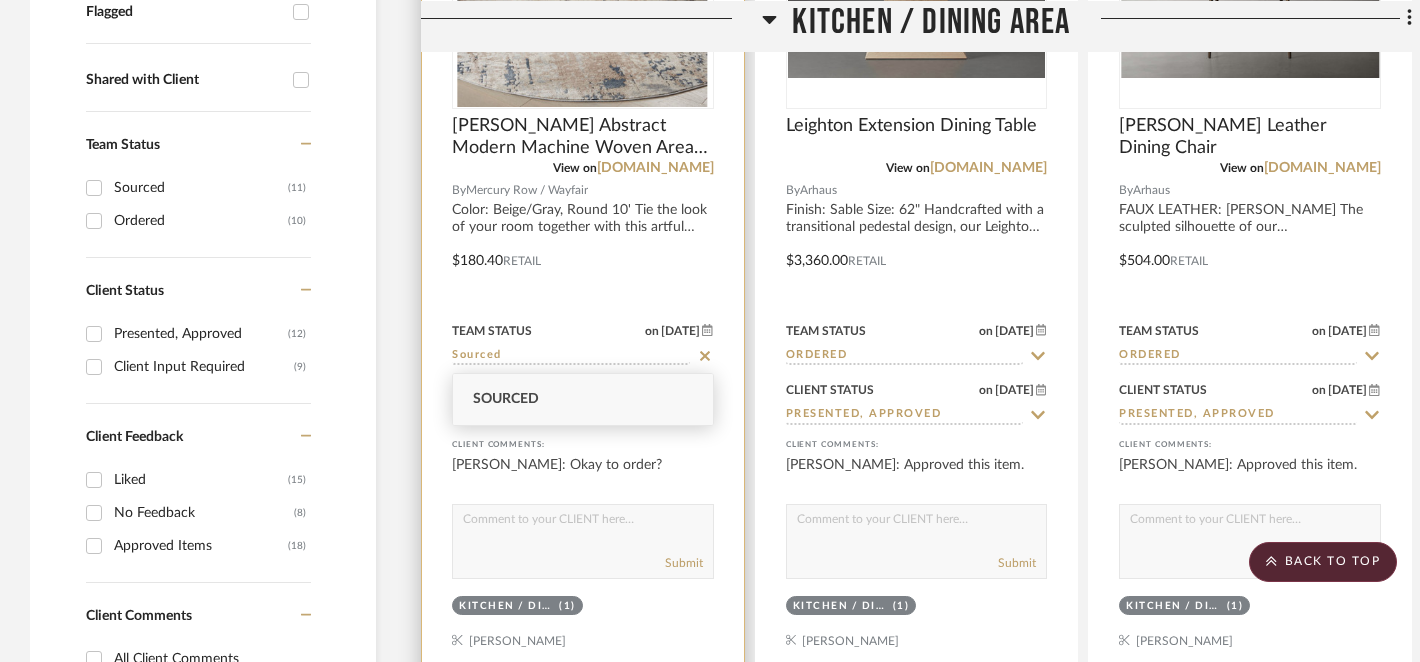 click 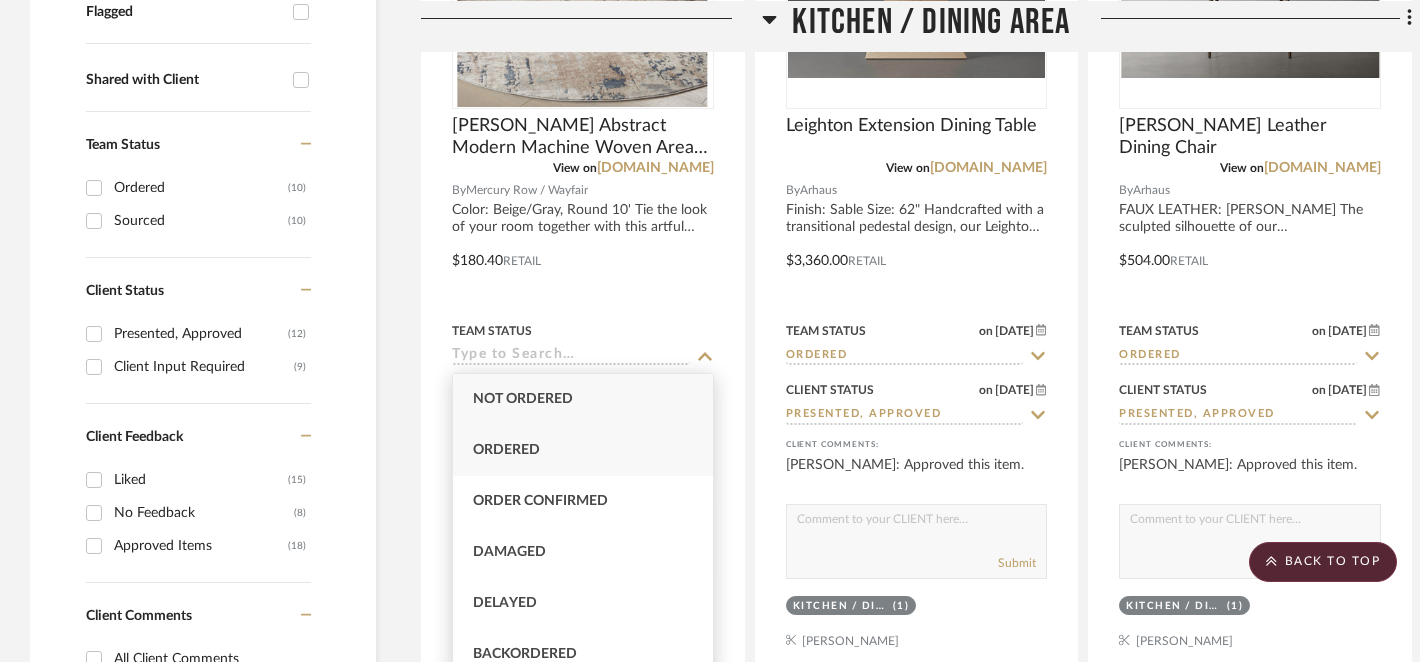 click on "Ordered" at bounding box center [583, 450] 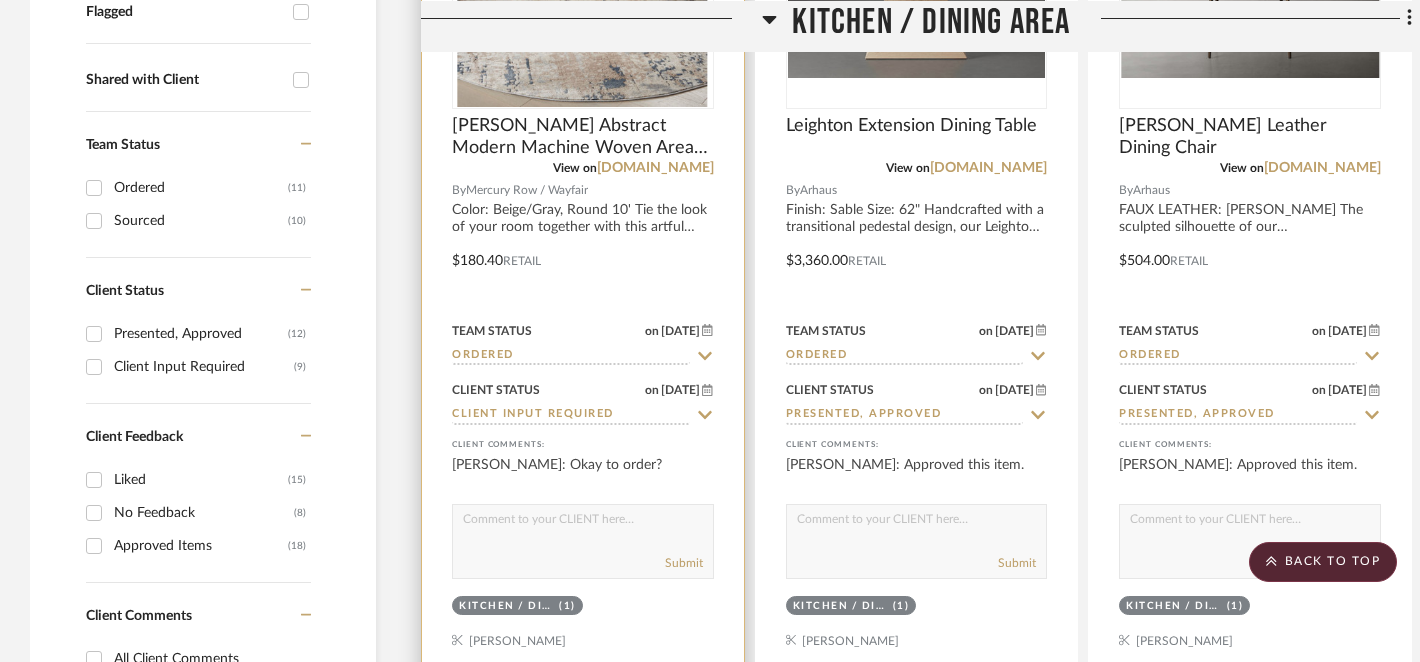 click 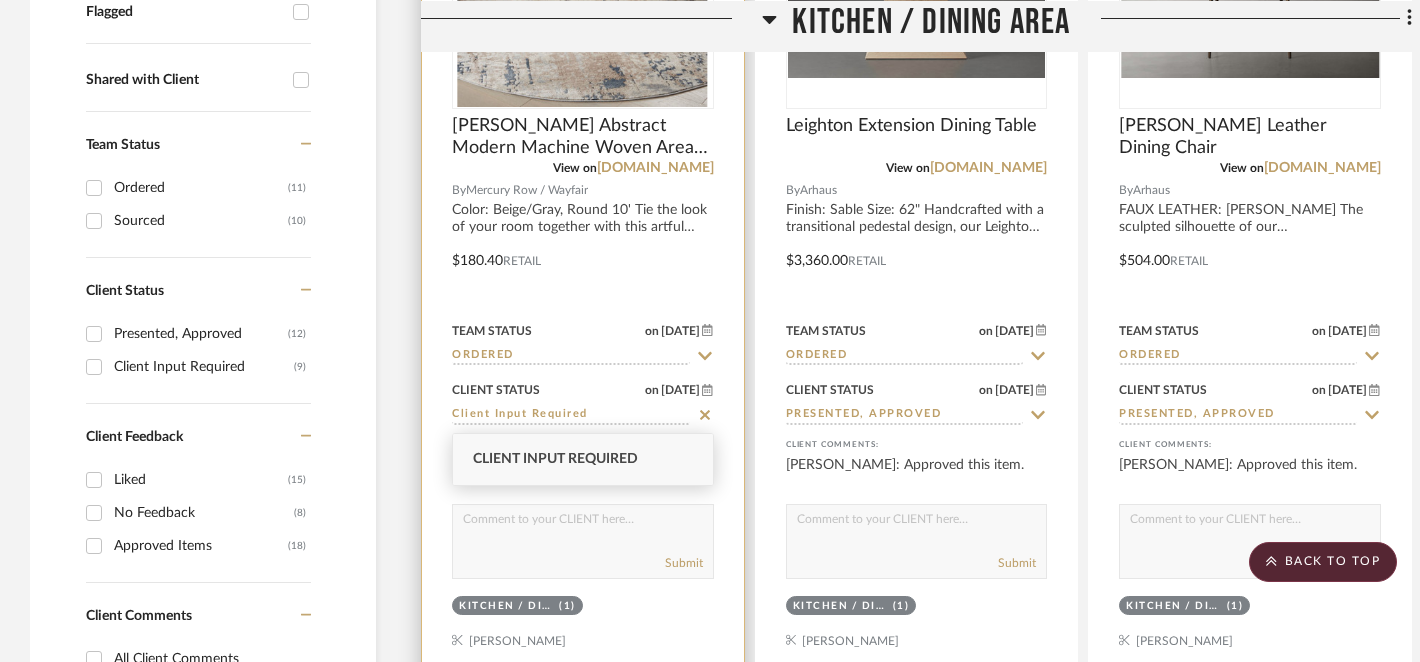 click 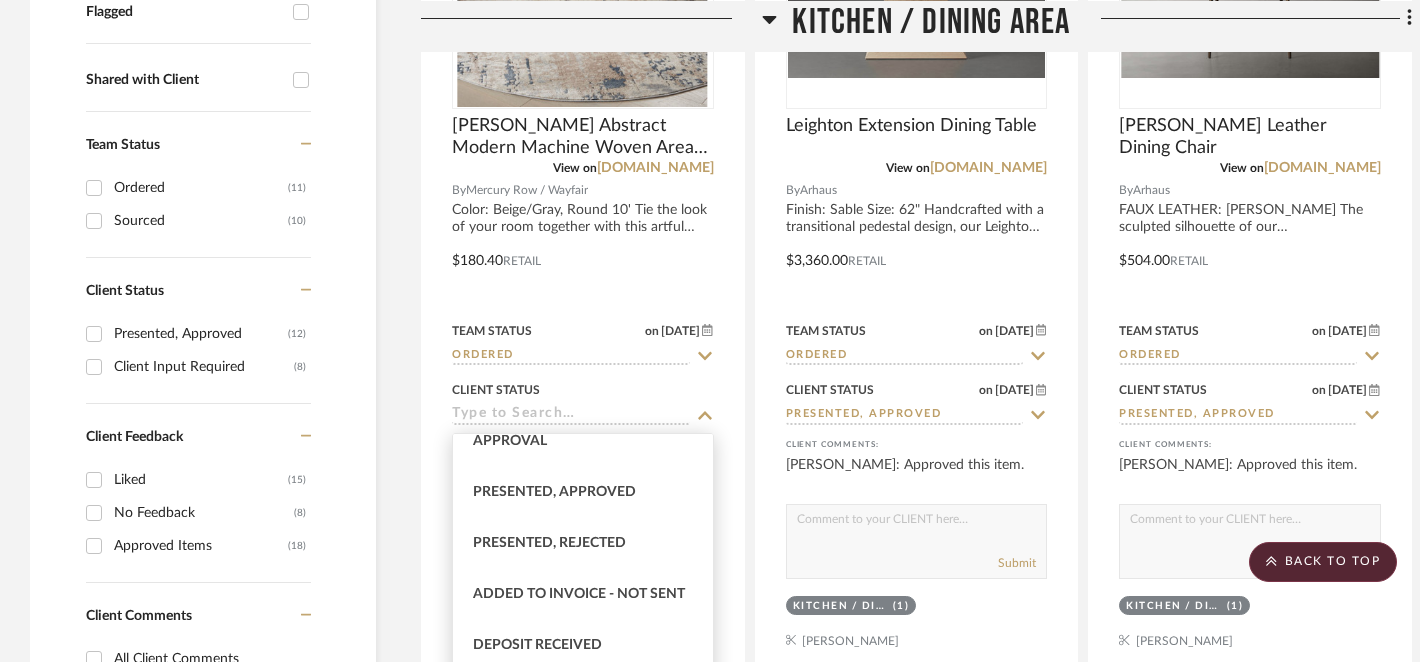 scroll, scrollTop: 241, scrollLeft: 0, axis: vertical 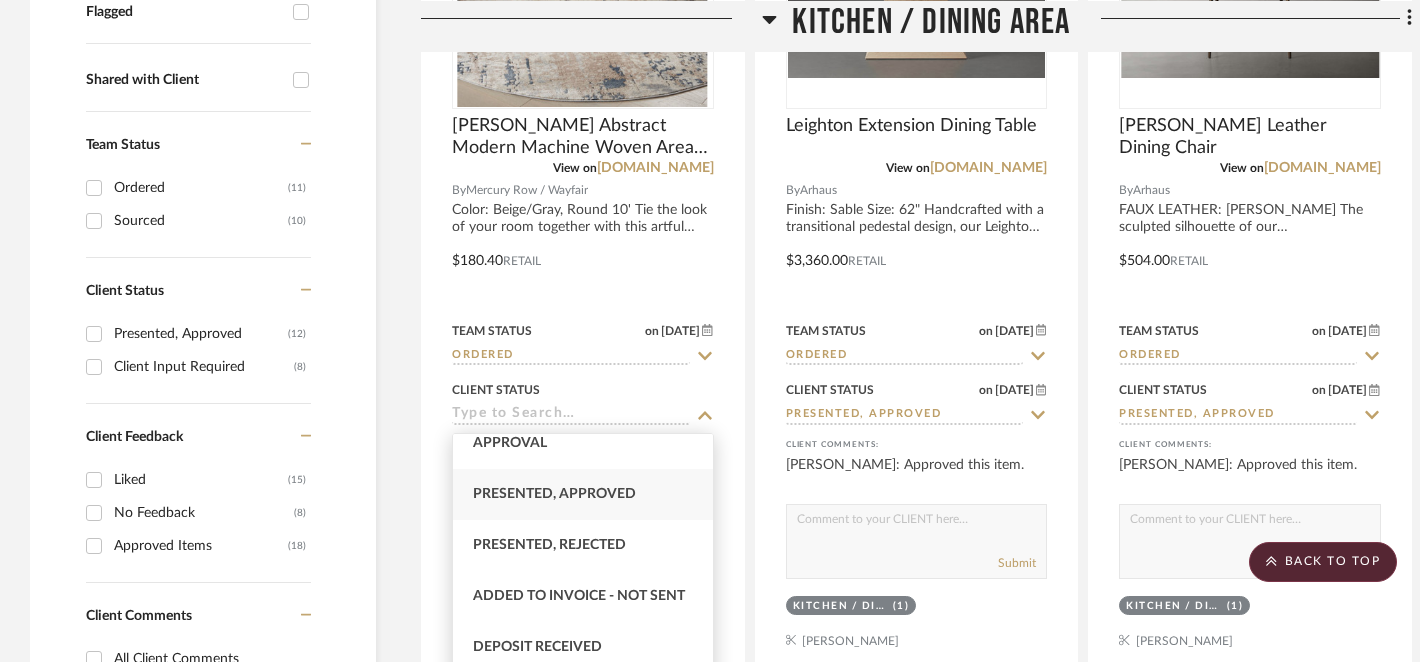 click on "Presented, Approved" at bounding box center (554, 494) 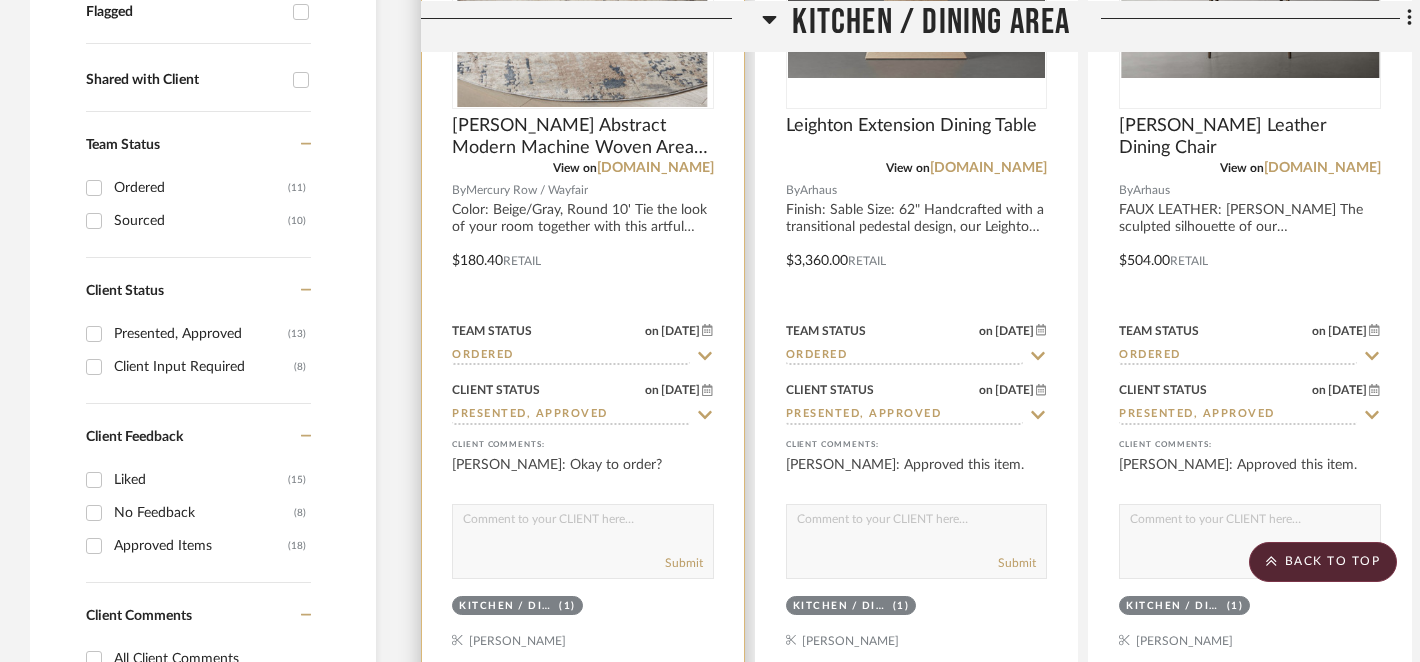 click on "Submit" at bounding box center [583, 541] 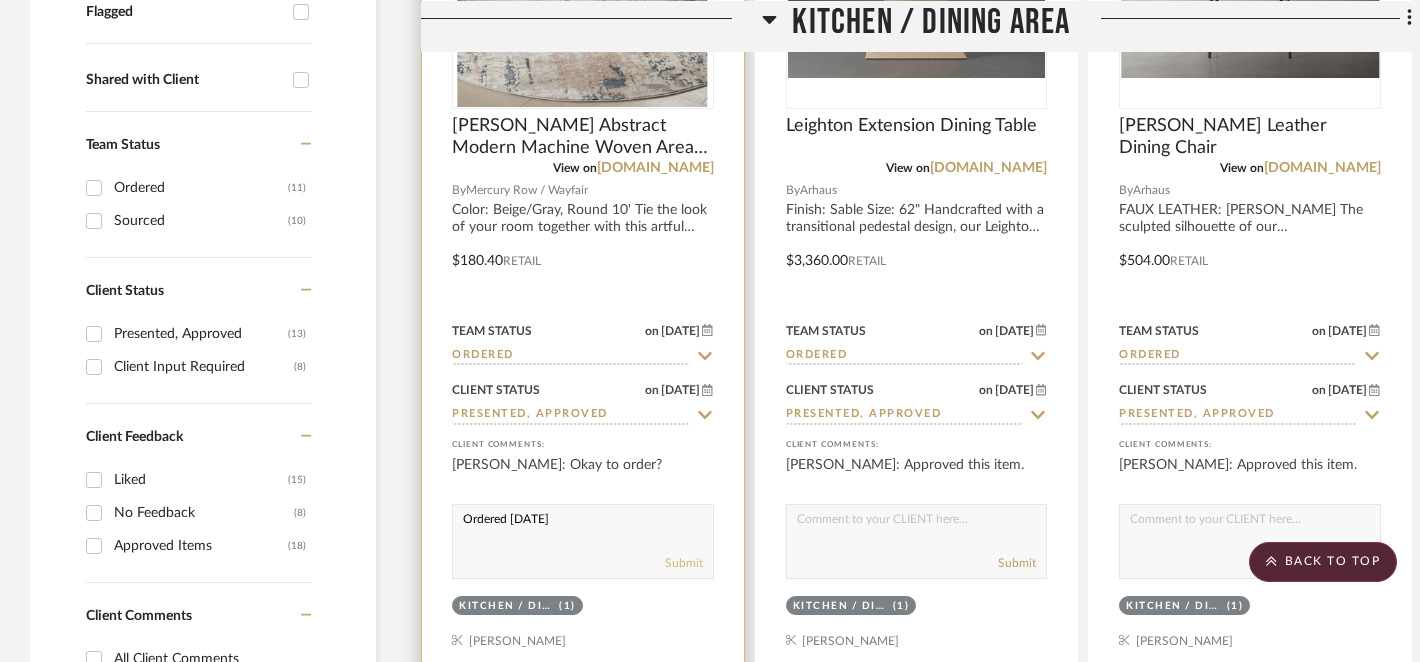 type on "Ordered 7/9/25" 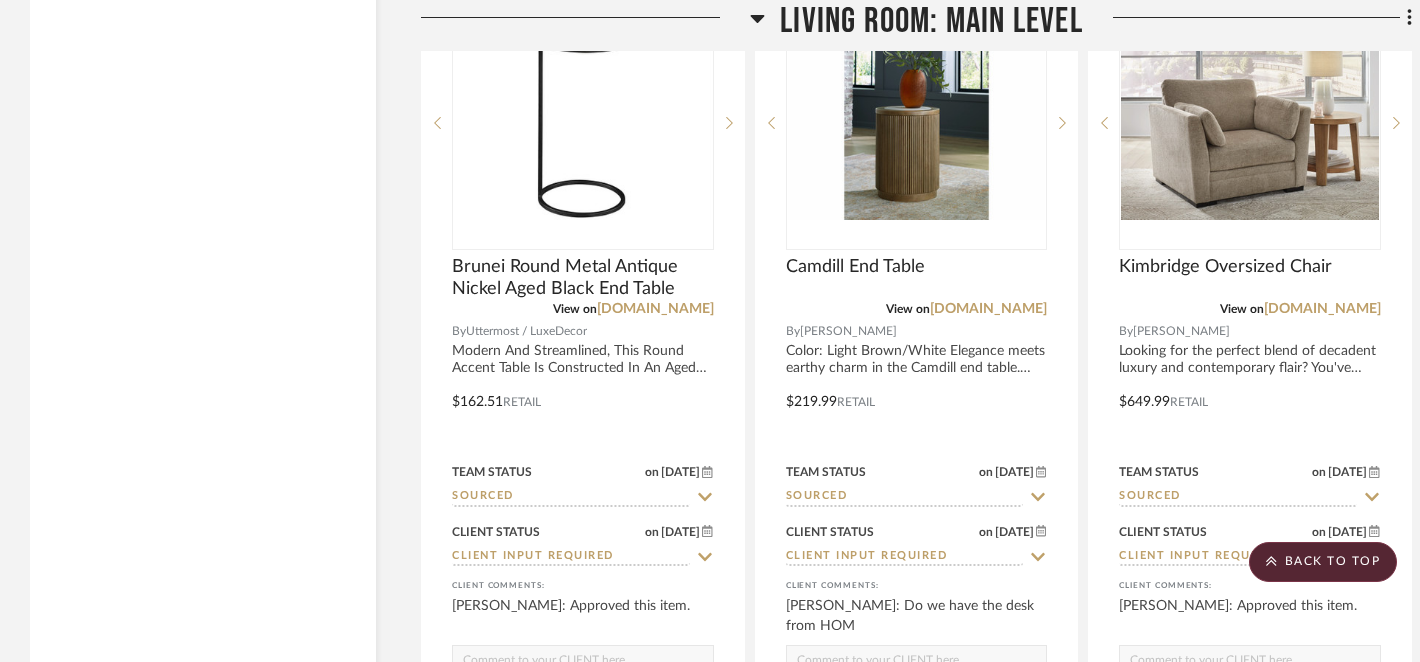 scroll, scrollTop: 3443, scrollLeft: 0, axis: vertical 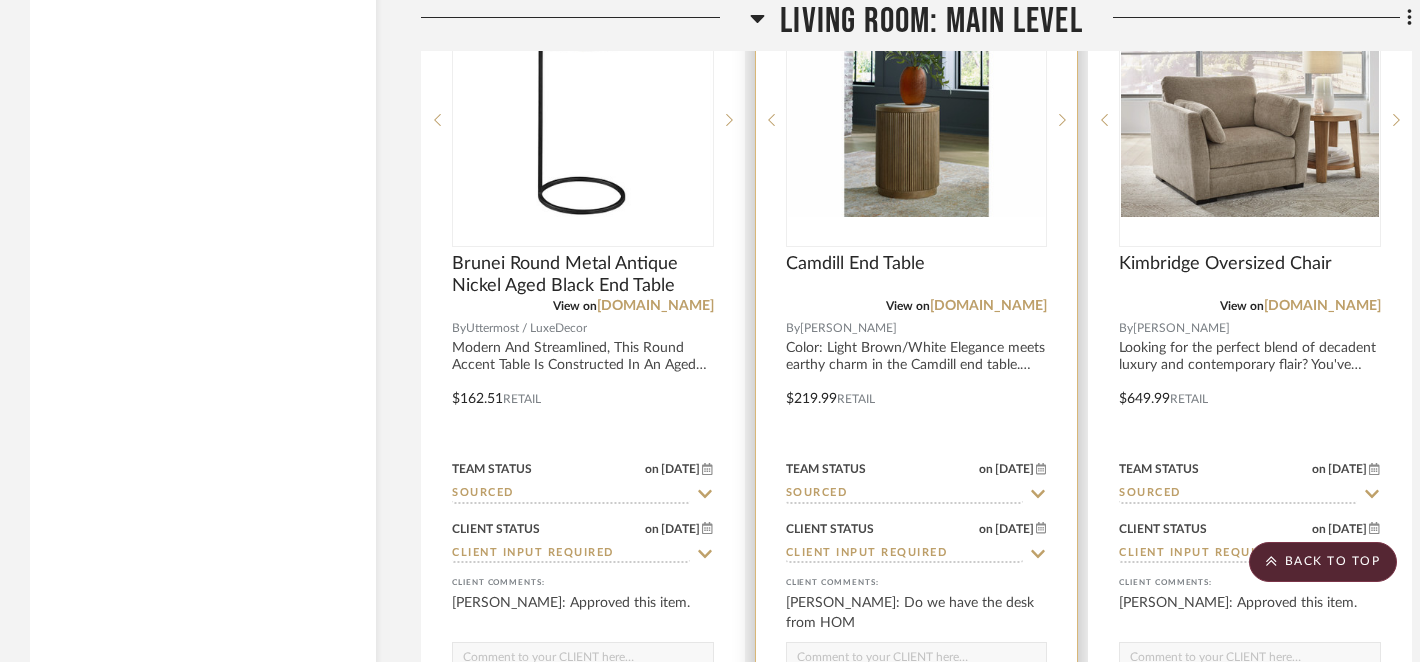click 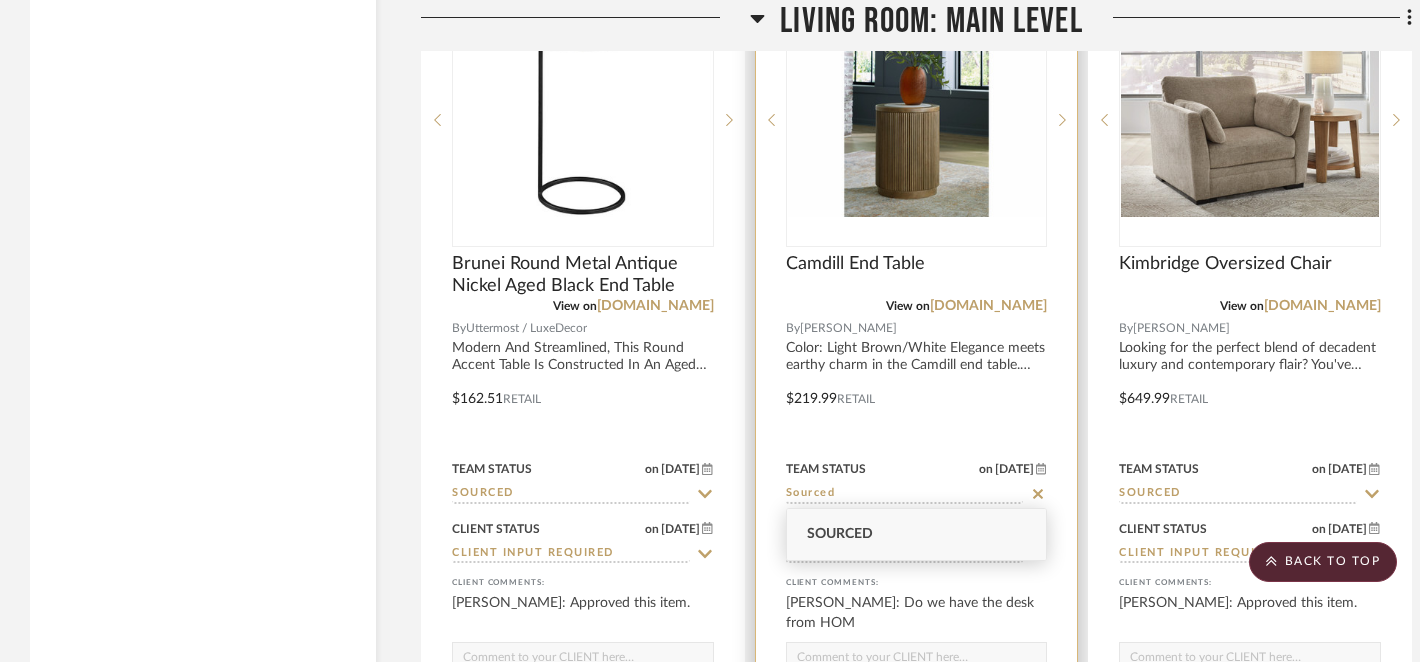 click 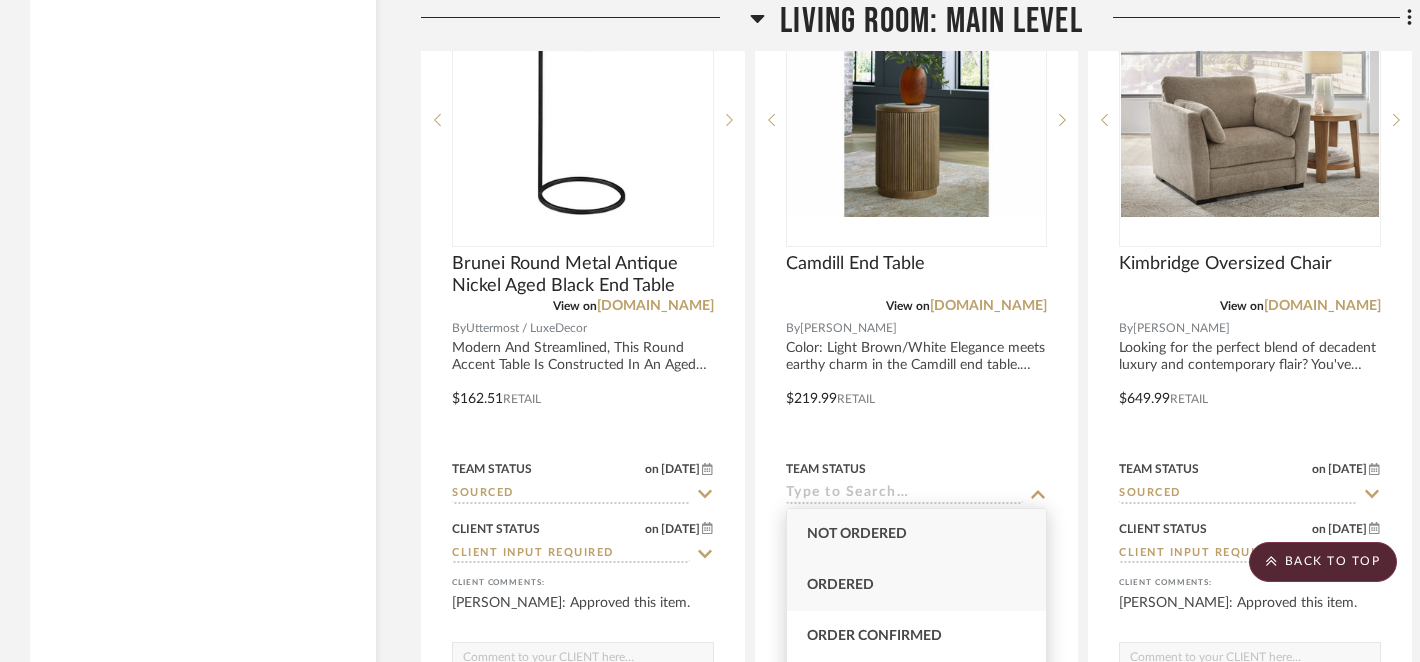 click on "Ordered" at bounding box center [917, 585] 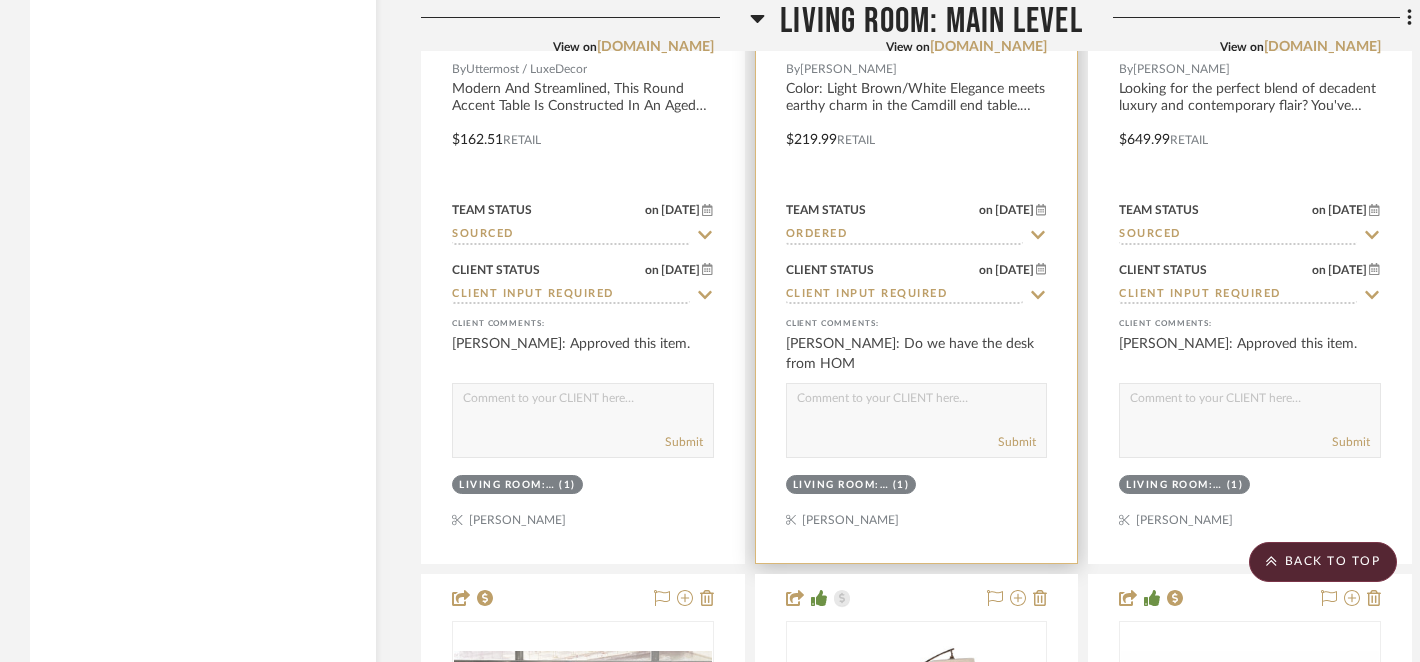 scroll, scrollTop: 3703, scrollLeft: 0, axis: vertical 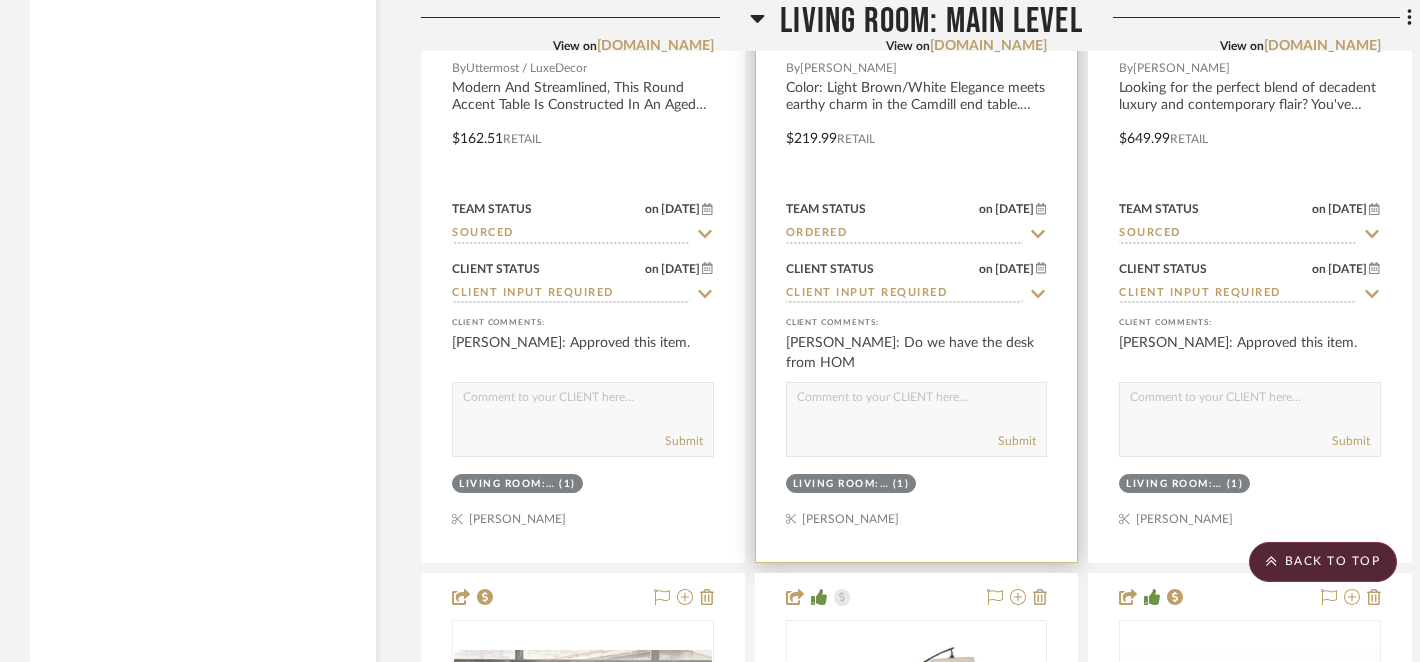 click 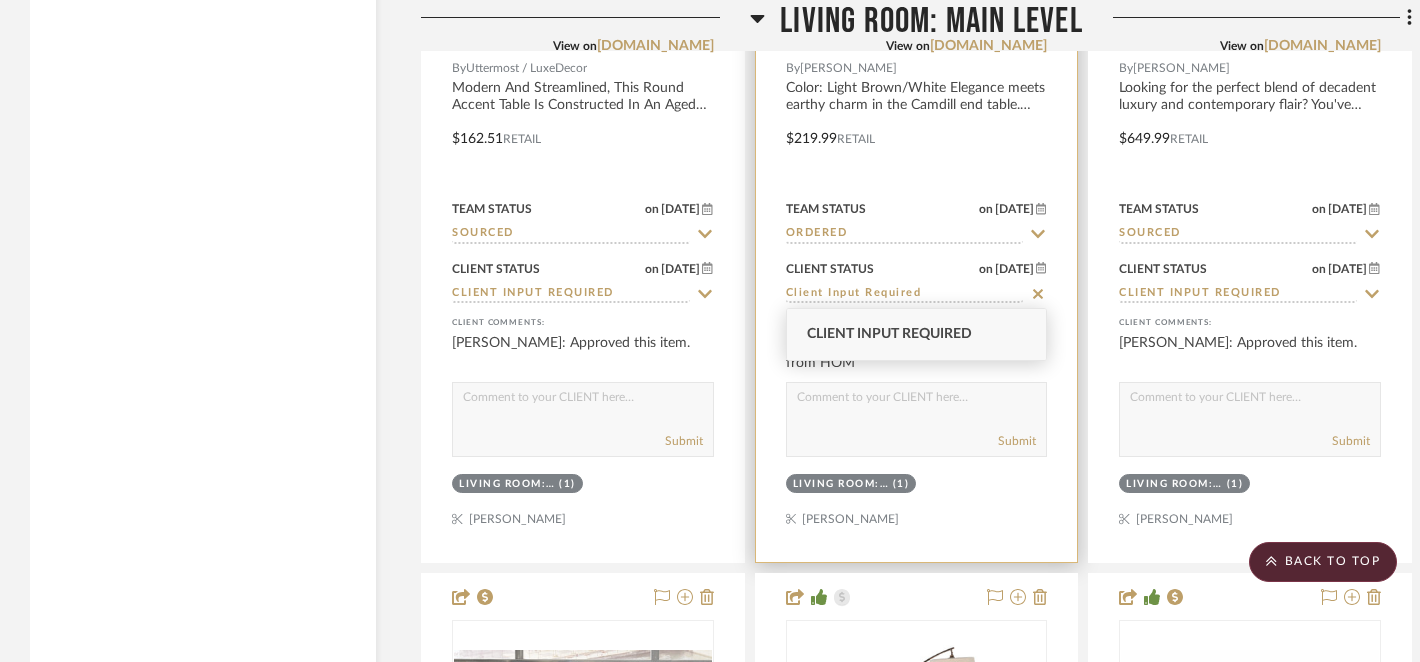 click 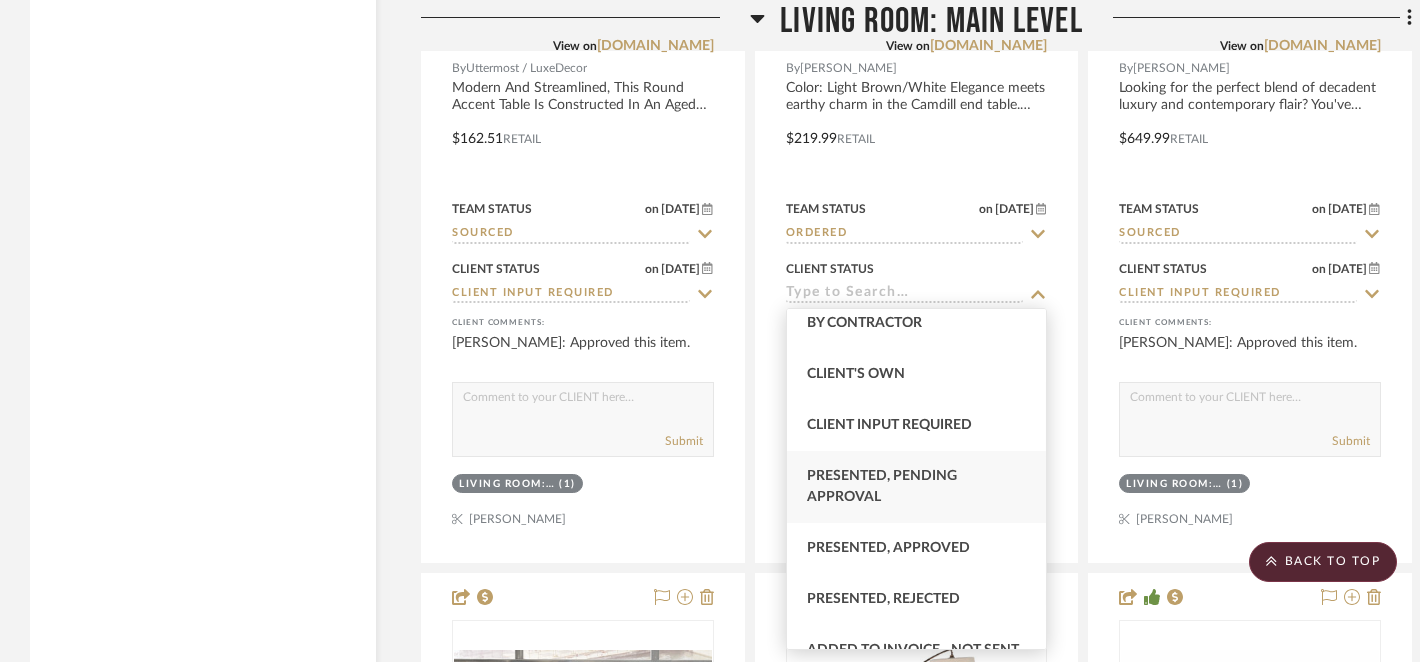 scroll, scrollTop: 75, scrollLeft: 0, axis: vertical 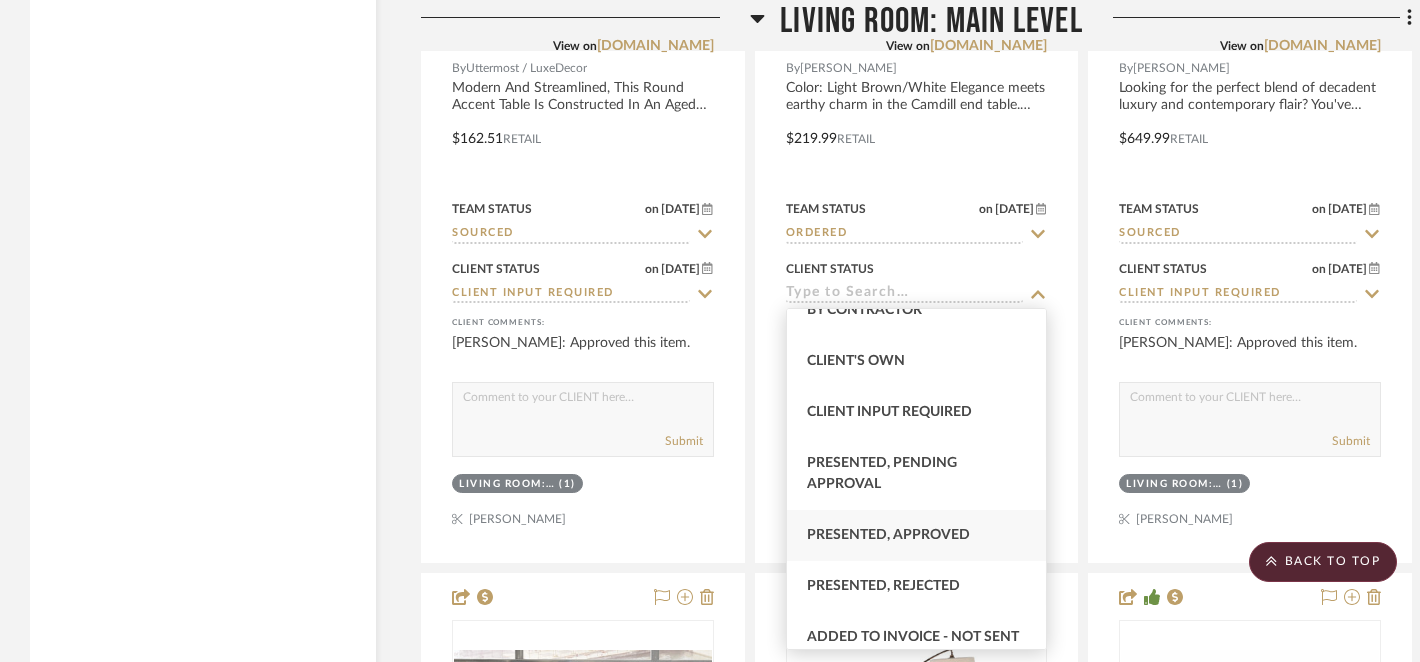 click on "Presented, Approved" at bounding box center (888, 535) 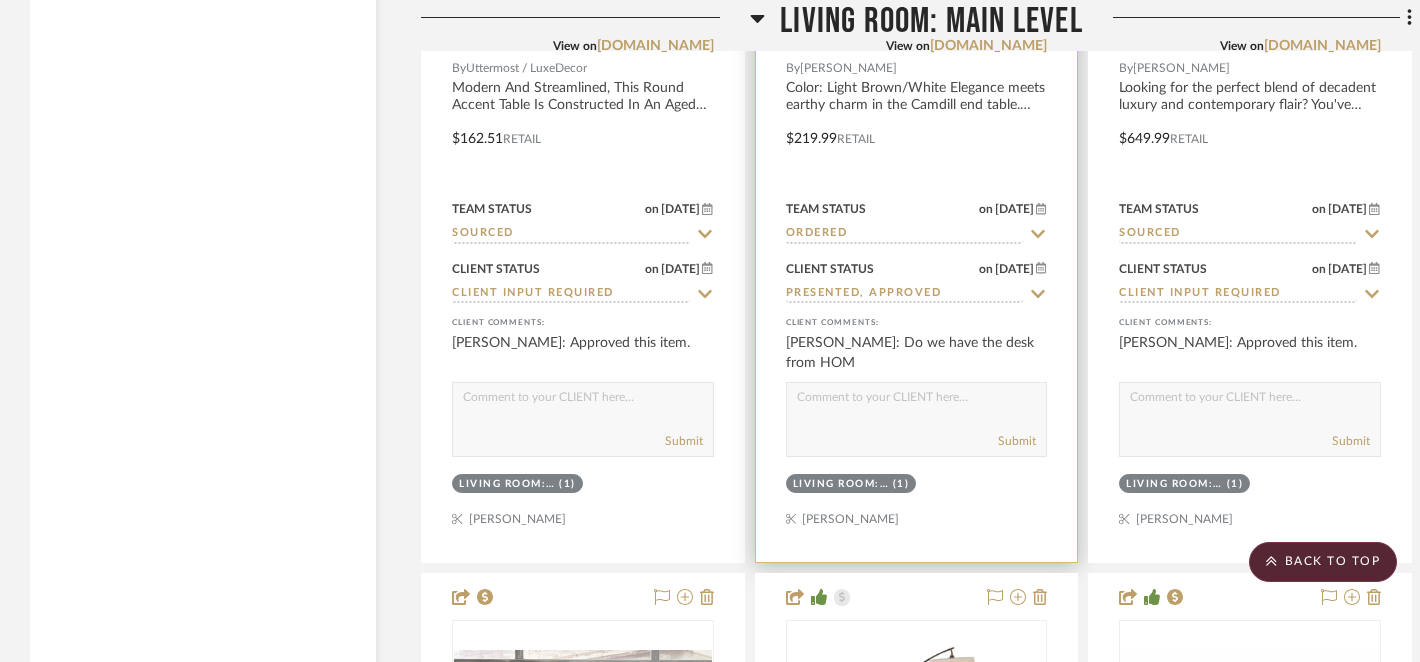 click at bounding box center (917, 402) 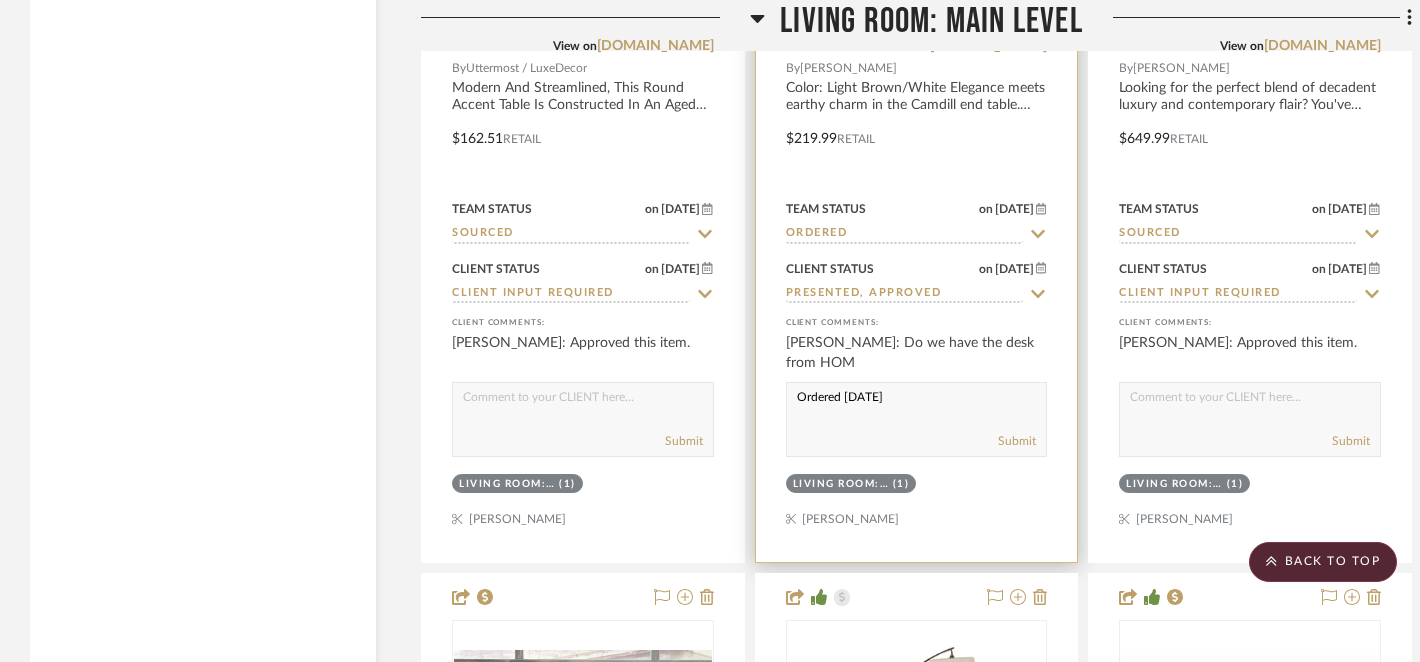 drag, startPoint x: 895, startPoint y: 394, endPoint x: 784, endPoint y: 394, distance: 111 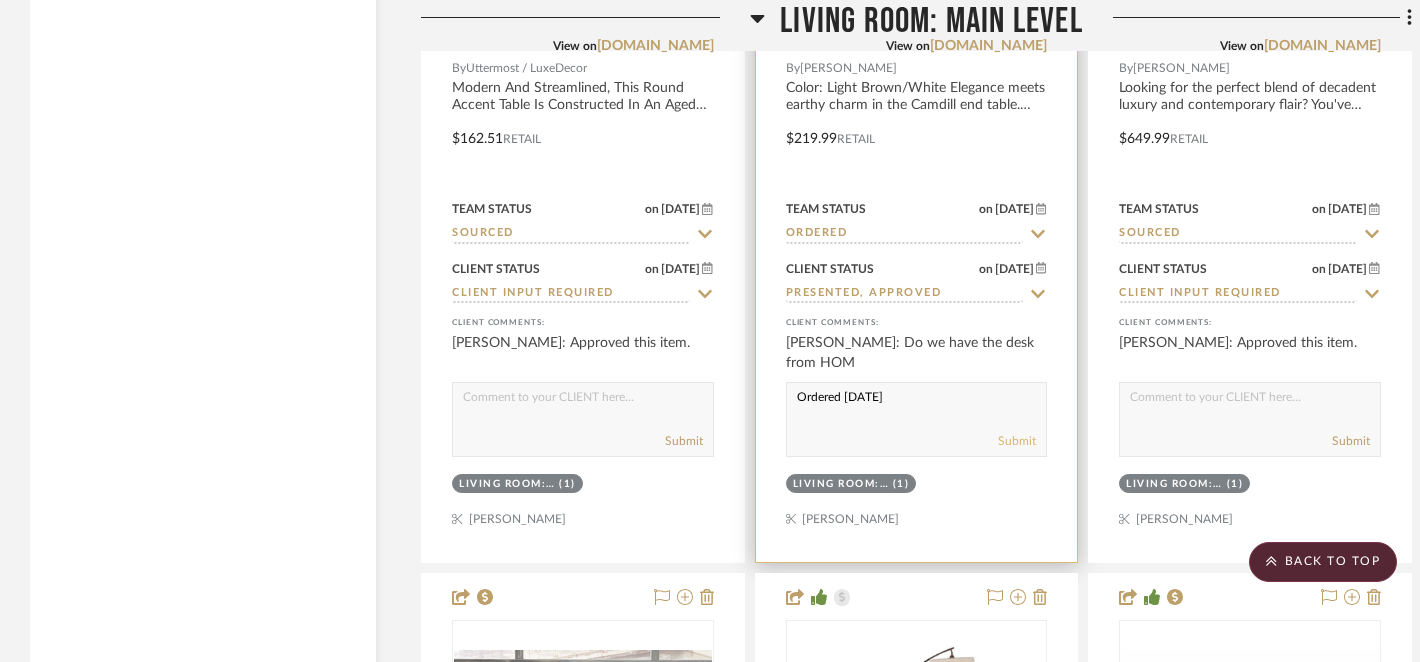 type on "Ordered 7/7/25" 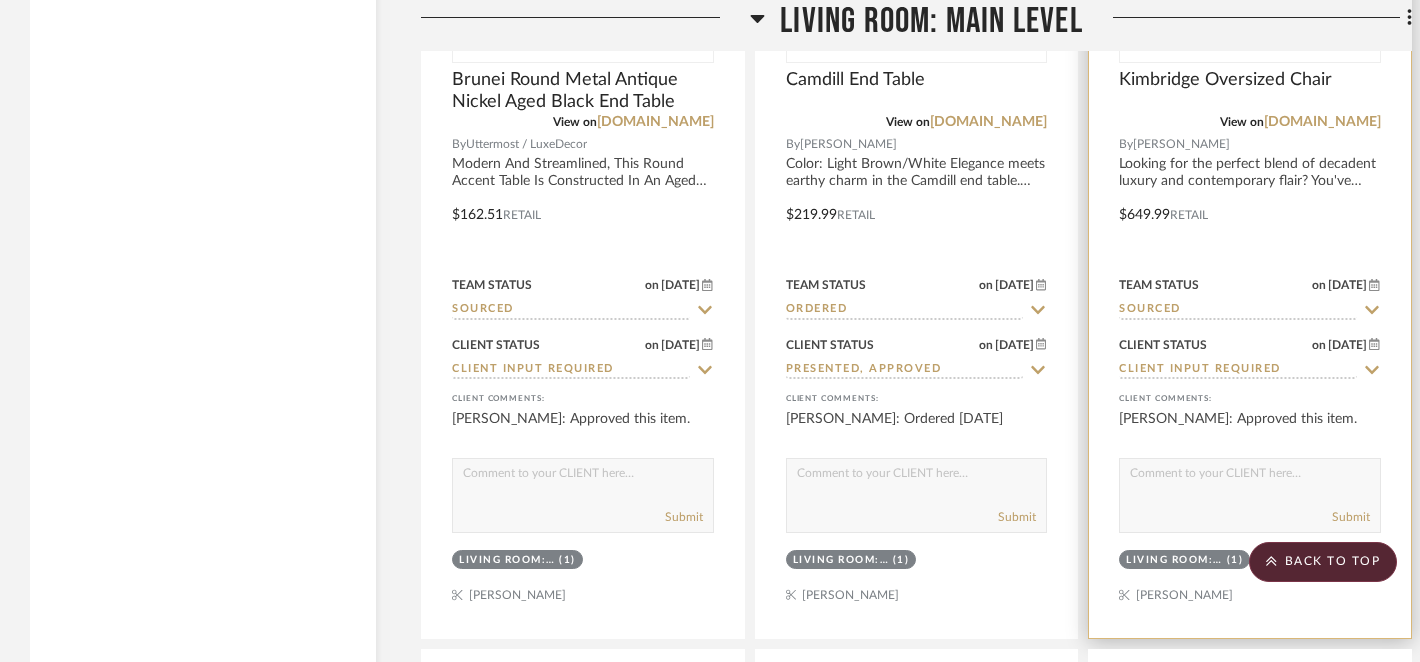 scroll, scrollTop: 3632, scrollLeft: 0, axis: vertical 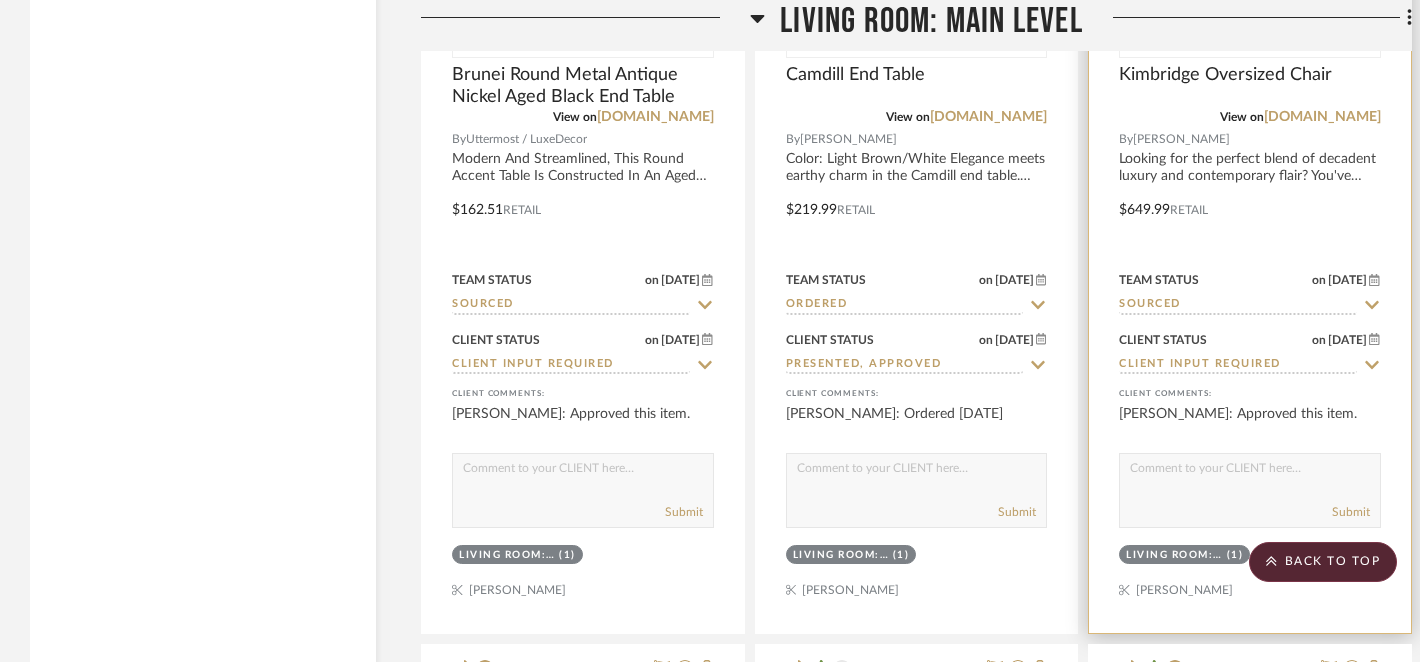 click 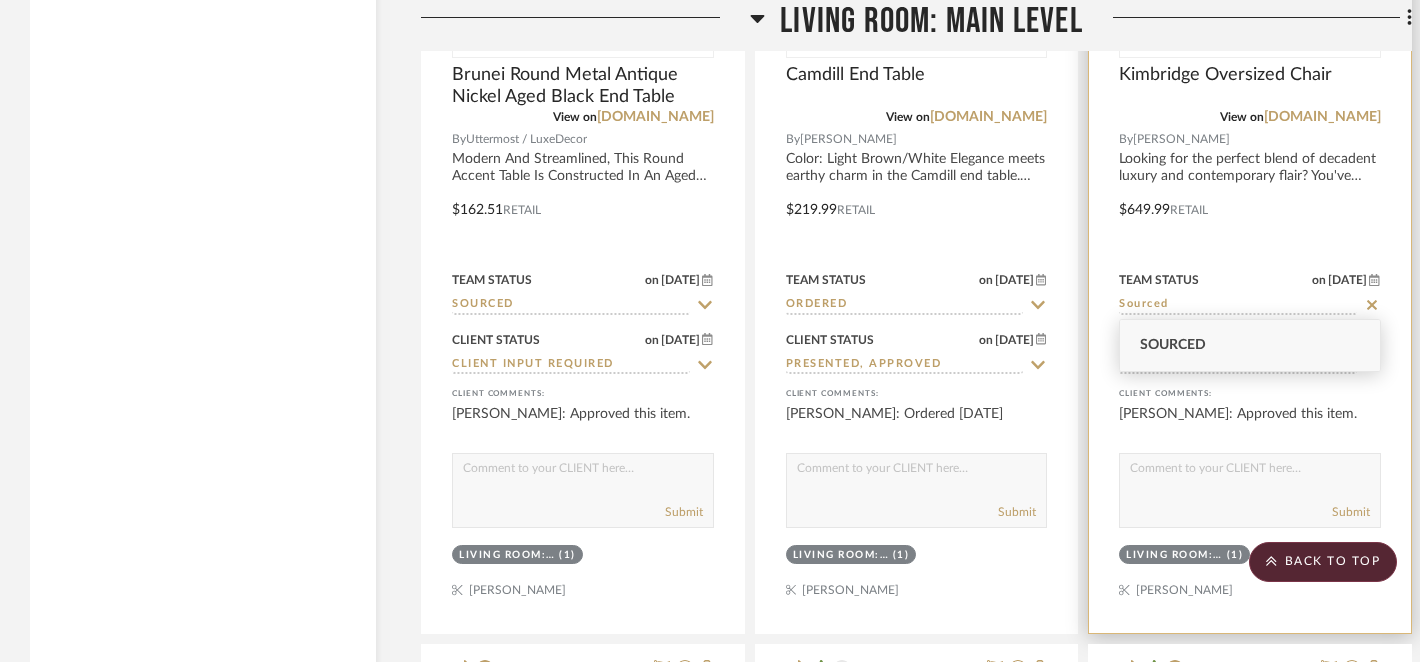 click 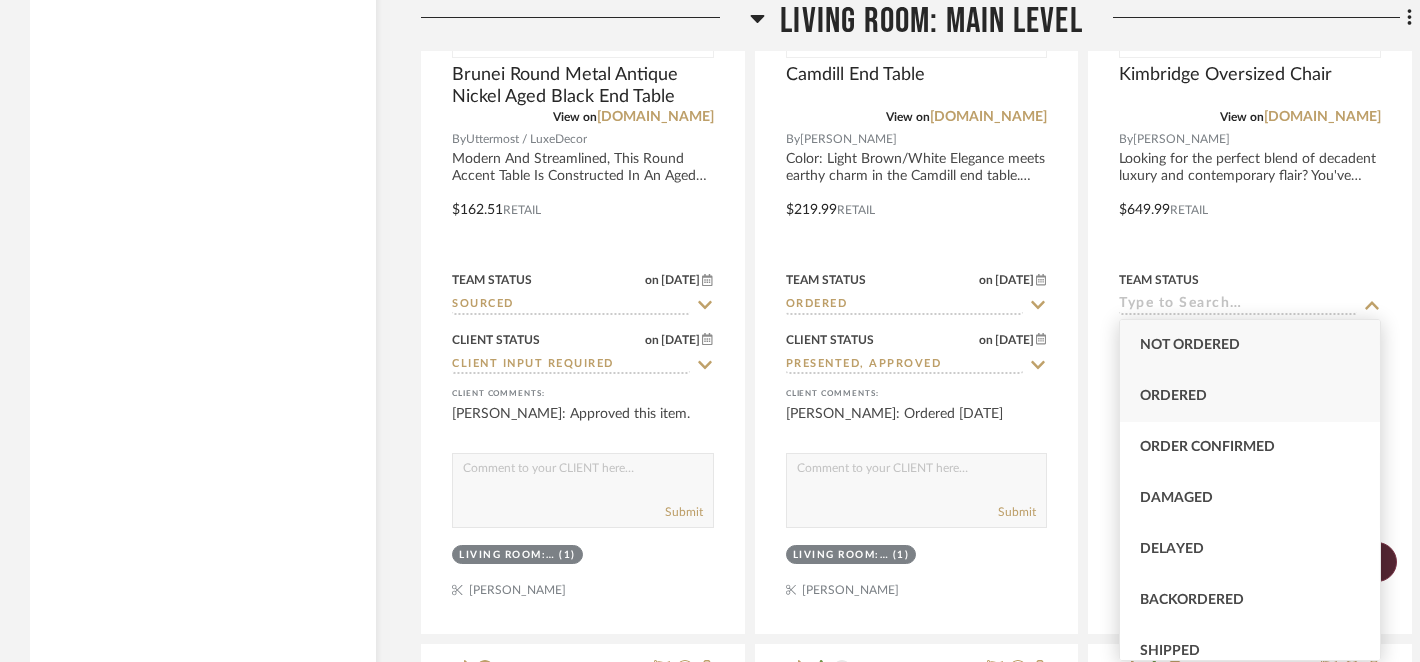click on "Ordered" at bounding box center (1250, 396) 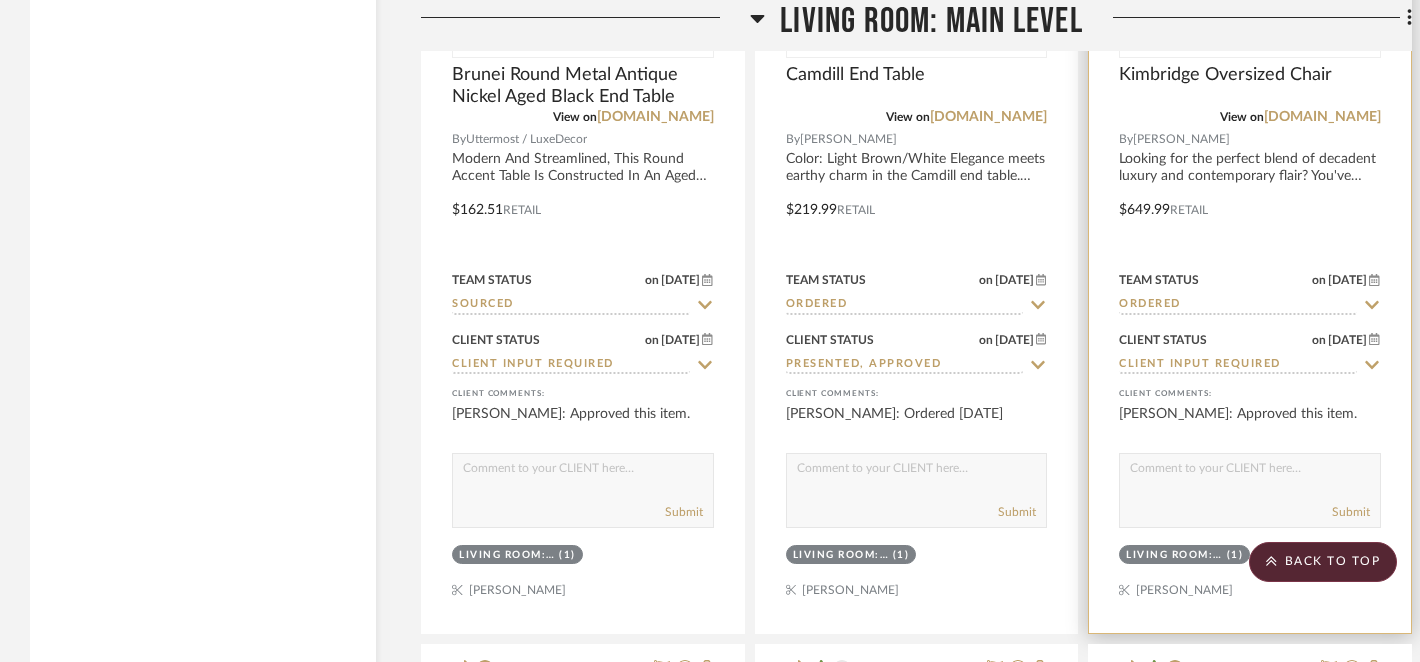 click 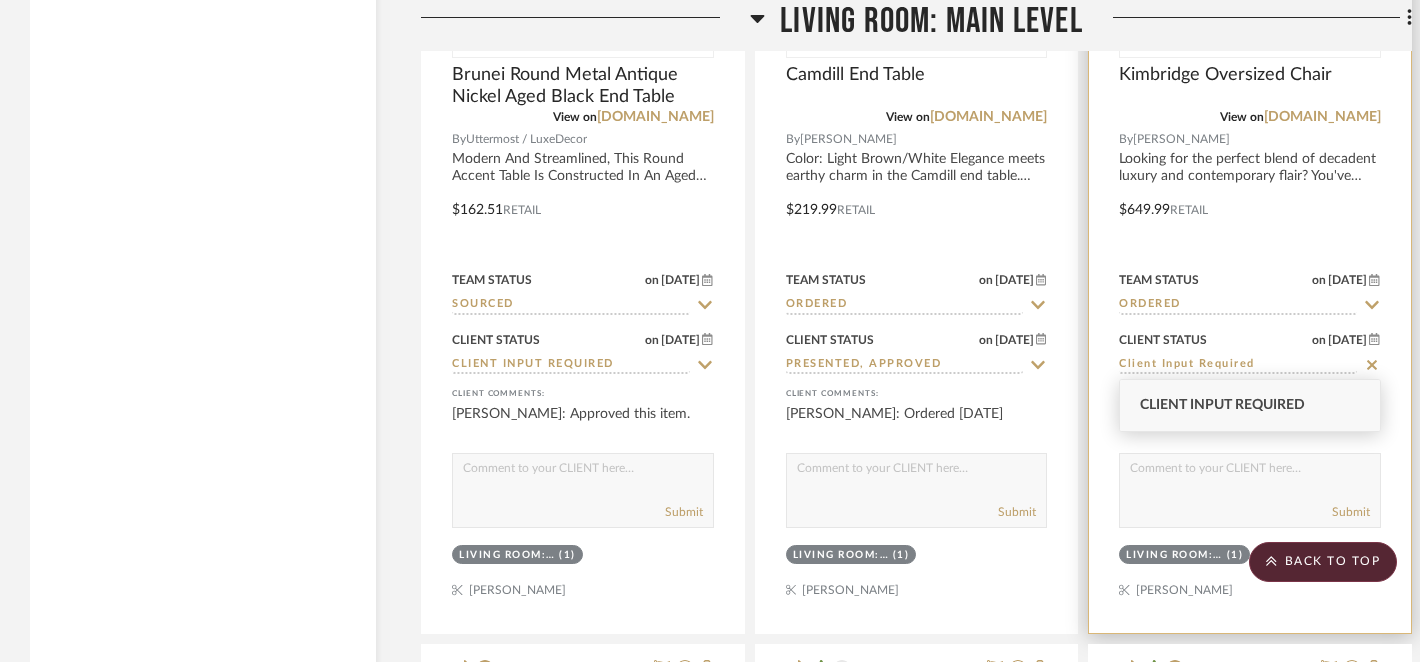 click 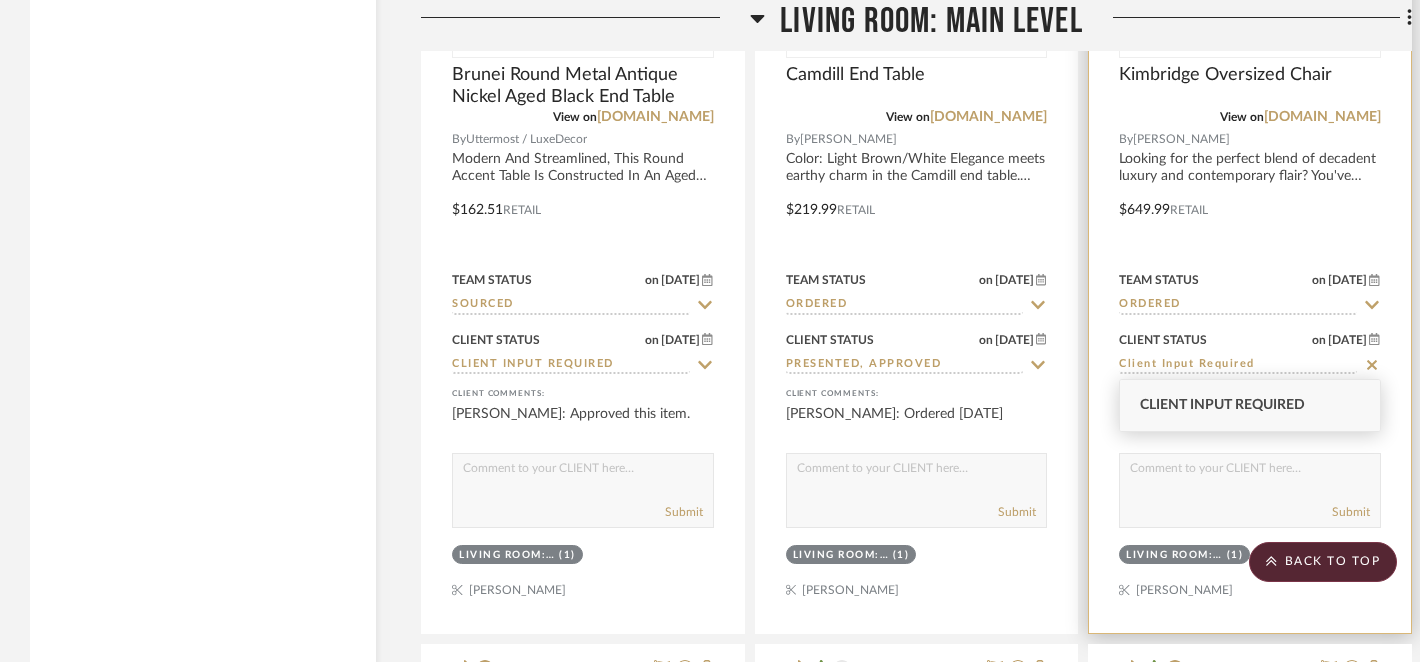 type on "7/9/2025" 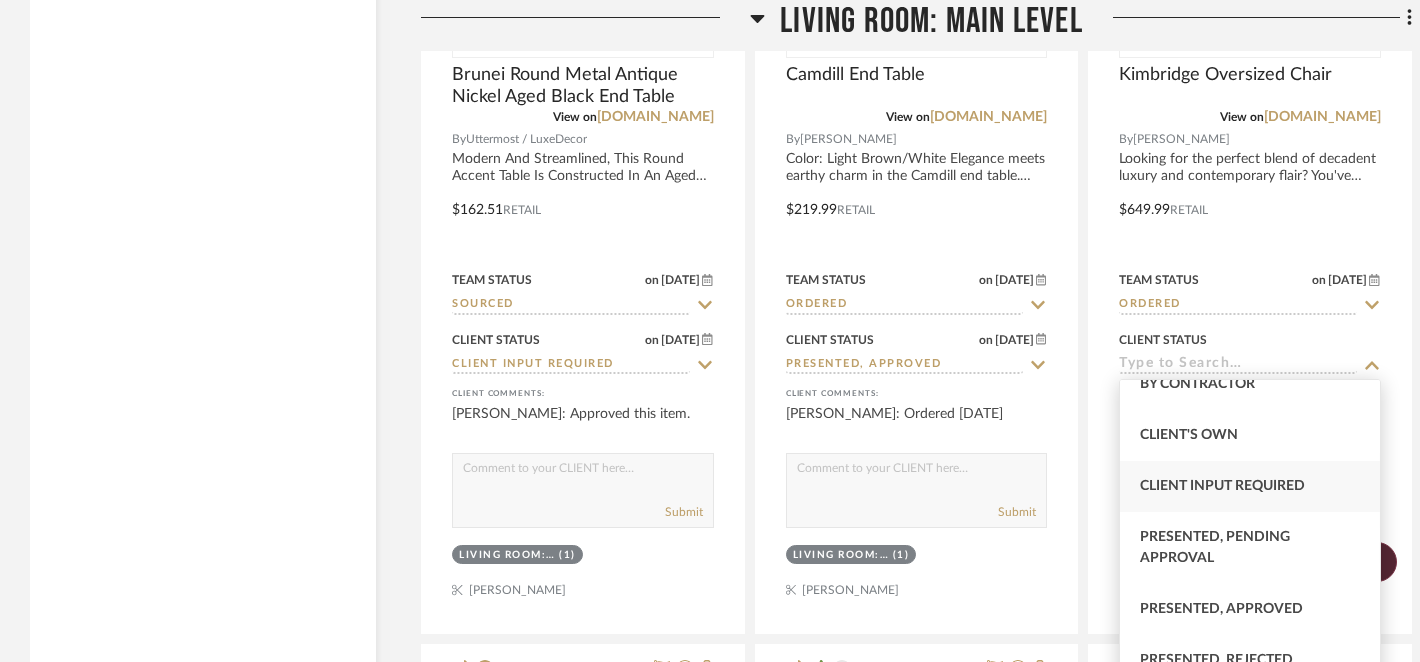 scroll, scrollTop: 108, scrollLeft: 0, axis: vertical 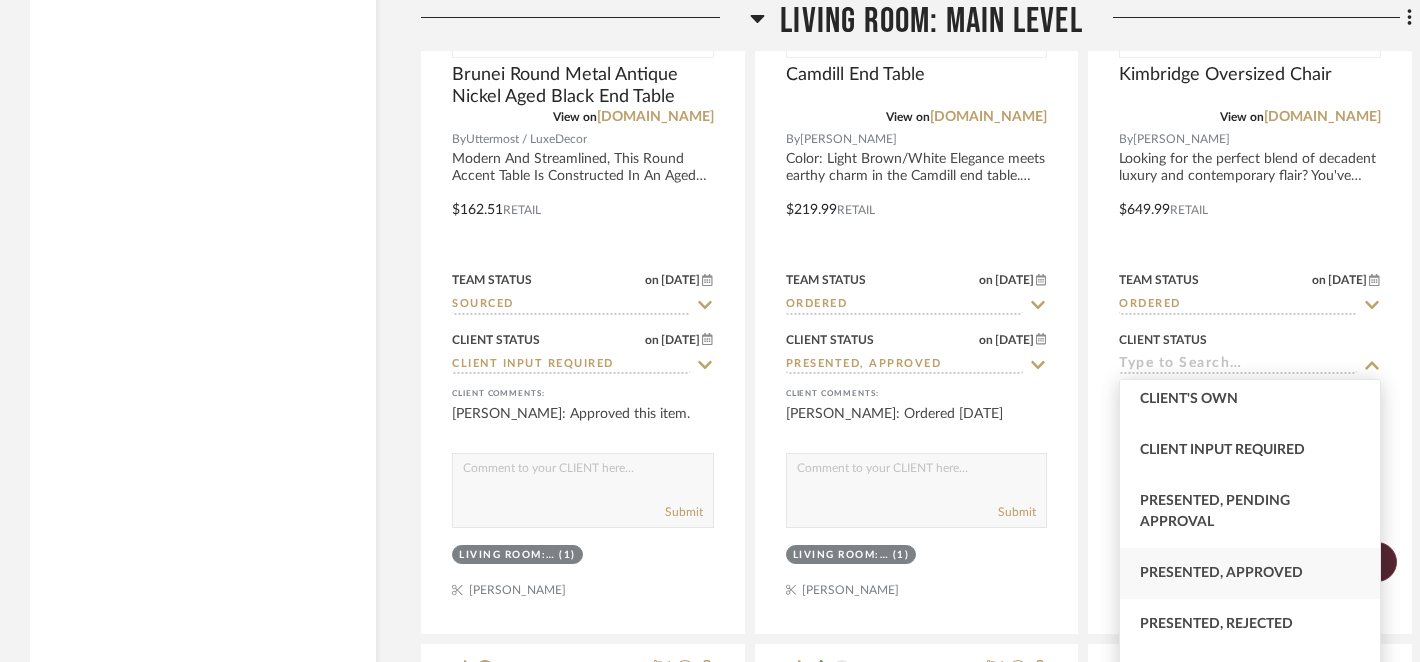 click on "Presented, Approved" at bounding box center [1221, 573] 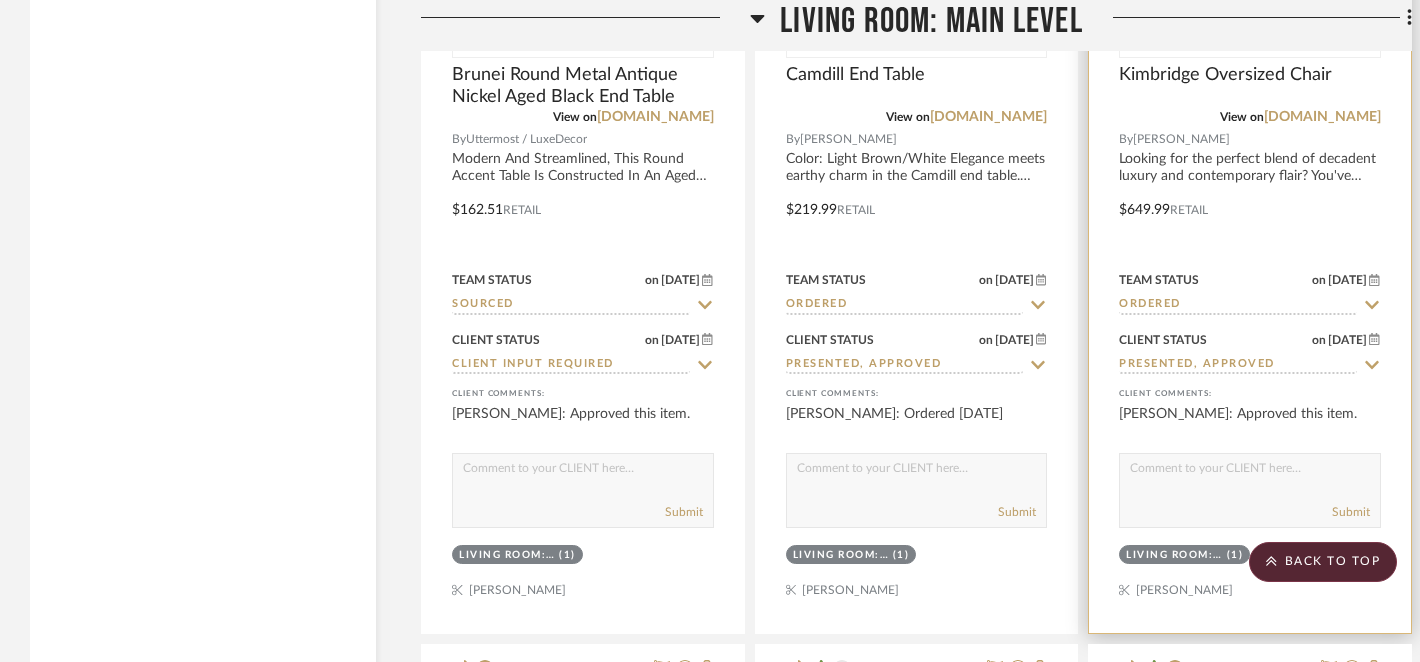 click on "Submit" at bounding box center [1250, 490] 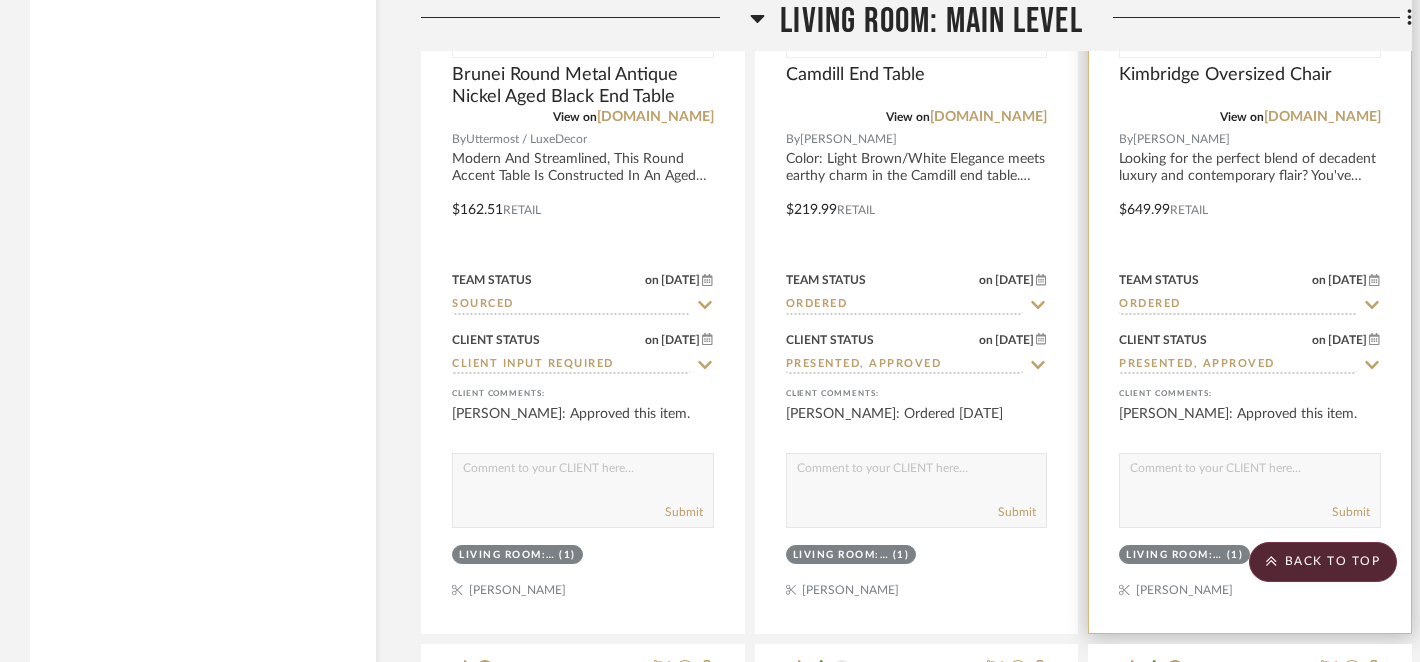 click at bounding box center (1250, 473) 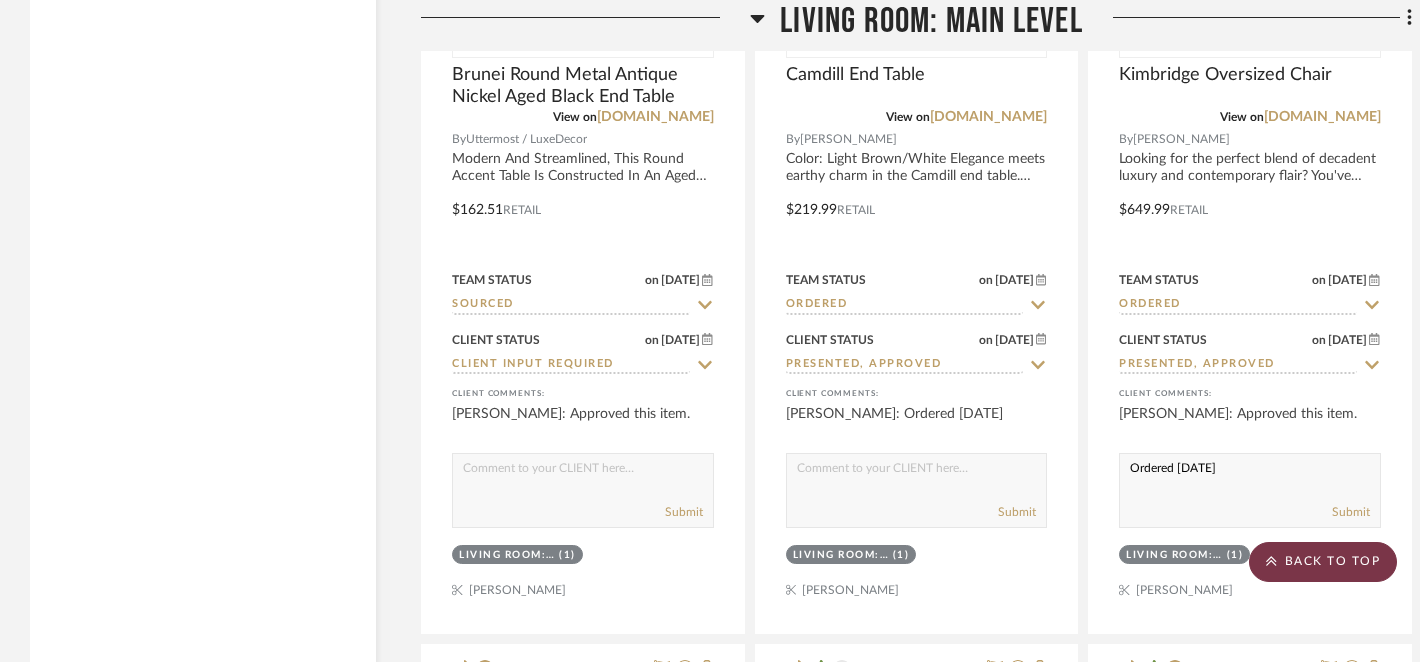 type on "Ordered 7/7/25" 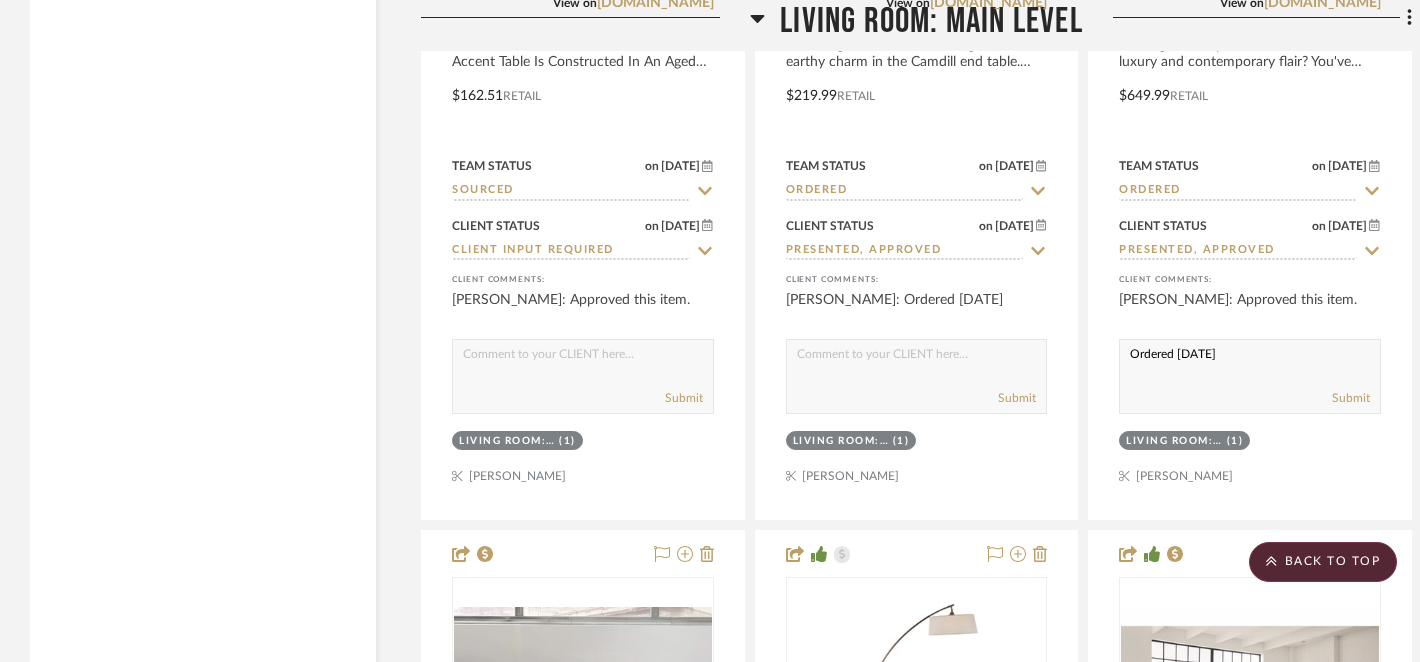 scroll, scrollTop: 3764, scrollLeft: 0, axis: vertical 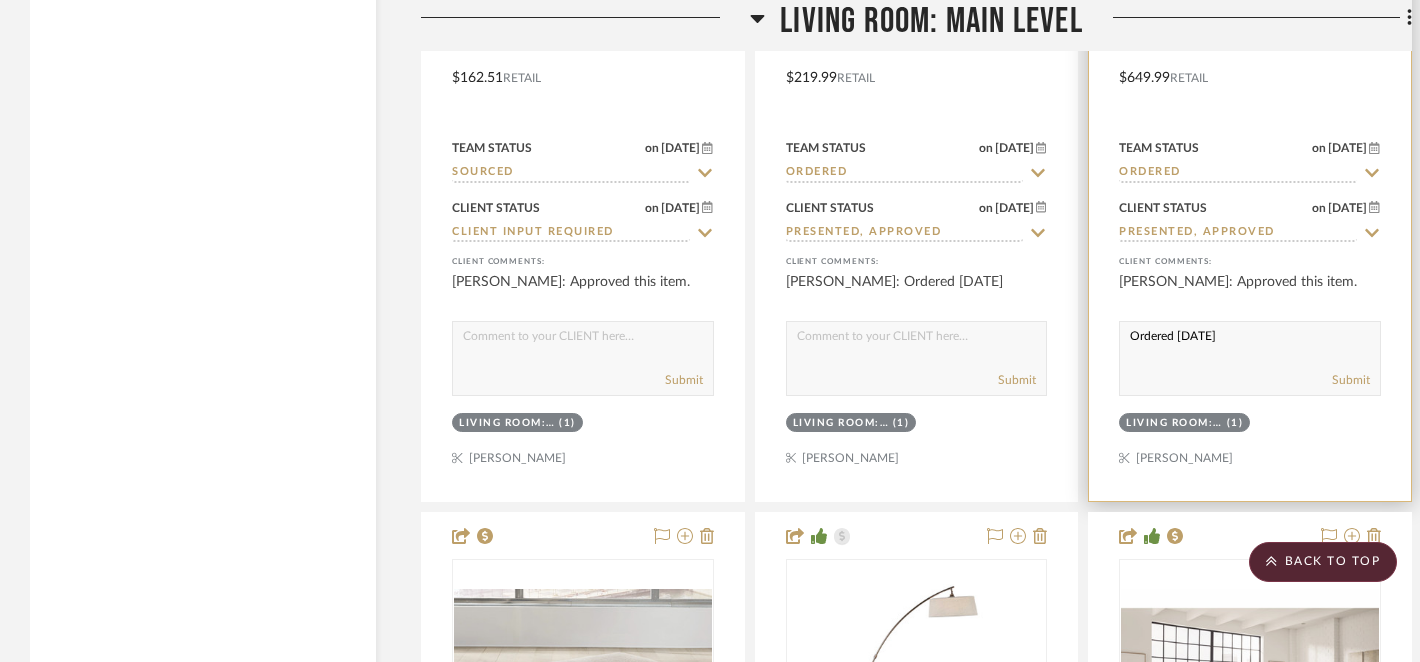 click on "Submit" at bounding box center (1250, 381) 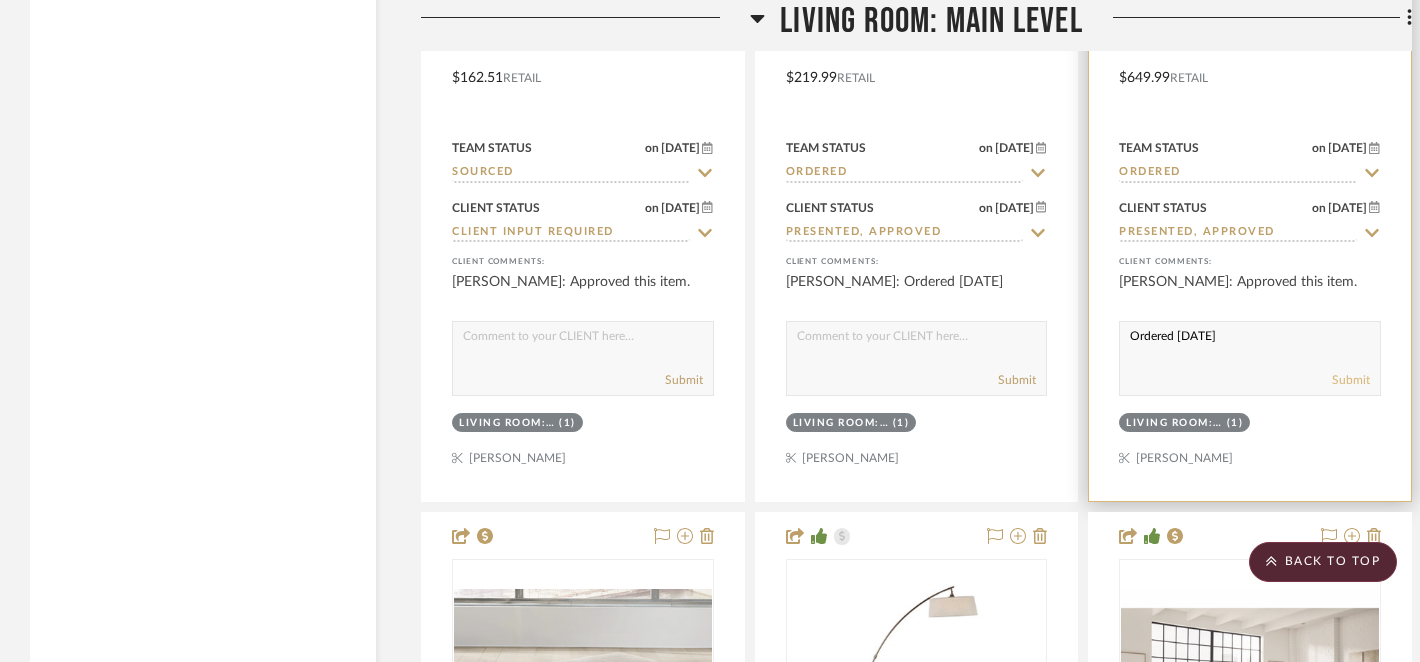 click on "Submit" at bounding box center (1351, 380) 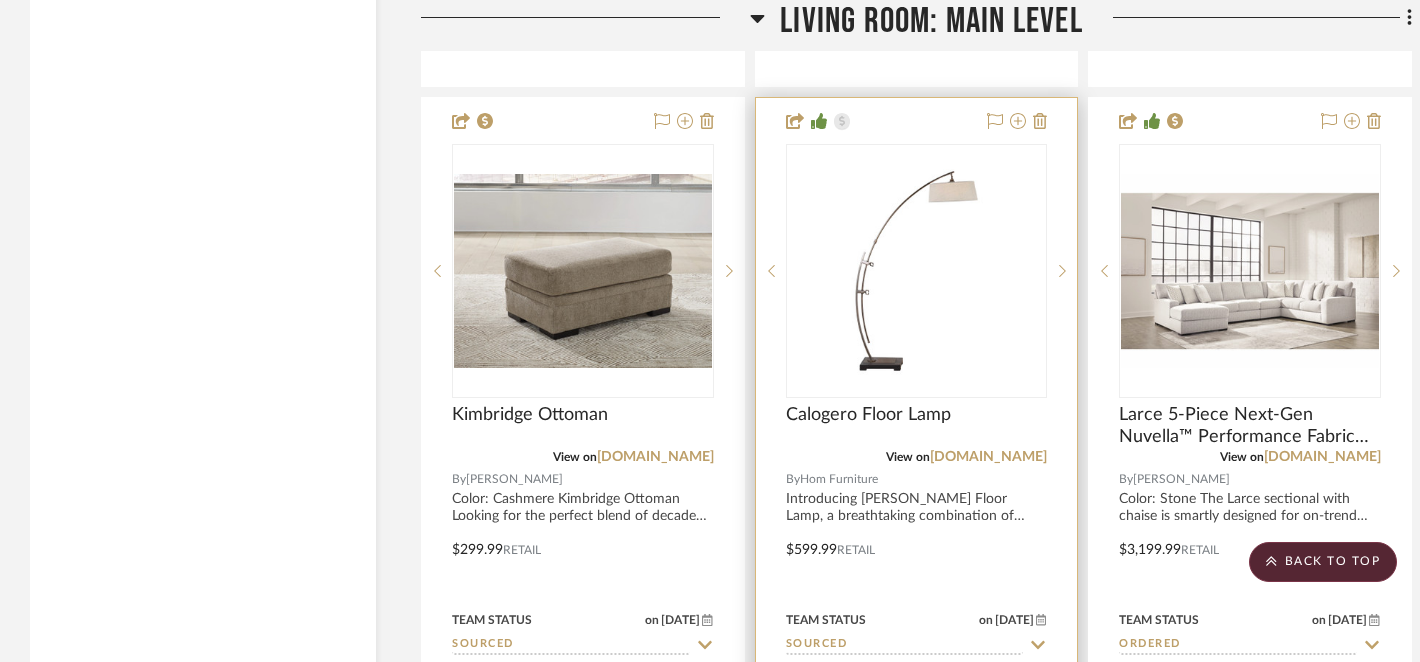 scroll, scrollTop: 4314, scrollLeft: 0, axis: vertical 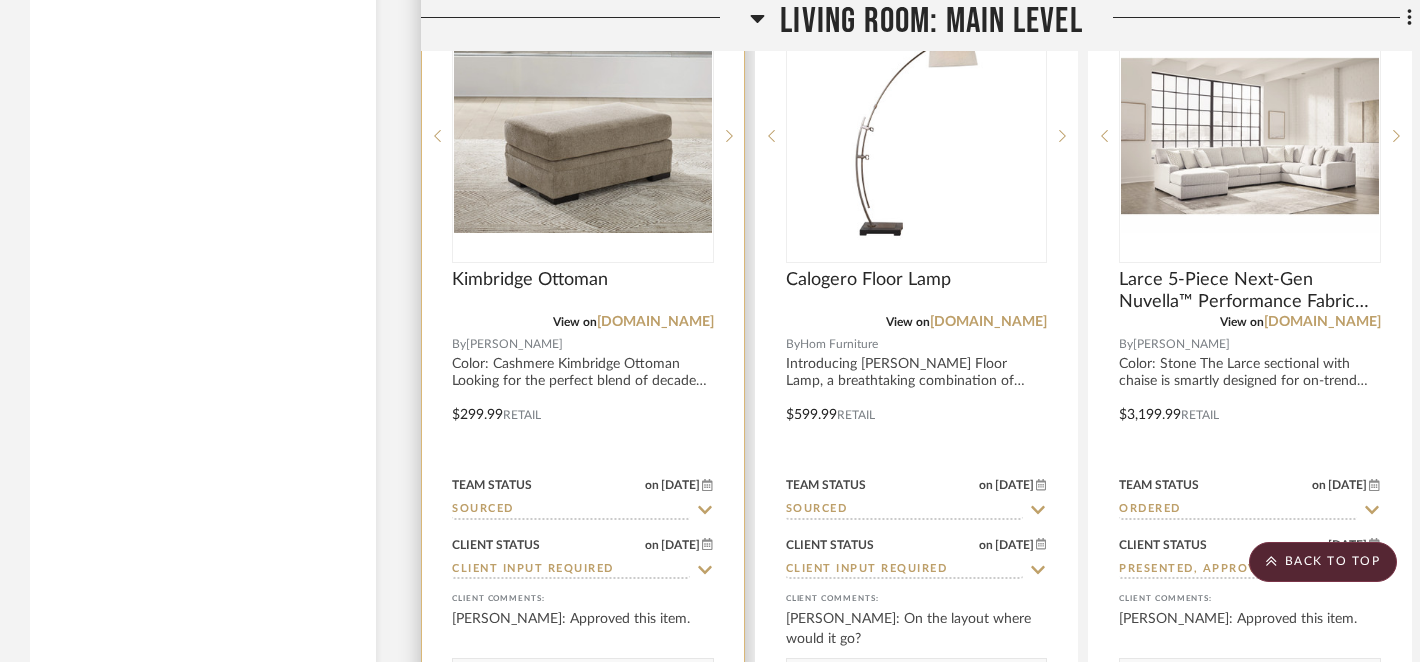 click 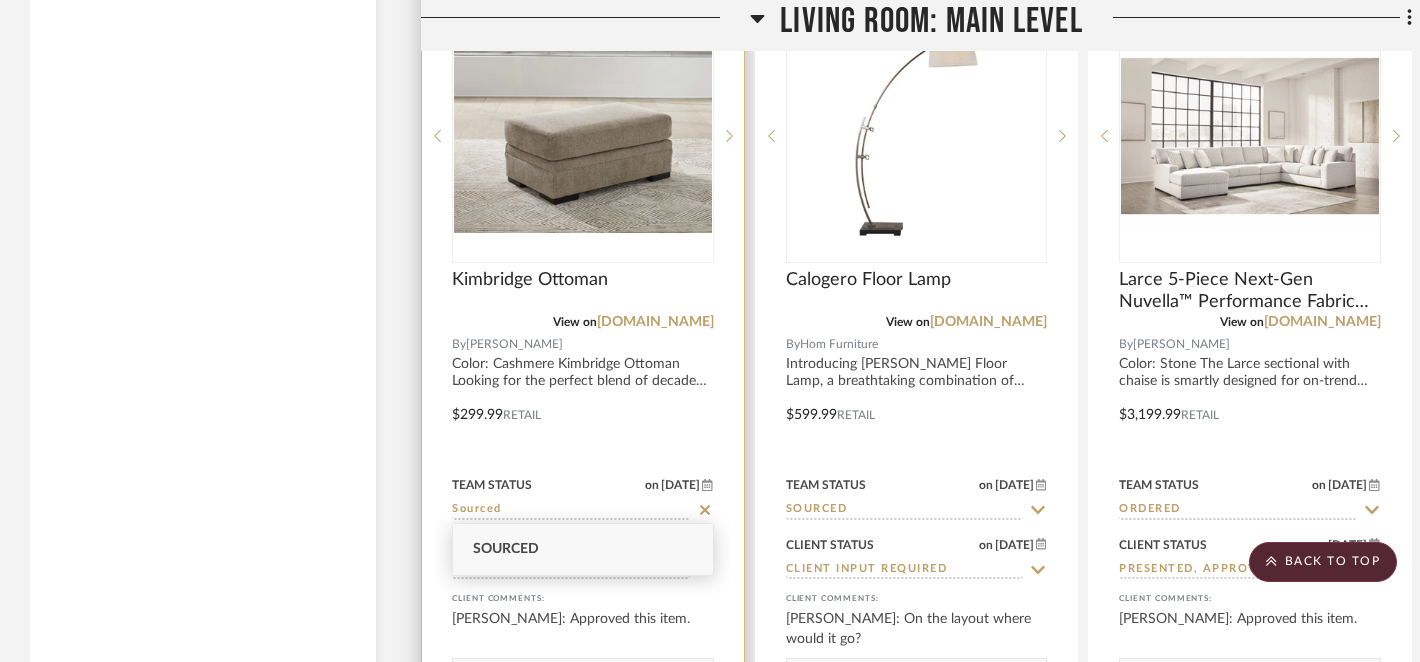 click 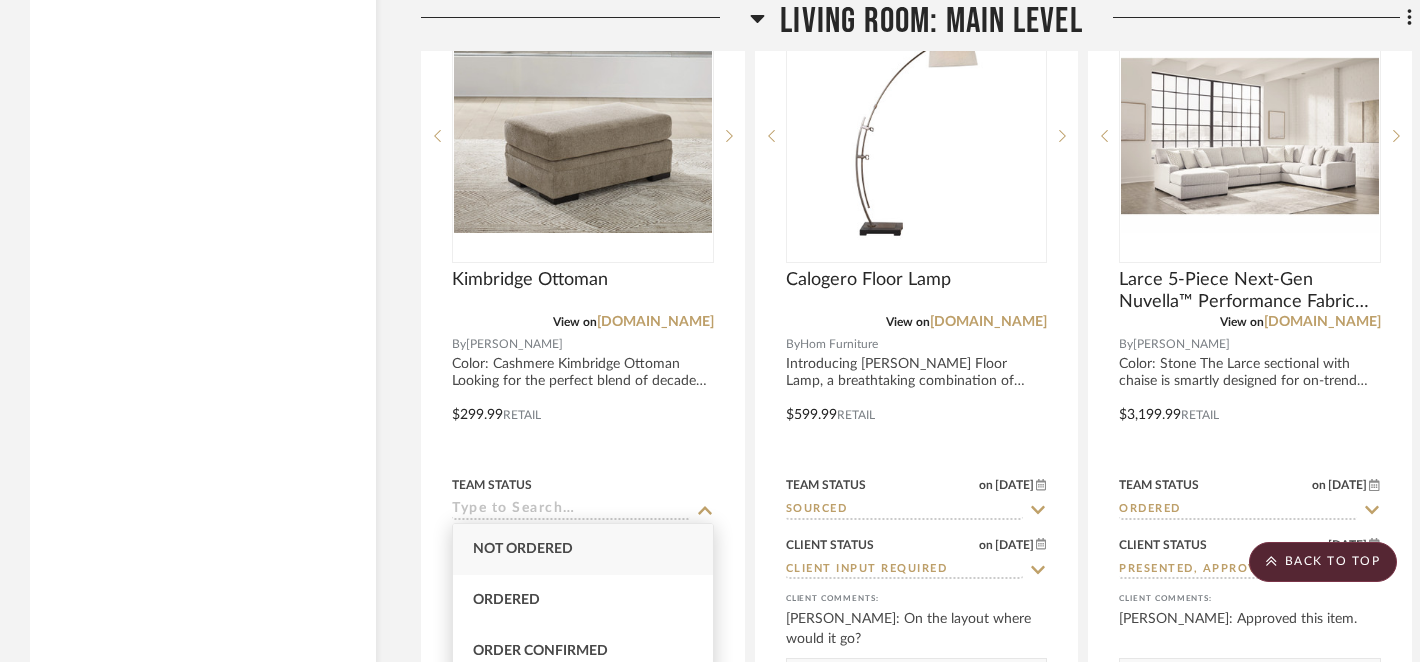 scroll, scrollTop: 68, scrollLeft: 0, axis: vertical 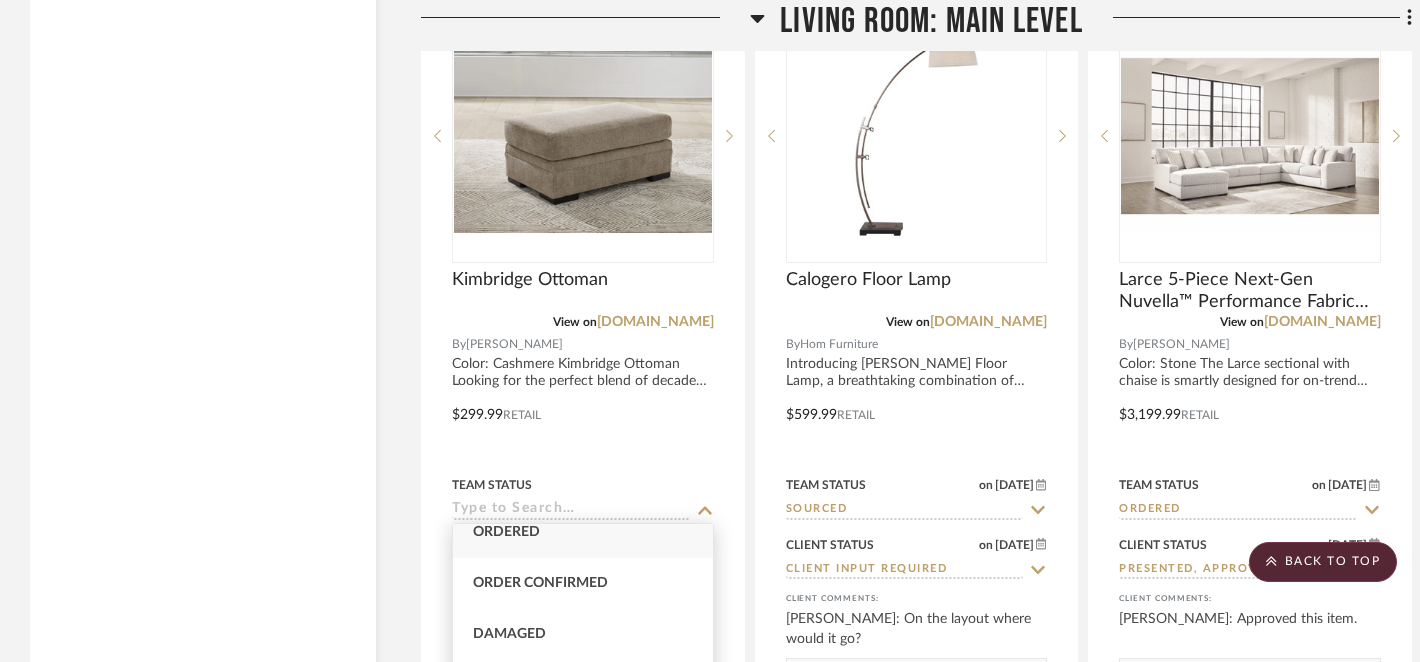click on "Ordered" at bounding box center (583, 532) 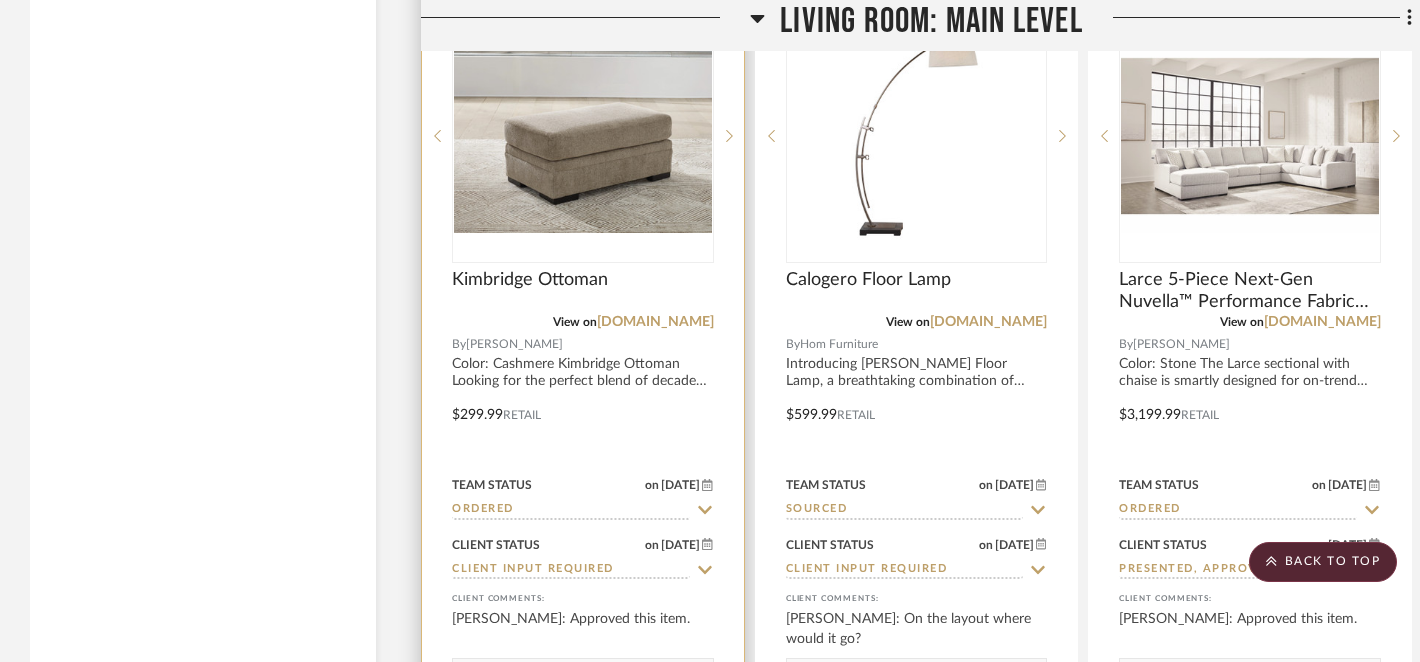 click 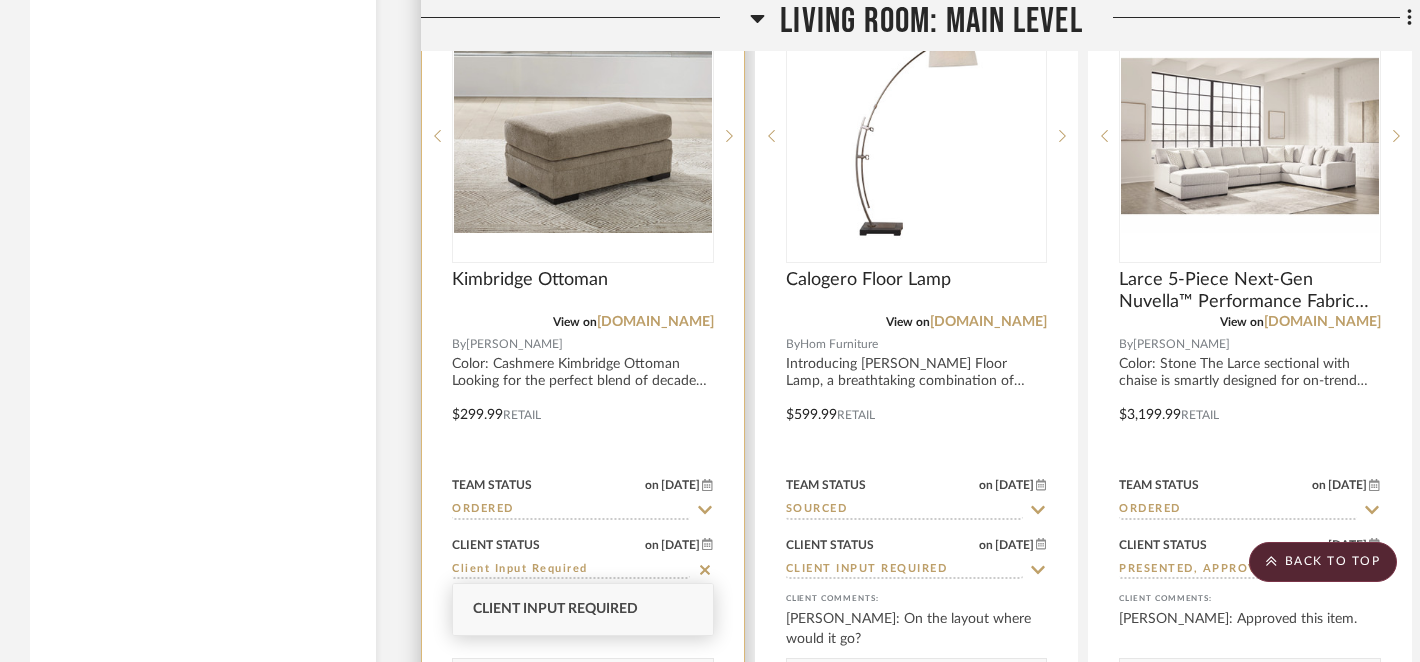 click 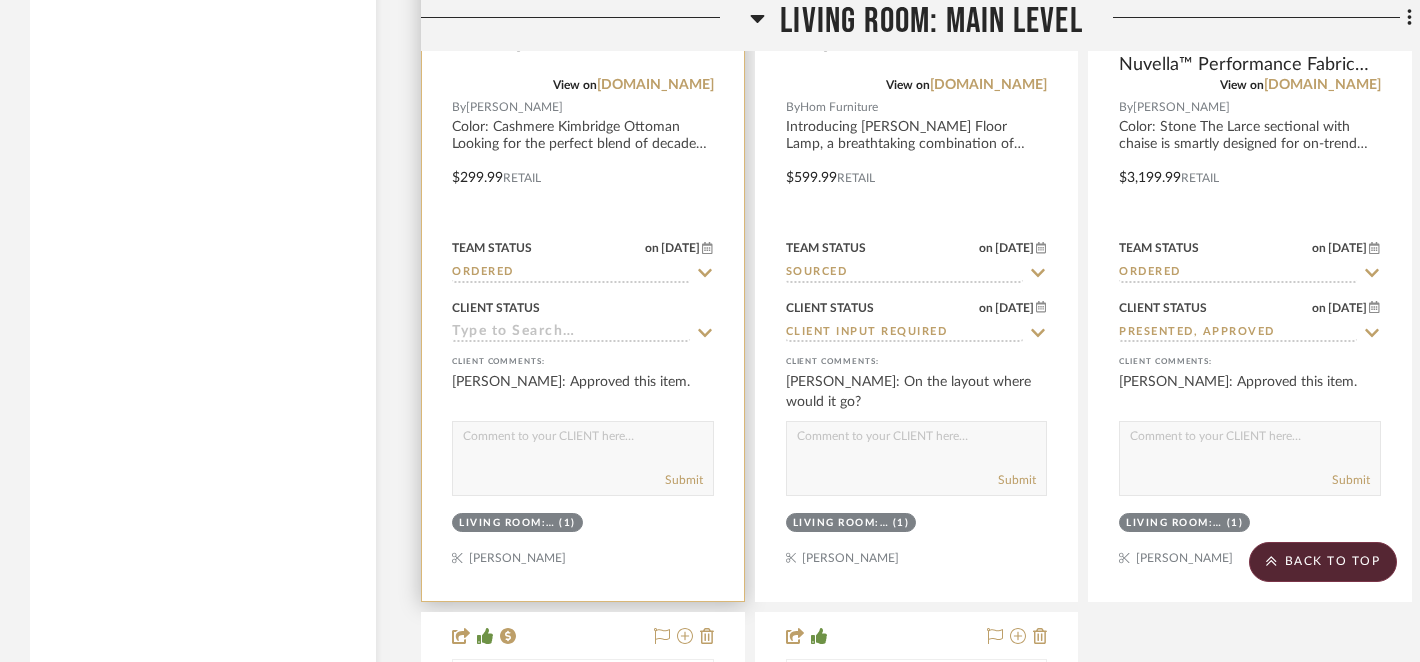 scroll, scrollTop: 4563, scrollLeft: 0, axis: vertical 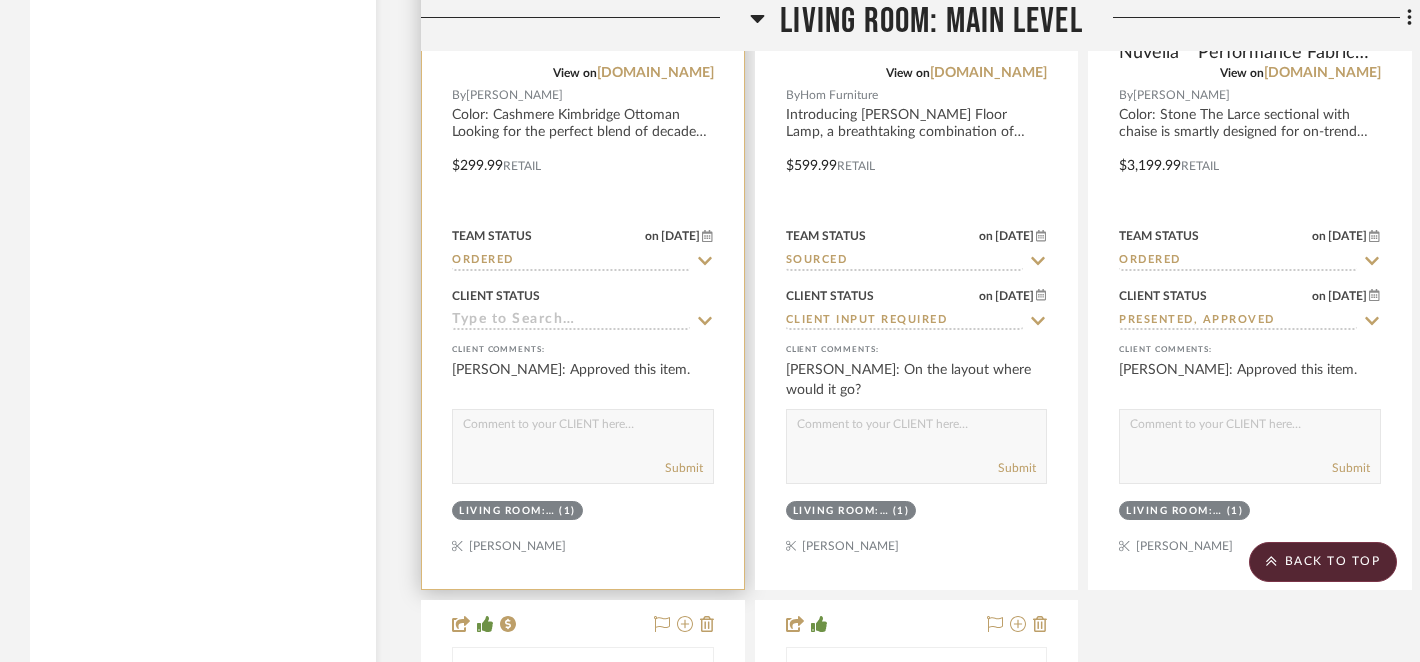 click 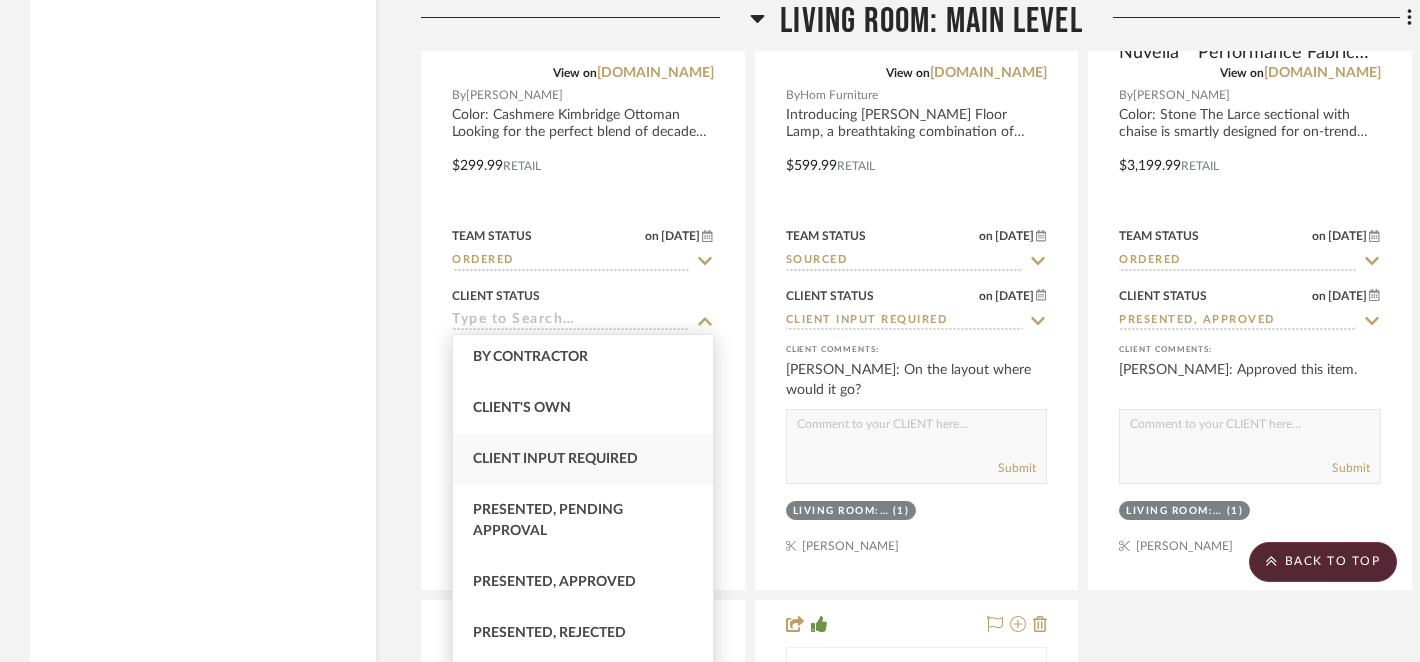 scroll, scrollTop: 57, scrollLeft: 0, axis: vertical 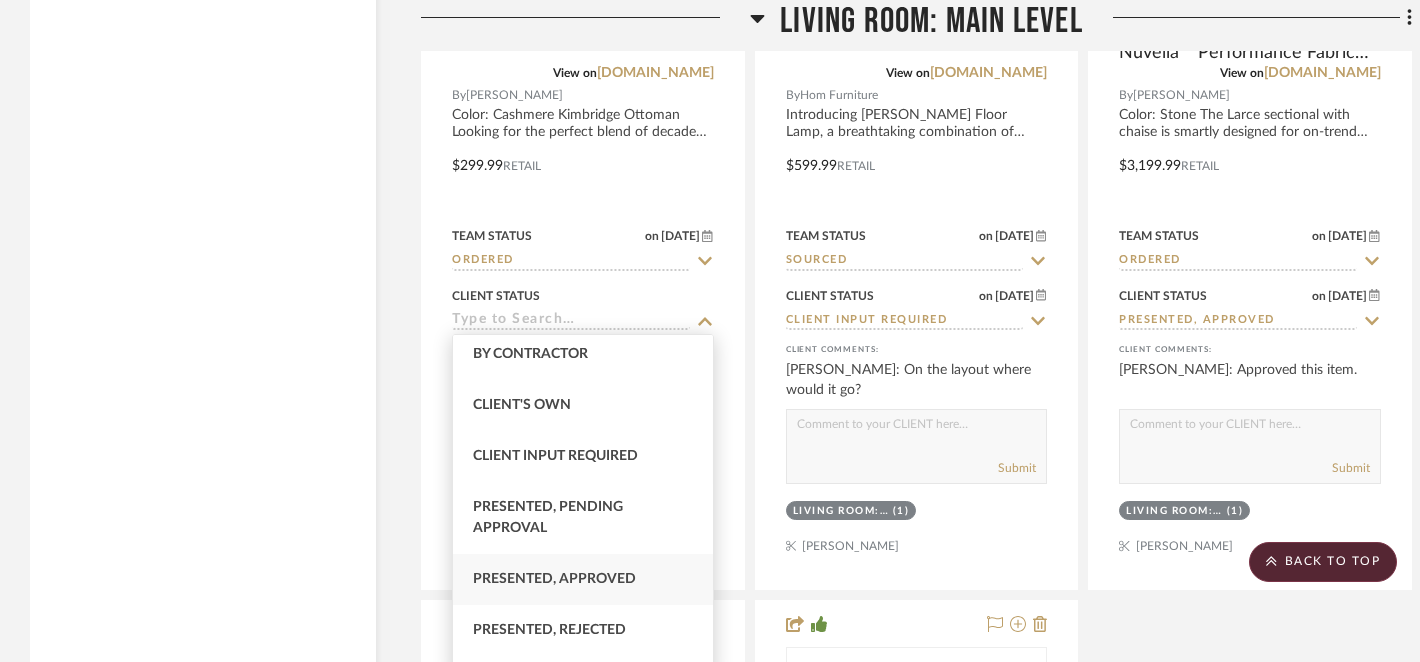 click on "Presented, Approved" at bounding box center (554, 579) 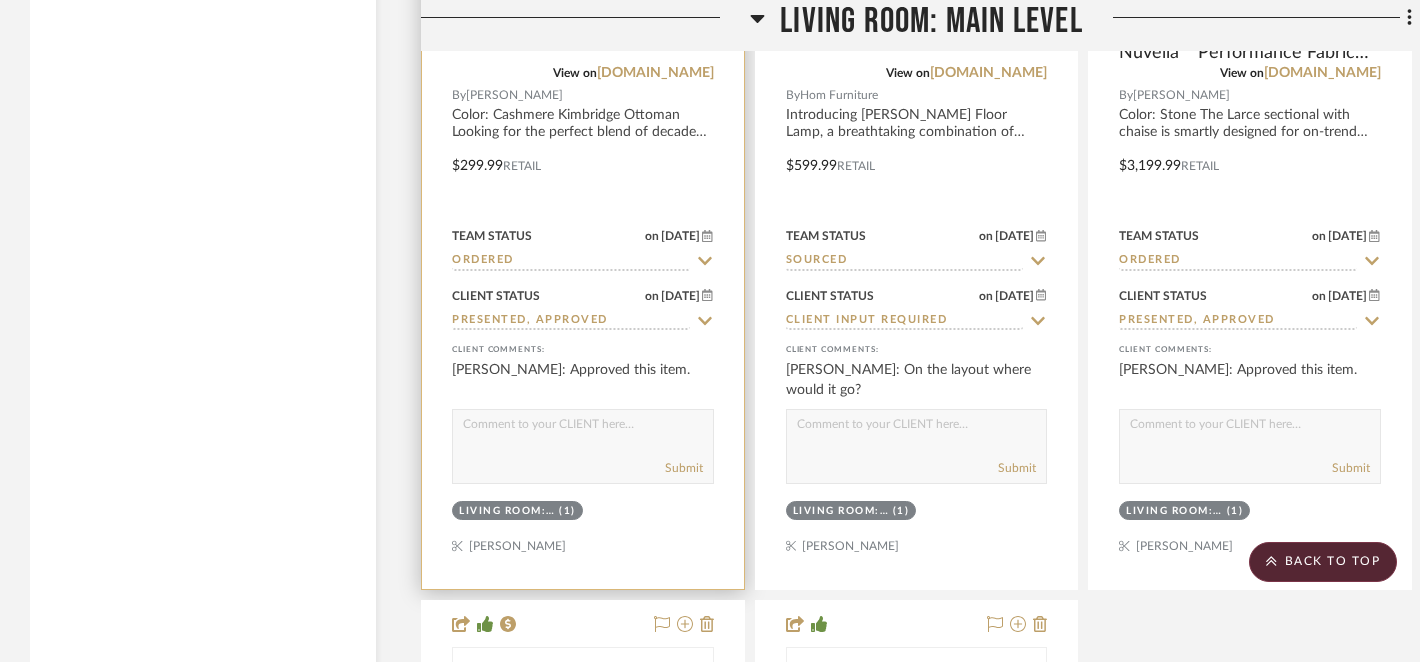 click at bounding box center (583, 429) 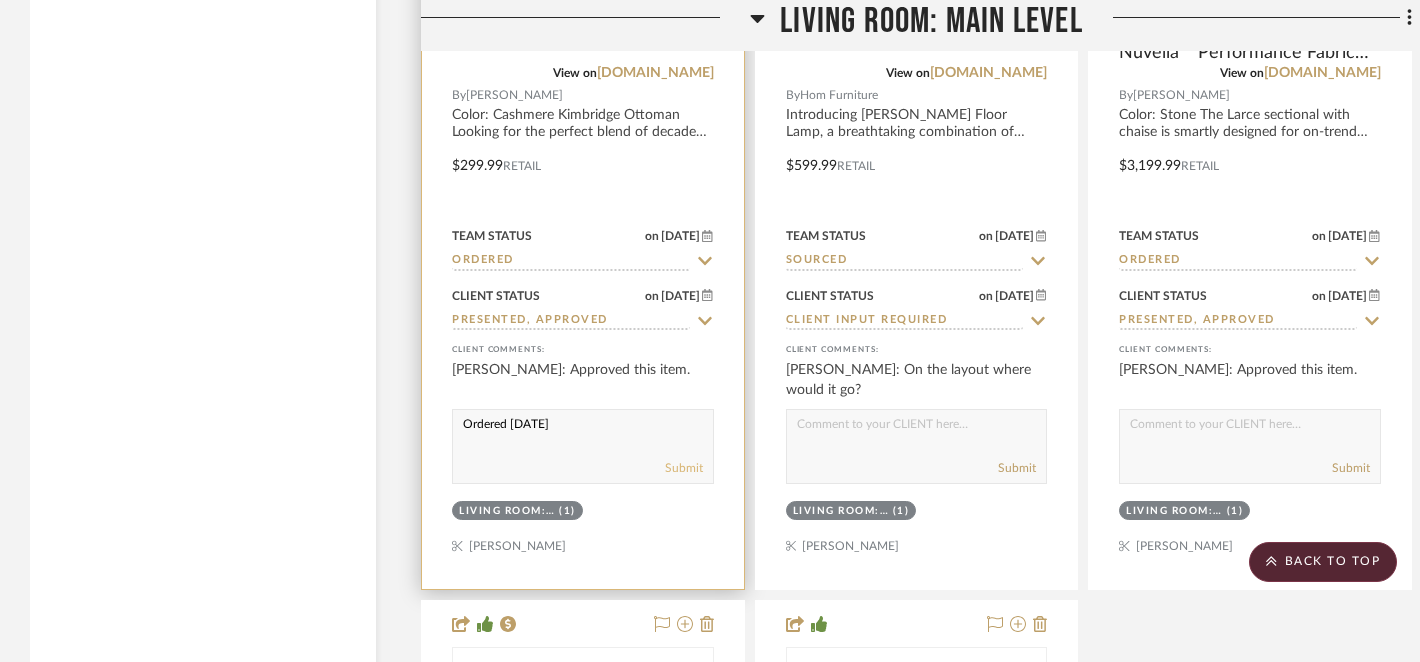 type on "Ordered 7/7/25" 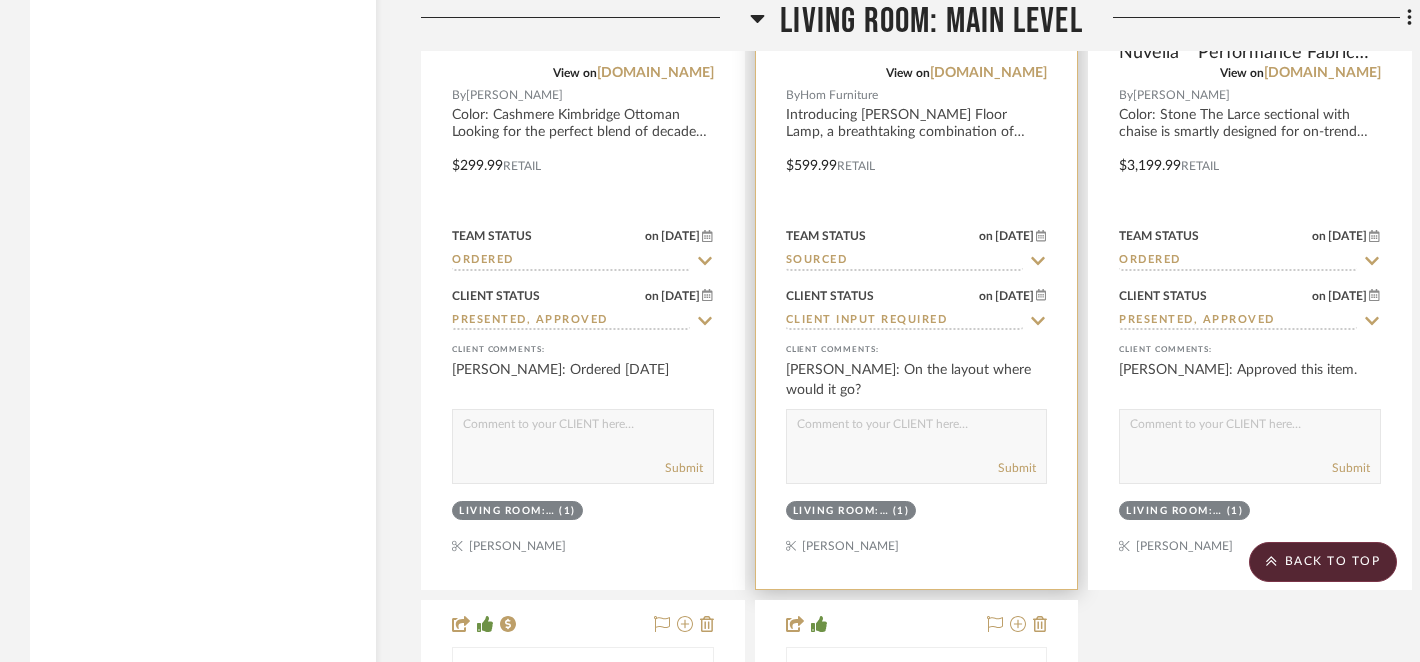 click 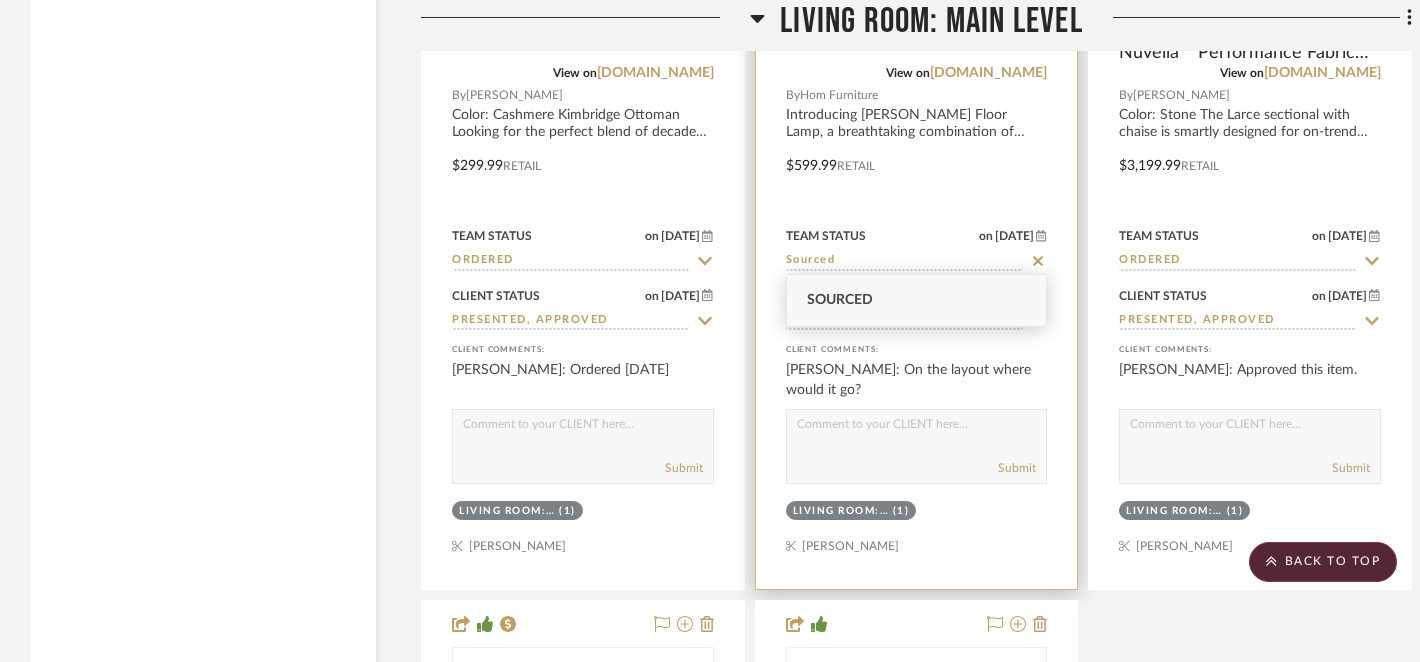 click 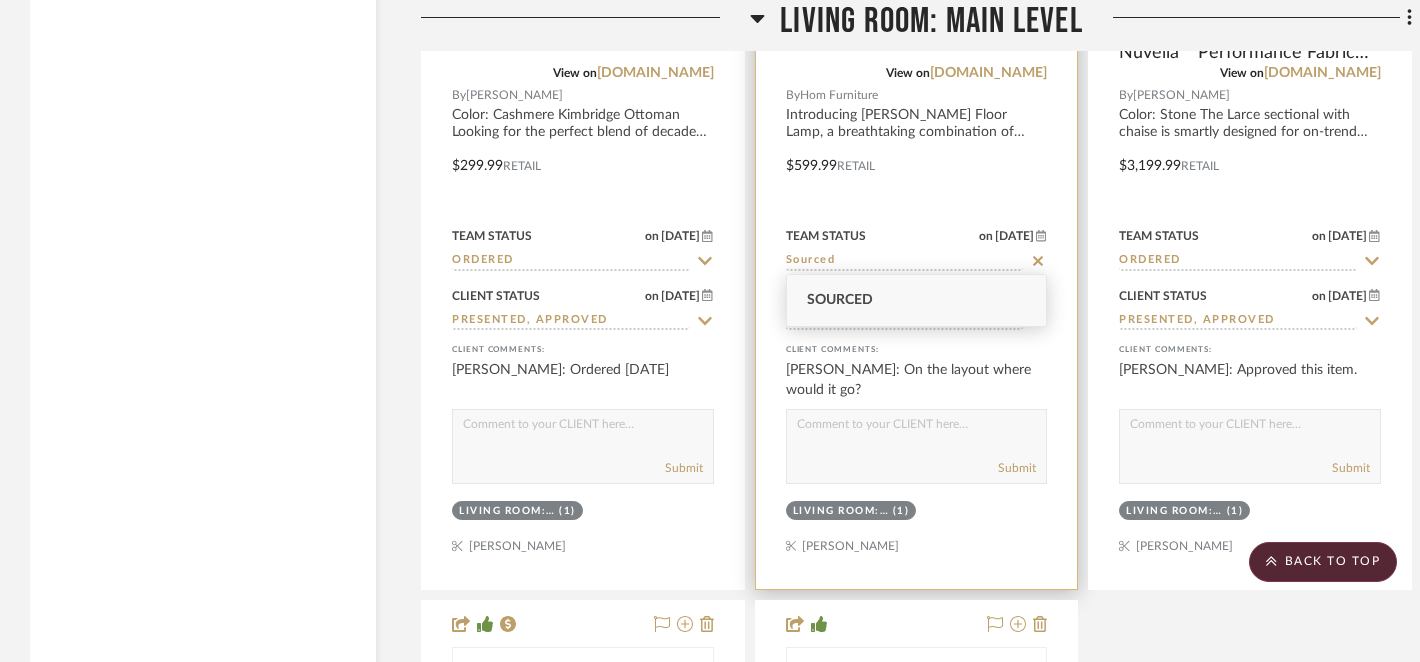 type on "7/9/2025" 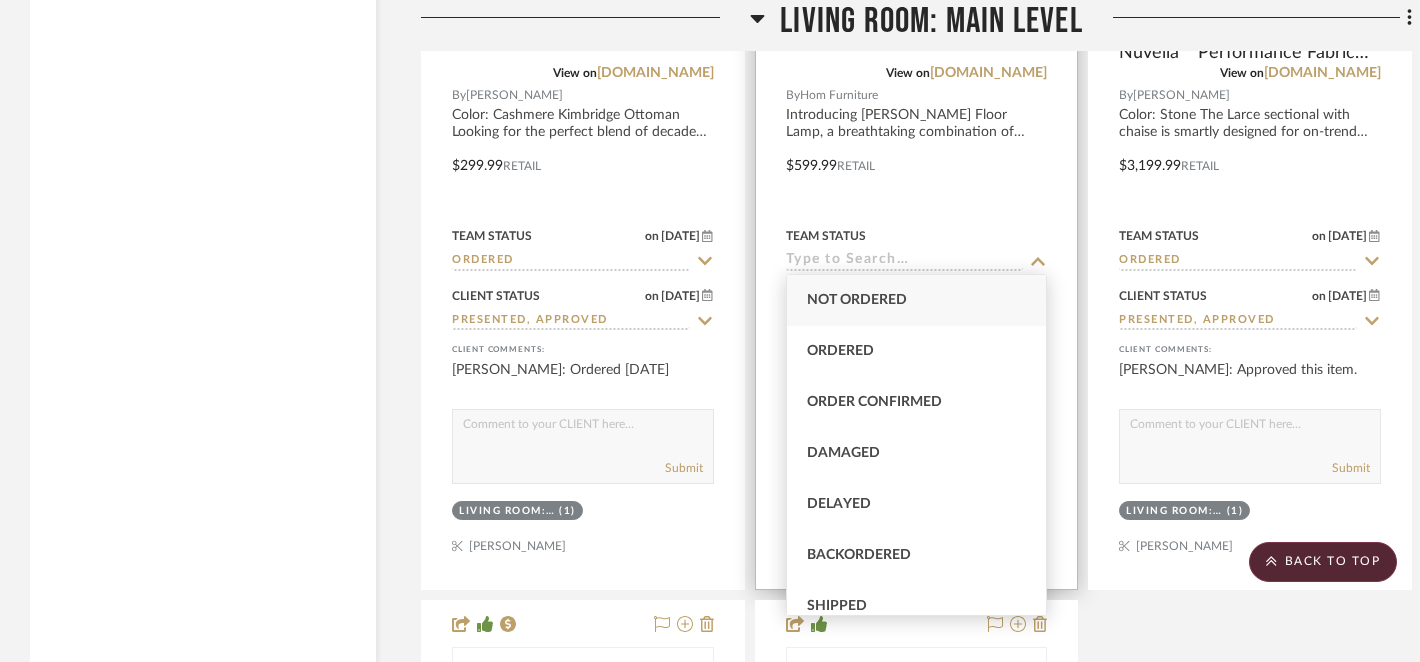 click on "Team Status 7/9/2025" at bounding box center (917, 247) 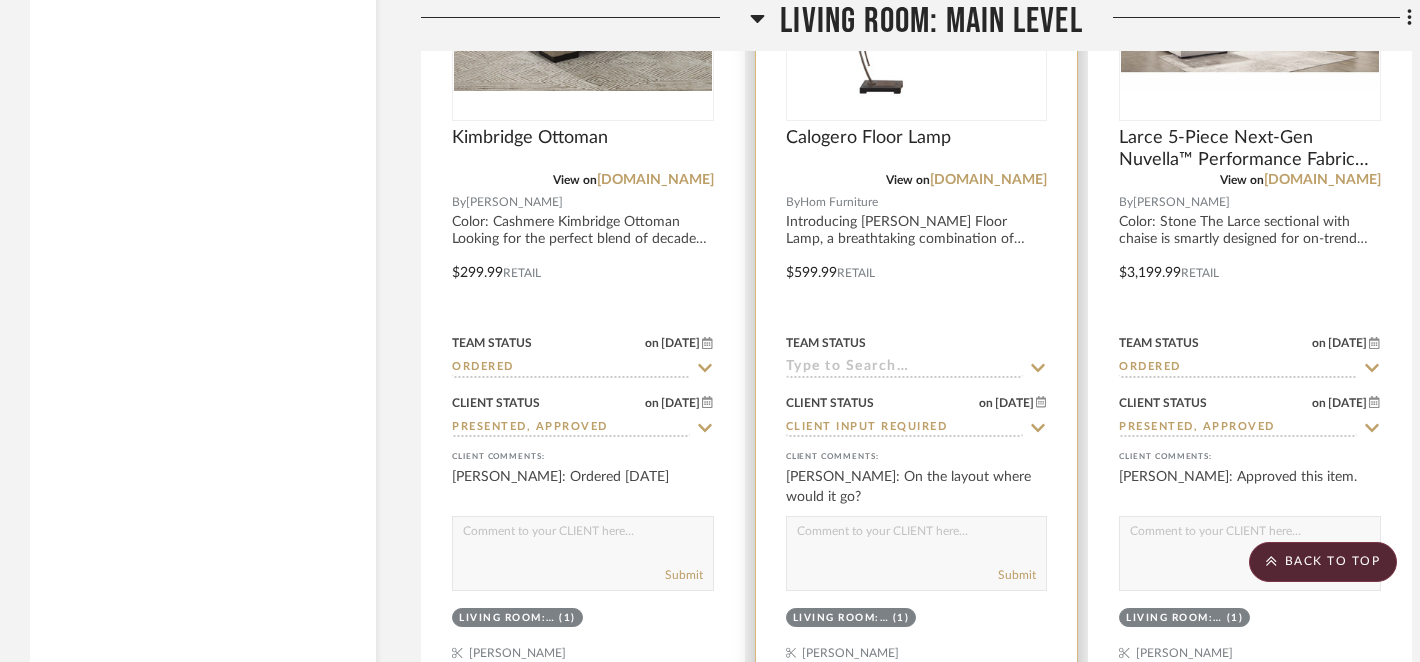 scroll, scrollTop: 4454, scrollLeft: 0, axis: vertical 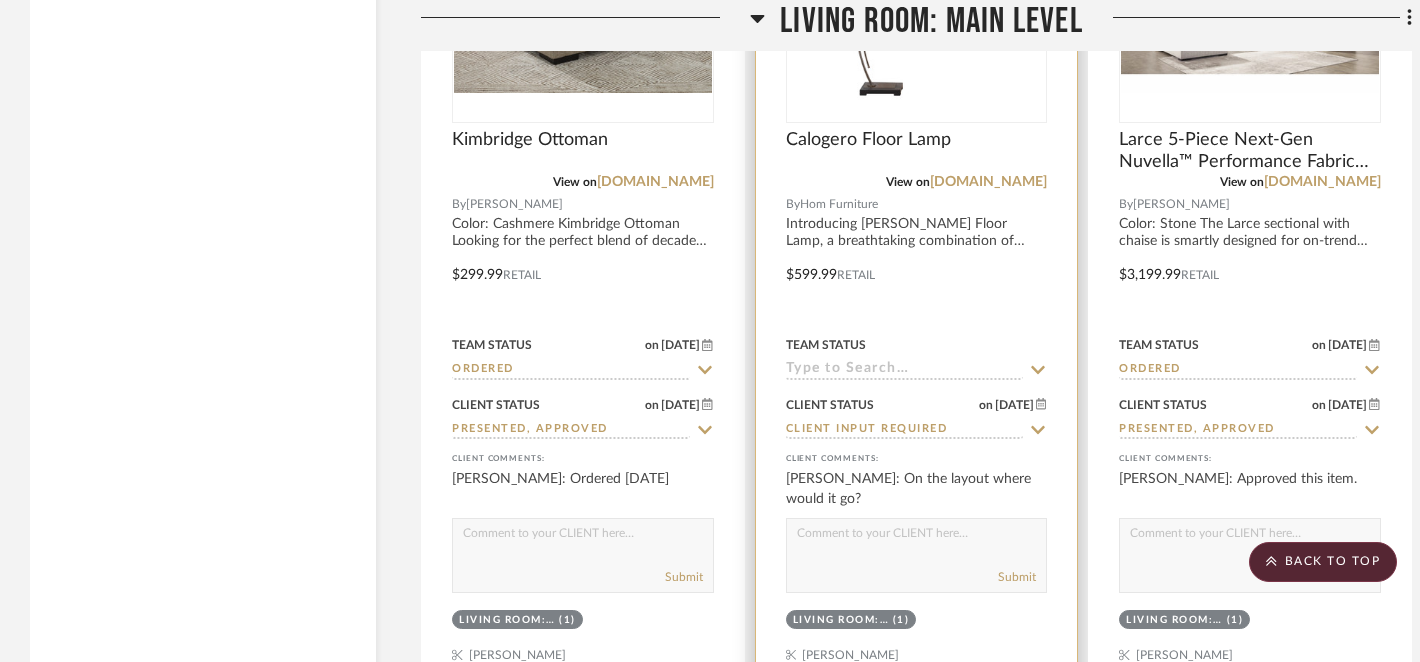 click 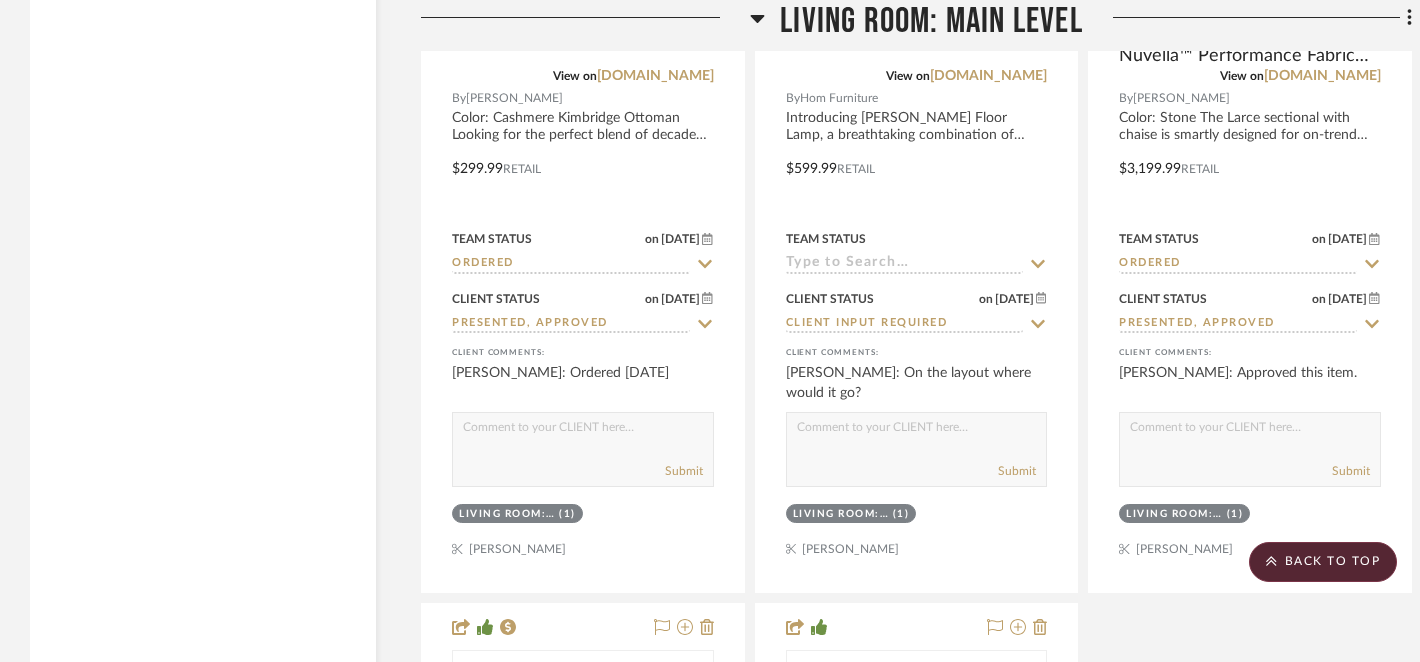 scroll, scrollTop: 4571, scrollLeft: 0, axis: vertical 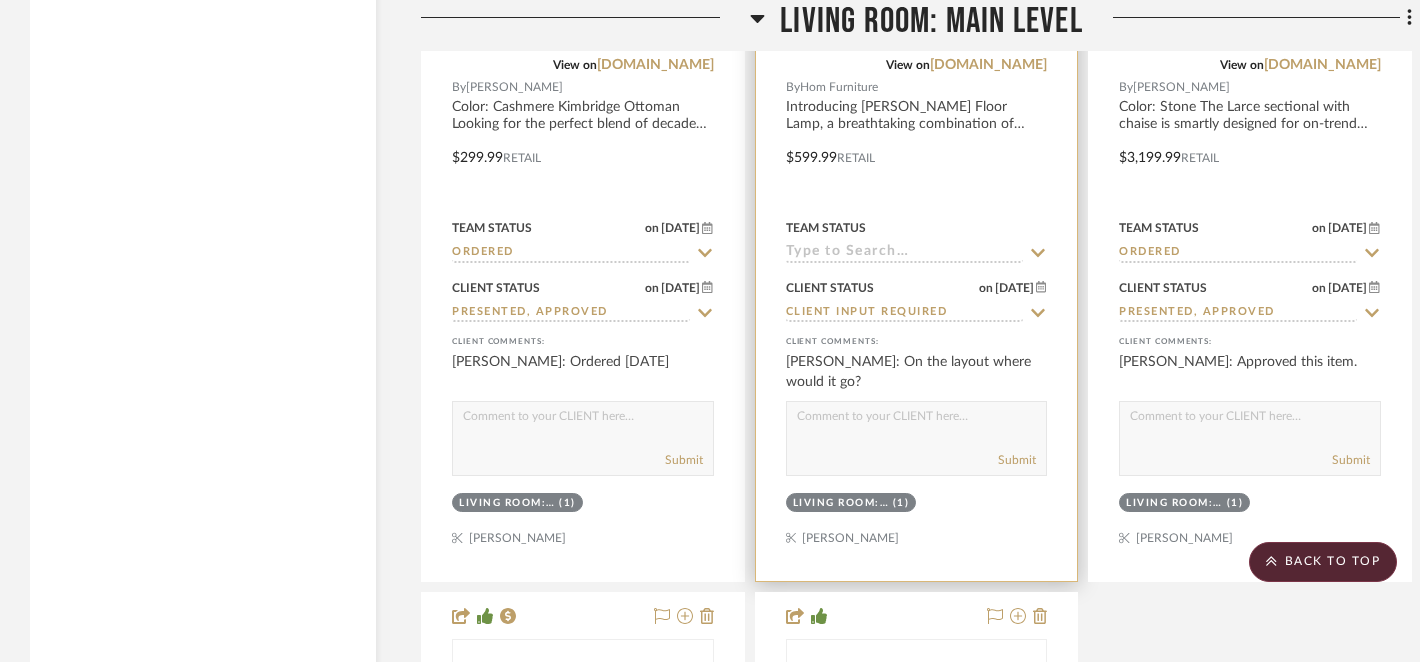 click 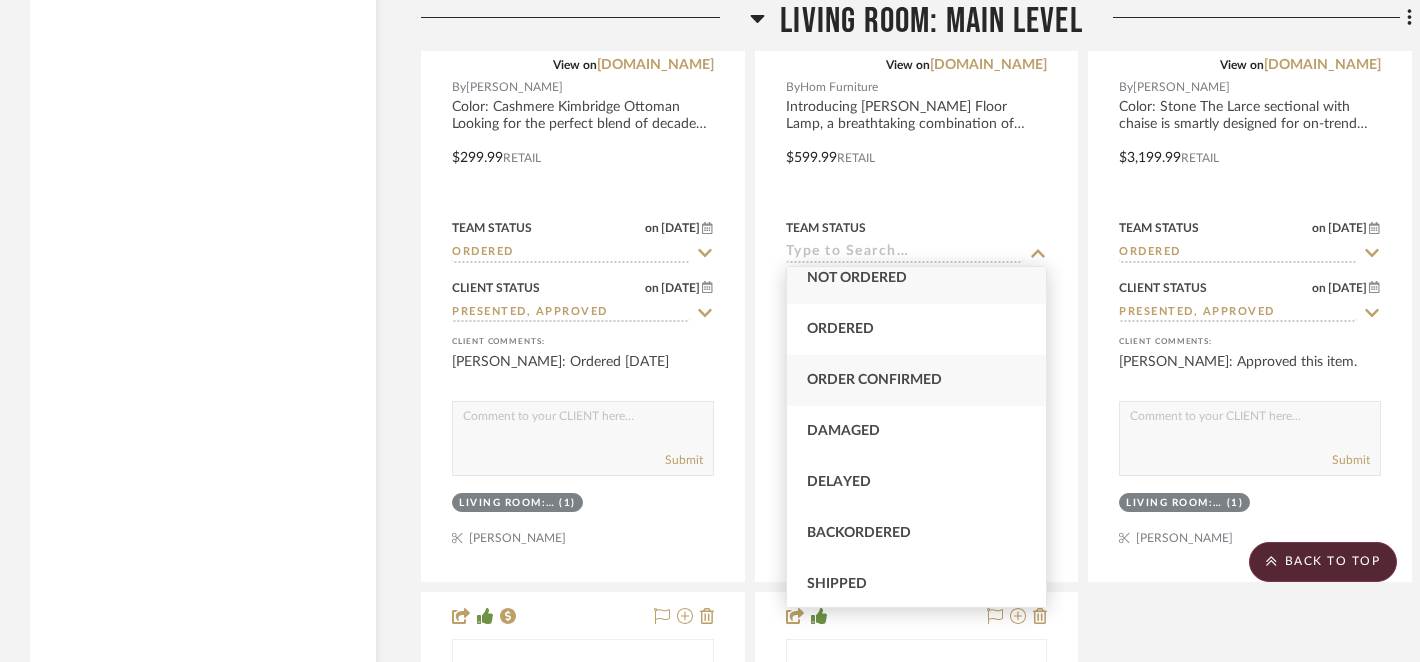scroll, scrollTop: 0, scrollLeft: 0, axis: both 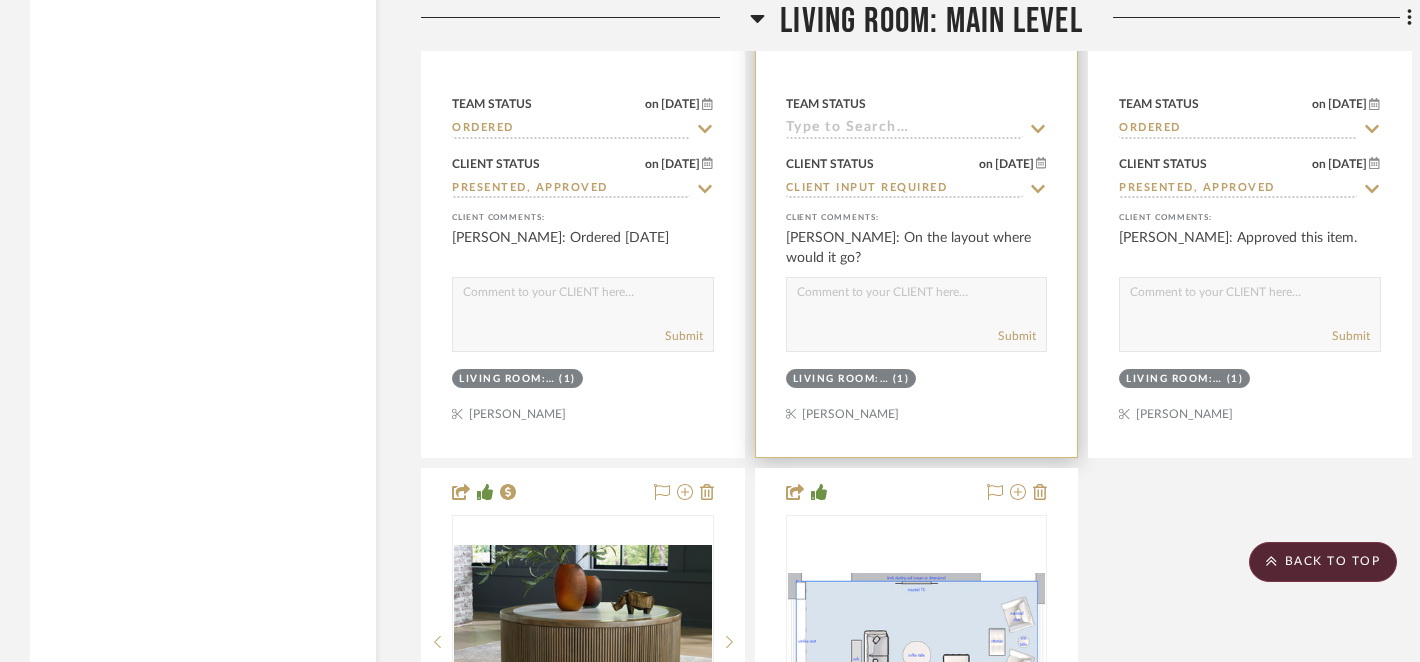 click 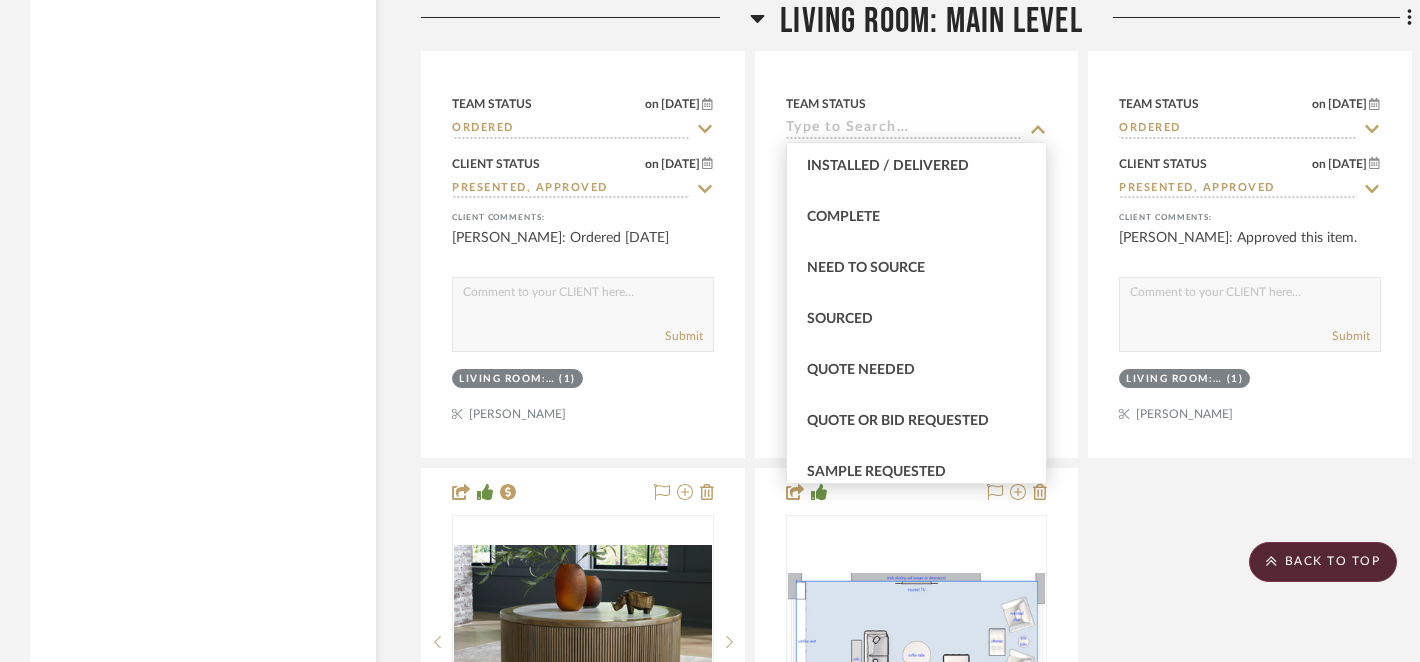 scroll, scrollTop: 578, scrollLeft: 0, axis: vertical 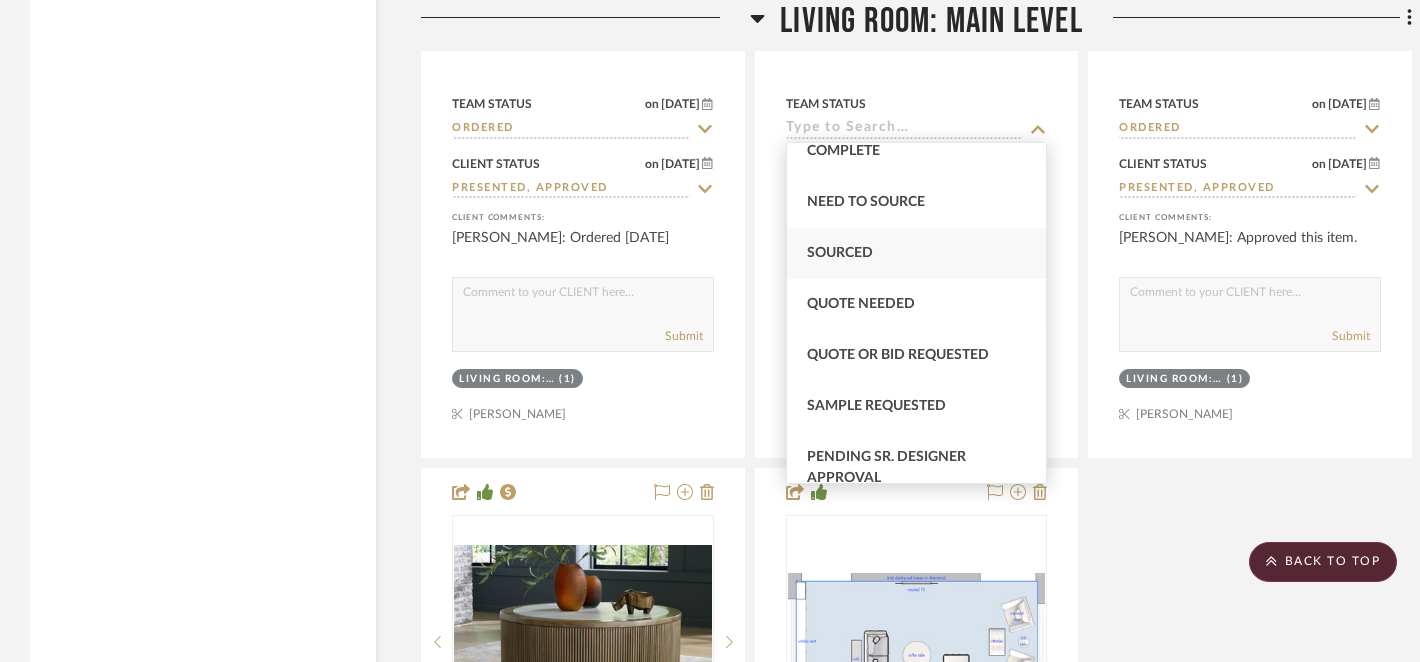 click on "Sourced" at bounding box center [840, 253] 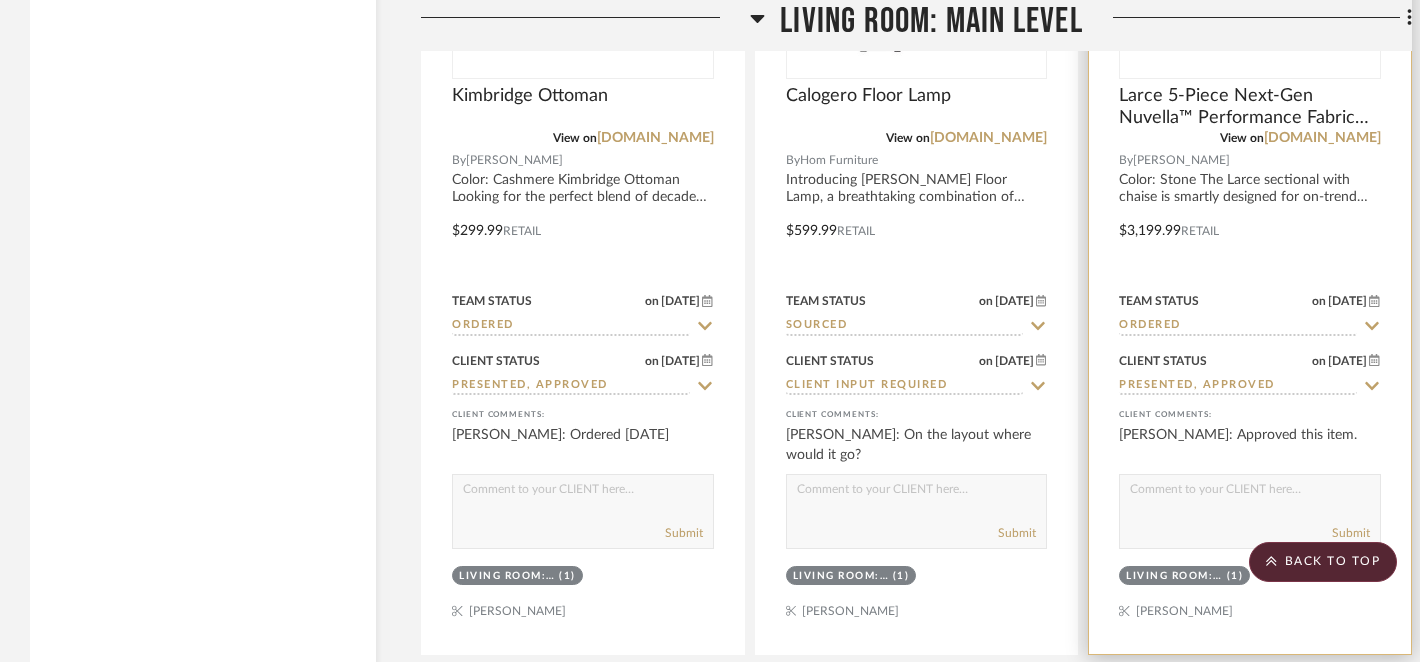 scroll, scrollTop: 4509, scrollLeft: 0, axis: vertical 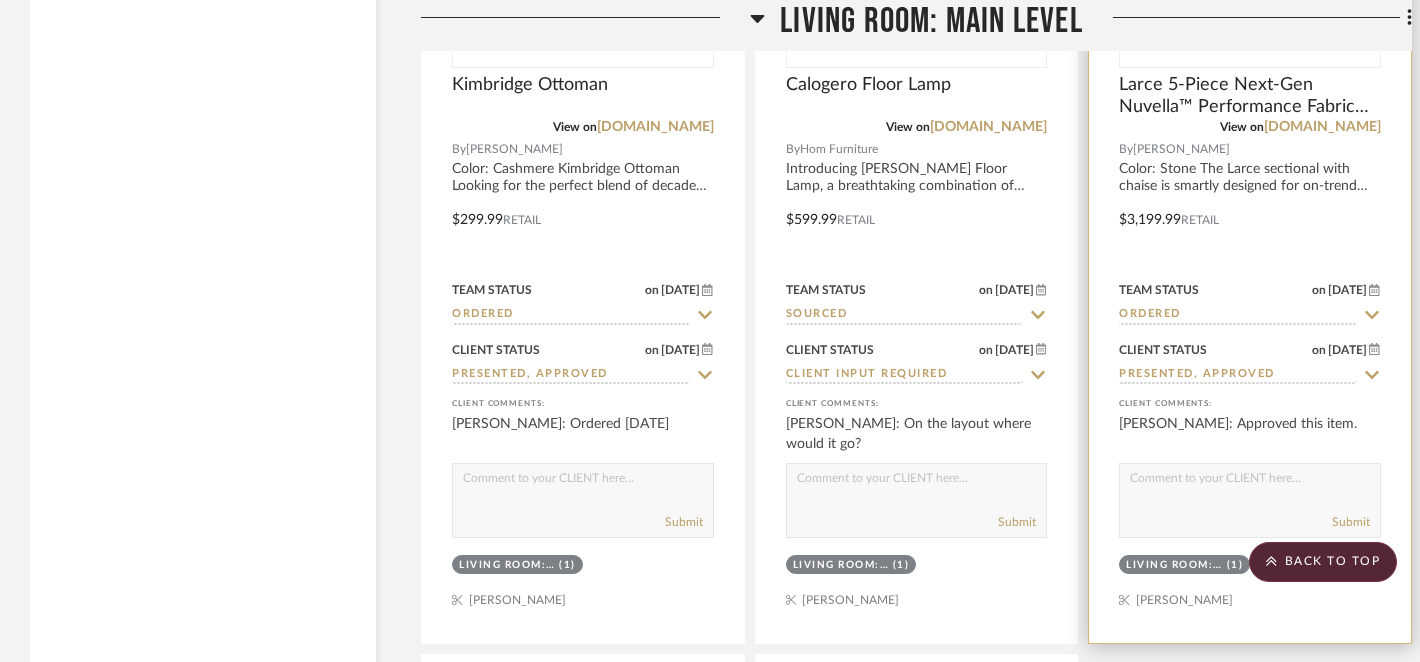 click at bounding box center [1250, 483] 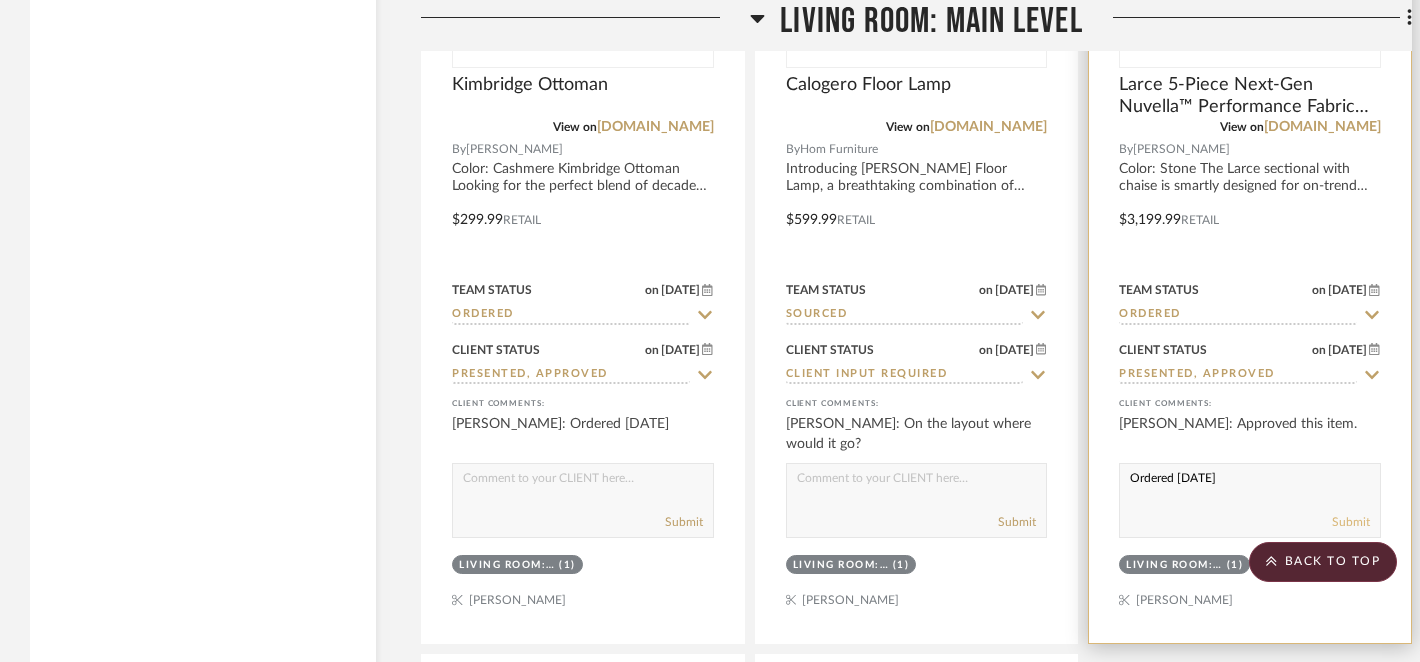 type on "Ordered 7/7/25" 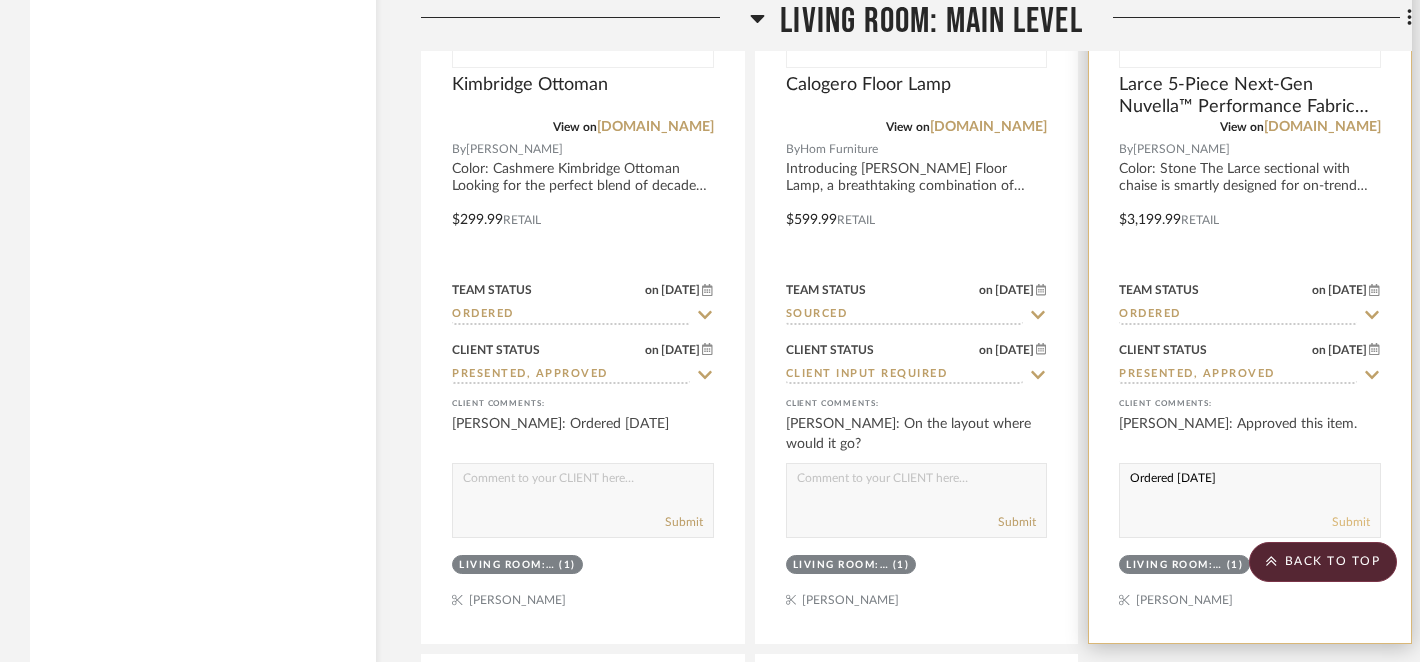 click on "Submit" at bounding box center (1351, 522) 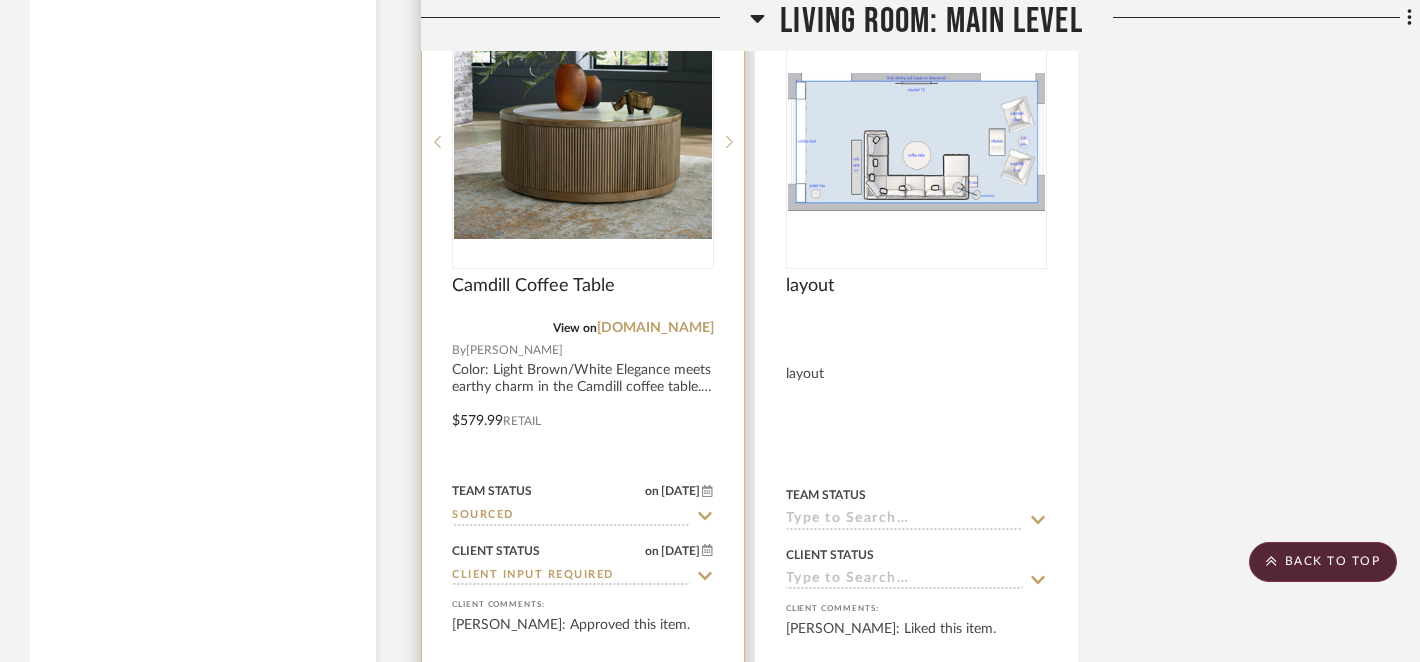 scroll, scrollTop: 5289, scrollLeft: 0, axis: vertical 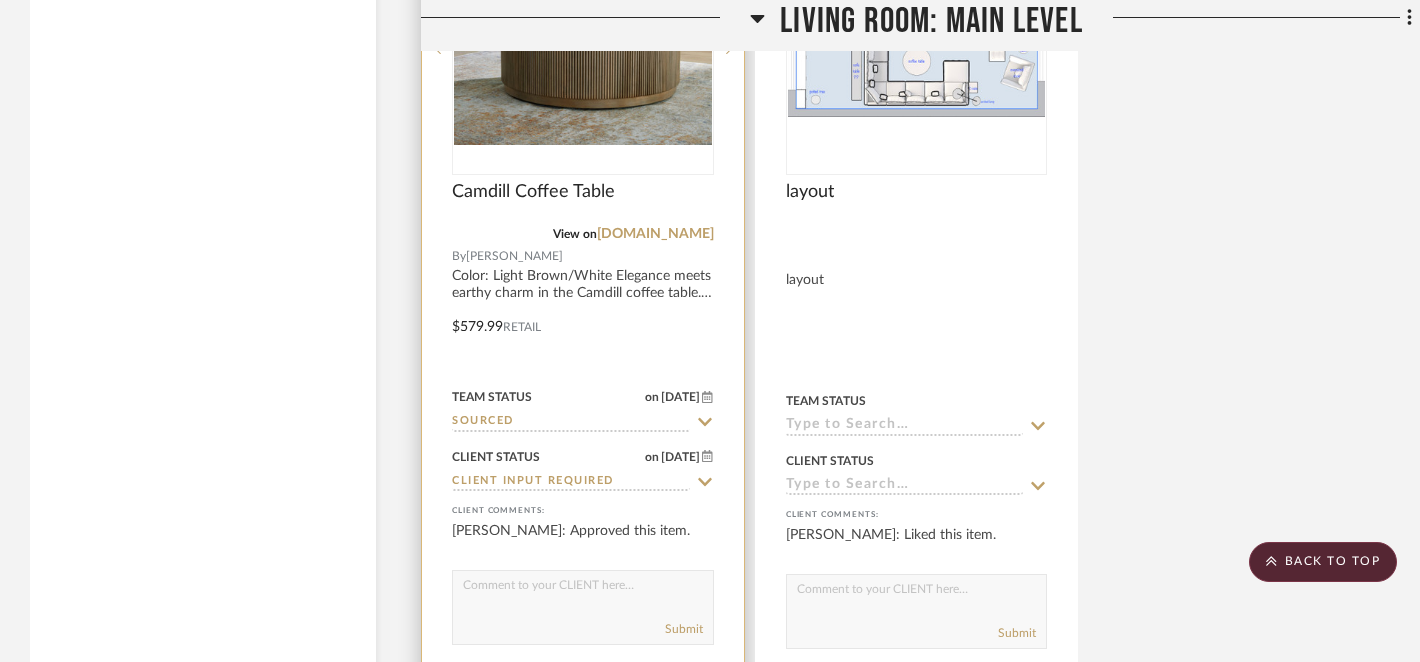 click 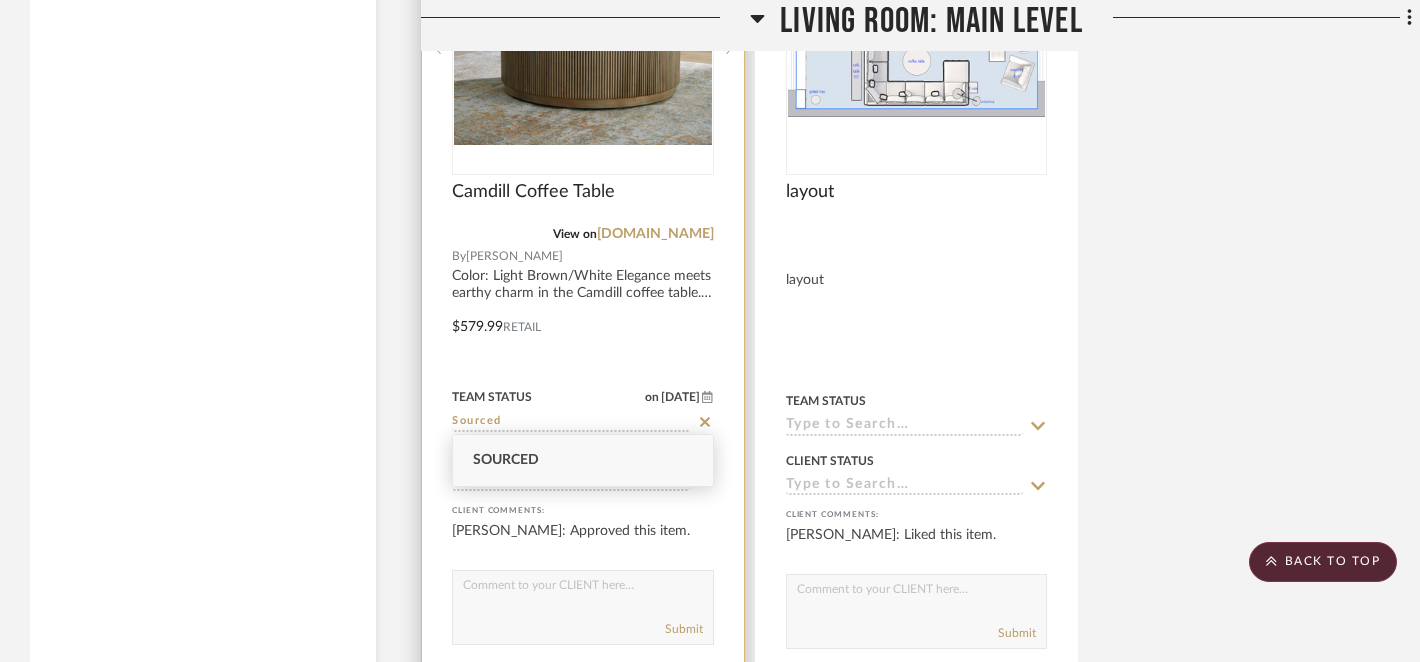 click 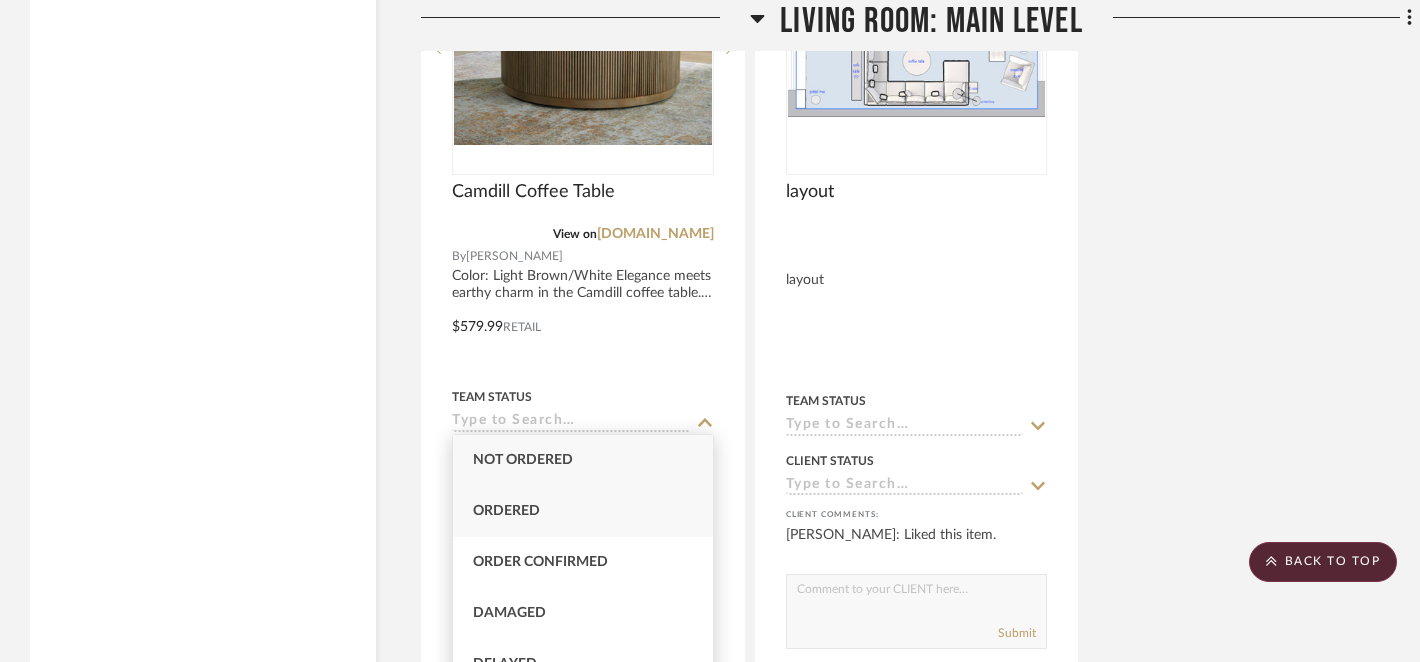 click on "Ordered" at bounding box center [583, 511] 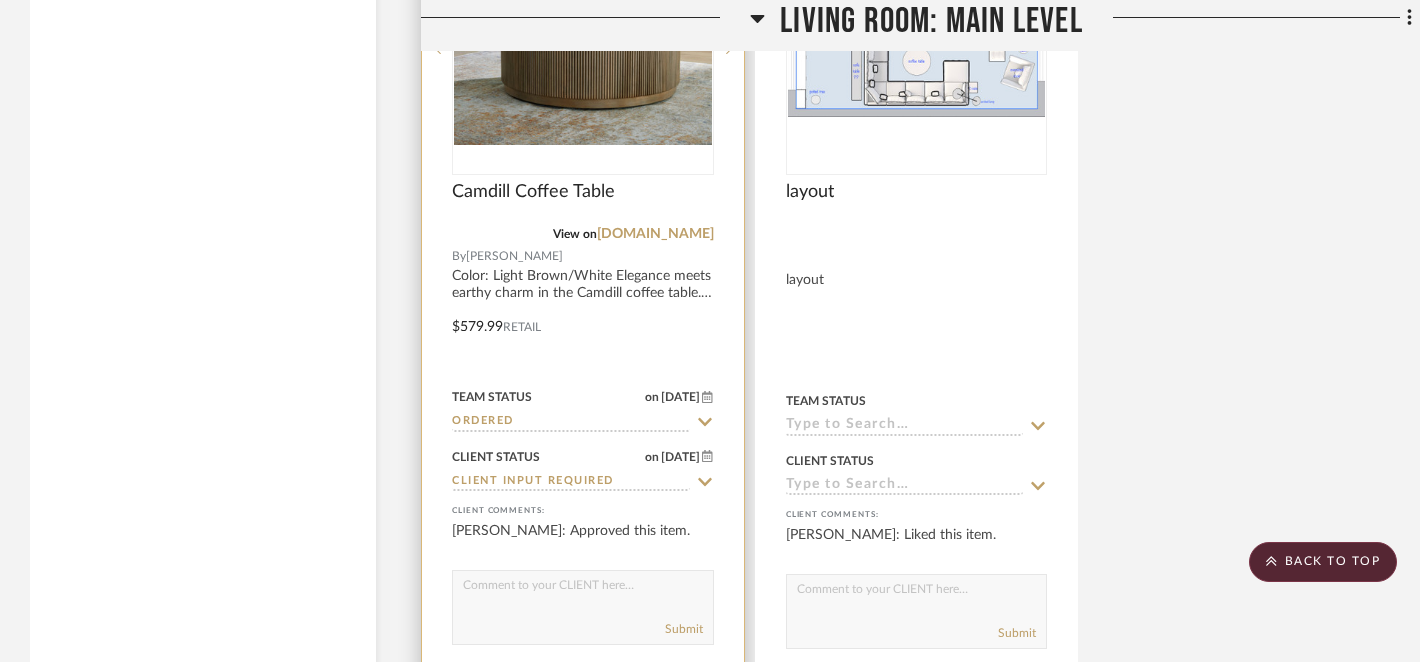 click 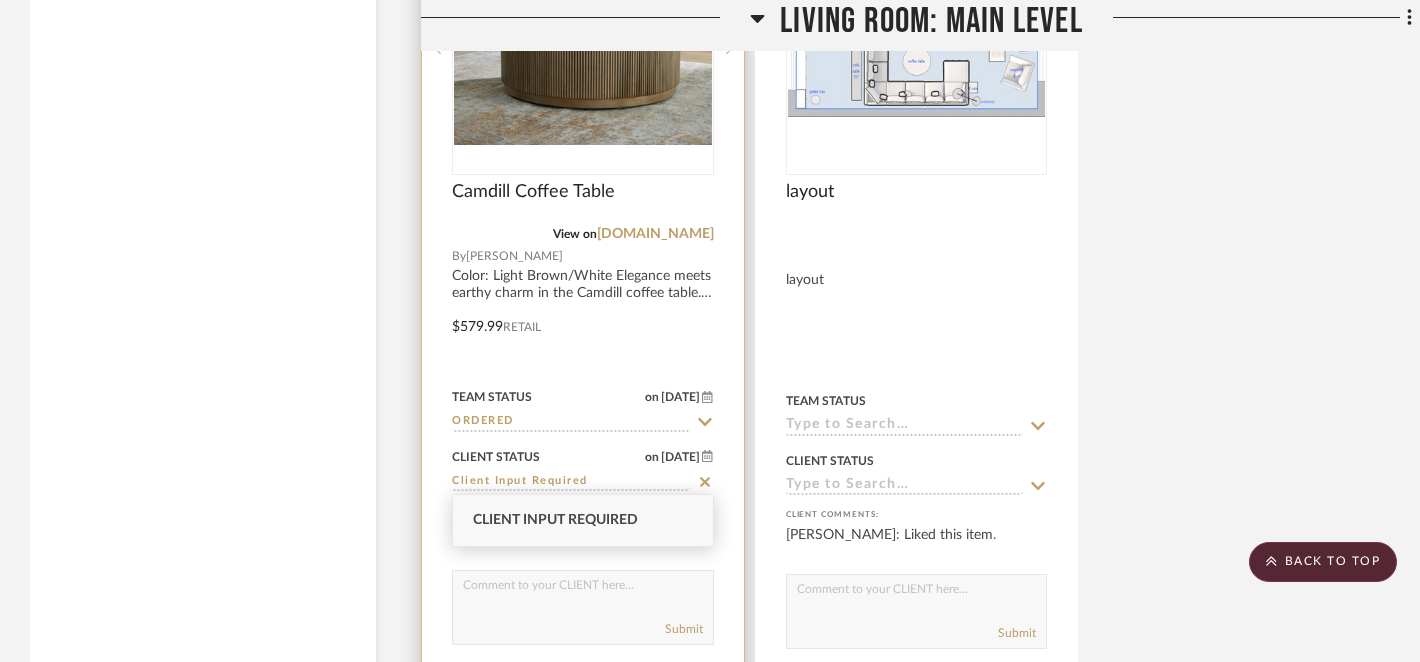 click 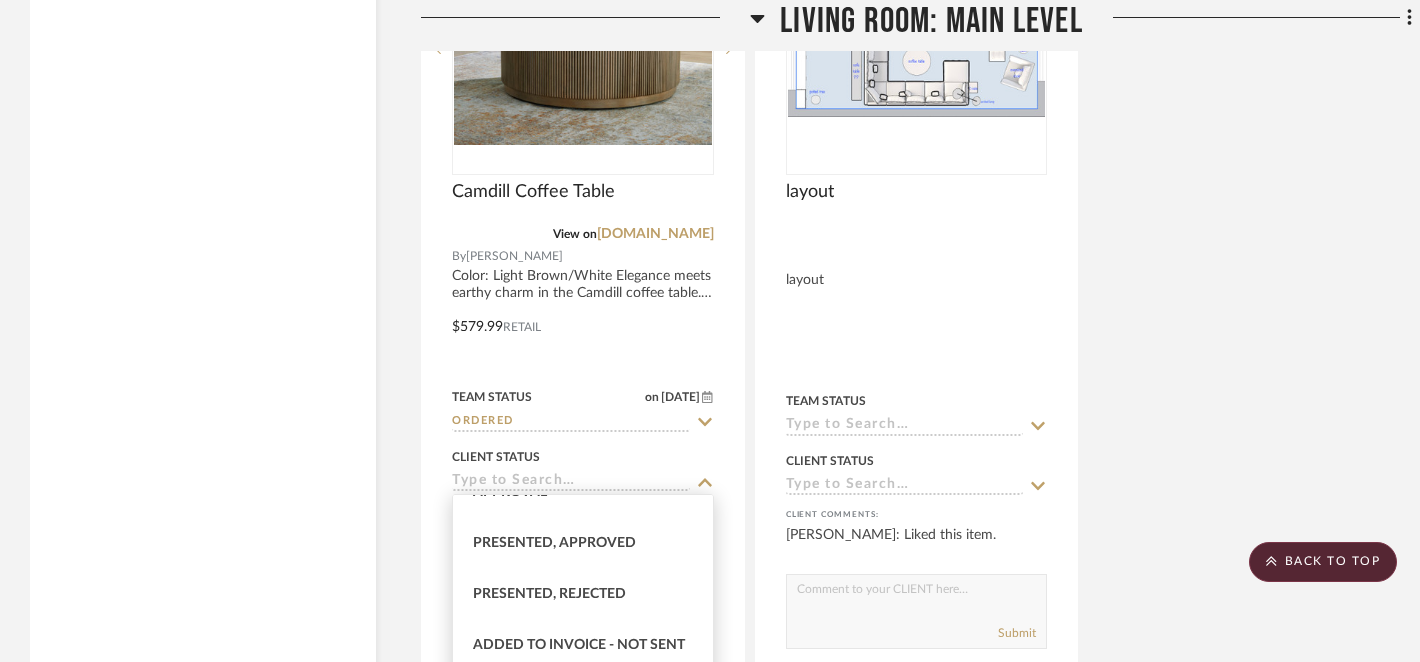 scroll, scrollTop: 255, scrollLeft: 0, axis: vertical 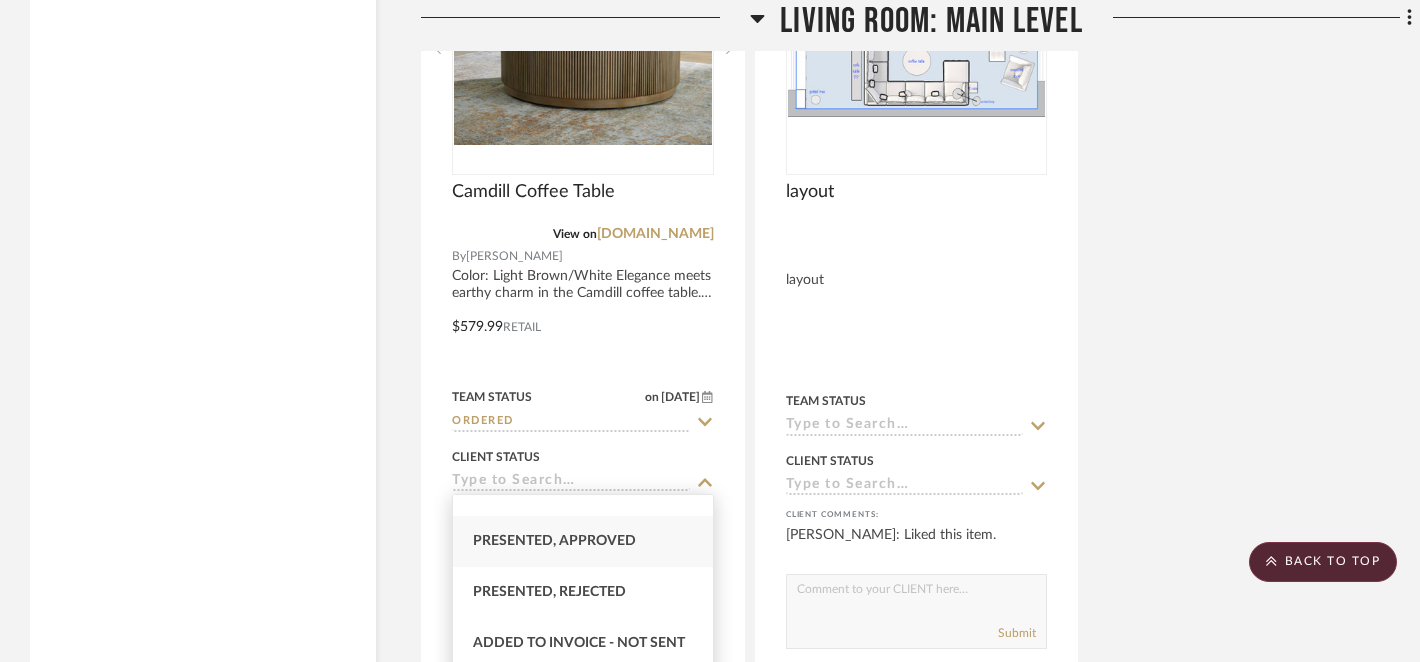 click on "Presented, Approved" at bounding box center [583, 541] 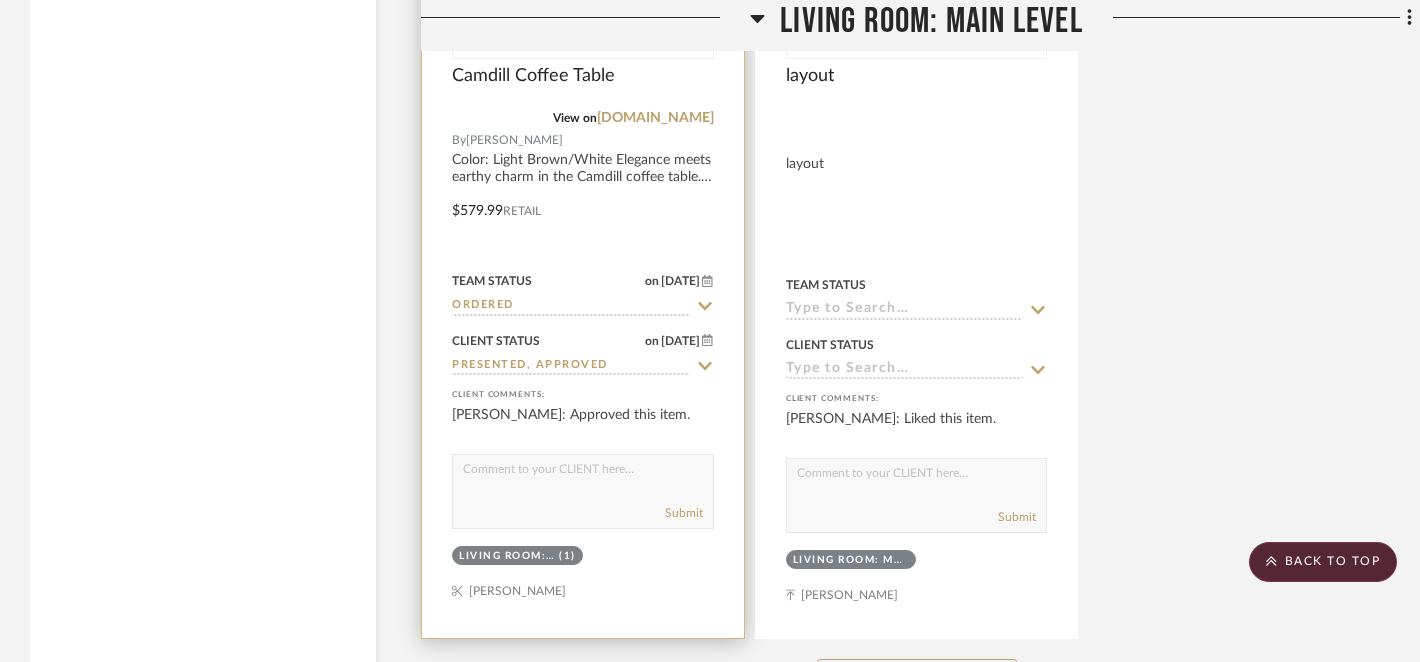 scroll, scrollTop: 5413, scrollLeft: 0, axis: vertical 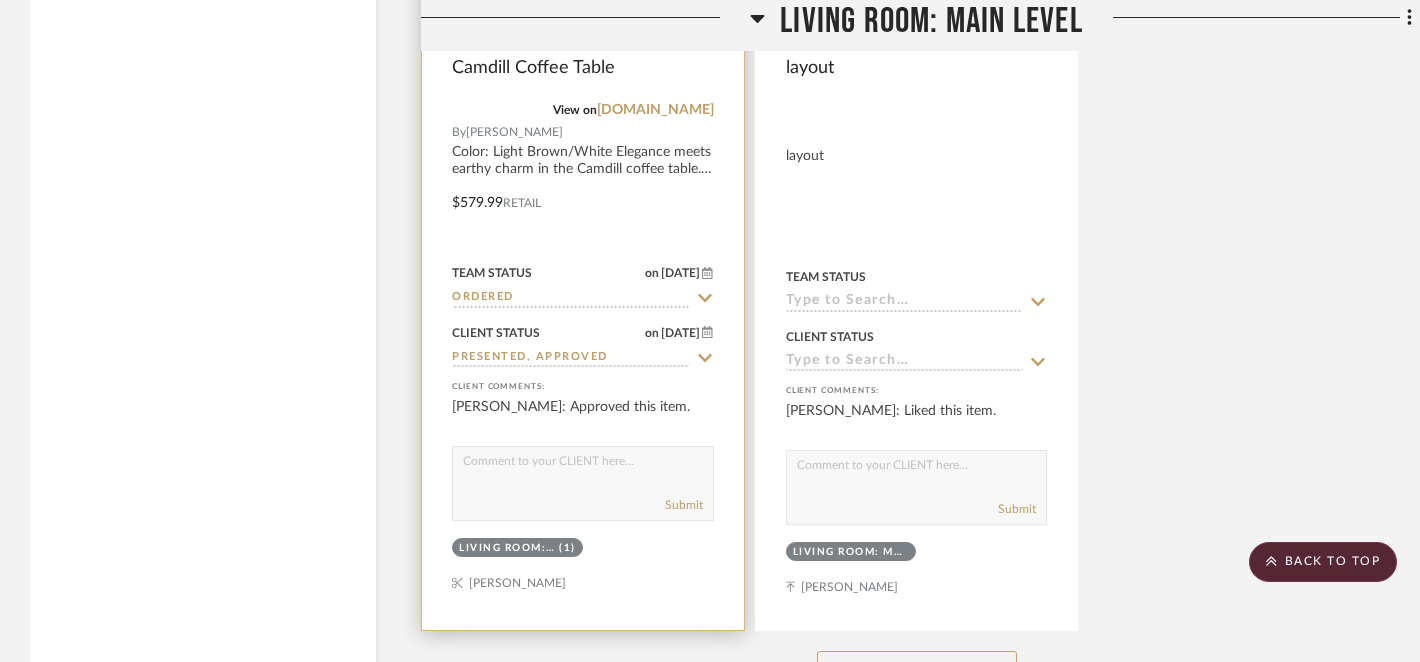 click on "Submit" at bounding box center [583, 506] 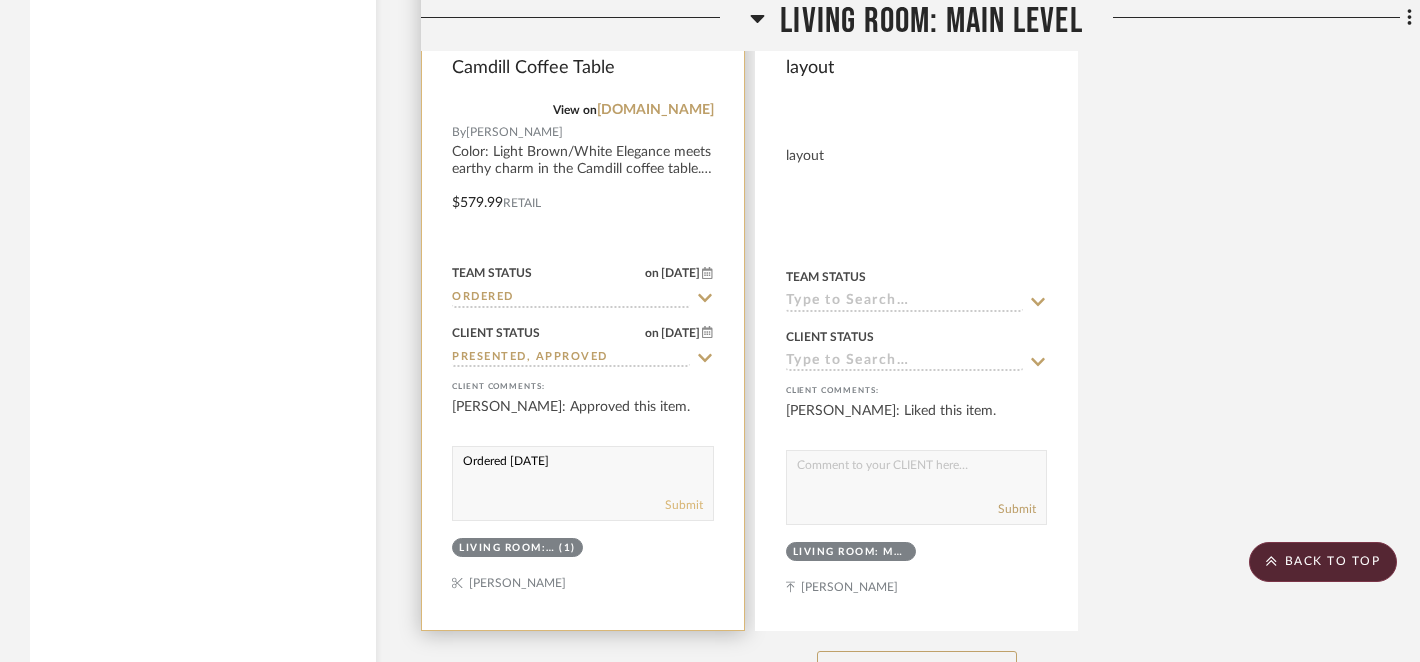 type on "Ordered 7/7/25" 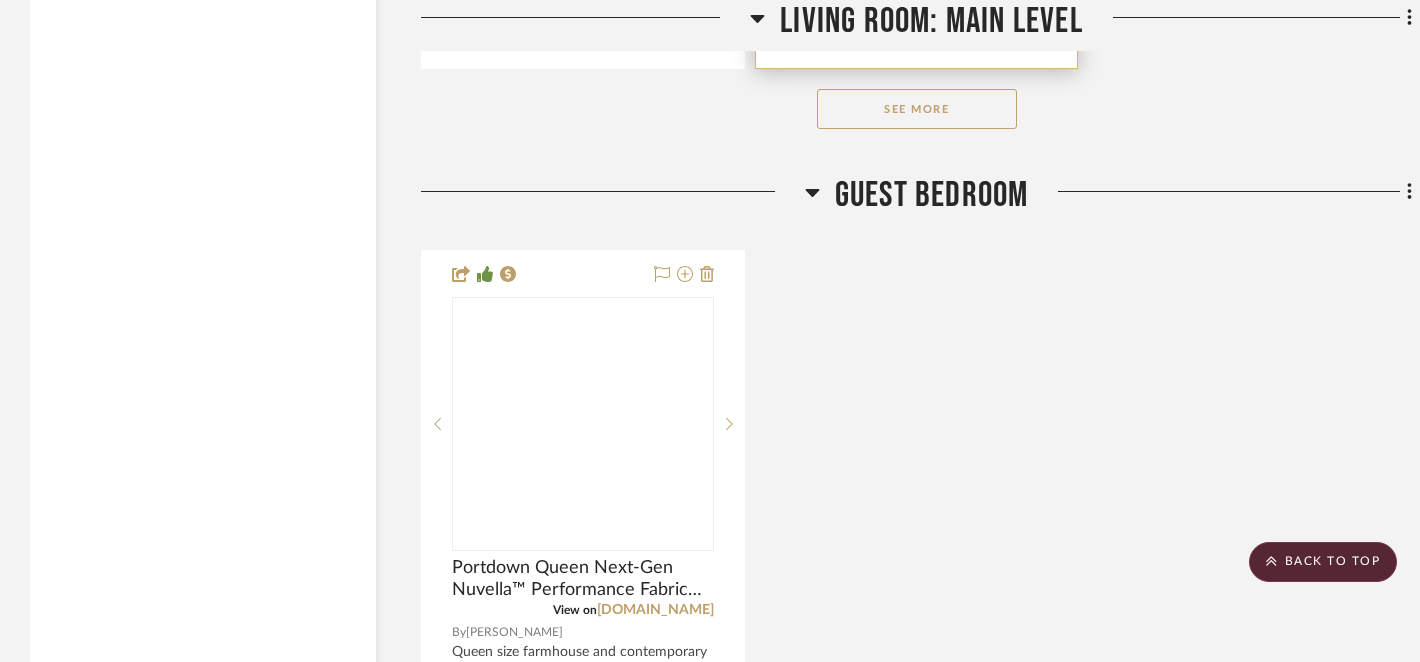 scroll, scrollTop: 5982, scrollLeft: 0, axis: vertical 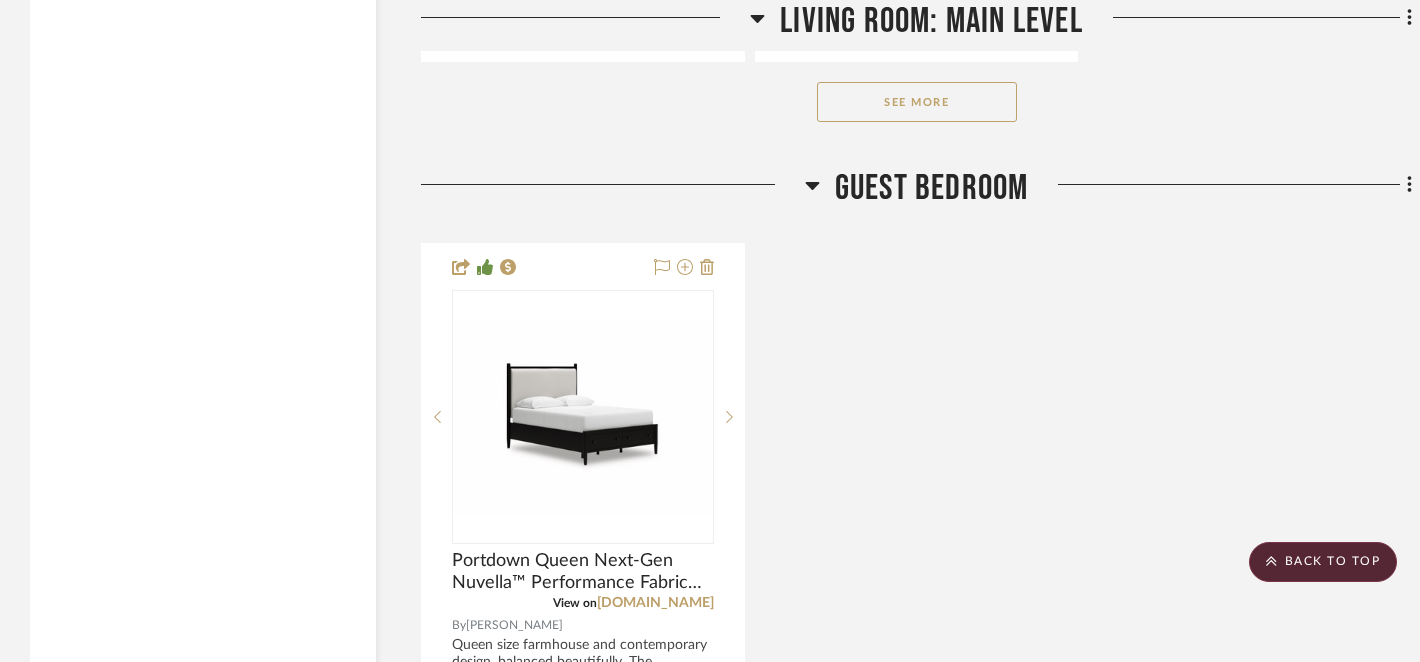 click on "See More" 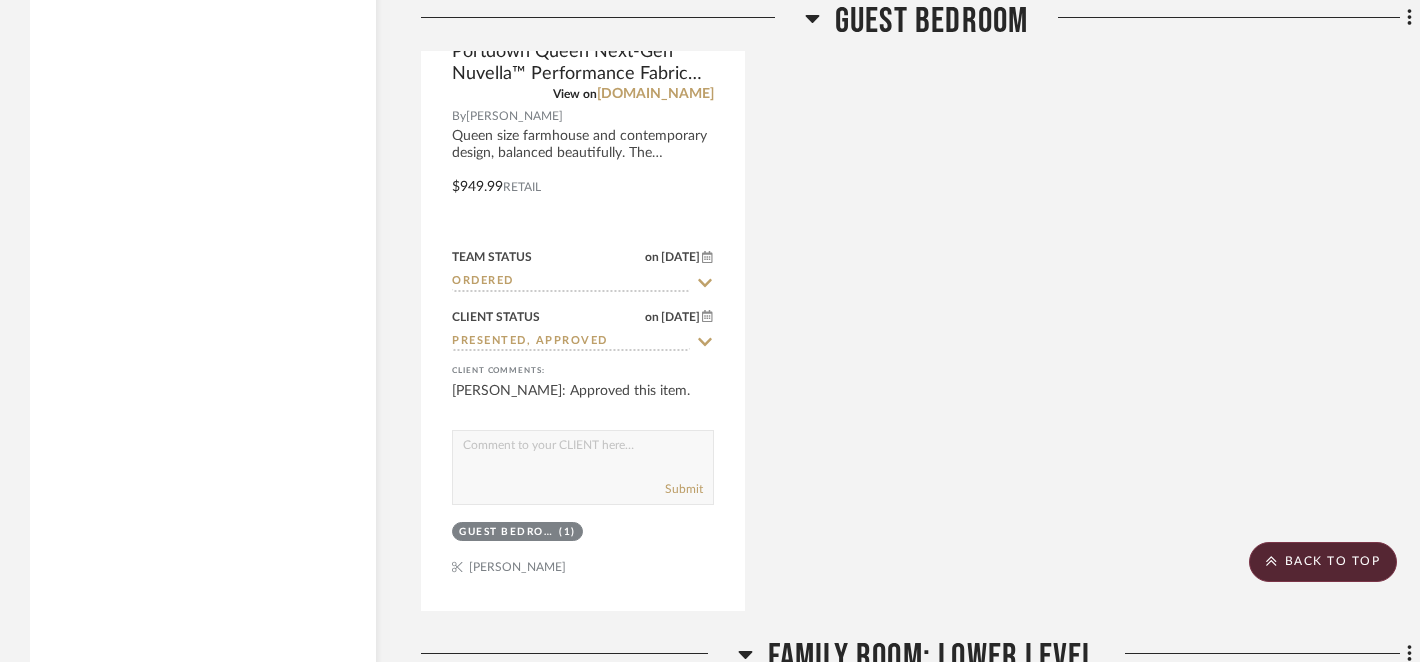 scroll, scrollTop: 6499, scrollLeft: 0, axis: vertical 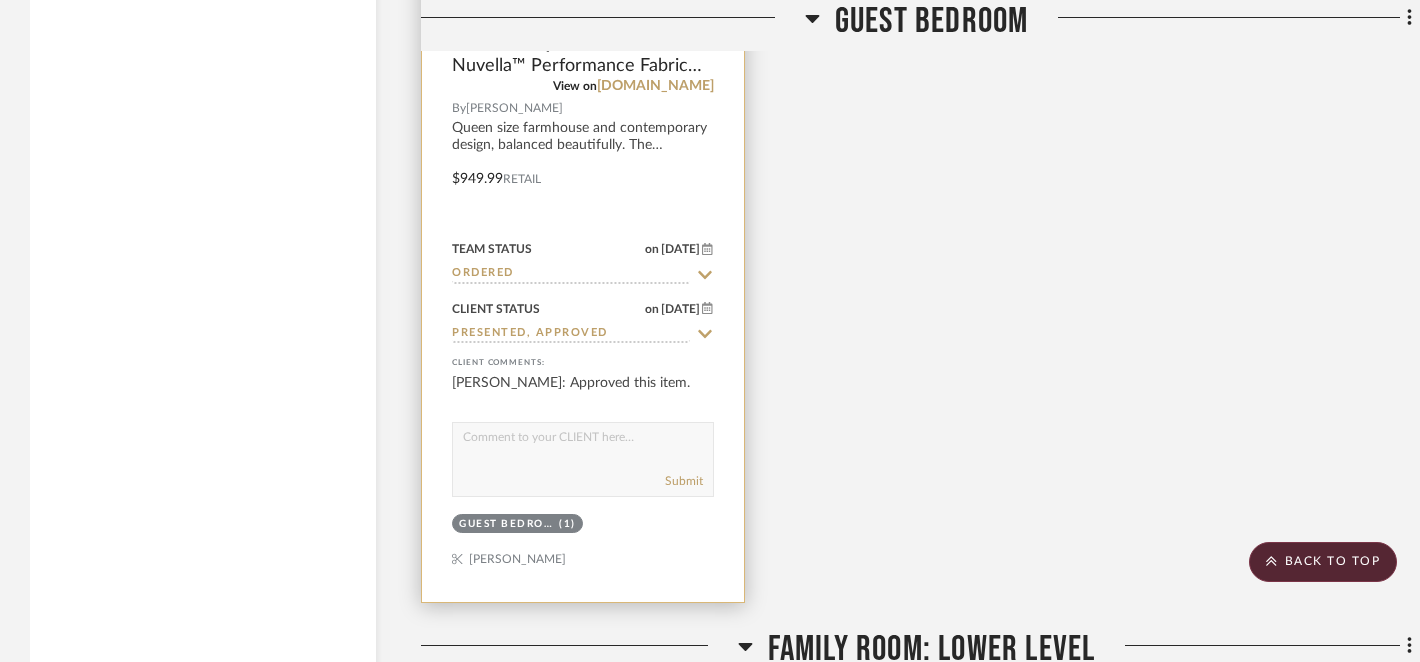 click at bounding box center [583, 442] 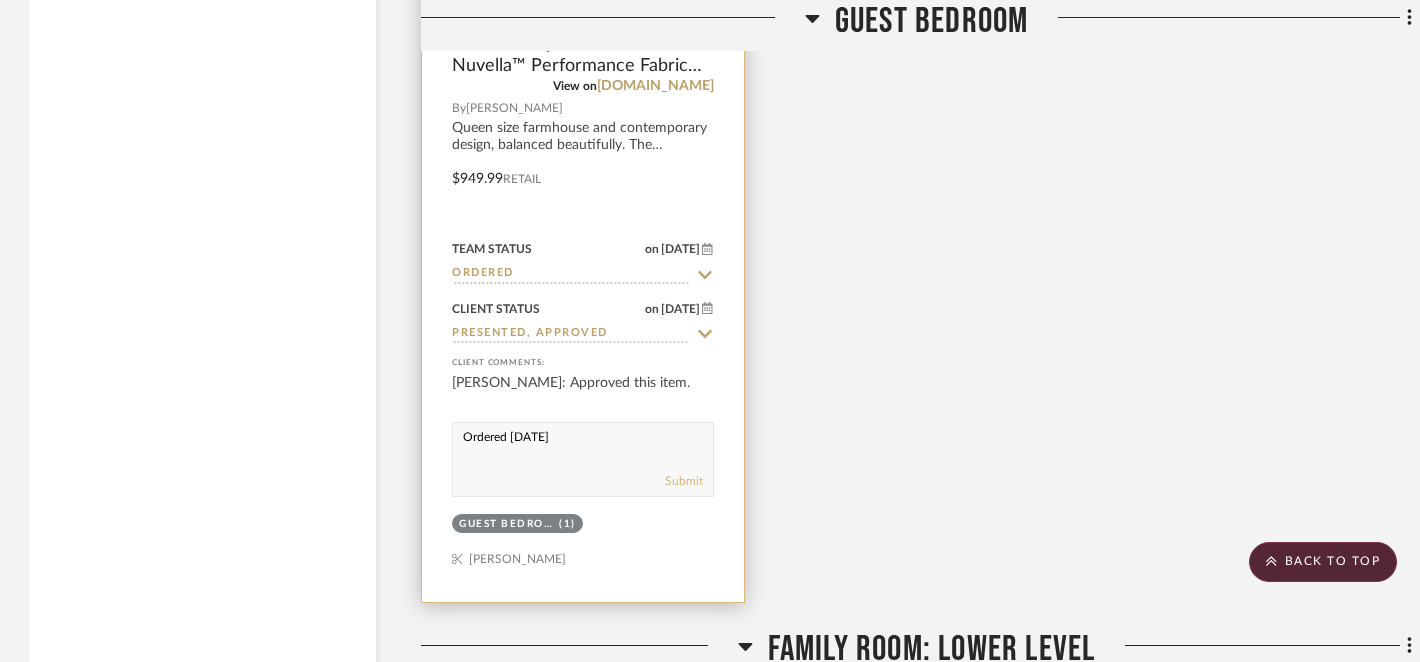 type on "Ordered 7/7/25" 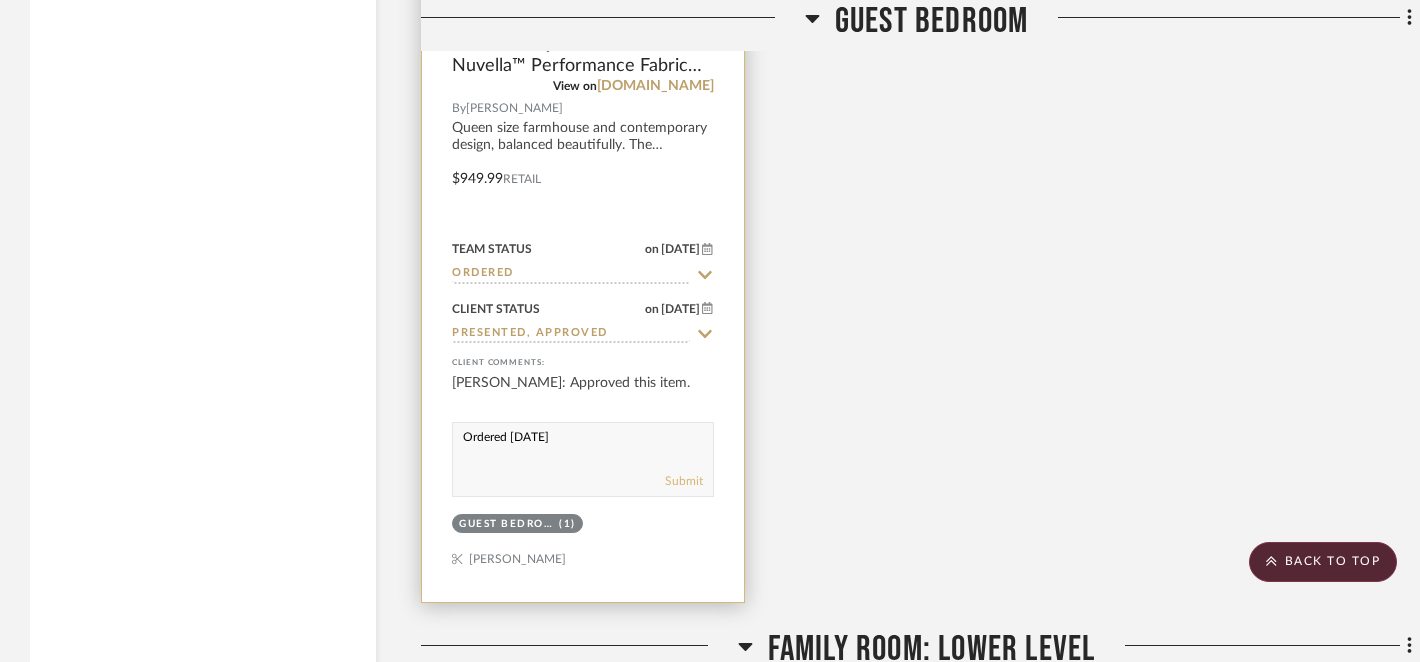 click on "Submit" at bounding box center [684, 481] 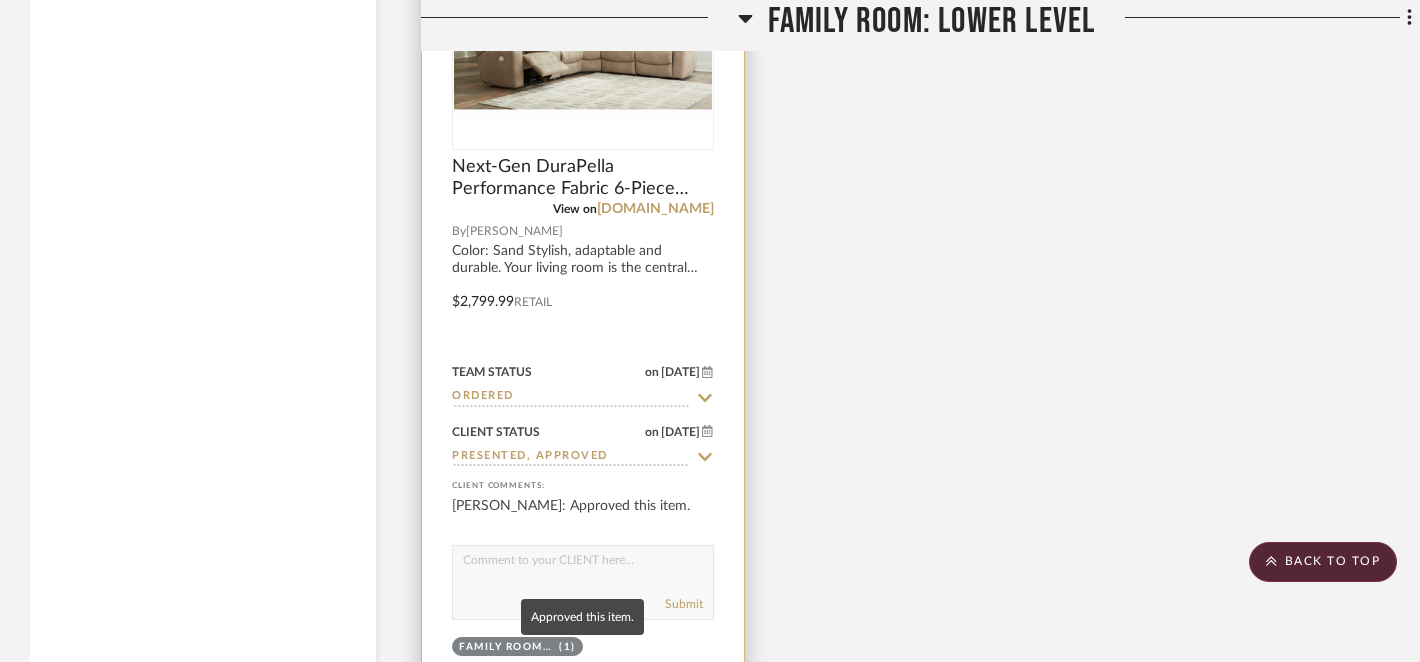 scroll, scrollTop: 7356, scrollLeft: 0, axis: vertical 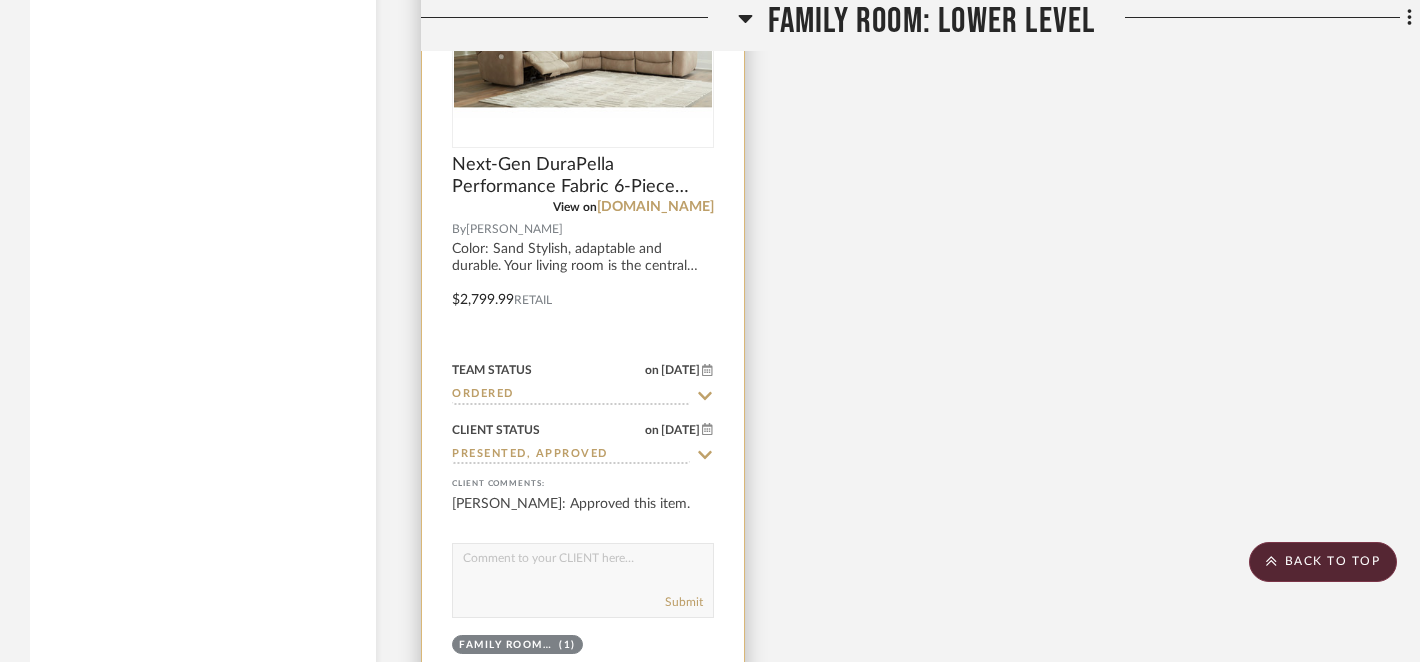 click at bounding box center (583, 563) 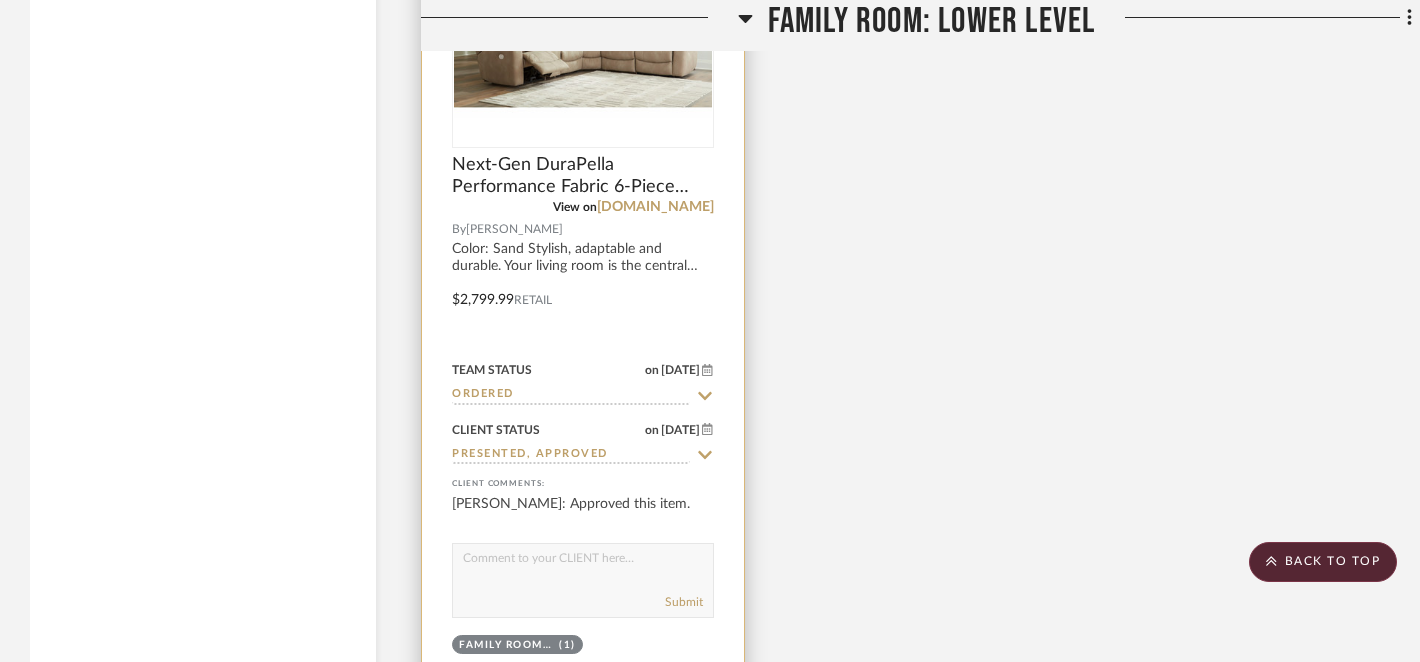 paste on "Ordered 7/7/25" 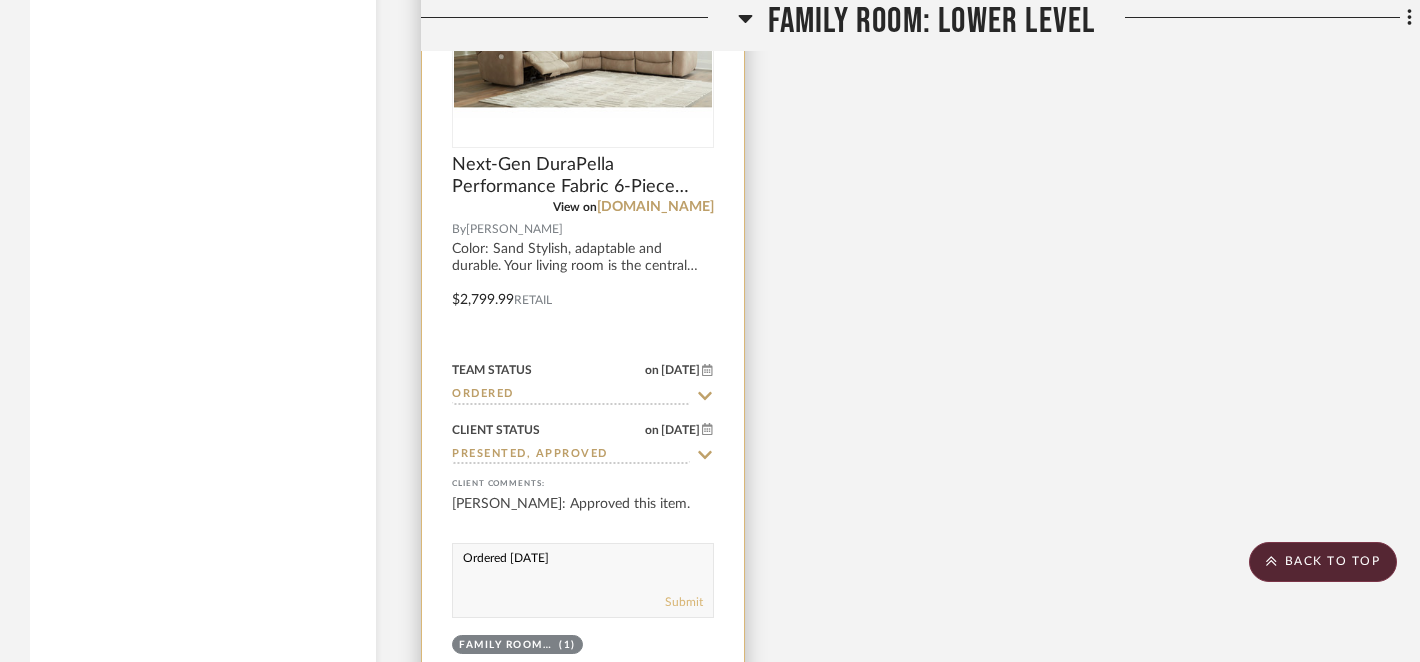 type on "Ordered 7/7/25" 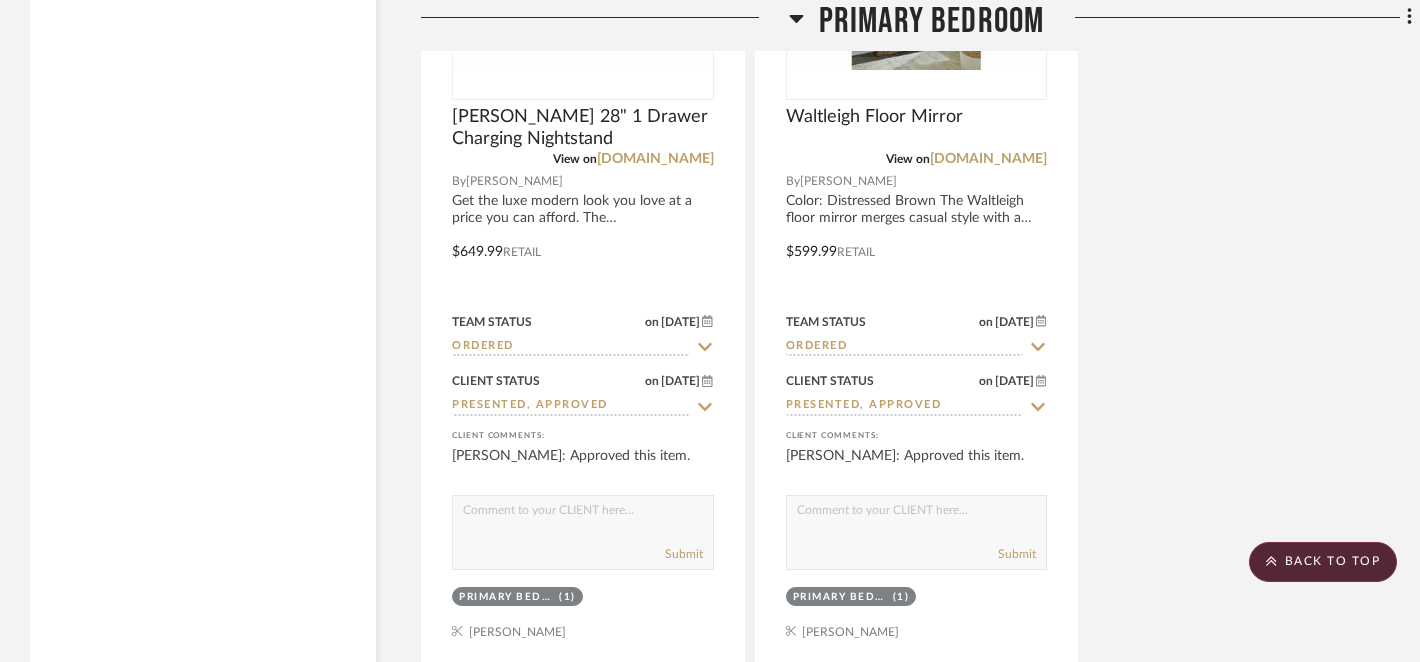 scroll, scrollTop: 9365, scrollLeft: 0, axis: vertical 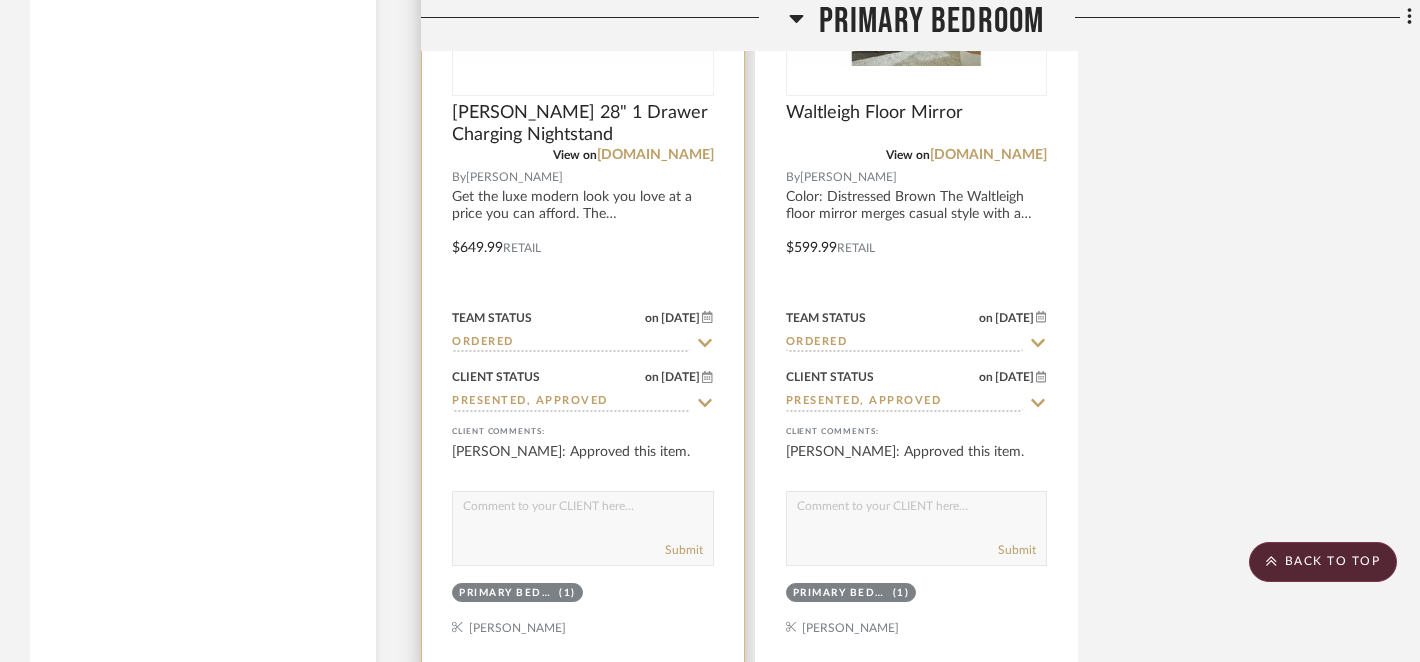 click at bounding box center (583, 511) 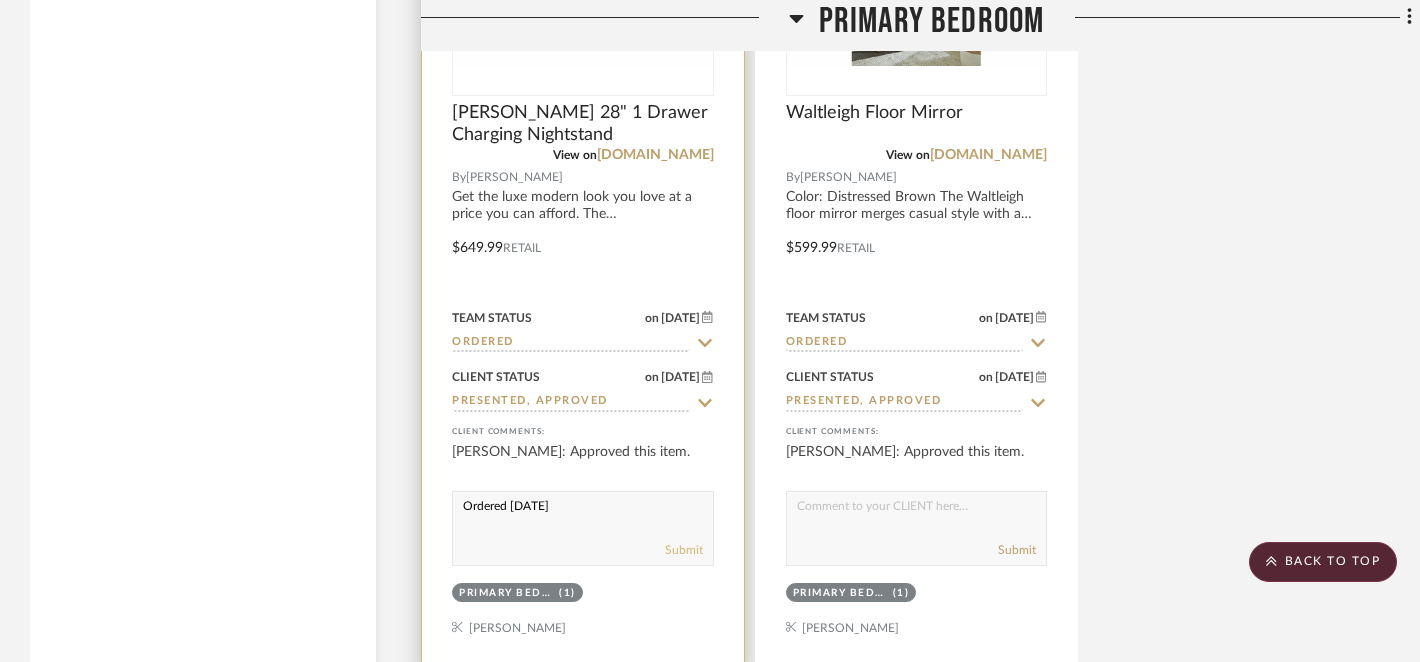 type on "Ordered 7/7/25" 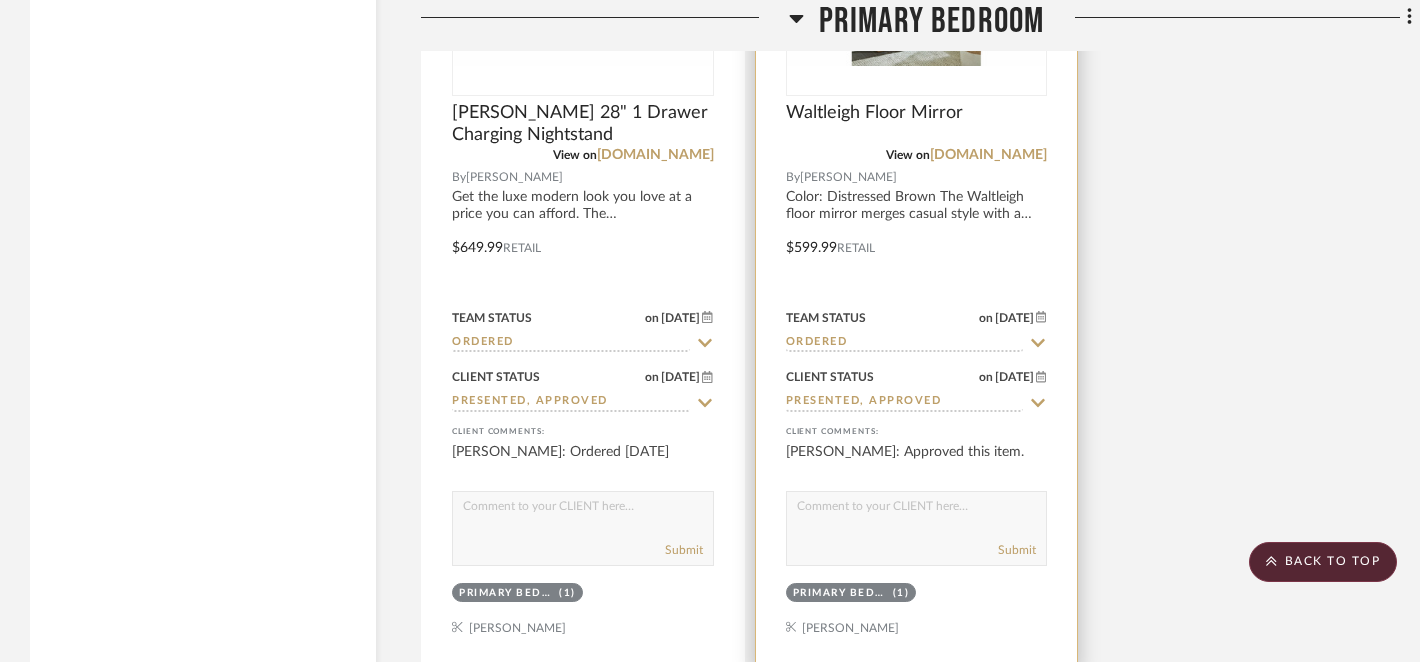 click at bounding box center (917, 511) 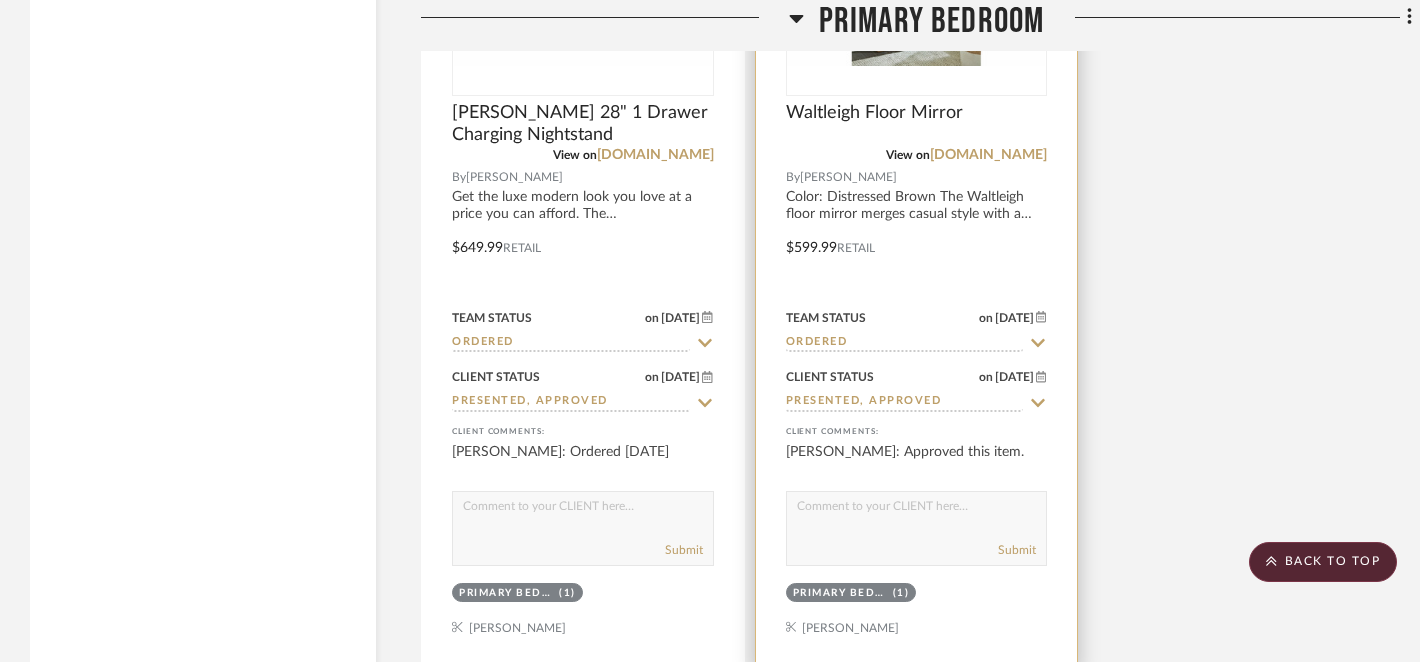 paste on "Ordered 7/7/25" 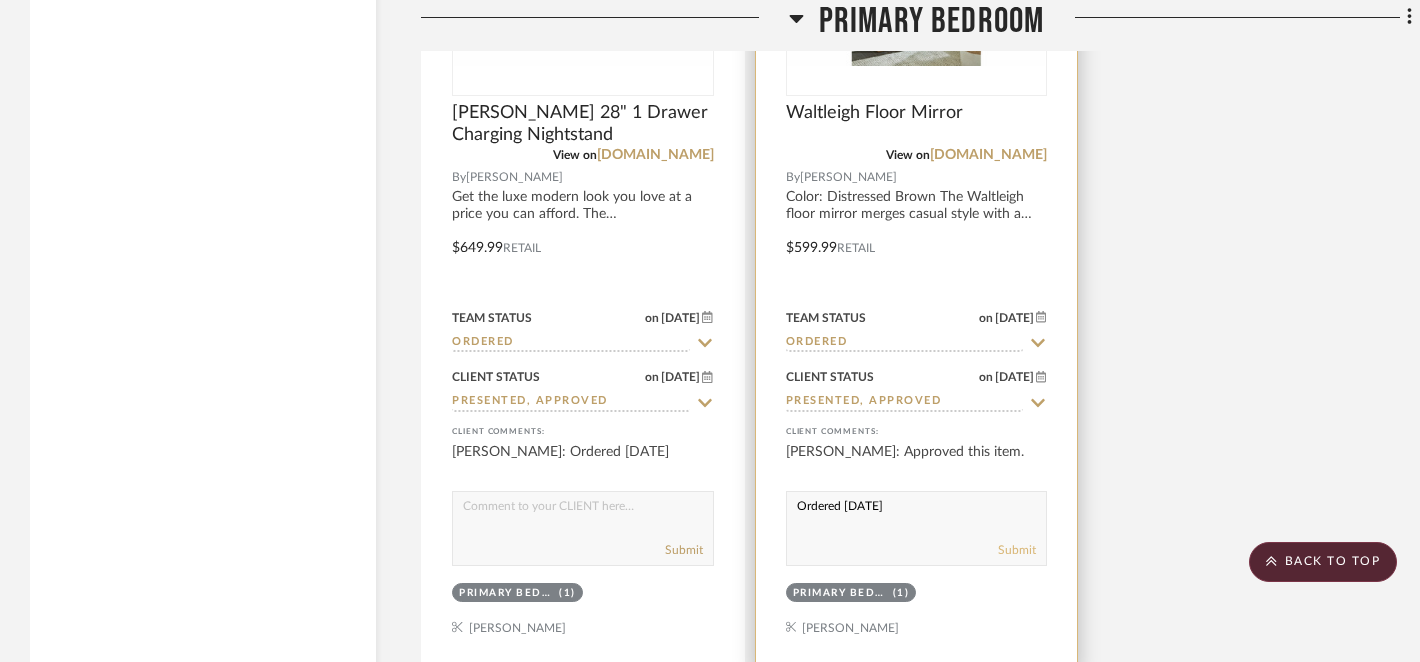 type on "Ordered 7/7/25" 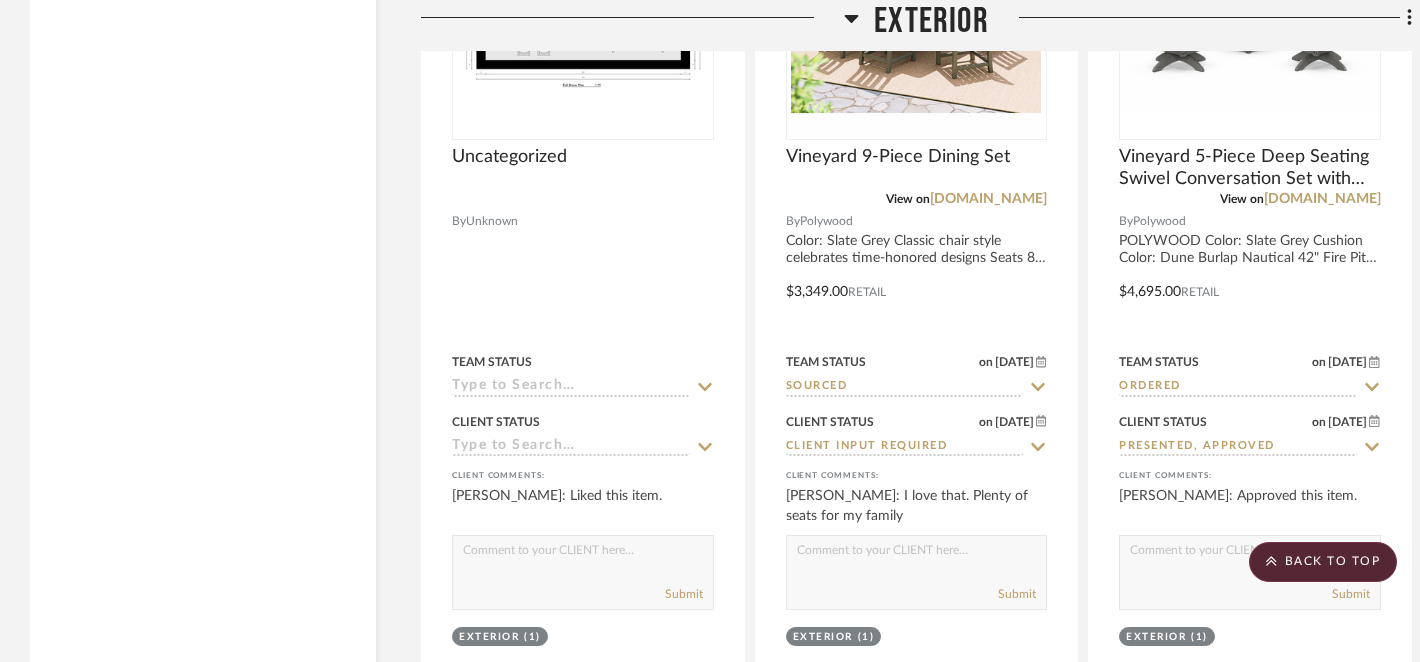 scroll, scrollTop: 10392, scrollLeft: 0, axis: vertical 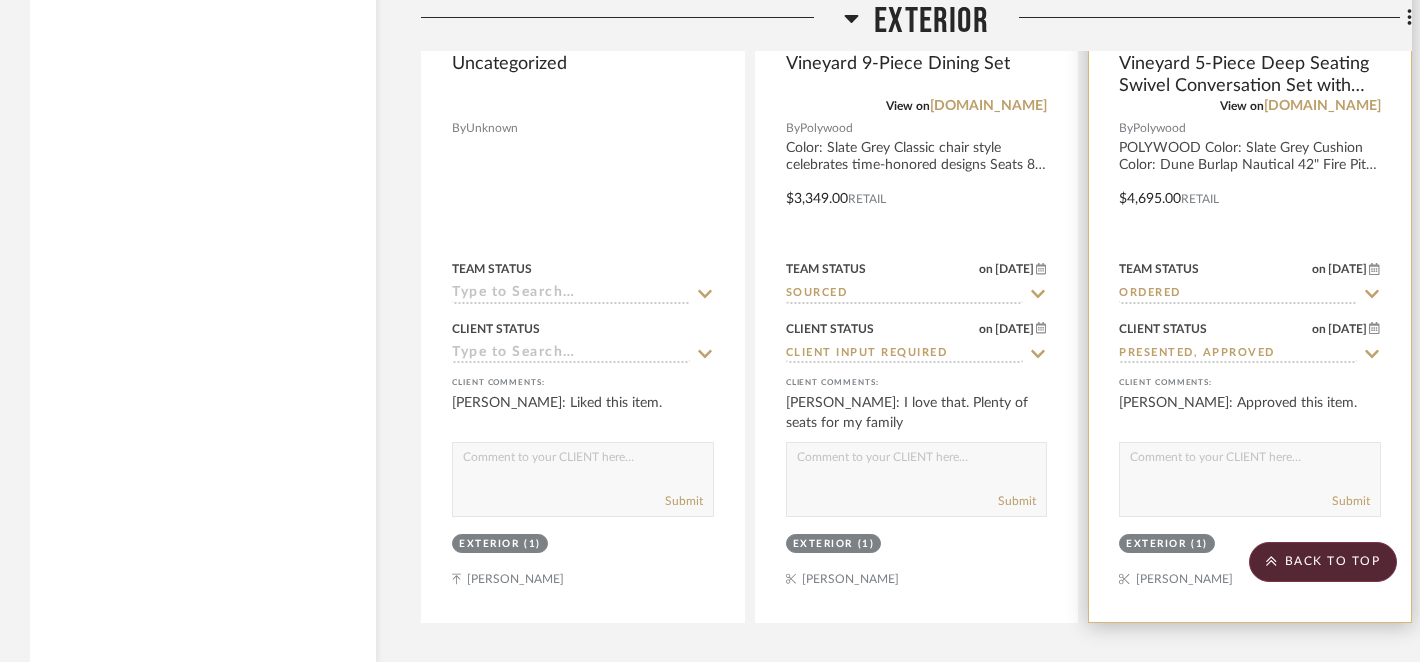 click at bounding box center [1250, 462] 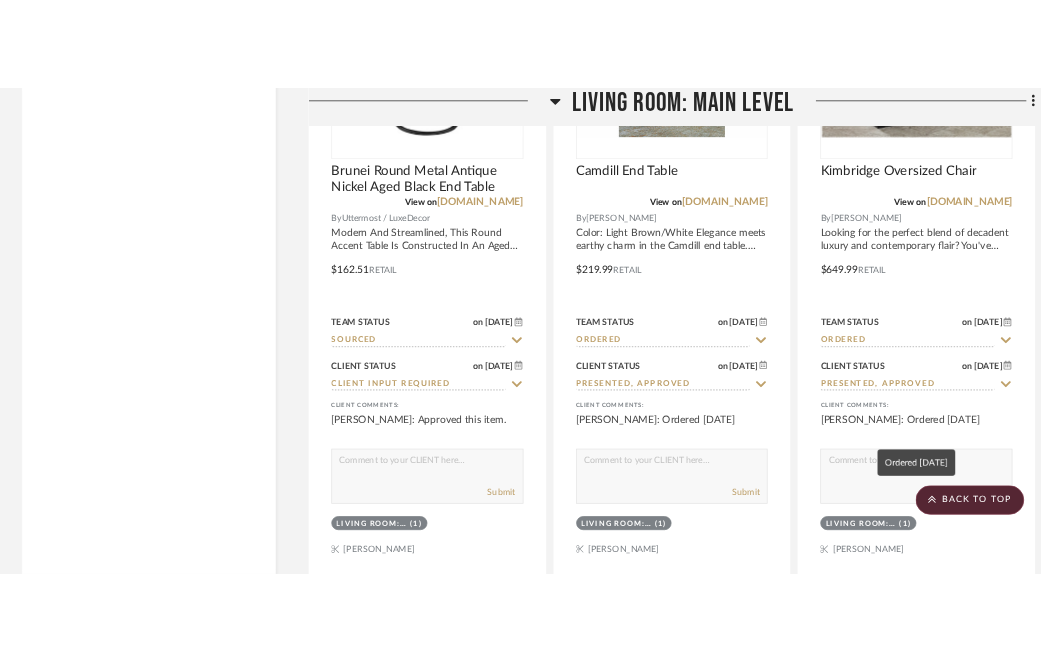 scroll, scrollTop: 3552, scrollLeft: 0, axis: vertical 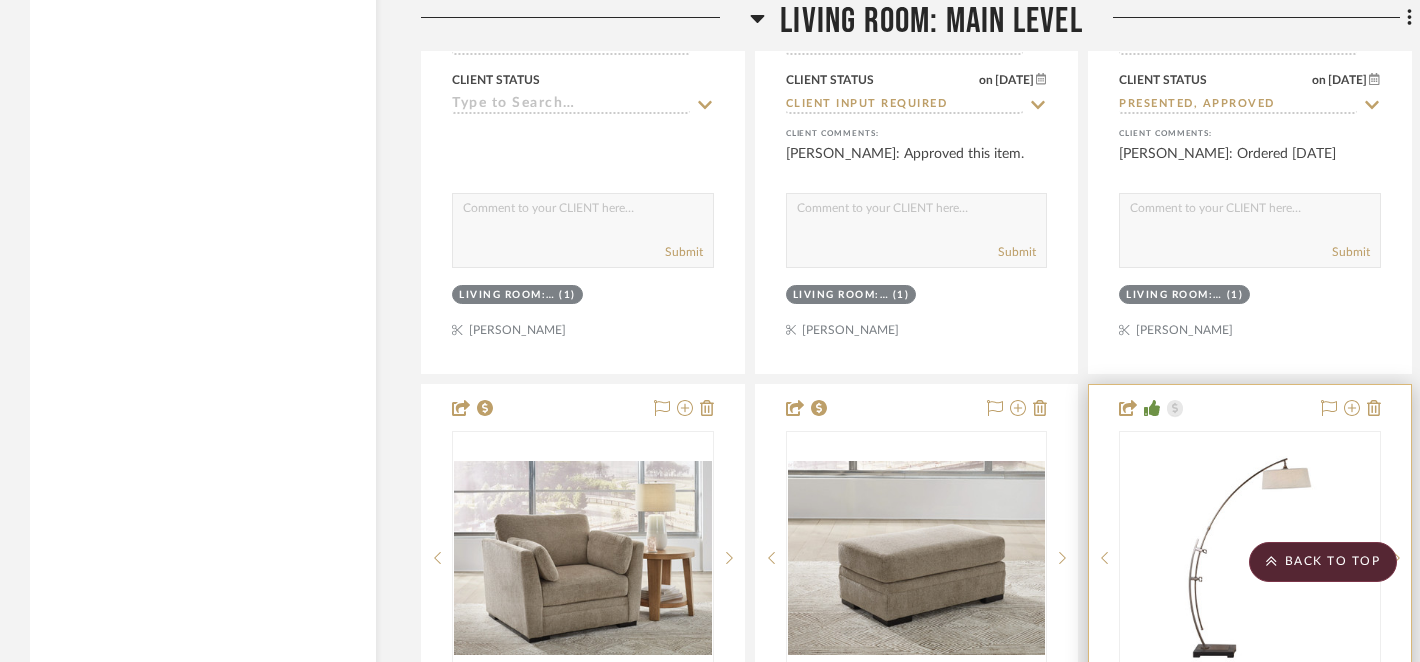 type 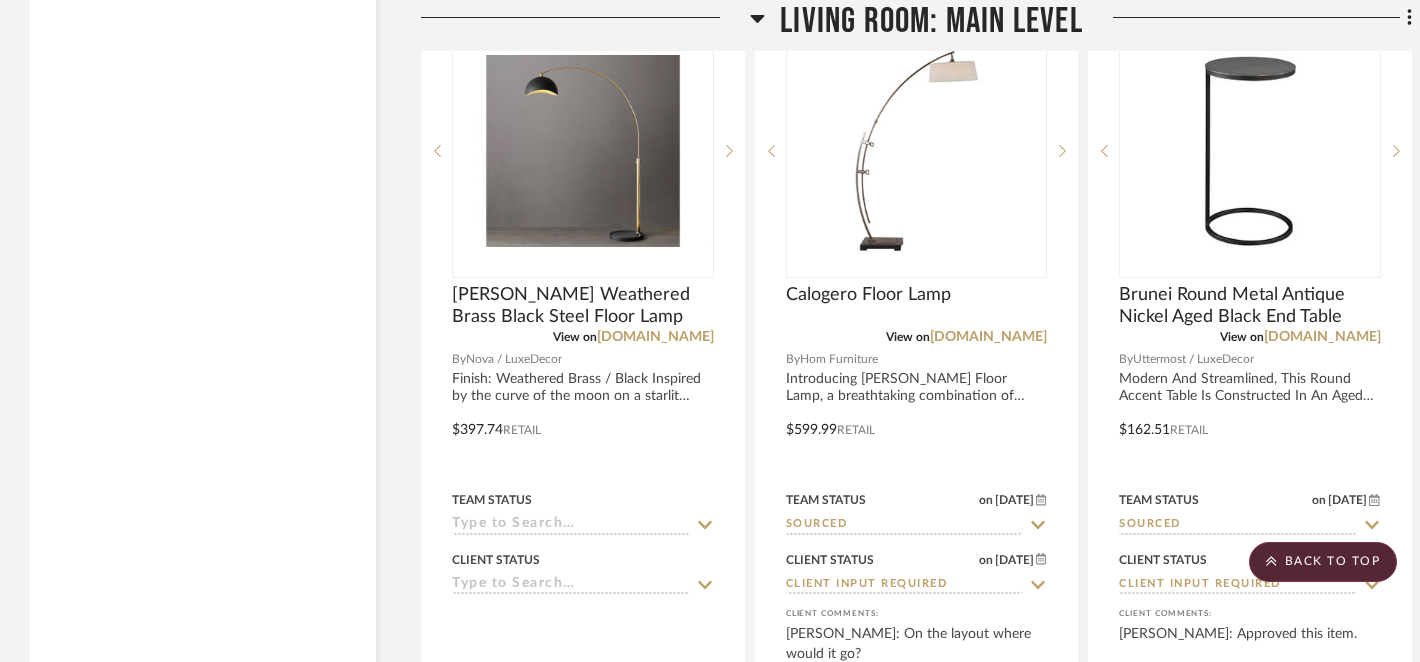 scroll, scrollTop: 3450, scrollLeft: 0, axis: vertical 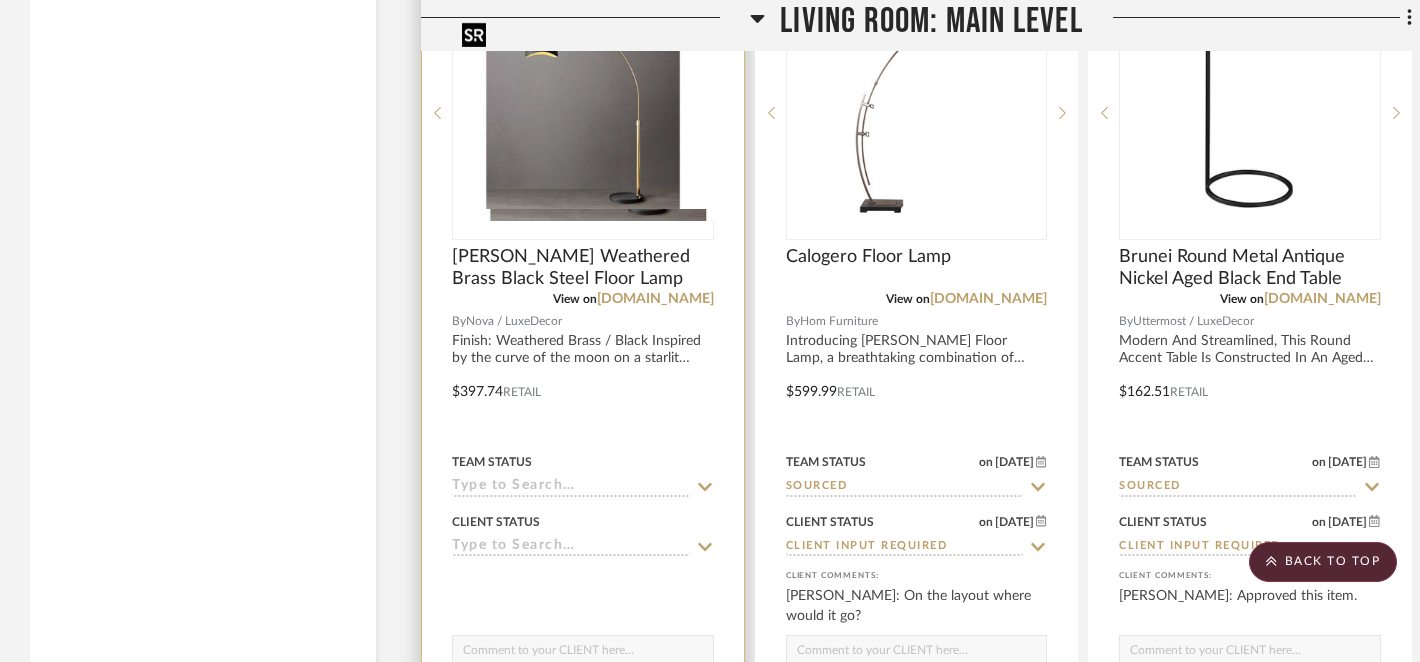 click at bounding box center (583, 113) 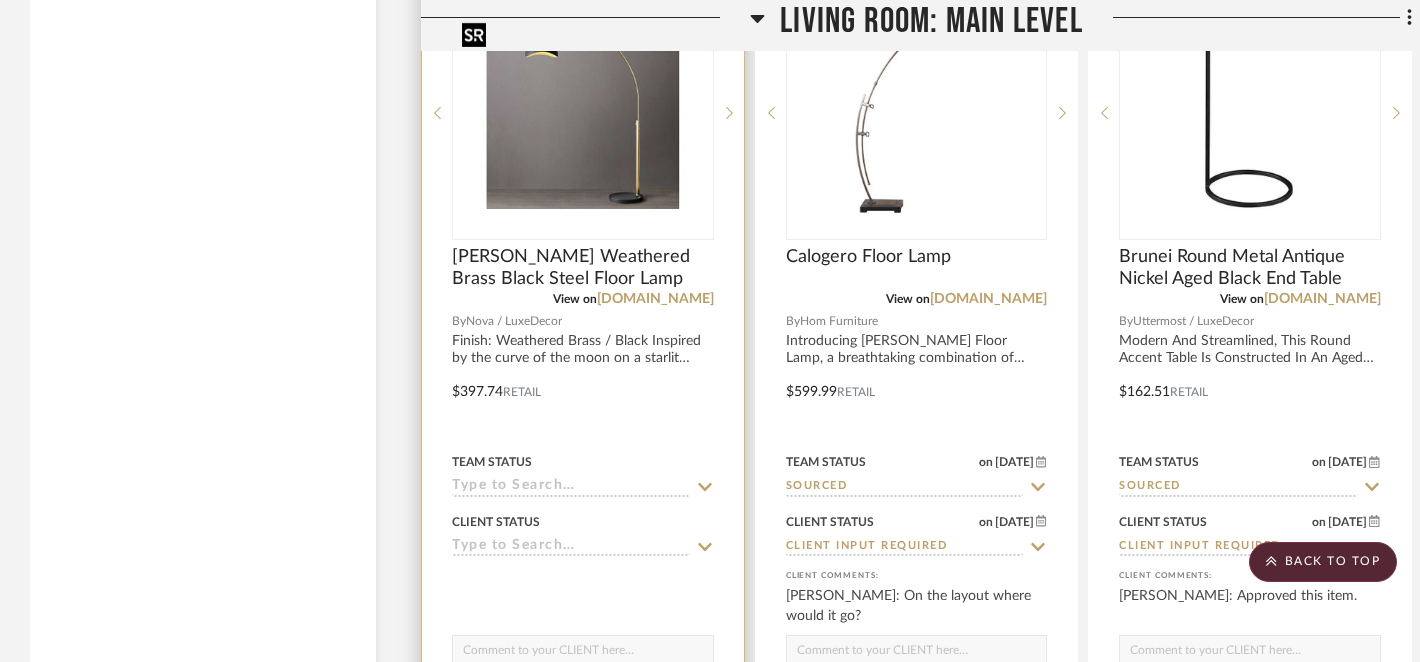 click at bounding box center (583, 113) 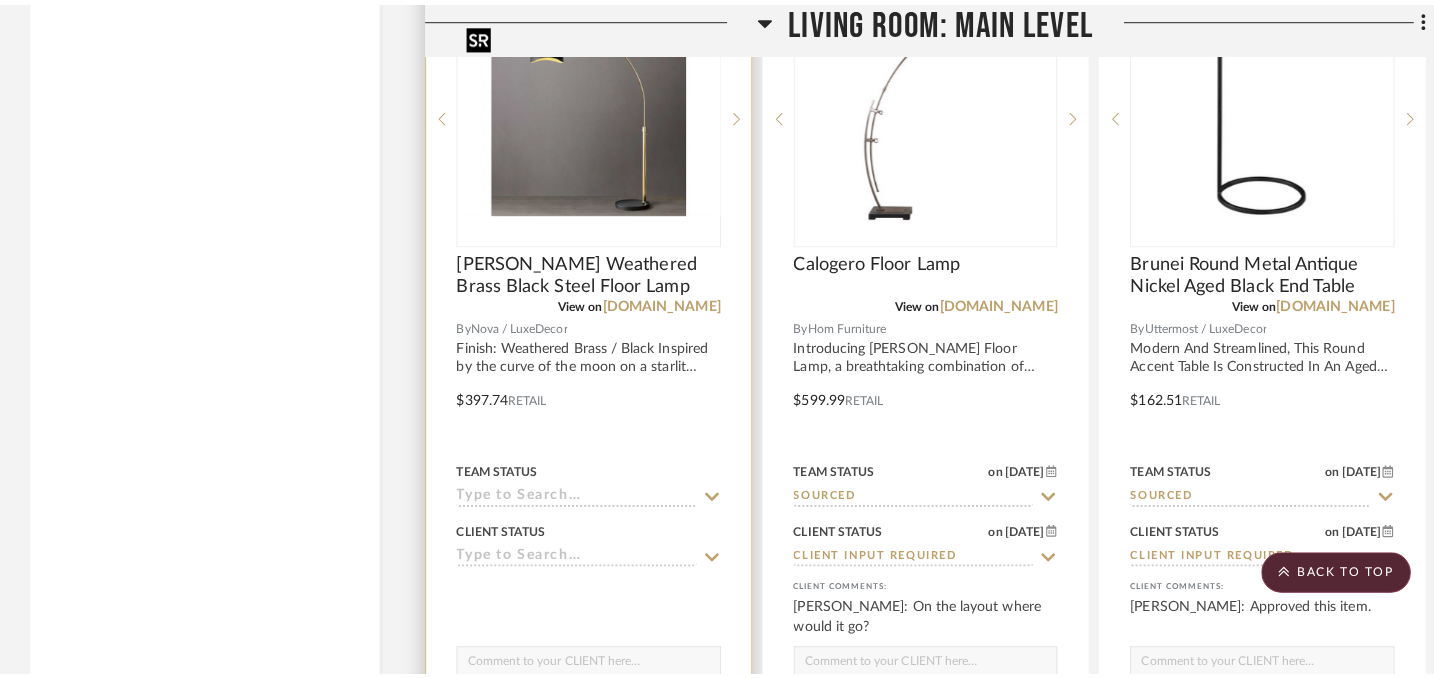 scroll, scrollTop: 0, scrollLeft: 0, axis: both 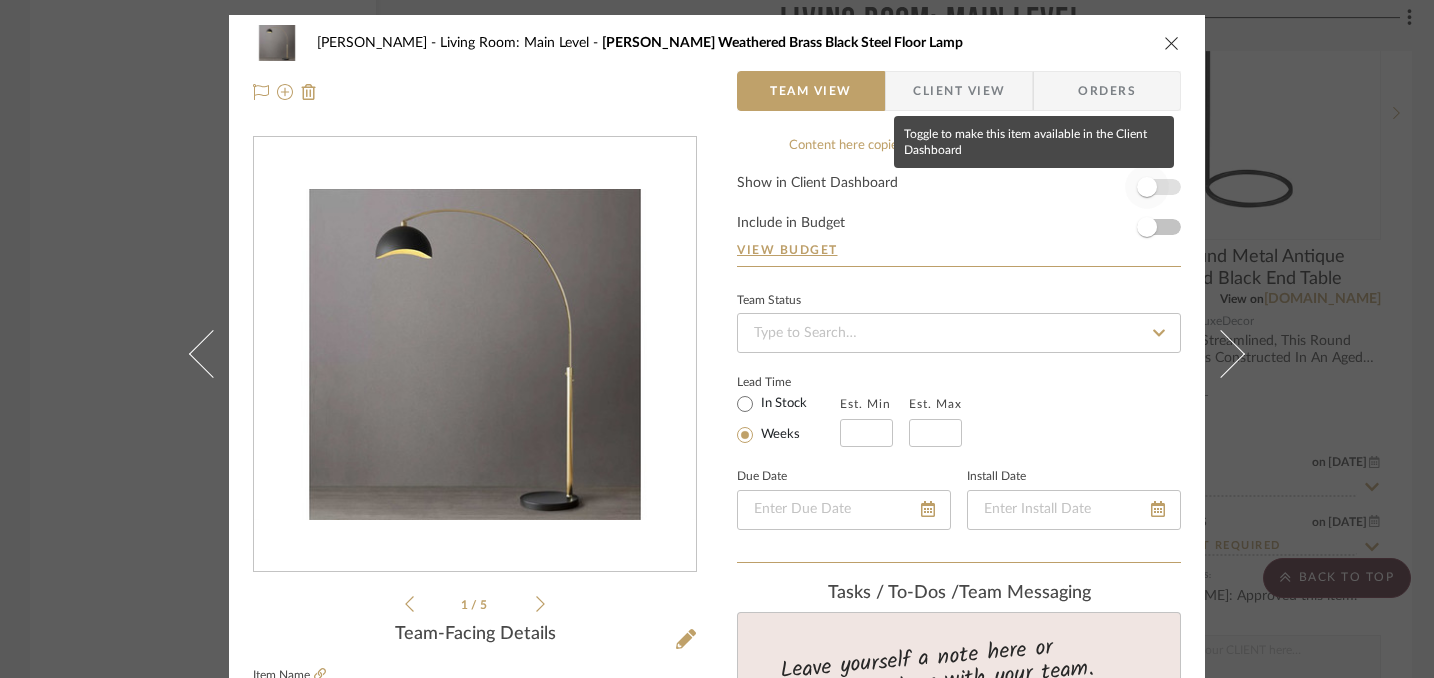 click at bounding box center [1147, 187] 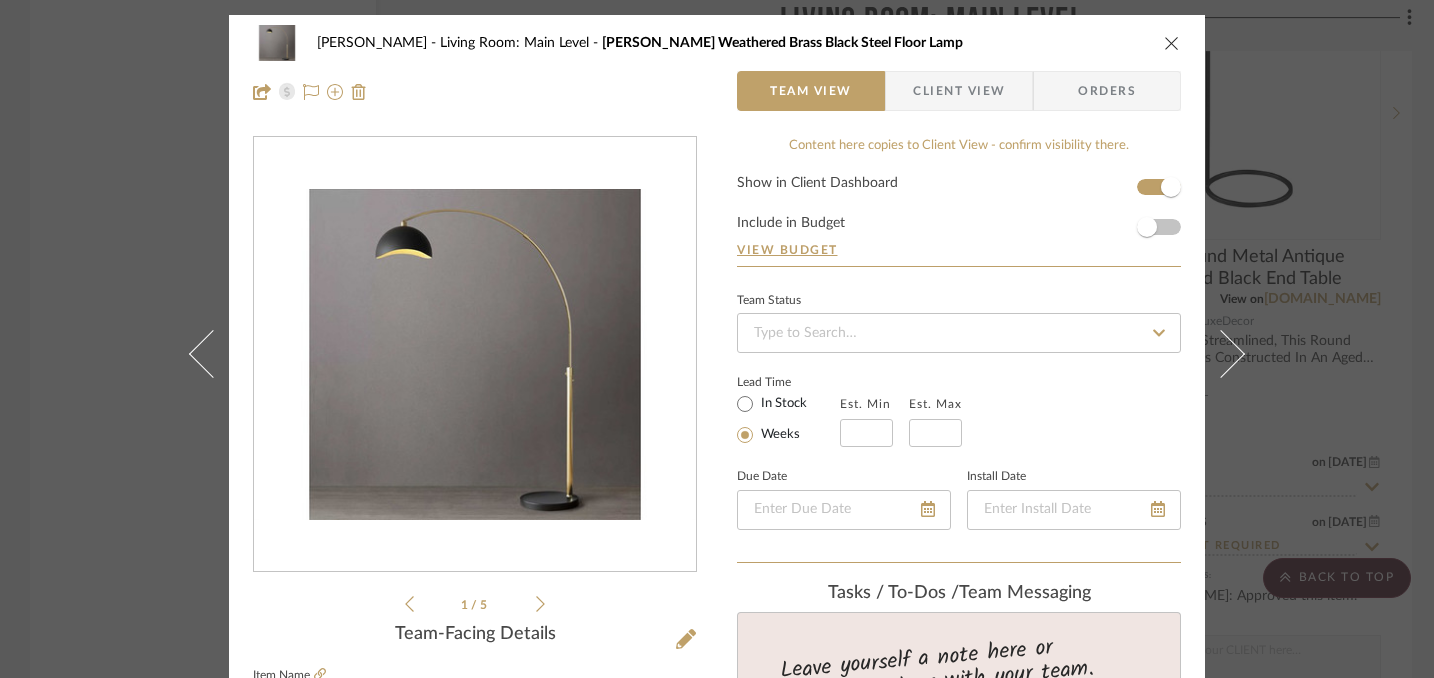 type 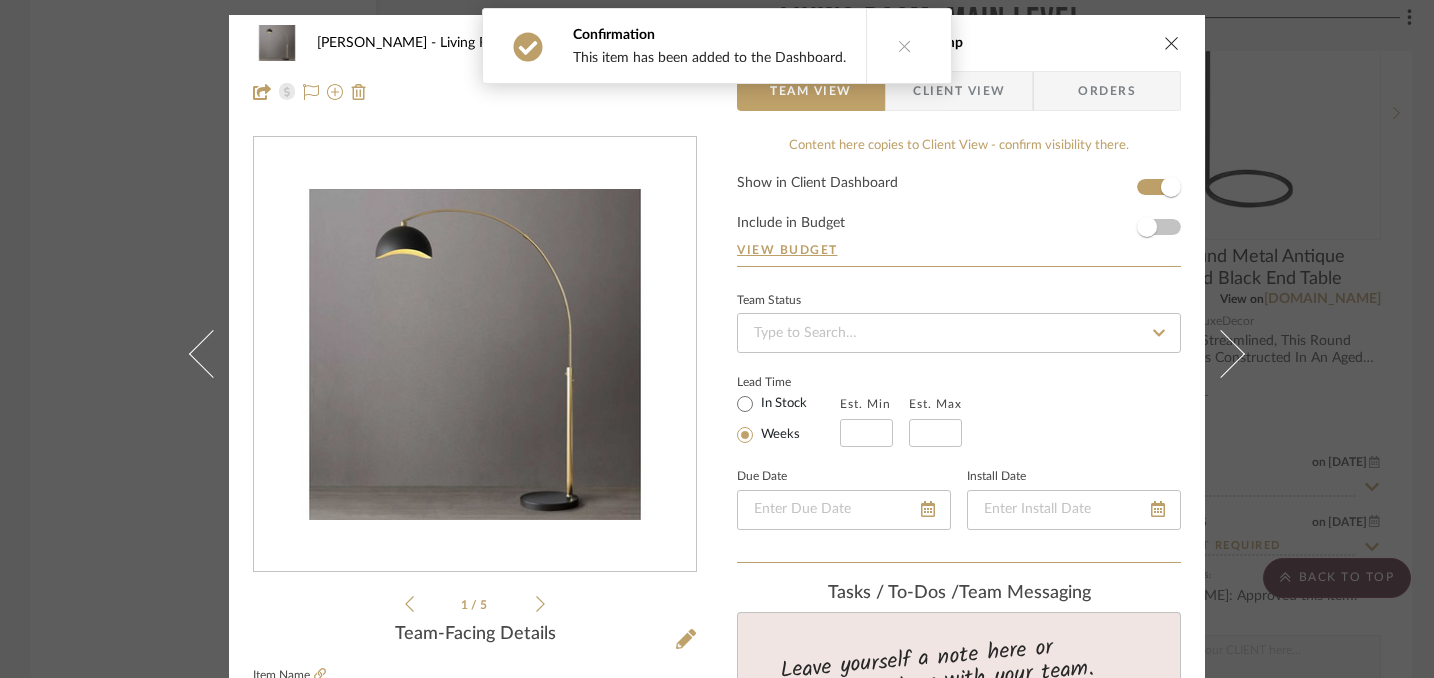 click at bounding box center (1172, 43) 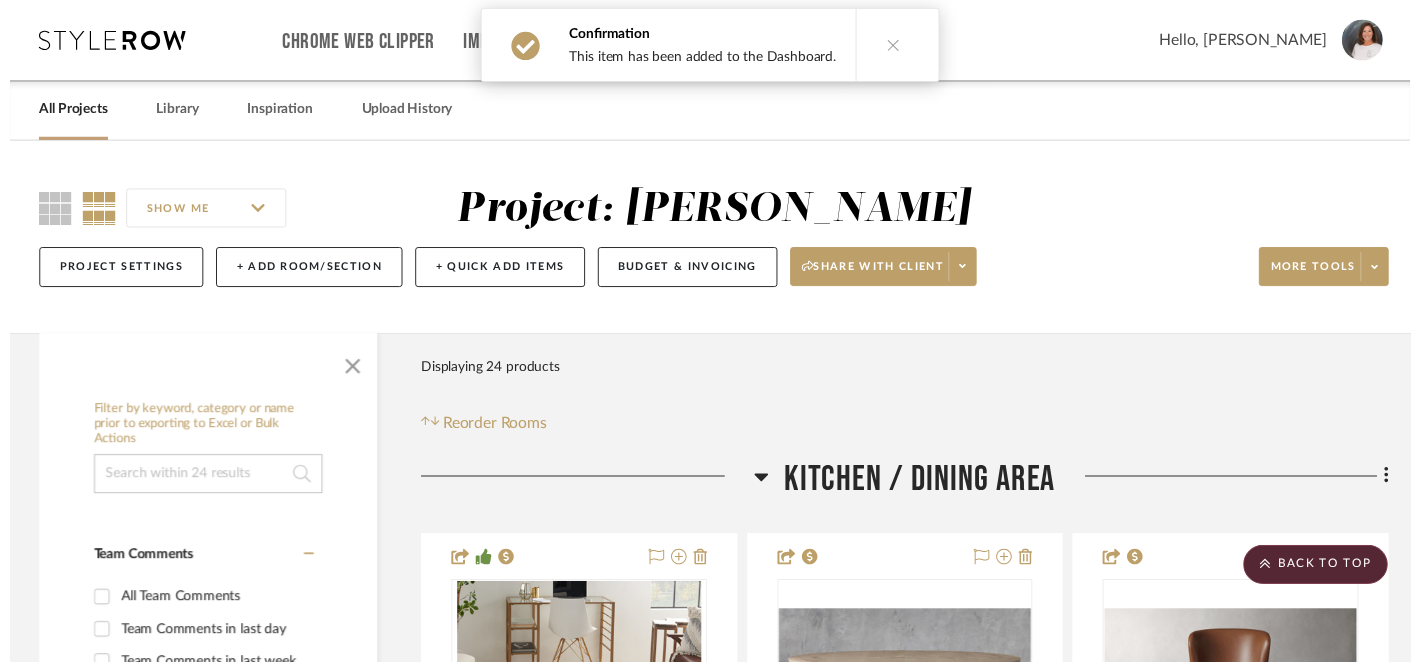scroll, scrollTop: 3450, scrollLeft: 0, axis: vertical 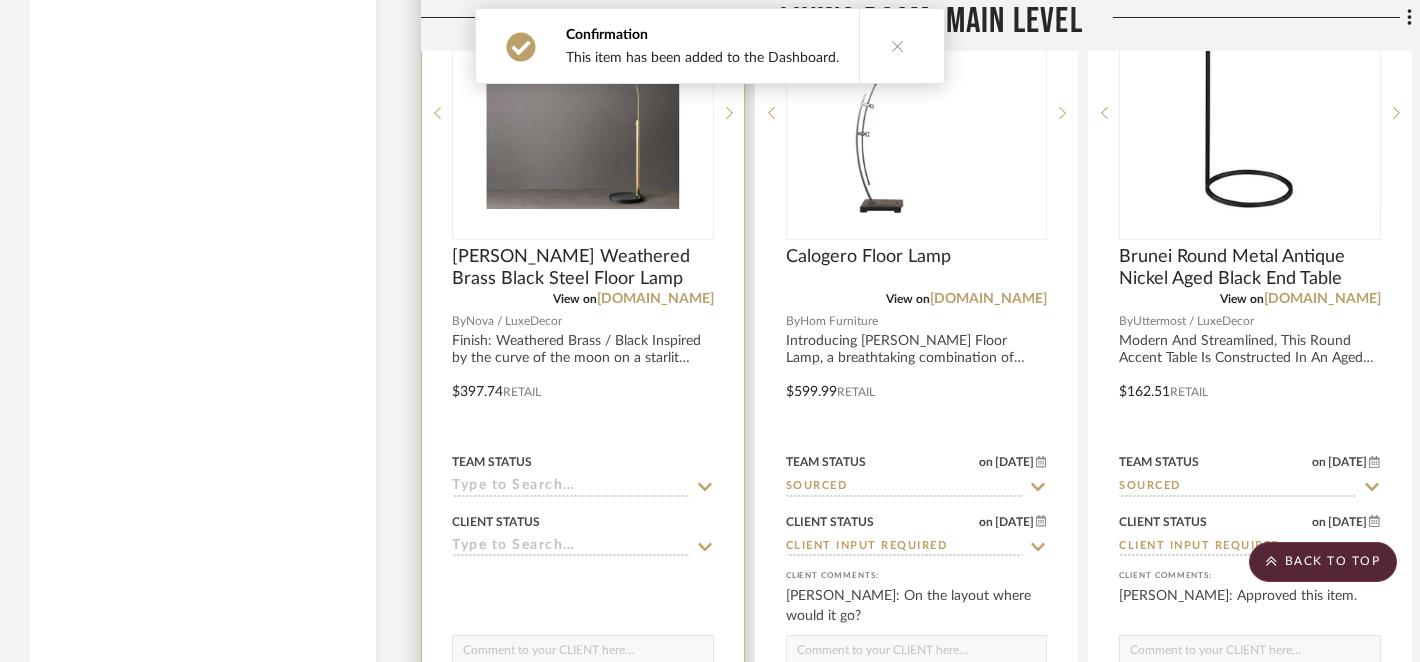 click 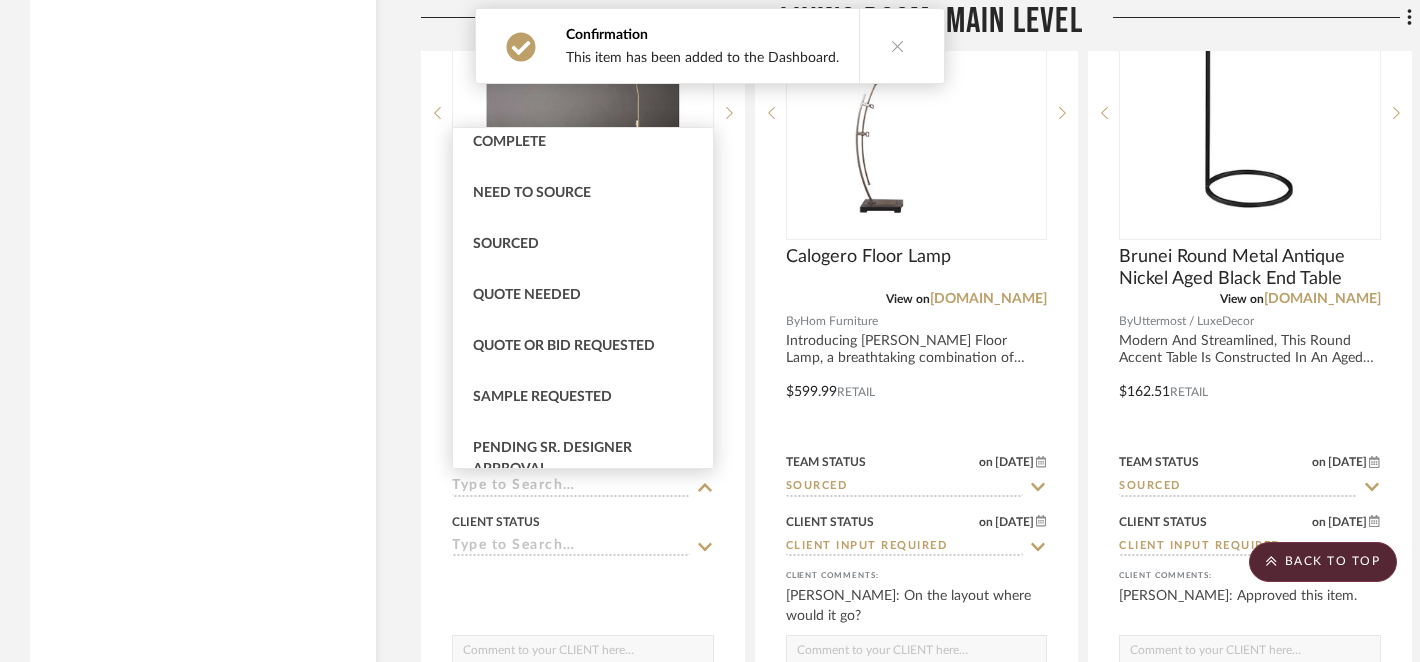 scroll, scrollTop: 586, scrollLeft: 0, axis: vertical 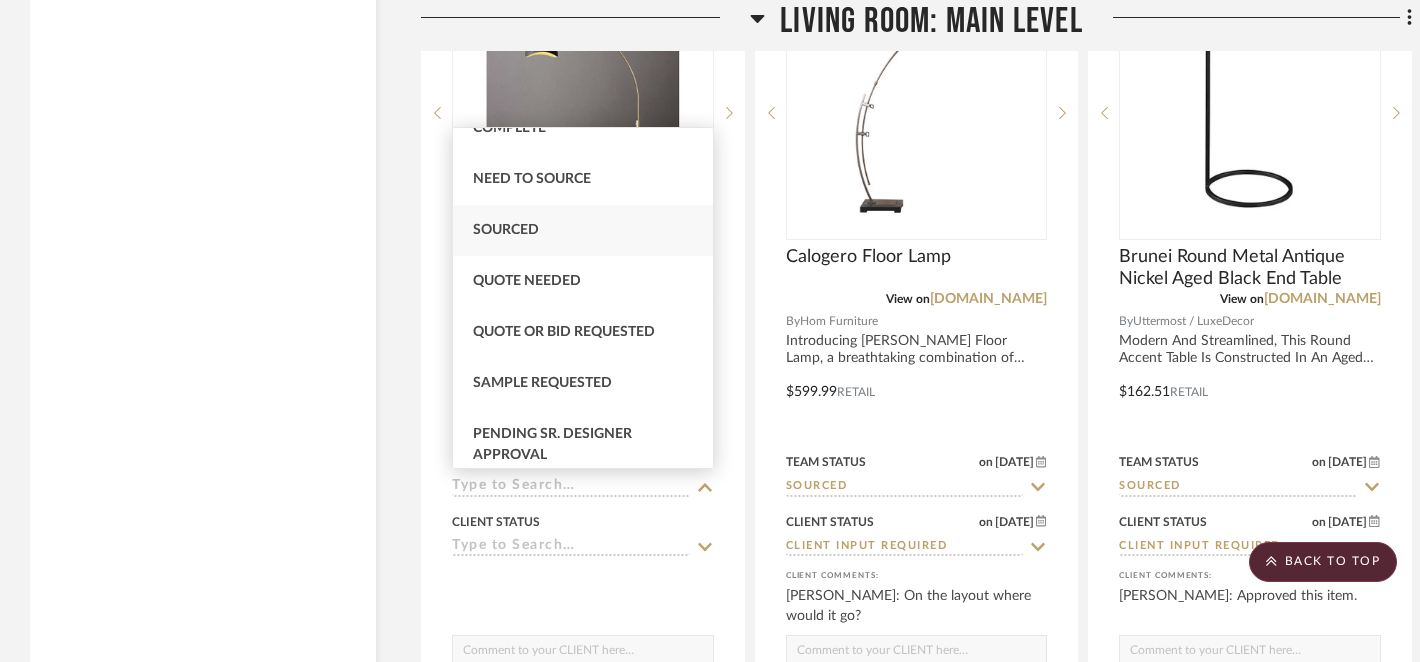 click on "Sourced" at bounding box center (506, 230) 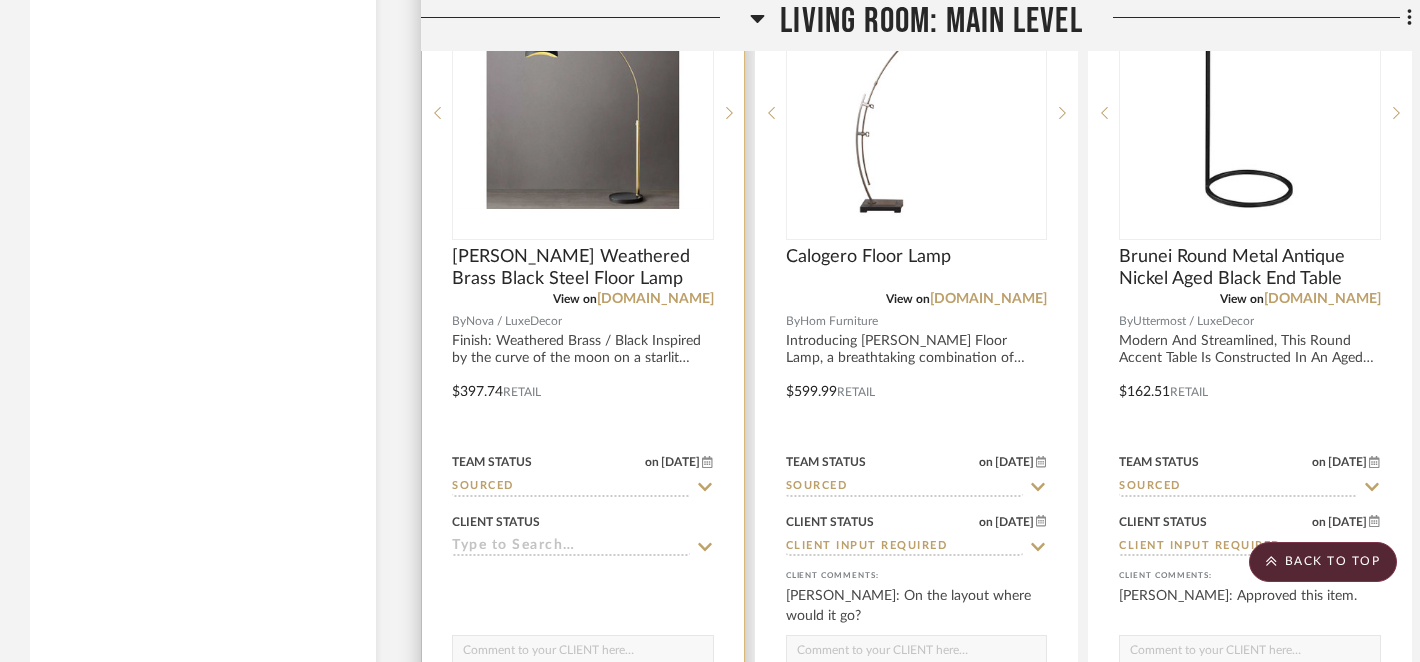 click 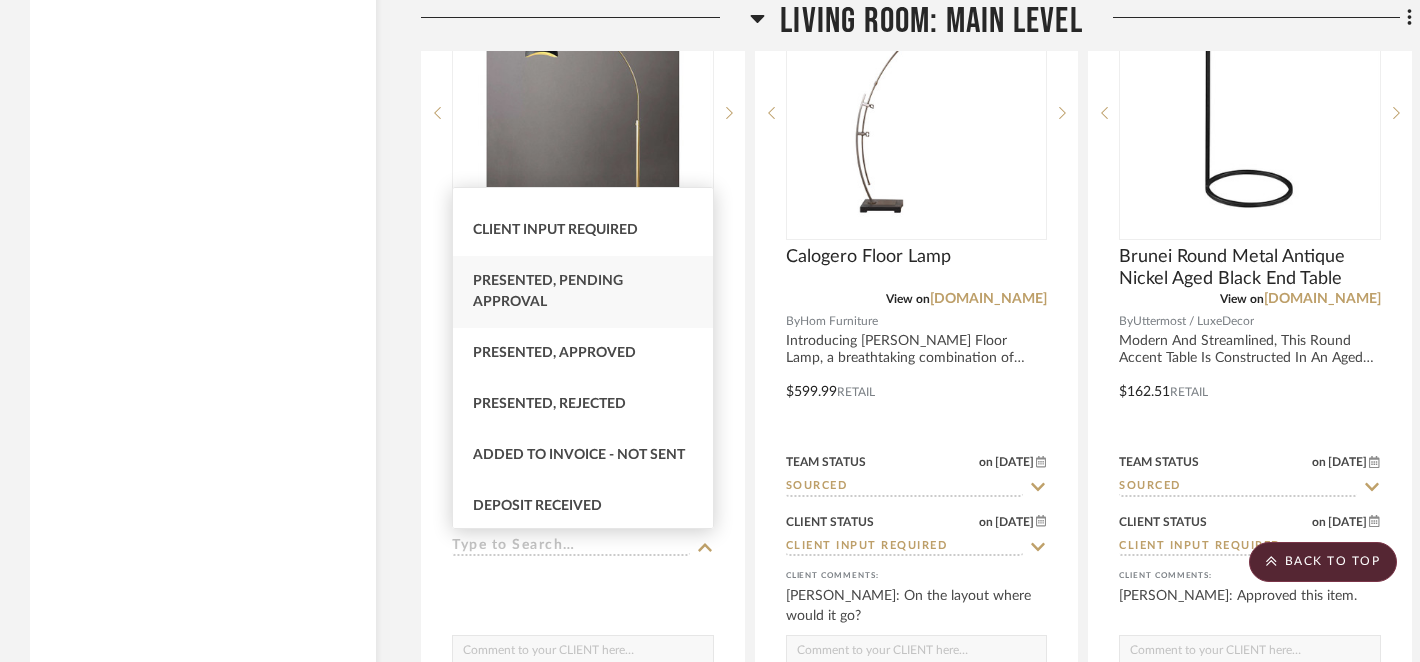 scroll, scrollTop: 147, scrollLeft: 0, axis: vertical 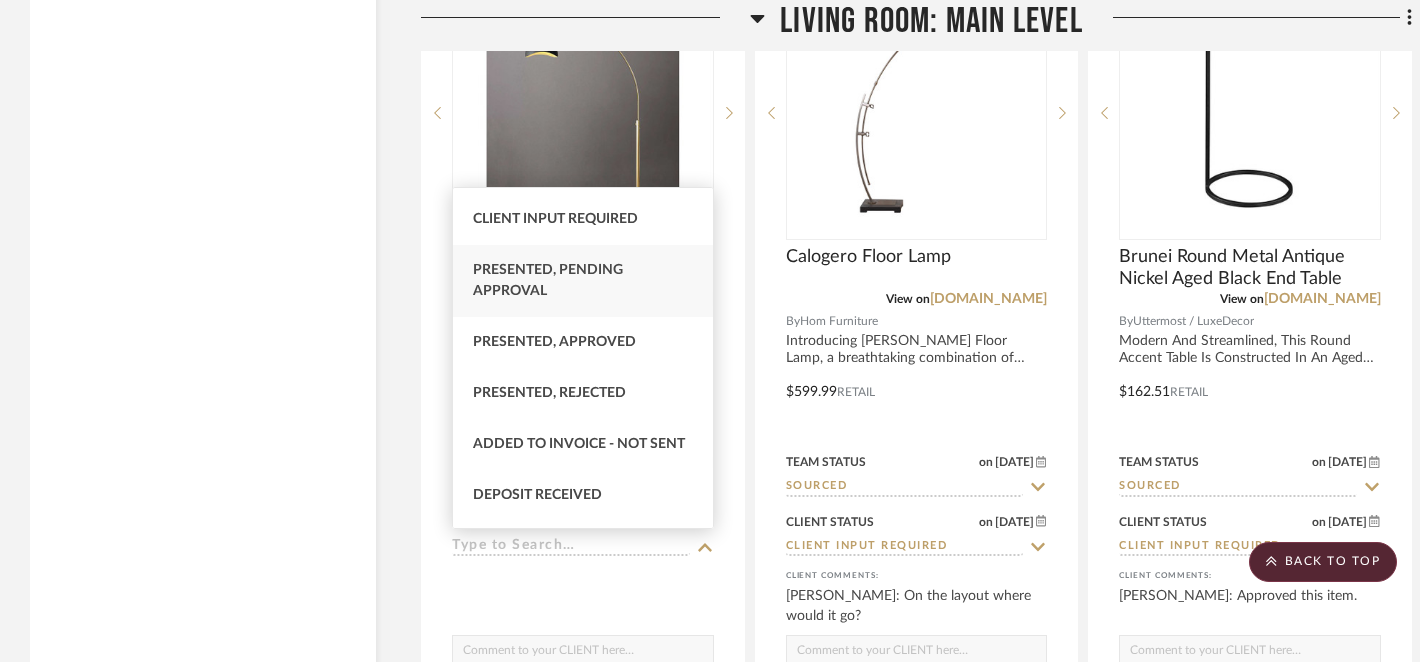 click on "Presented, Pending Approval" at bounding box center [583, 281] 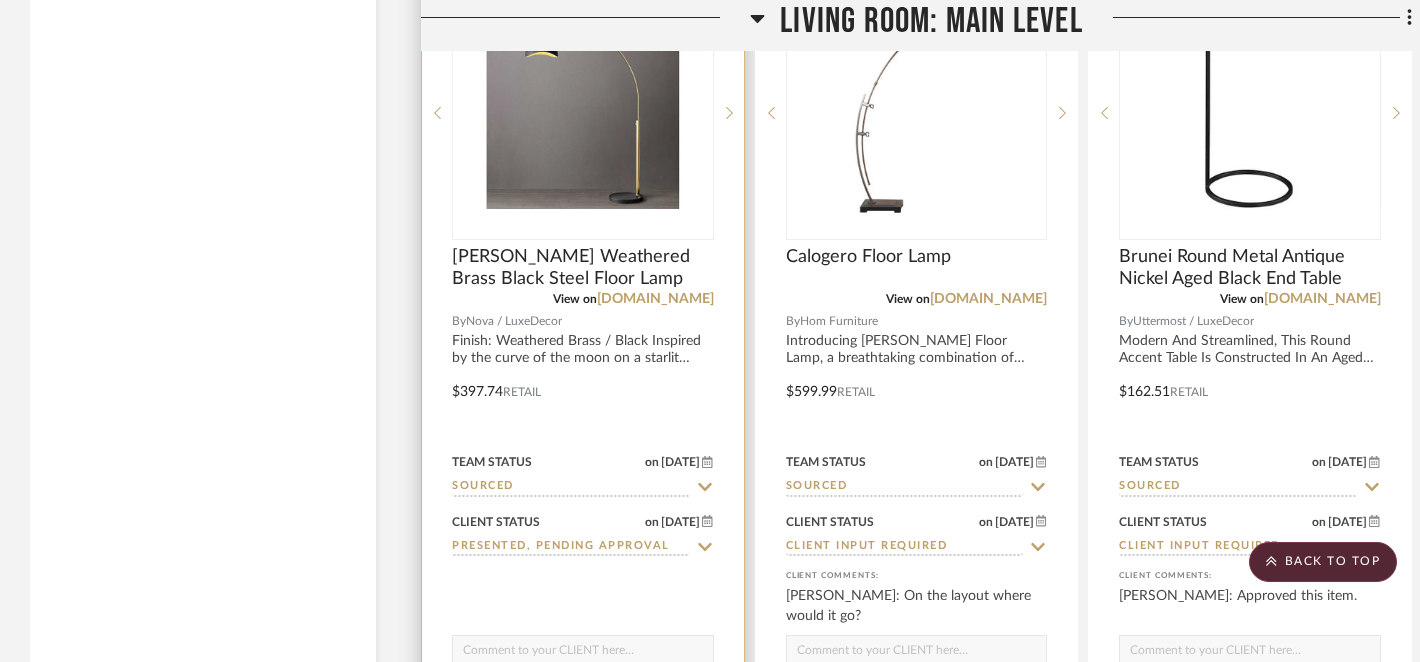 click 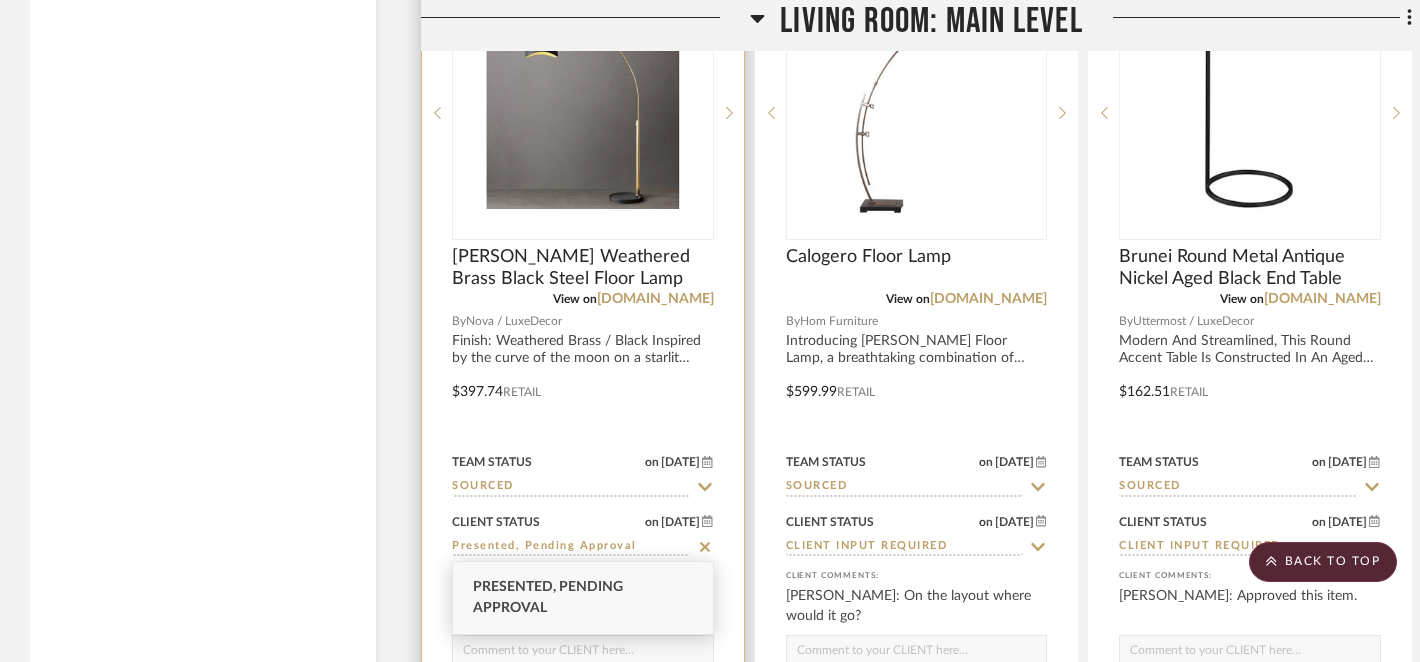 click 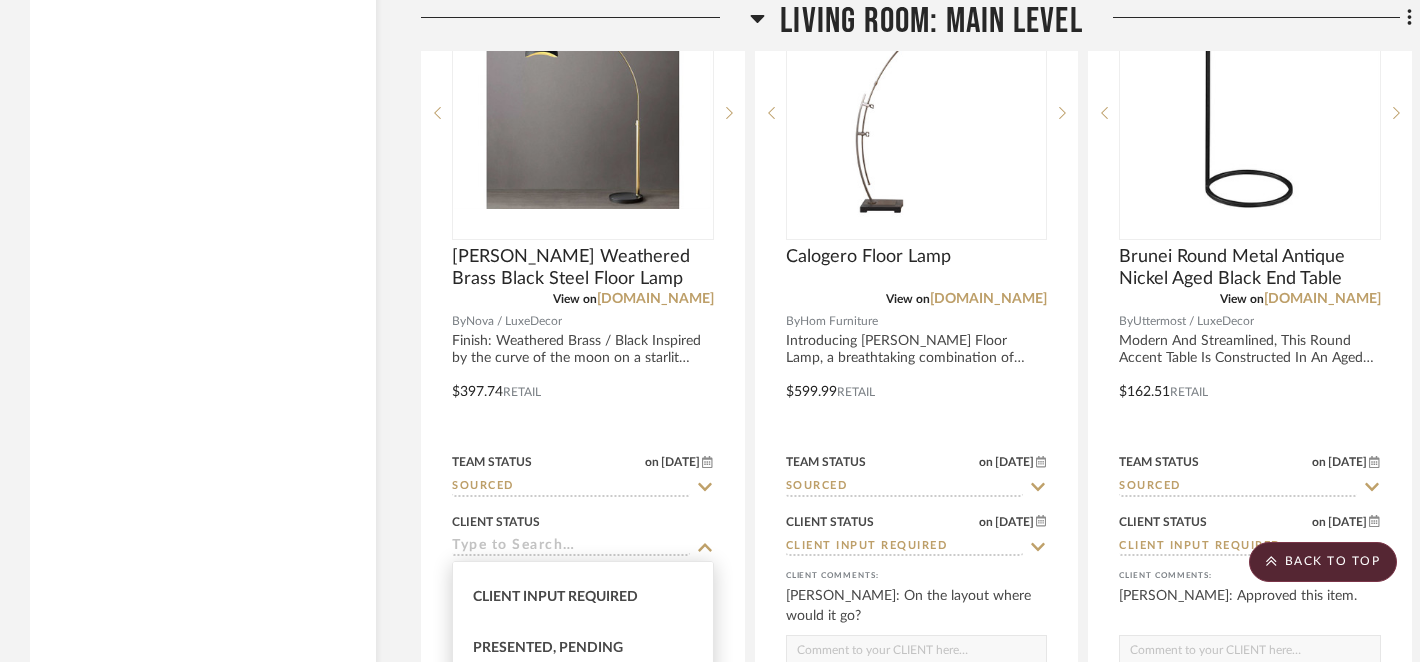 scroll, scrollTop: 131, scrollLeft: 0, axis: vertical 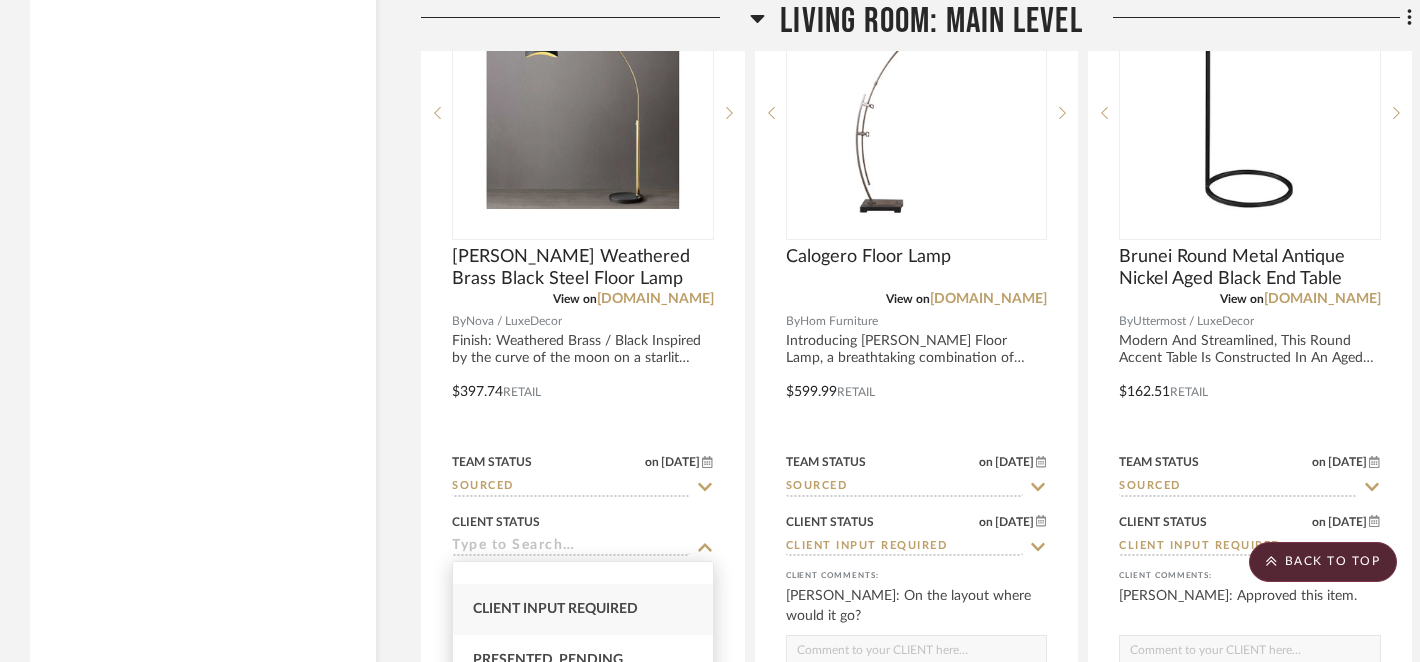 click on "Client Input Required" at bounding box center [555, 609] 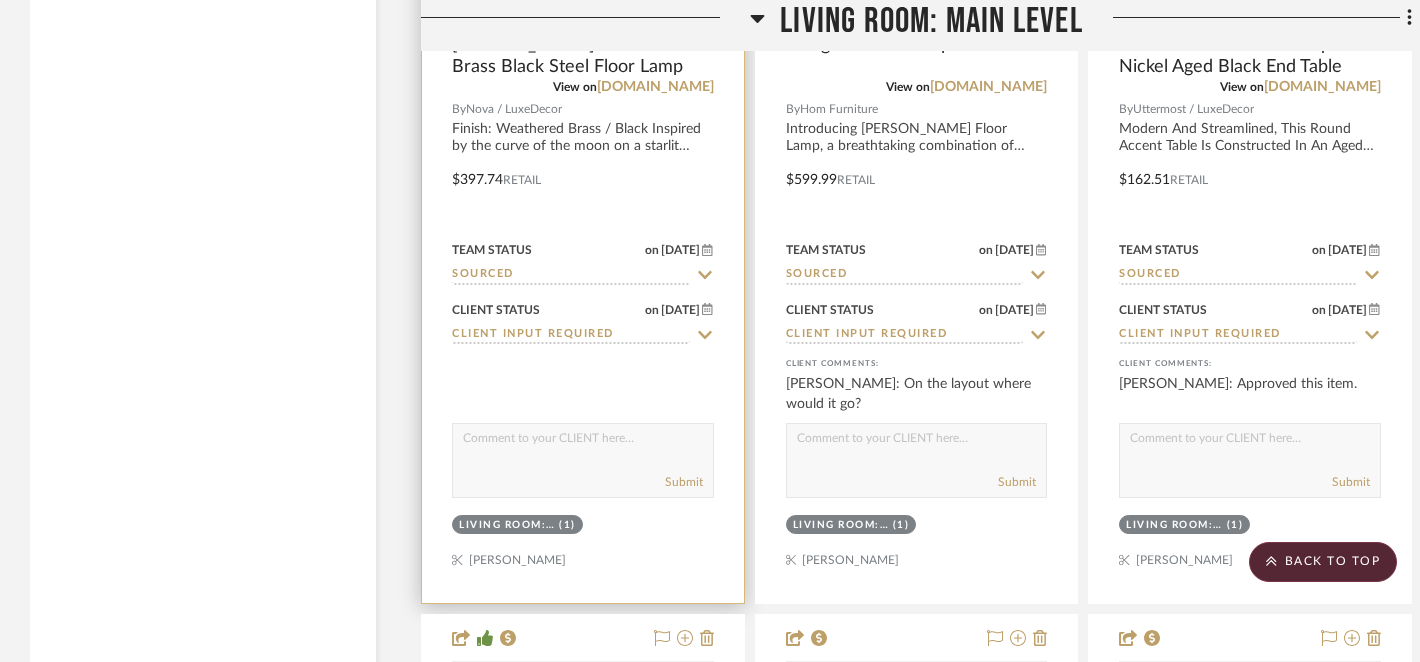 scroll, scrollTop: 3667, scrollLeft: 0, axis: vertical 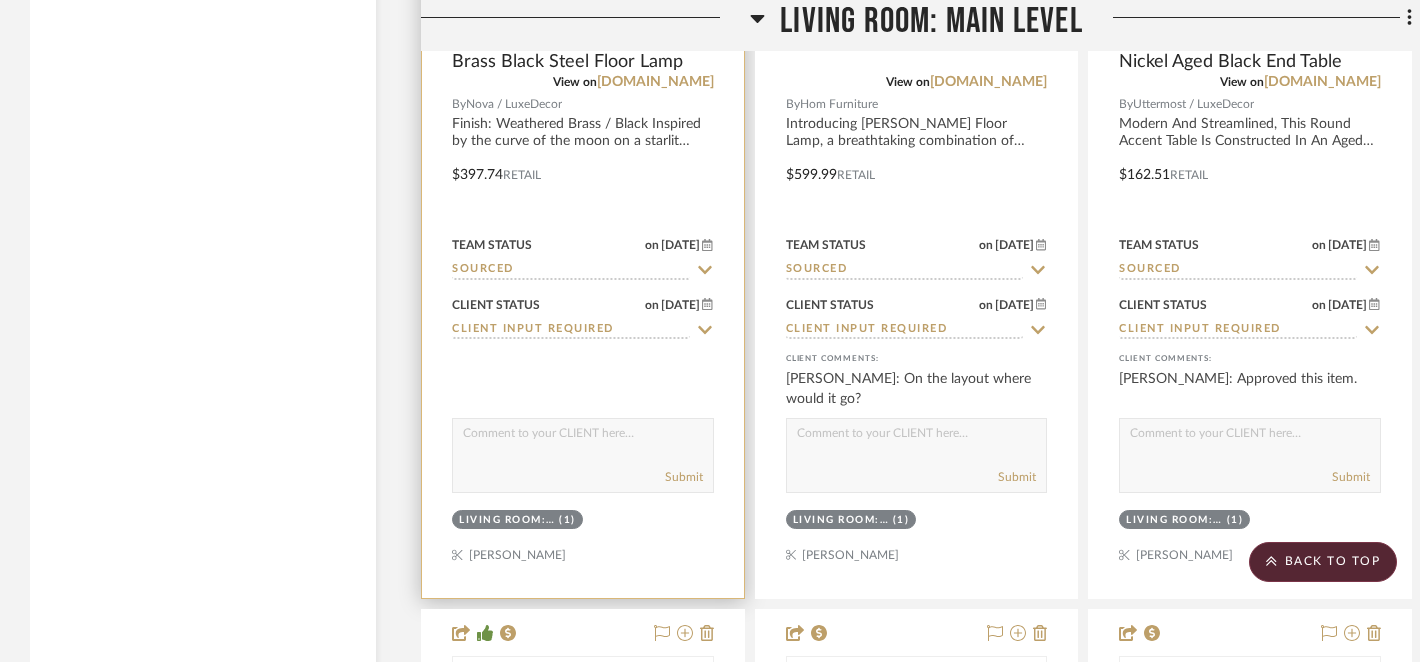 click at bounding box center [583, 438] 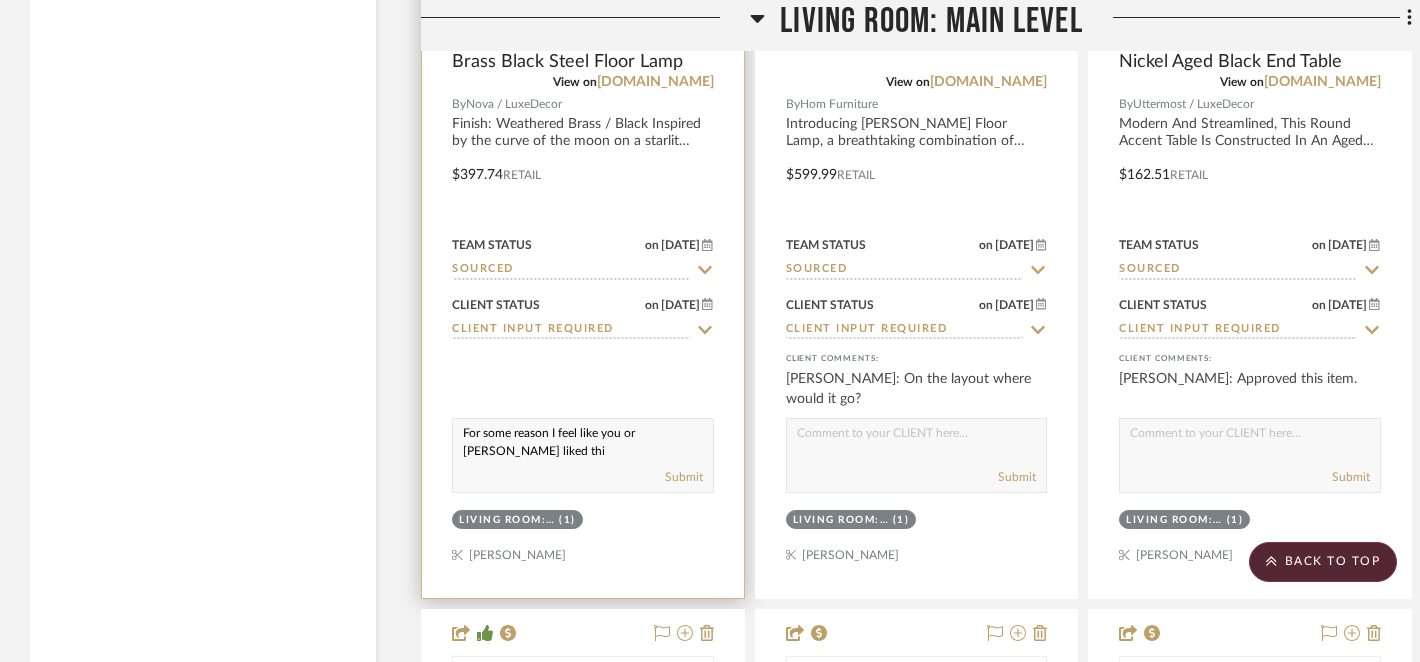 scroll, scrollTop: 1, scrollLeft: 0, axis: vertical 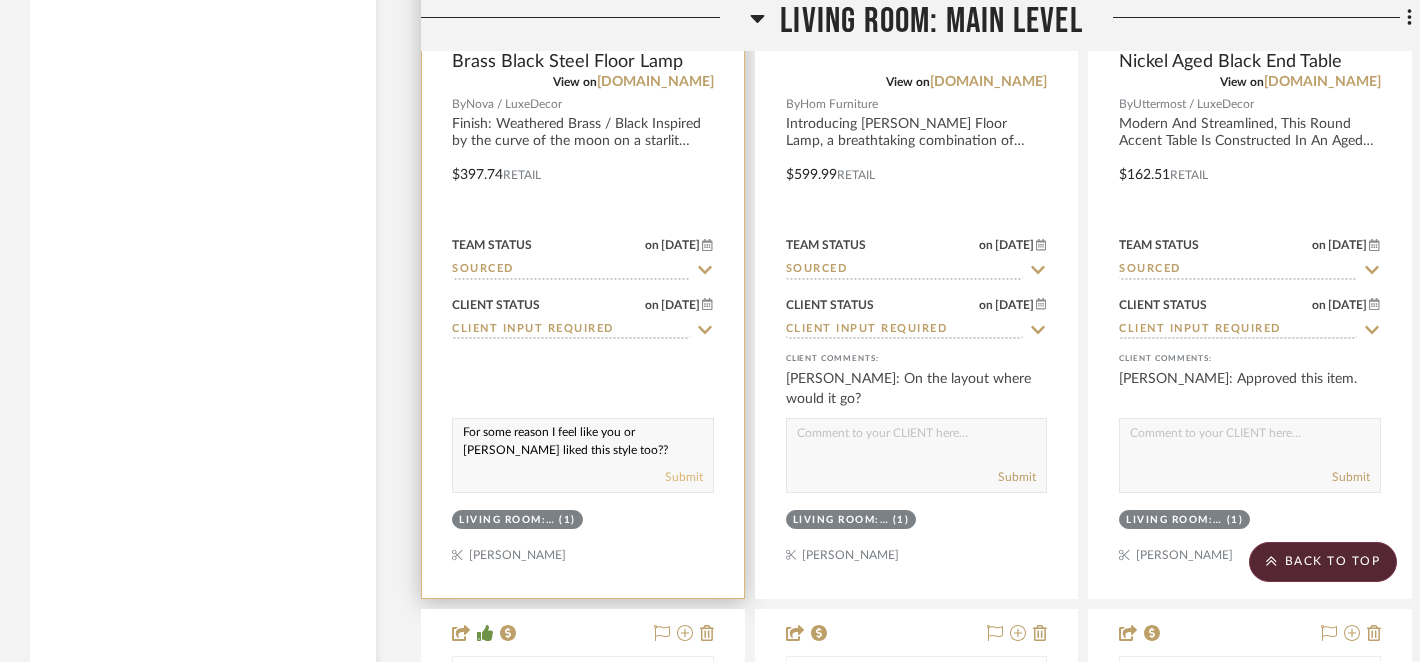 type on "For some reason I feel like you or Kary liked this style too??" 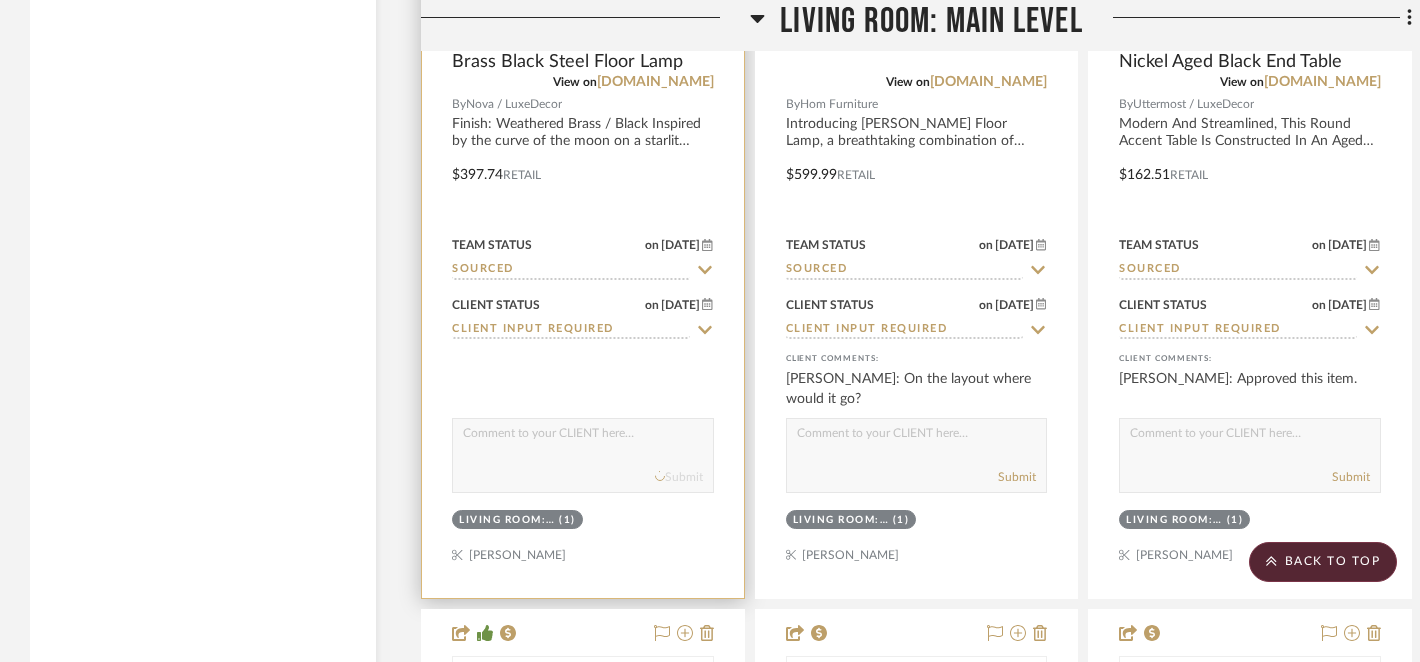 scroll, scrollTop: 0, scrollLeft: 0, axis: both 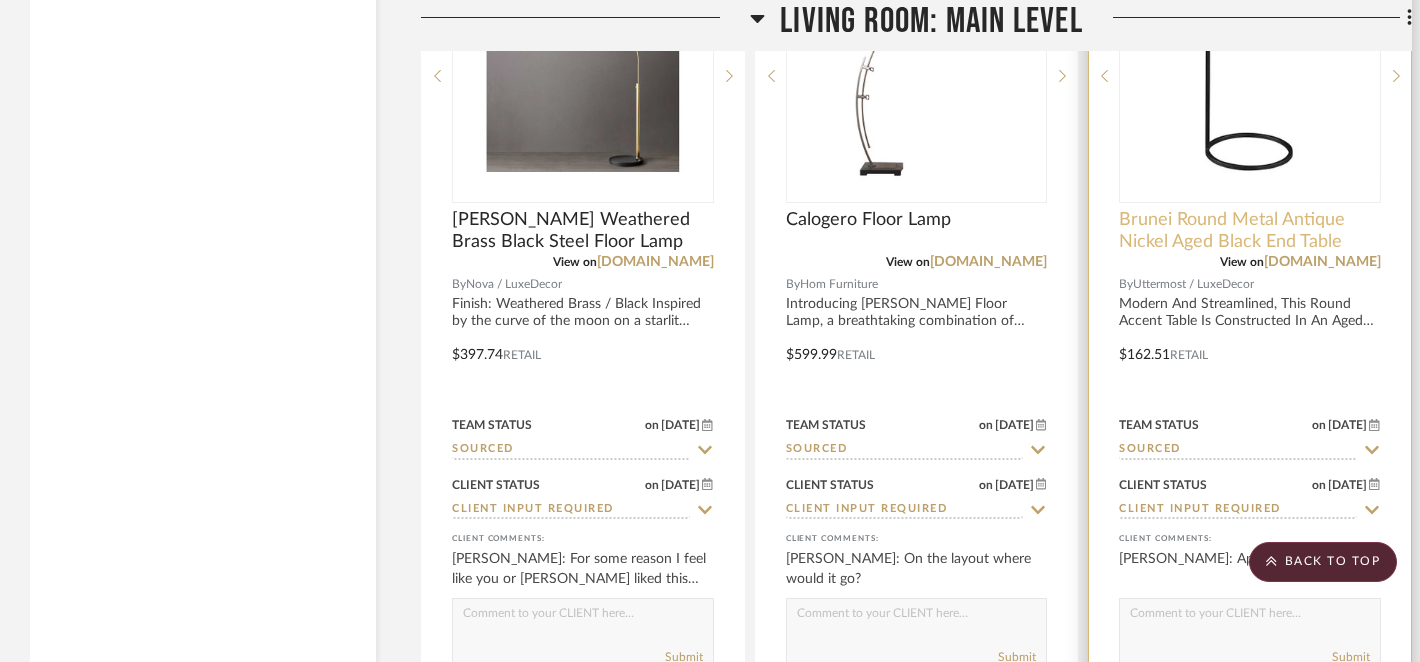 click on "Brunei Round Metal Antique Nickel Aged Black End Table" at bounding box center (1250, 231) 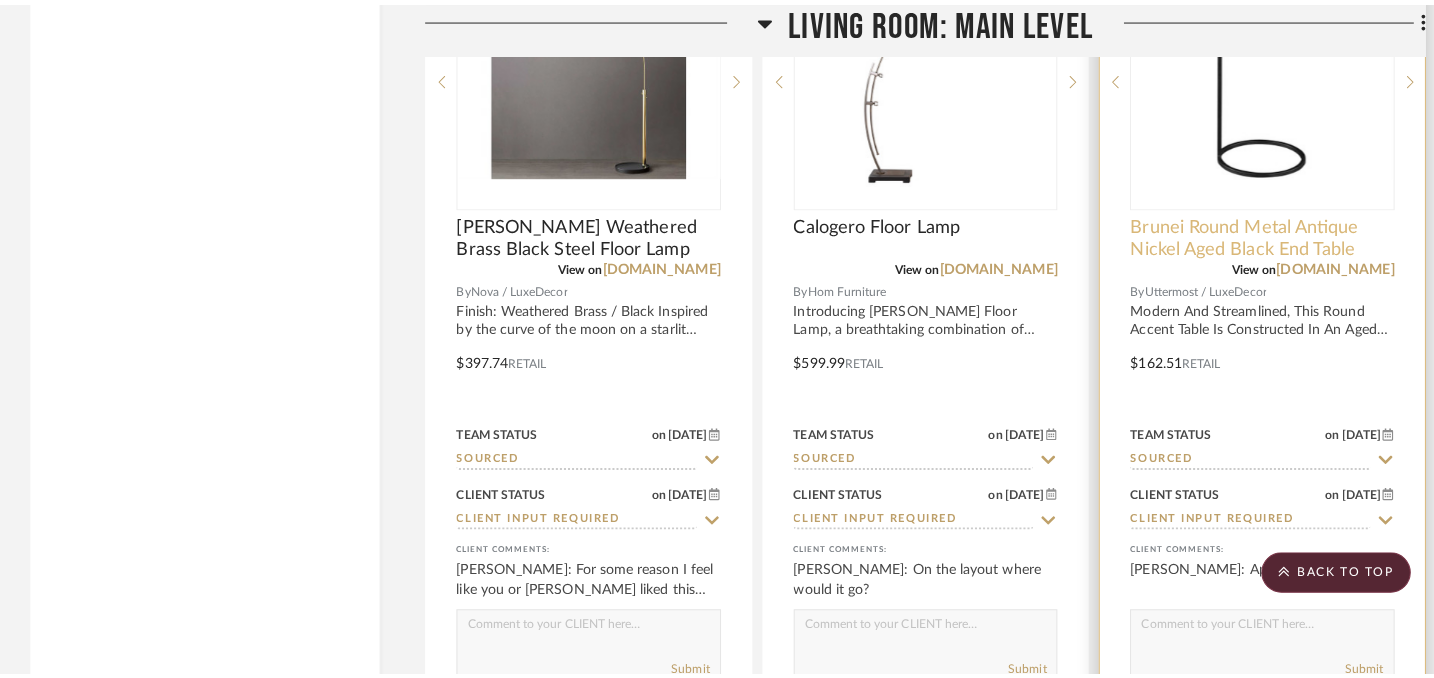 scroll, scrollTop: 0, scrollLeft: 0, axis: both 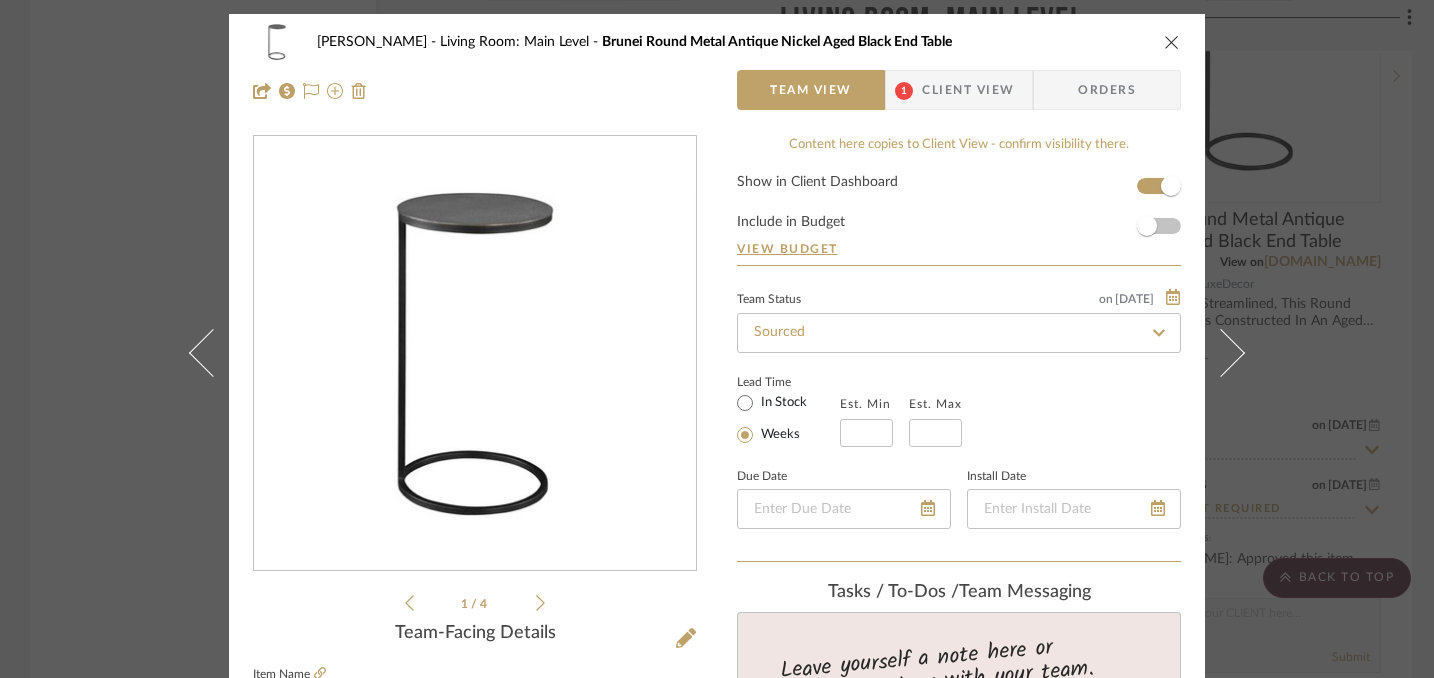 click at bounding box center (1172, 42) 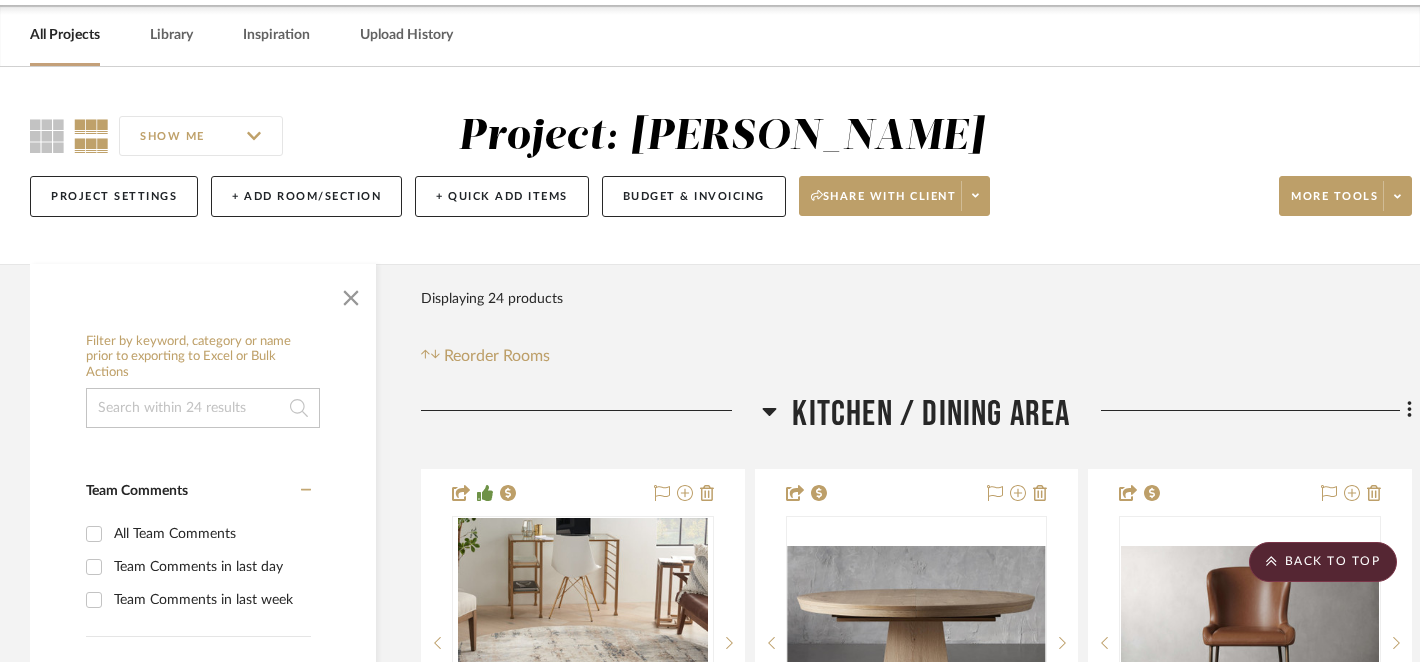 scroll, scrollTop: 0, scrollLeft: 0, axis: both 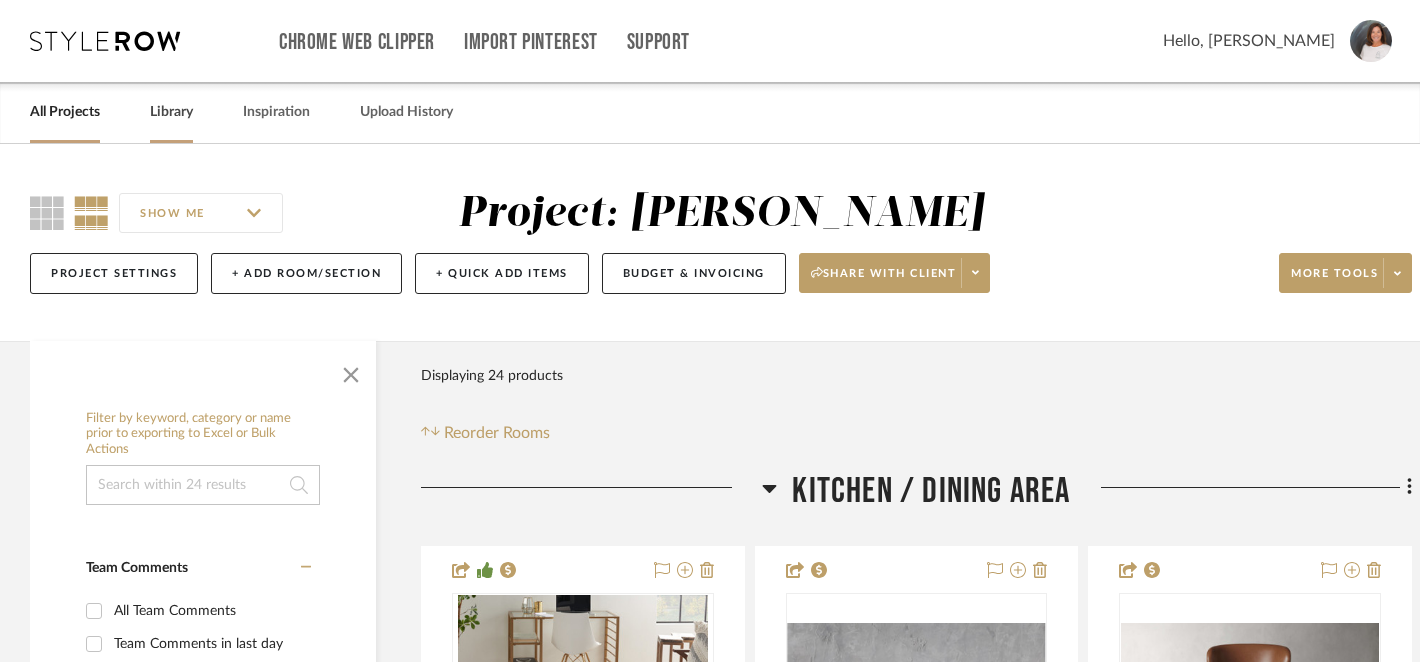 click on "Library" at bounding box center (171, 112) 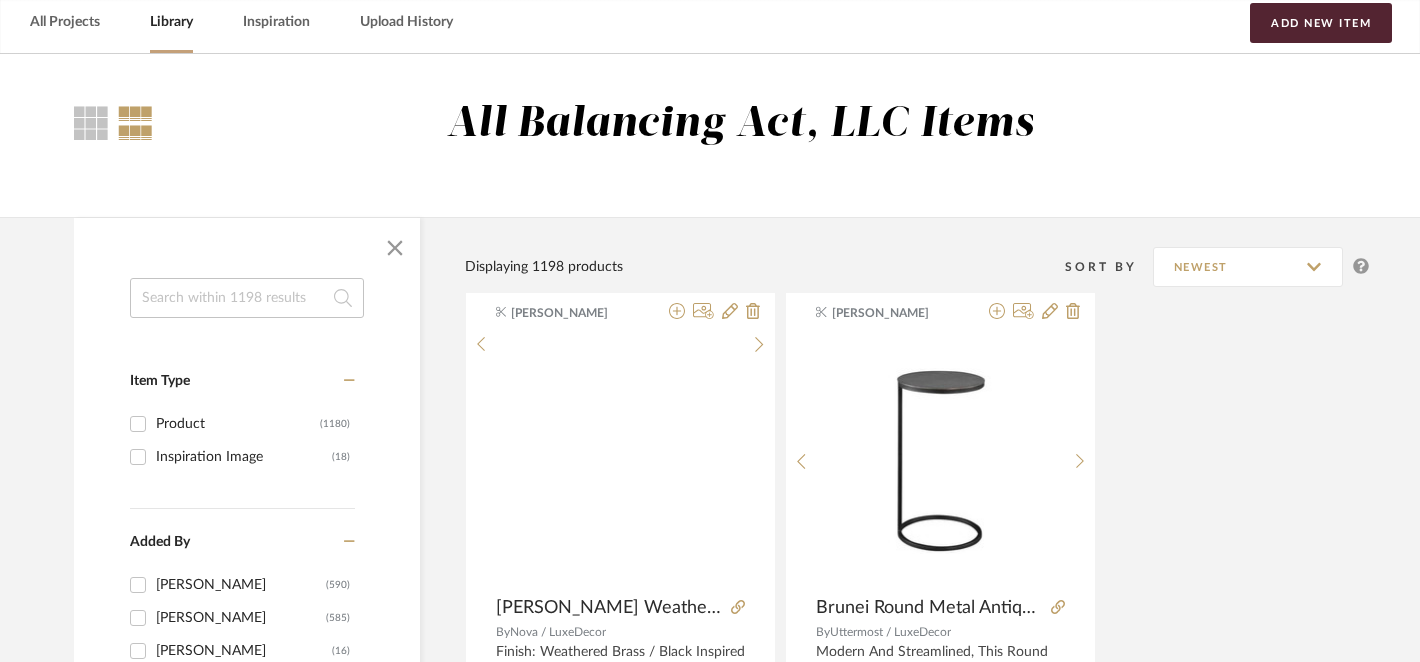 scroll, scrollTop: 91, scrollLeft: 0, axis: vertical 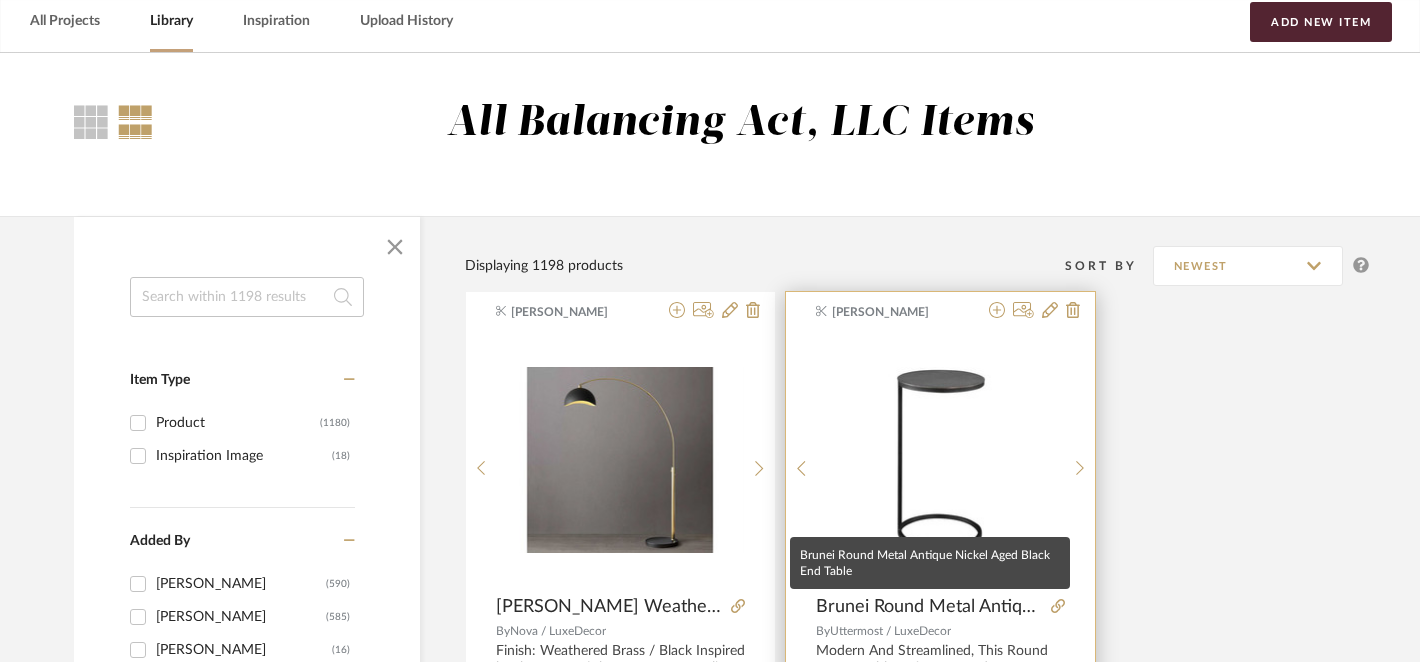 click on "Brunei Round Metal Antique Nickel Aged Black End Table" at bounding box center (929, 607) 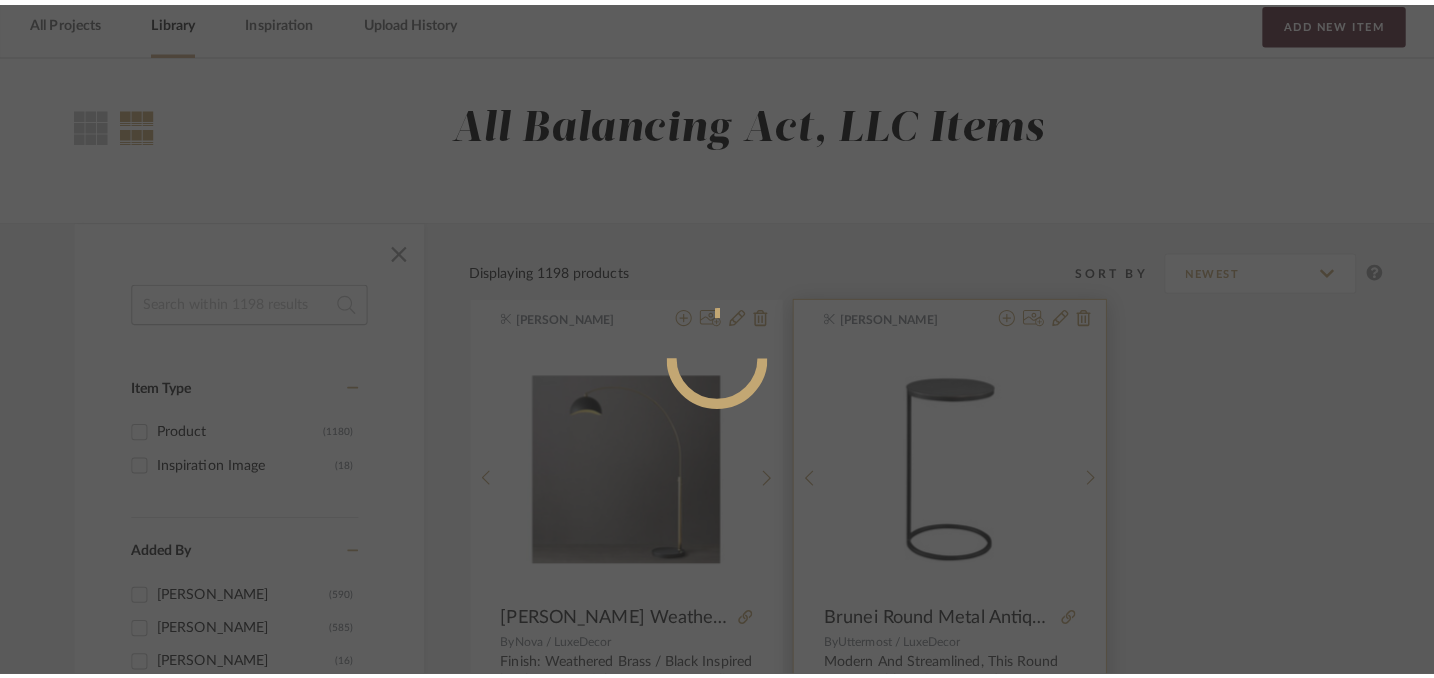 scroll, scrollTop: 0, scrollLeft: 0, axis: both 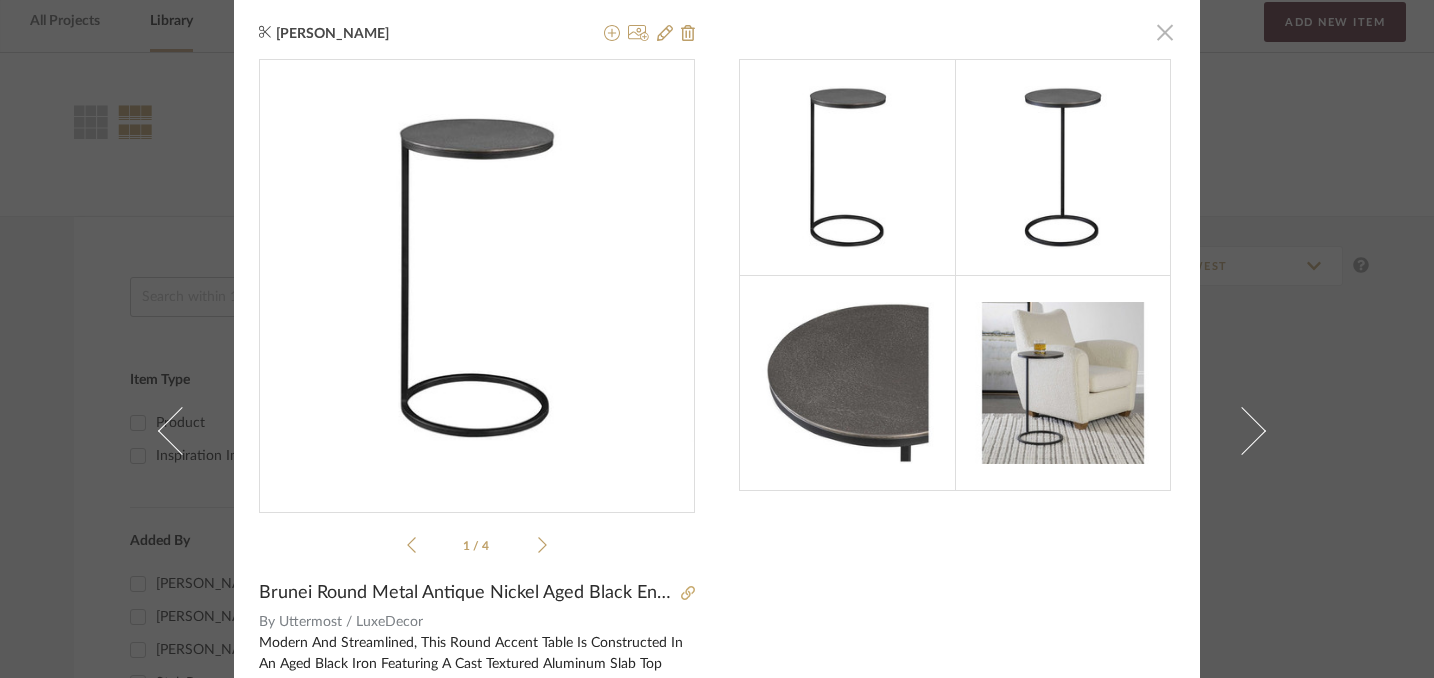 click 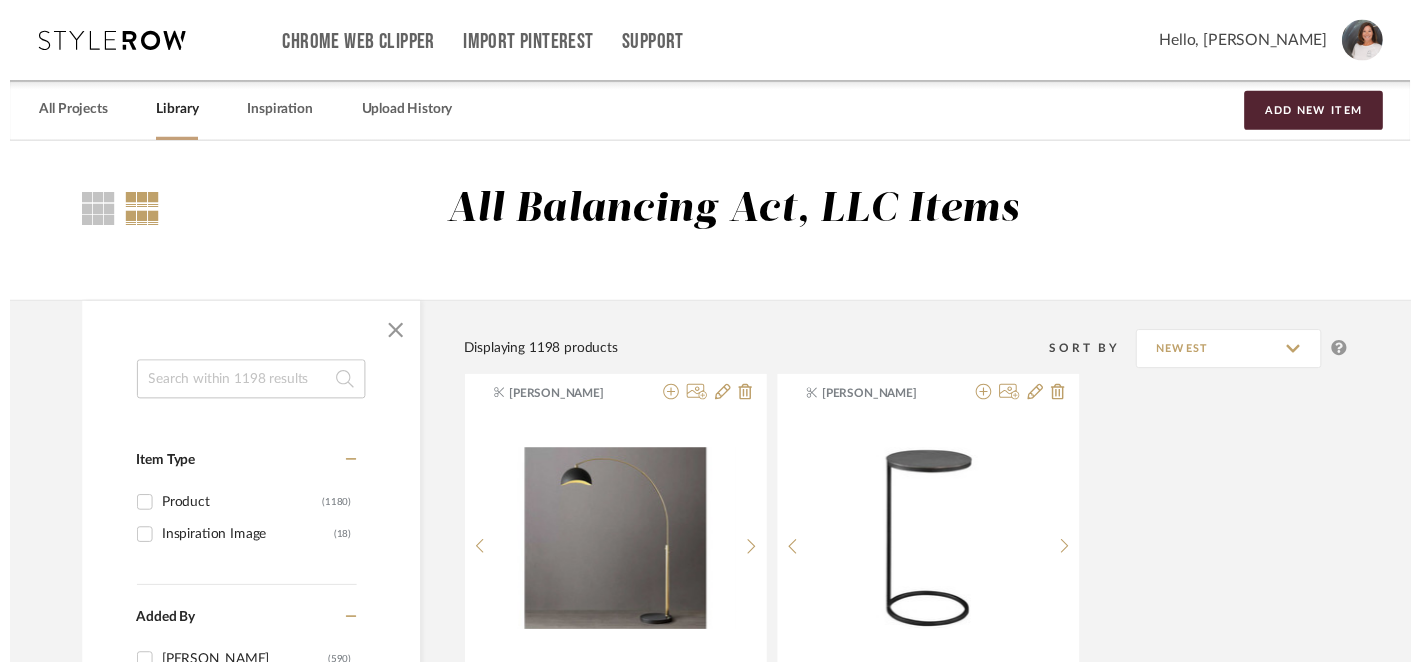 scroll, scrollTop: 91, scrollLeft: 0, axis: vertical 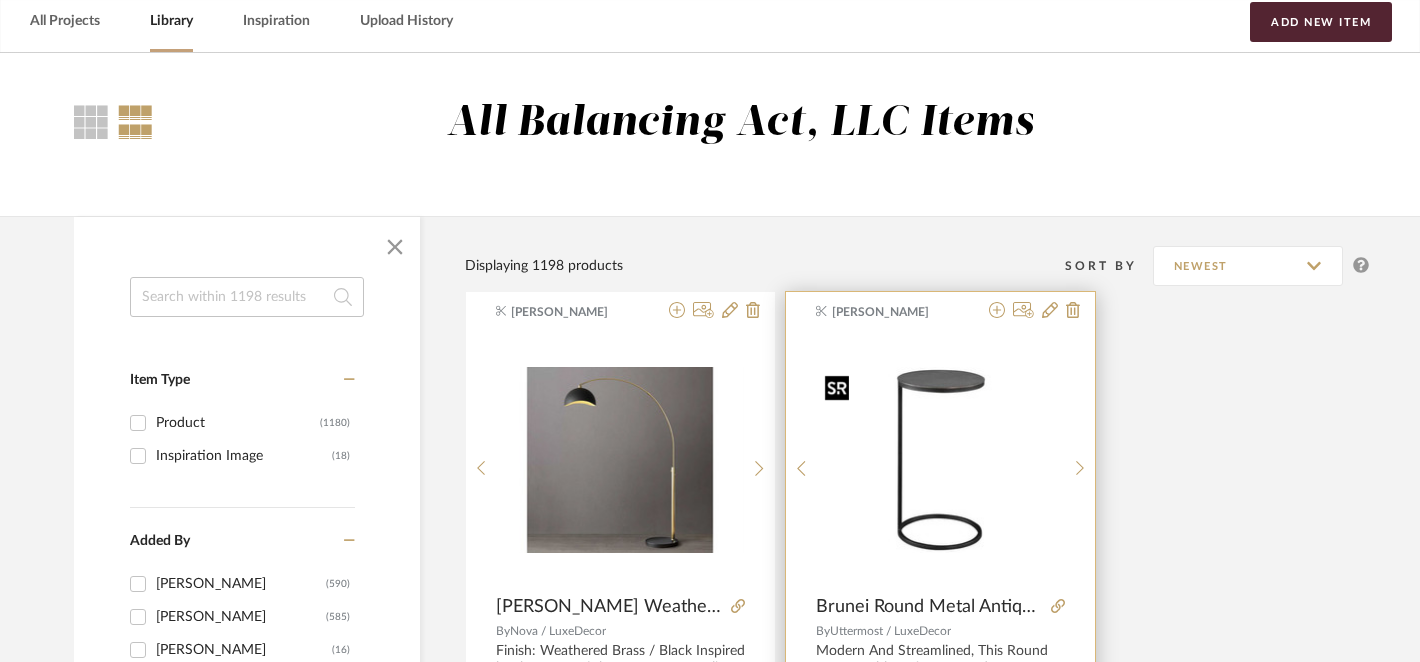 click at bounding box center [941, 460] 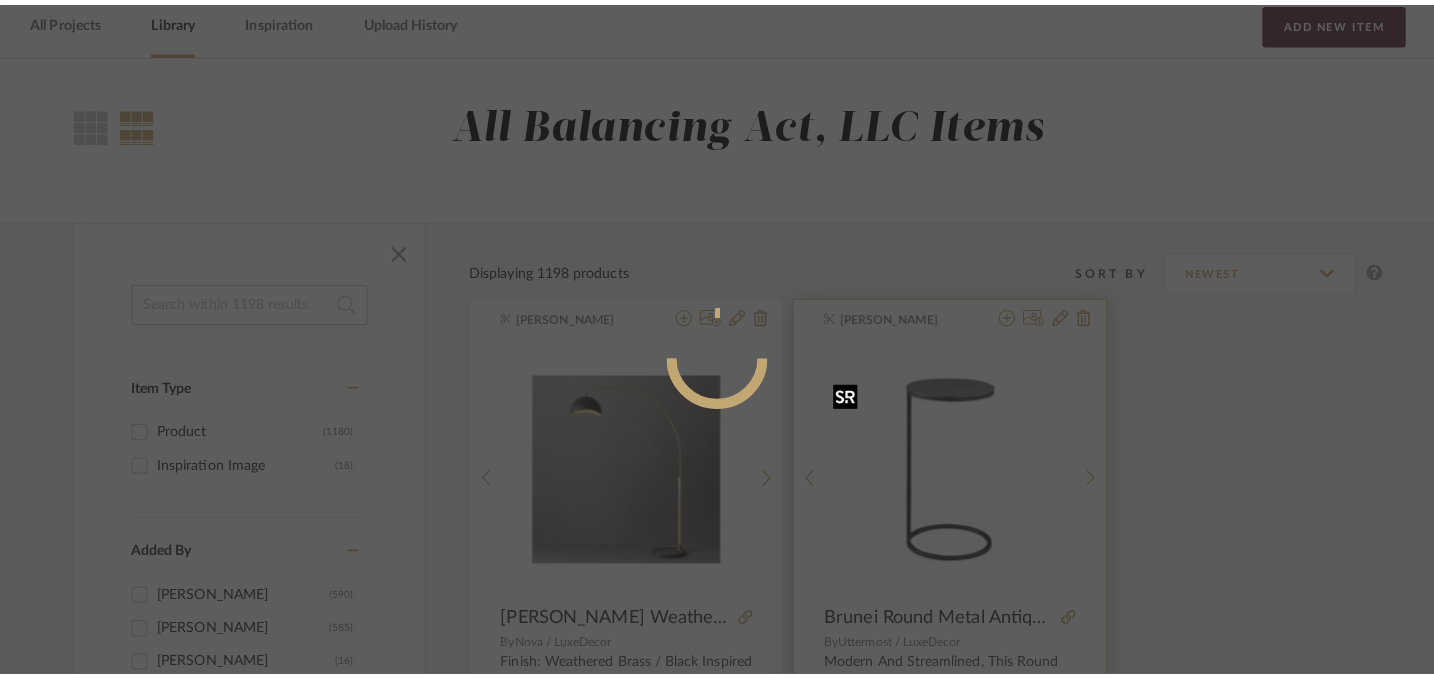 scroll, scrollTop: 0, scrollLeft: 0, axis: both 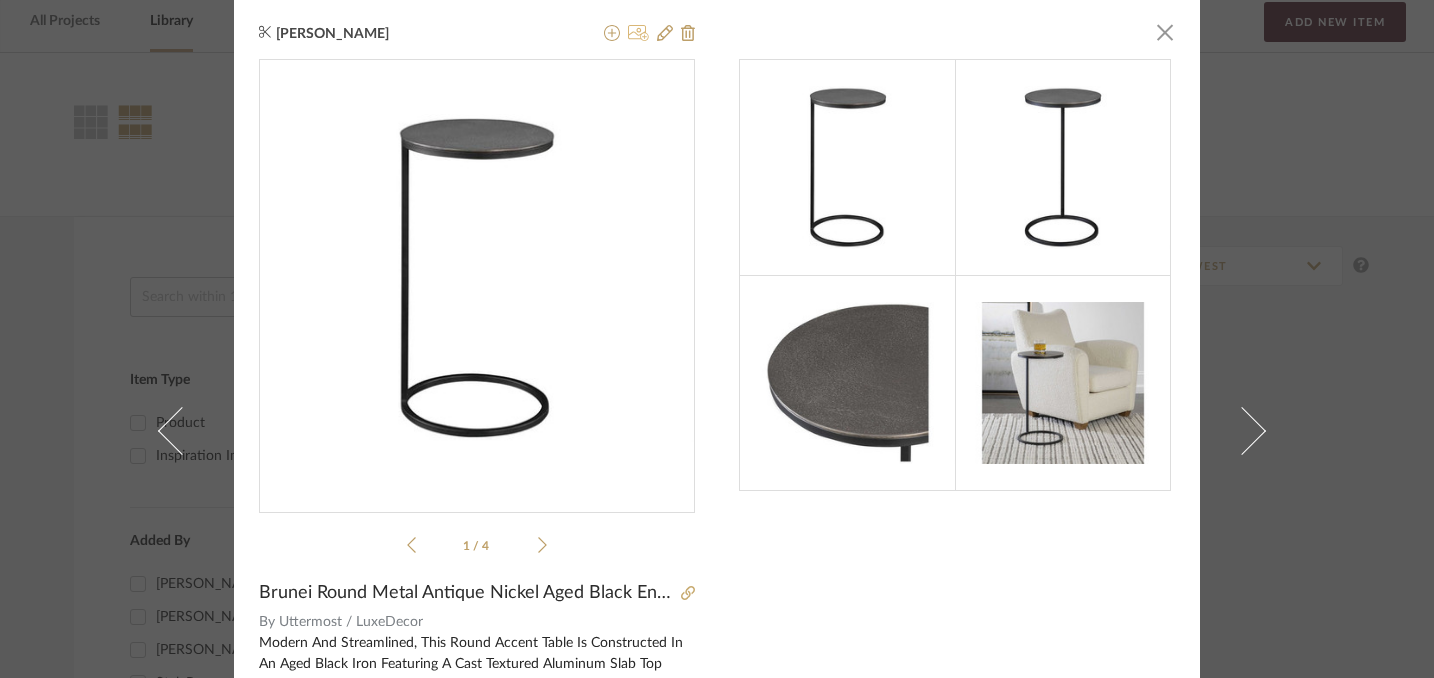 click 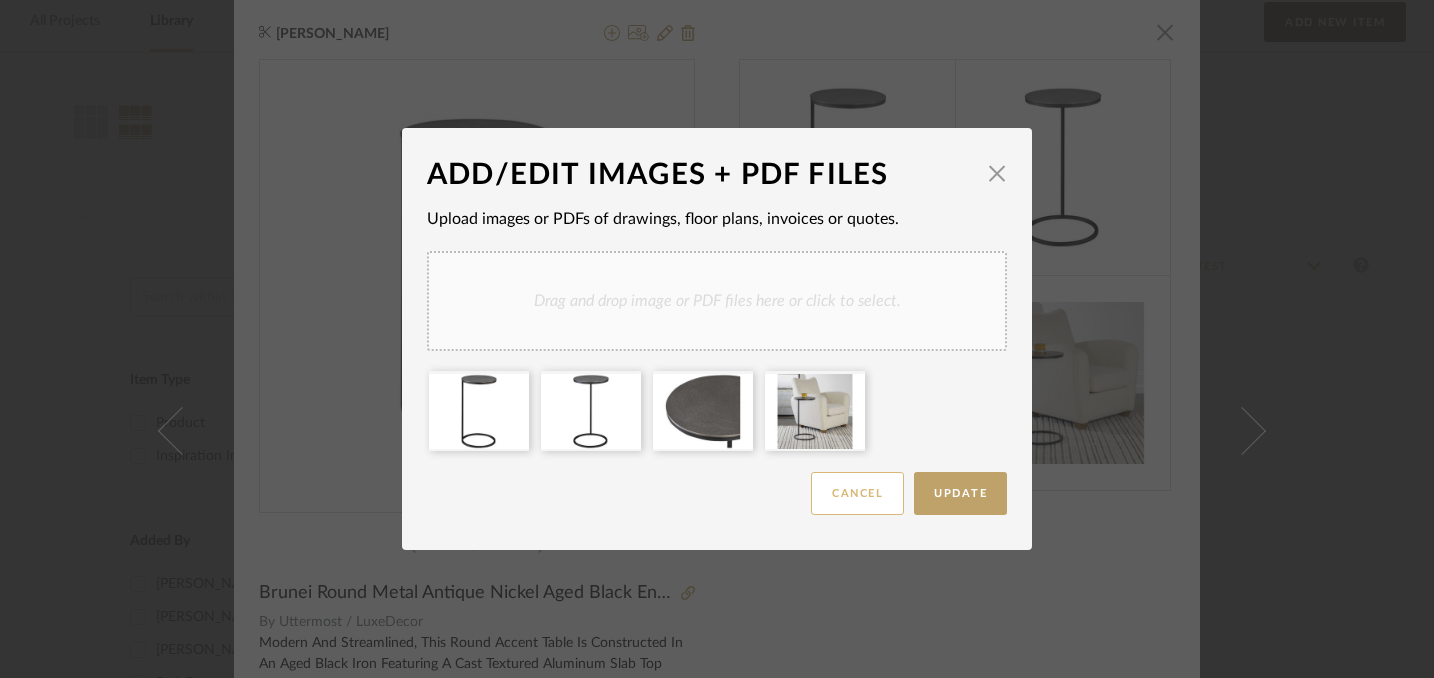 click on "Cancel" at bounding box center [857, 493] 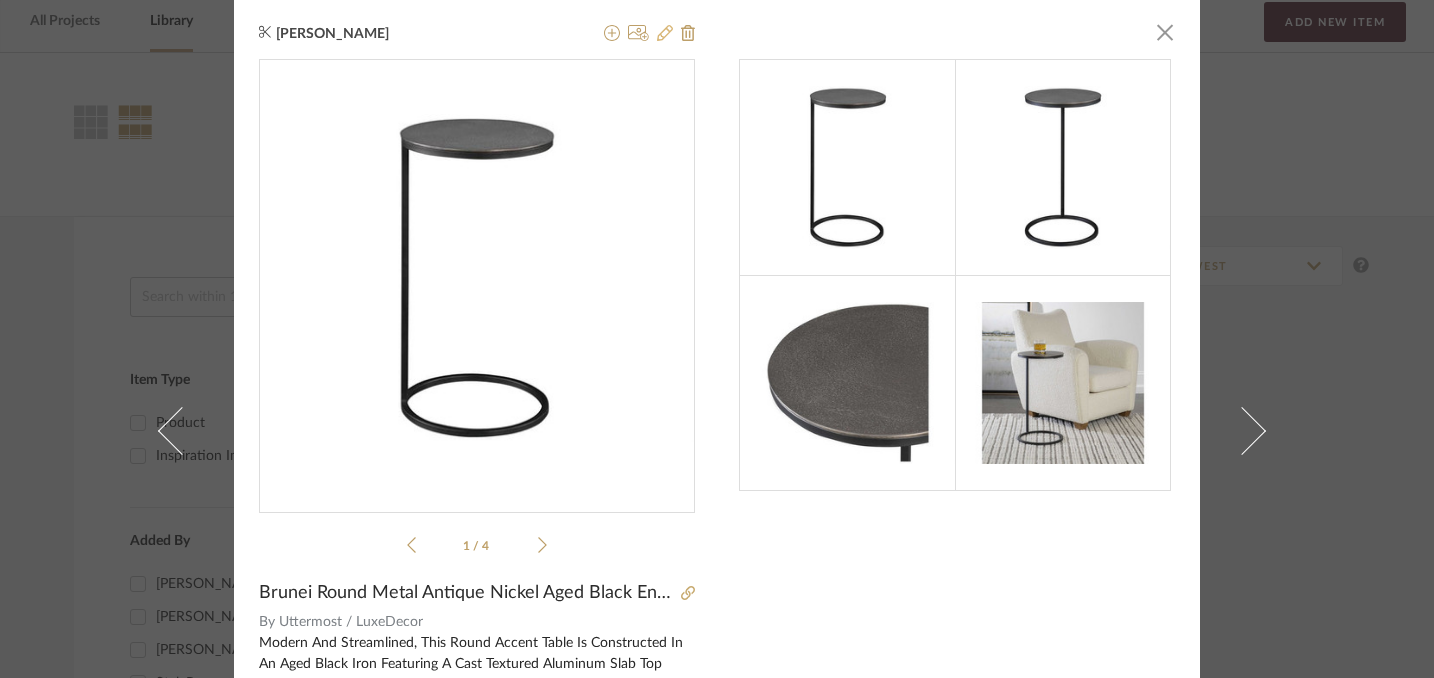 click 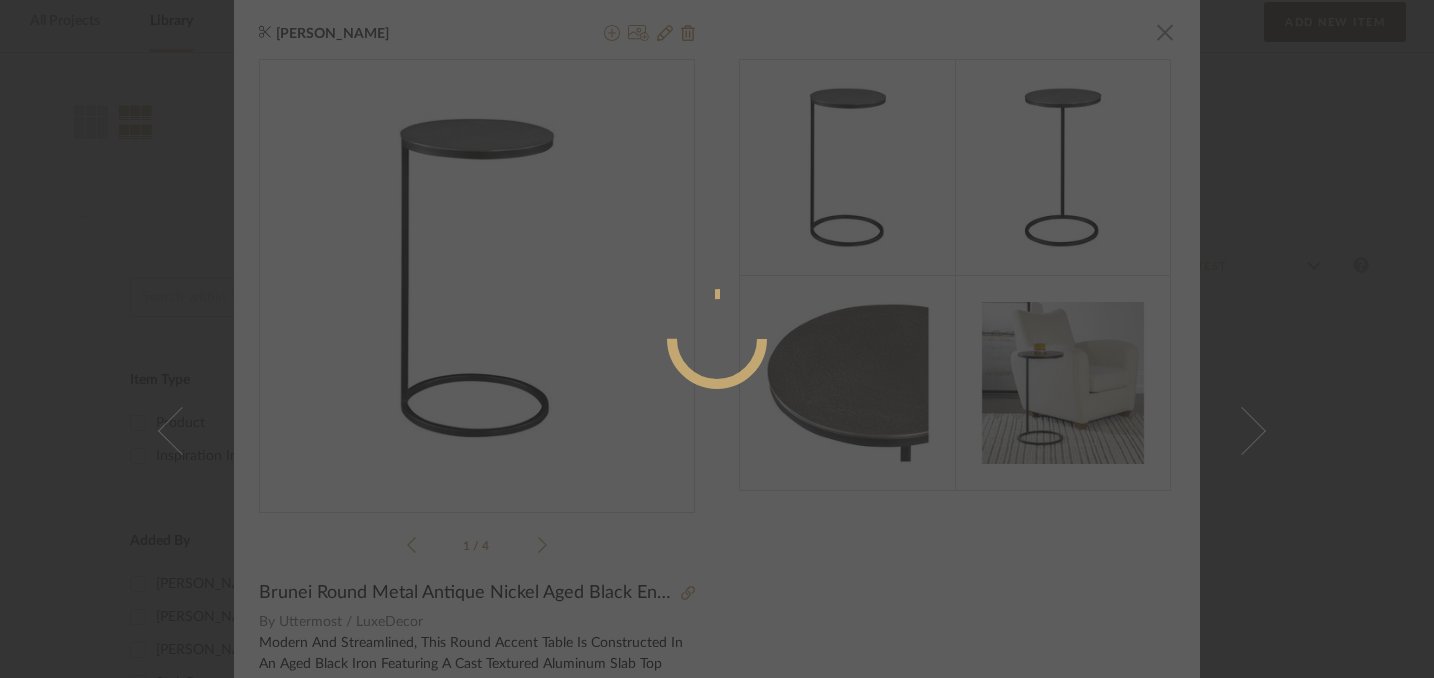 radio on "true" 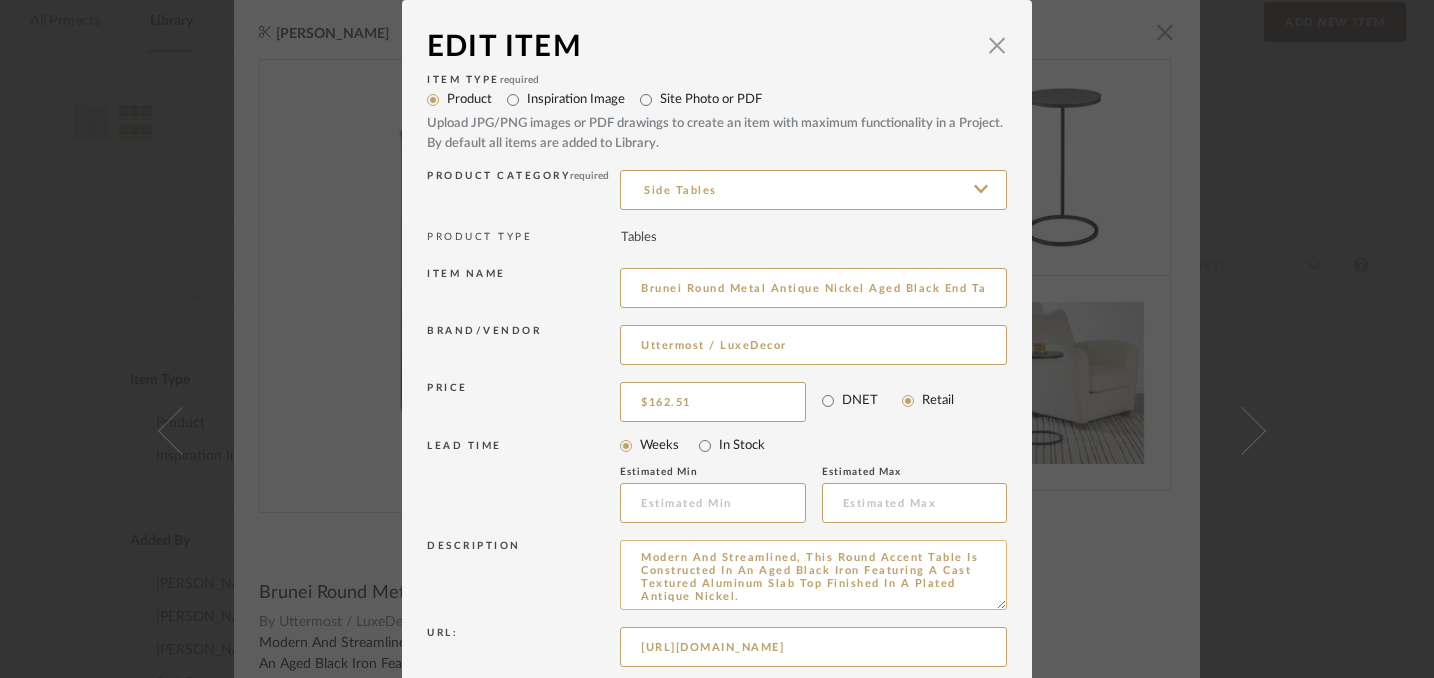 click on "Modern And Streamlined, This Round Accent Table Is Constructed In An Aged Black Iron Featuring A Cast Textured Aluminum Slab Top Finished In A Plated Antique Nickel." at bounding box center [813, 575] 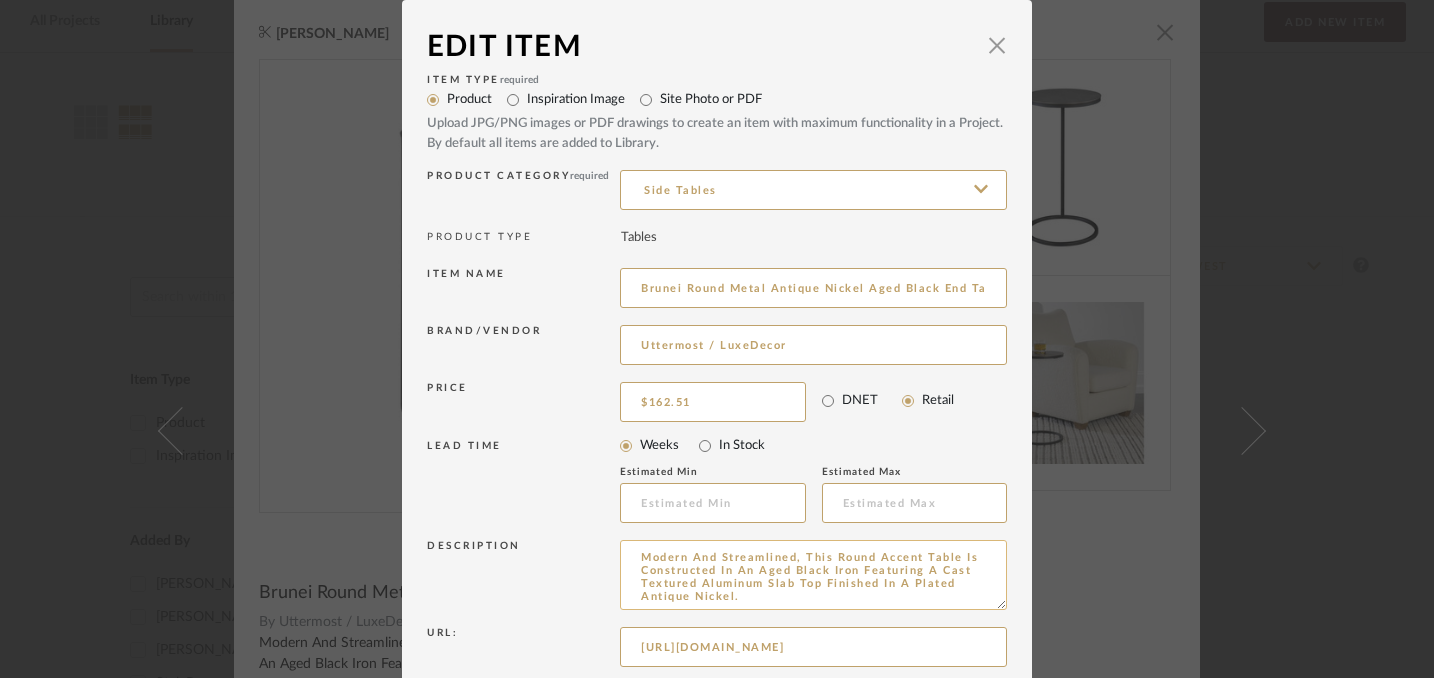 click on "Modern And Streamlined, This Round Accent Table Is Constructed In An Aged Black Iron Featuring A Cast Textured Aluminum Slab Top Finished In A Plated Antique Nickel." at bounding box center (813, 575) 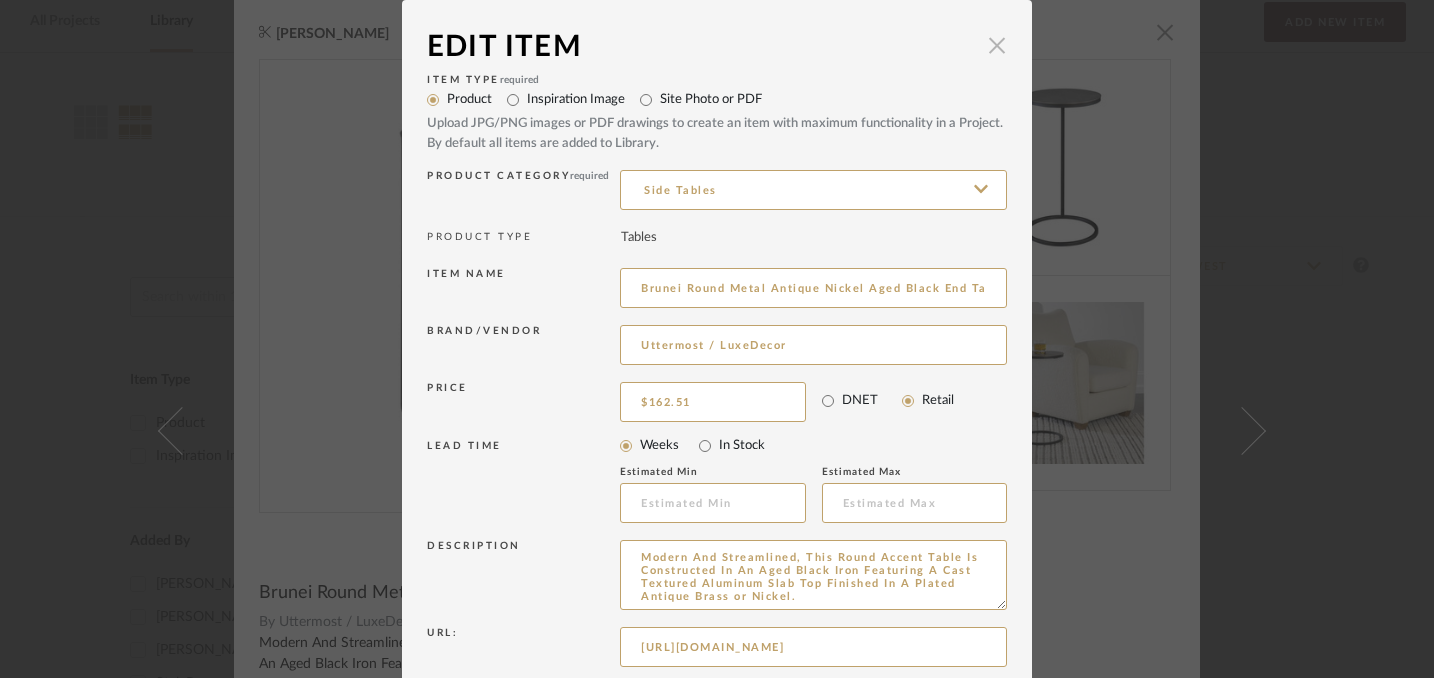 type on "Modern And Streamlined, This Round Accent Table Is Constructed In An Aged Black Iron Featuring A Cast Textured Aluminum Slab Top Finished In A Plated Antique Brass or Nickel." 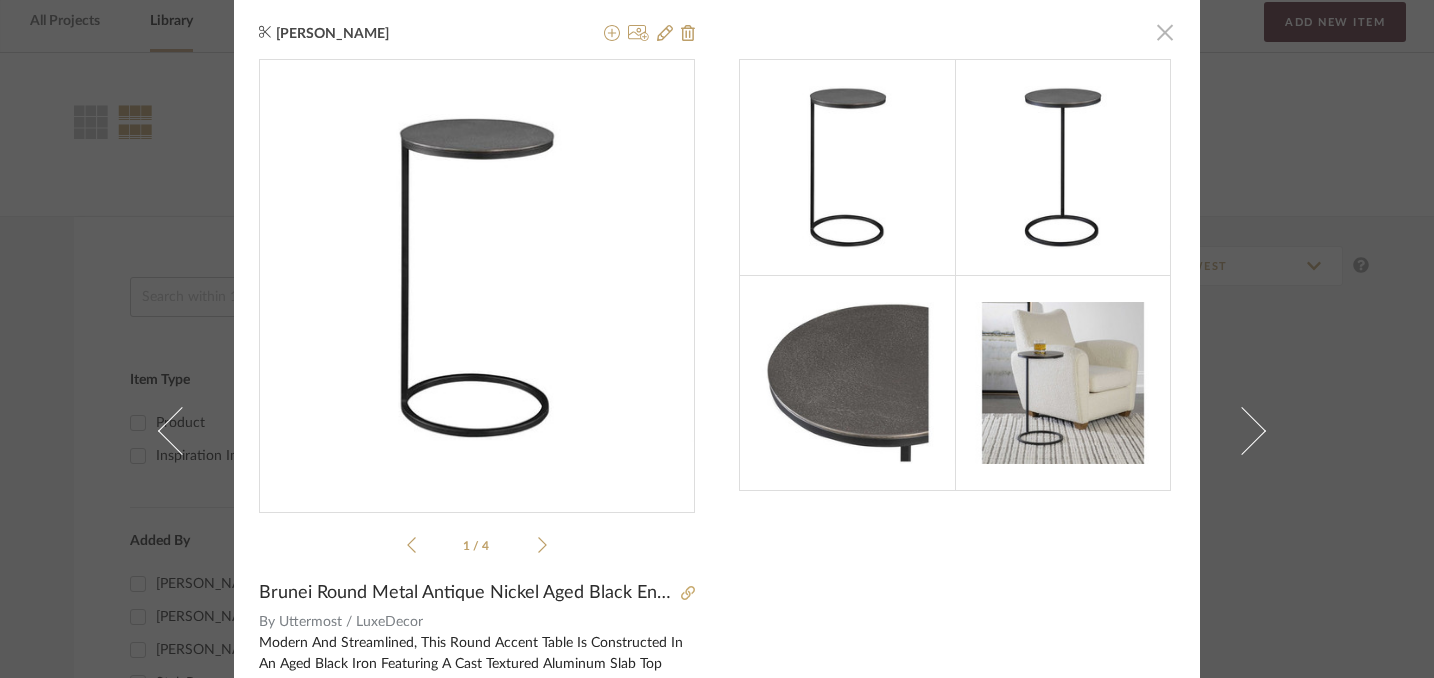 click 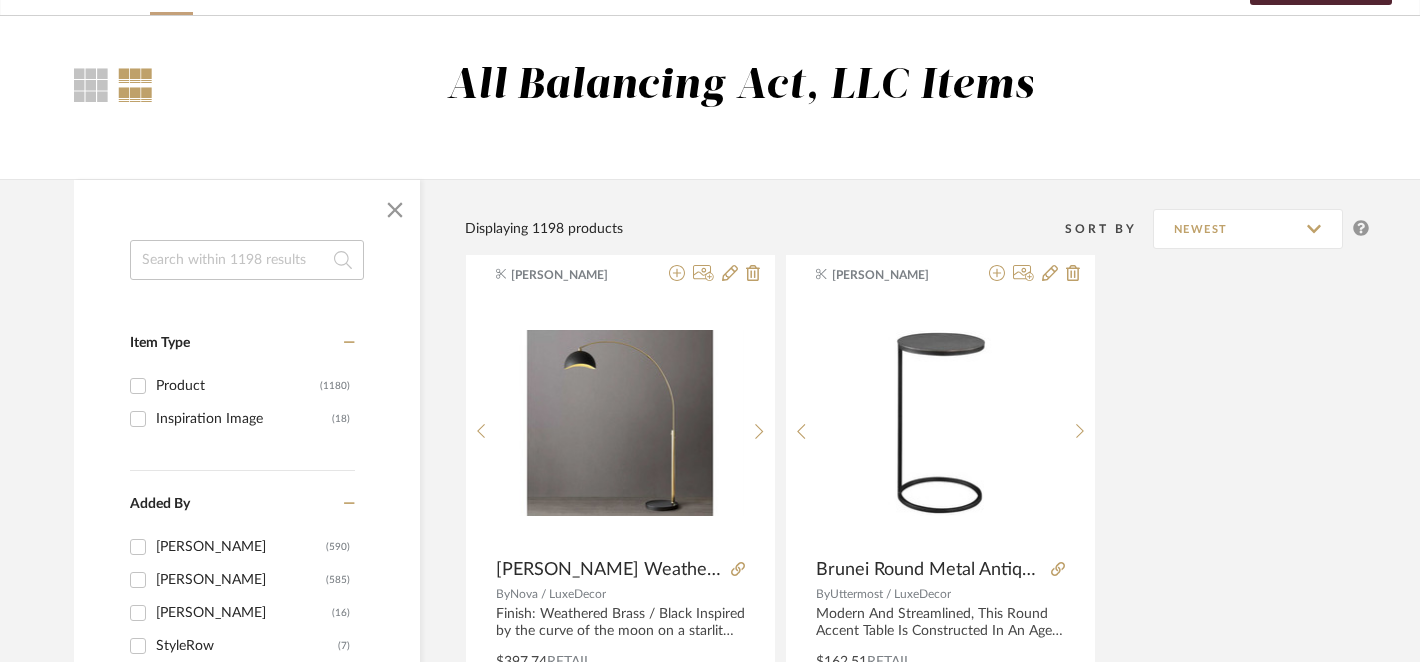 scroll, scrollTop: 0, scrollLeft: 0, axis: both 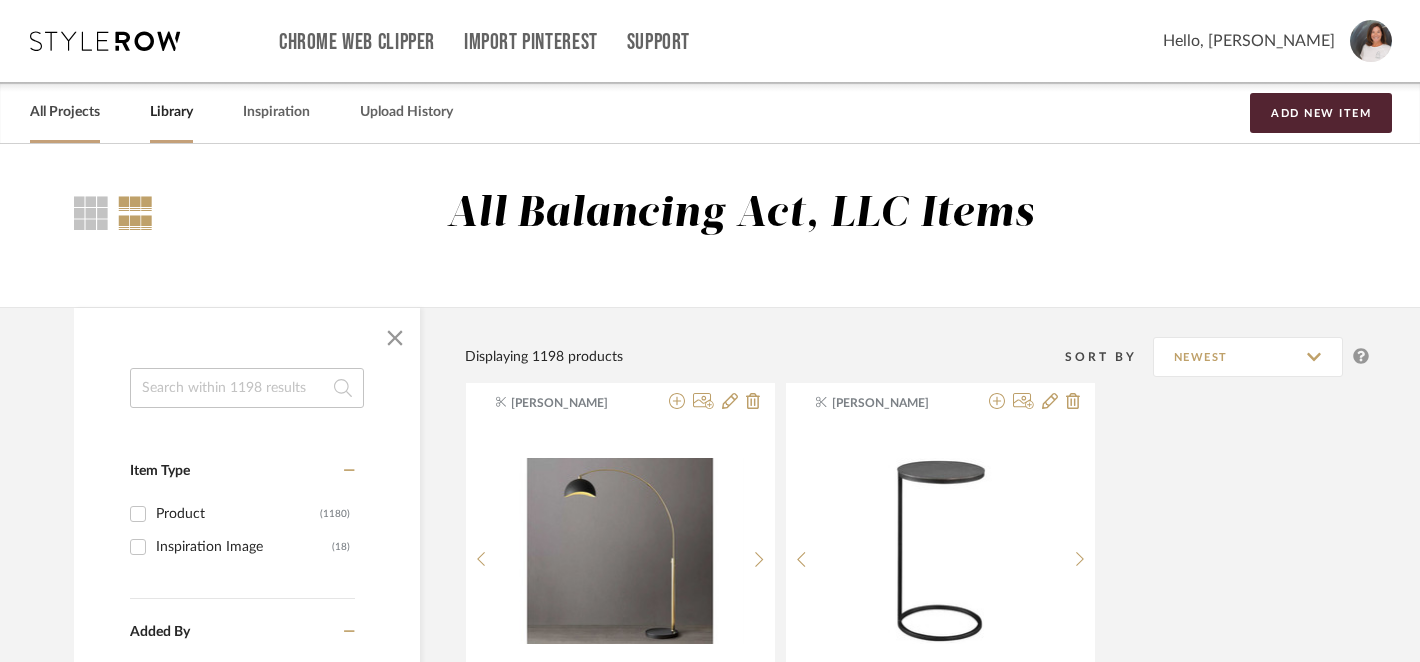 click on "All Projects" at bounding box center [65, 112] 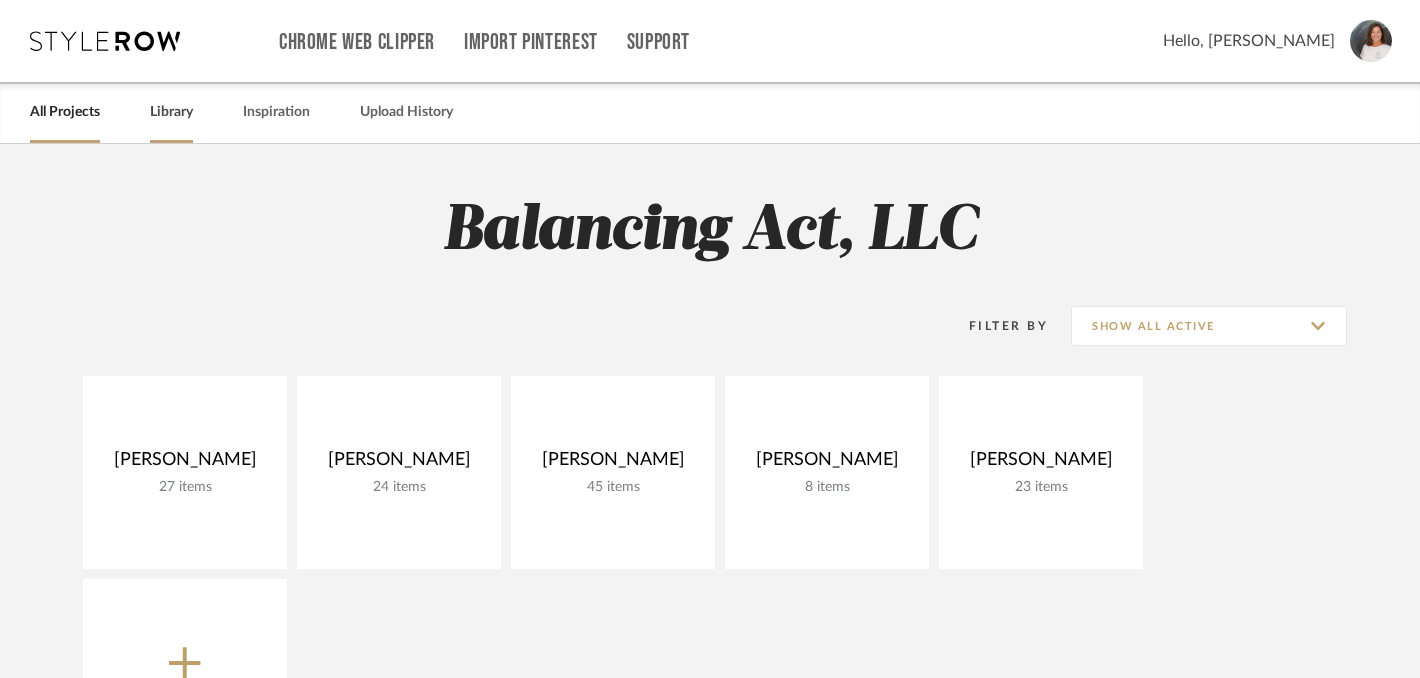 click on "Library" at bounding box center [171, 112] 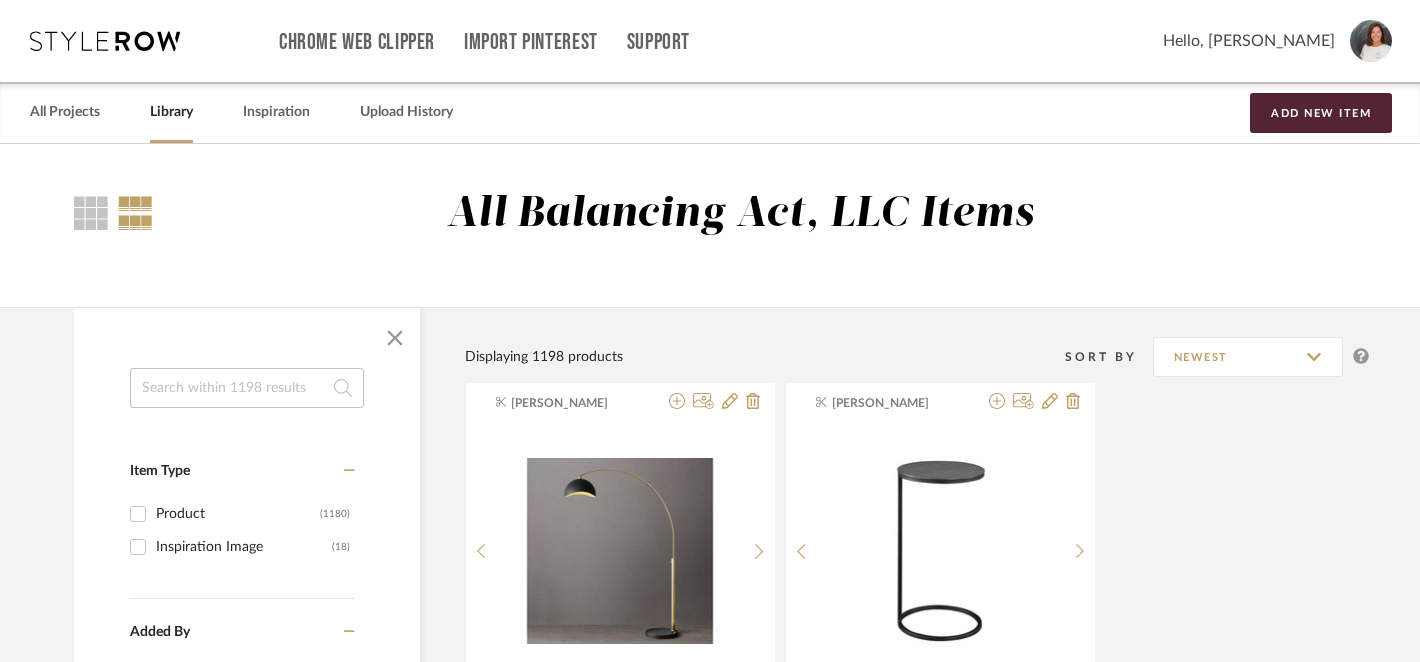 click 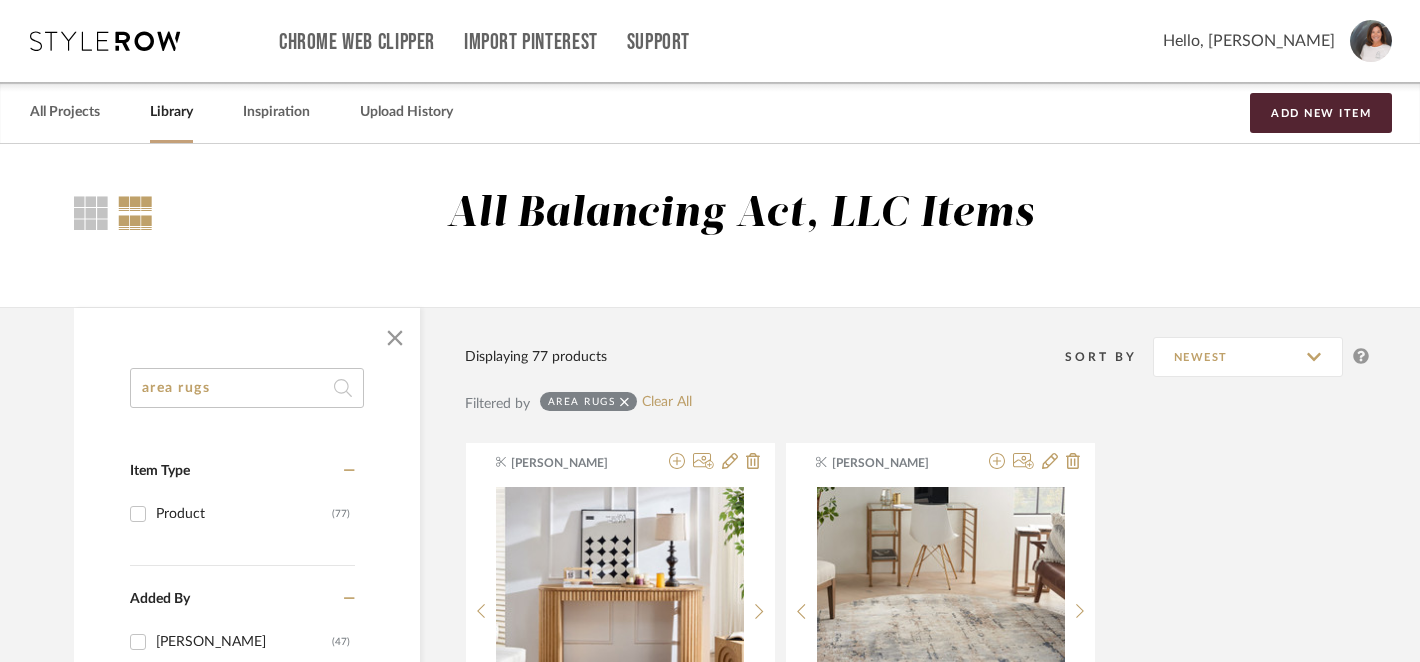 type on "area rugs" 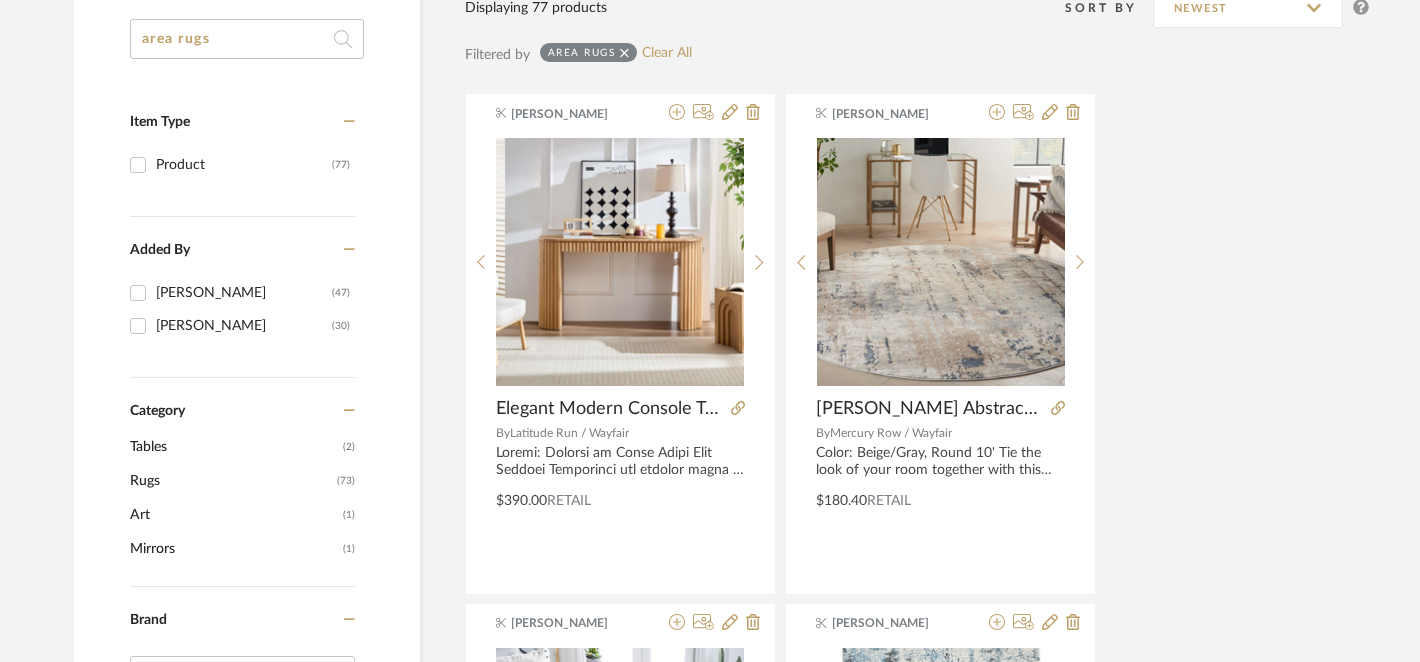 click on "Rugs" 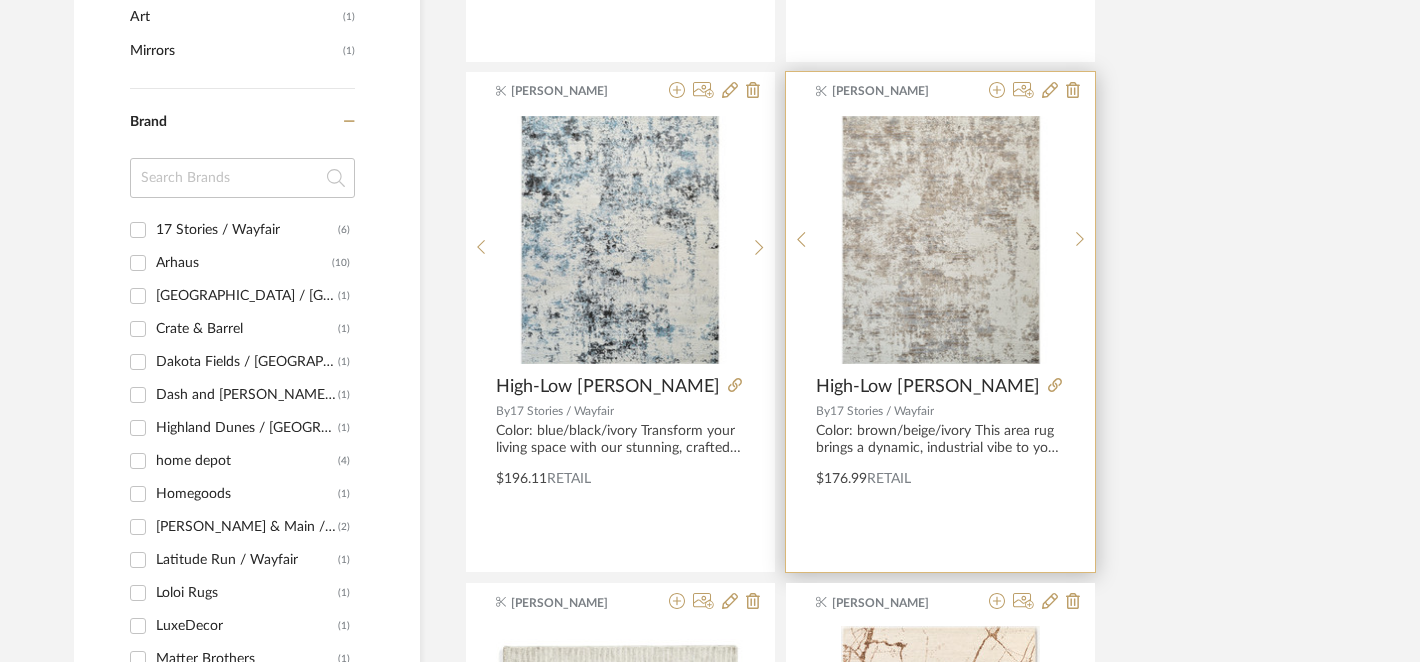 scroll, scrollTop: 910, scrollLeft: 0, axis: vertical 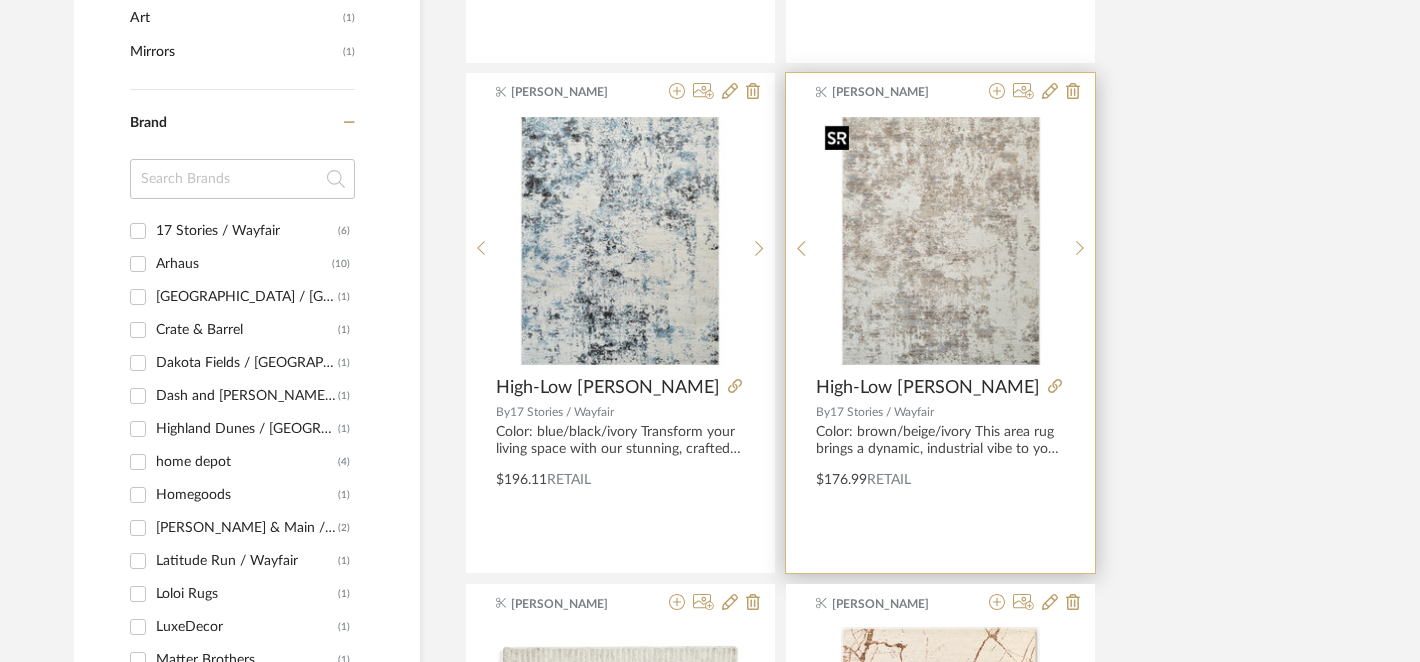 click at bounding box center (941, 241) 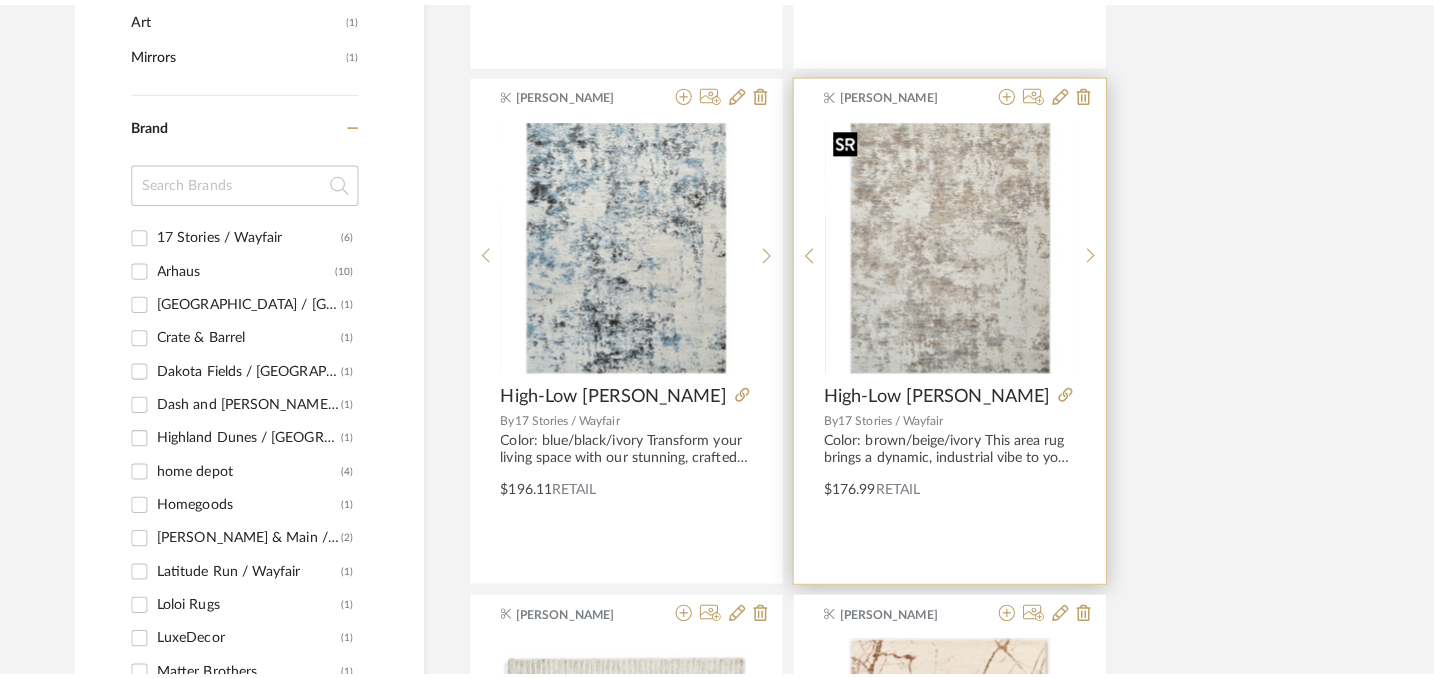scroll, scrollTop: 0, scrollLeft: 0, axis: both 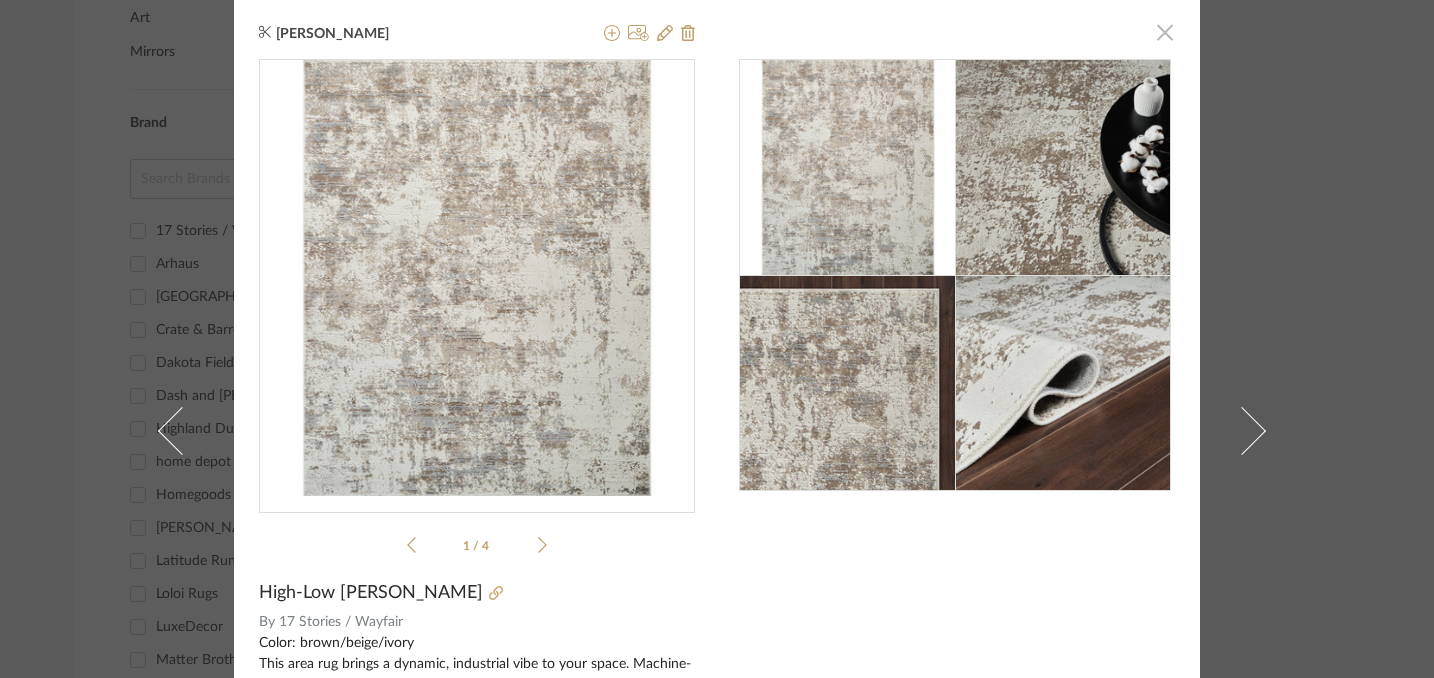 click 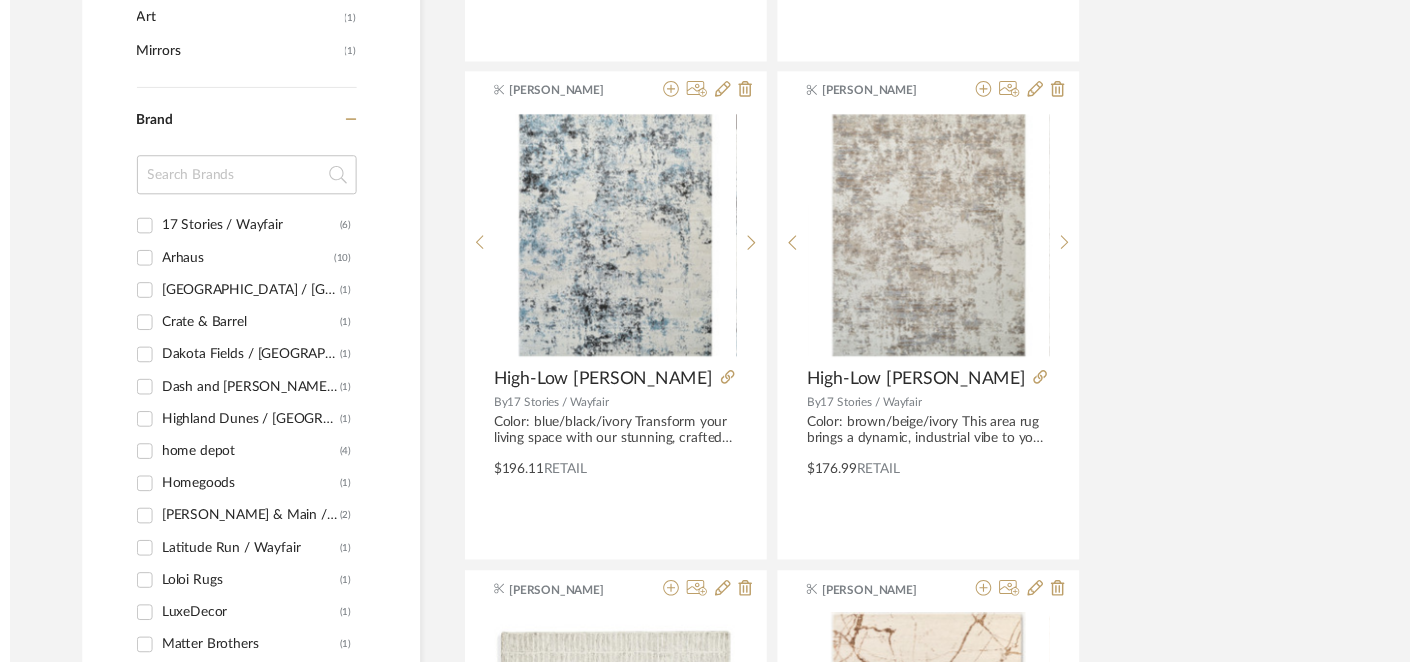scroll, scrollTop: 910, scrollLeft: 0, axis: vertical 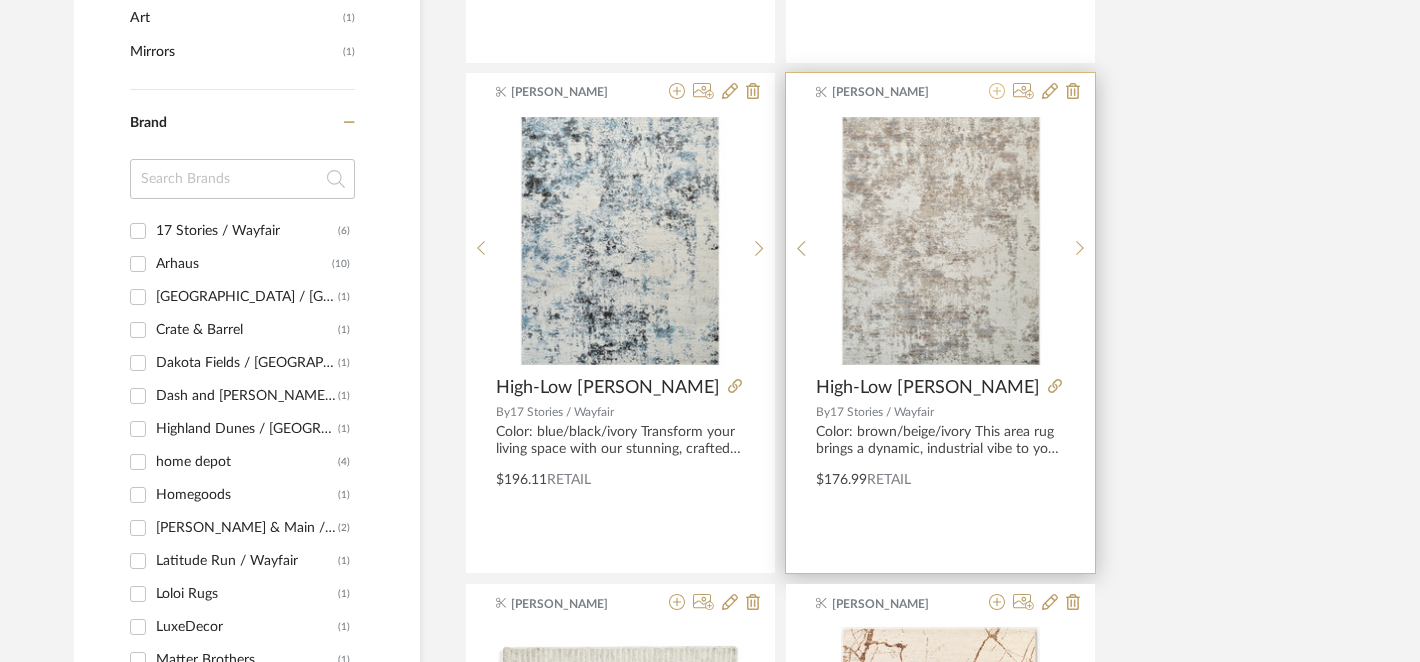 click 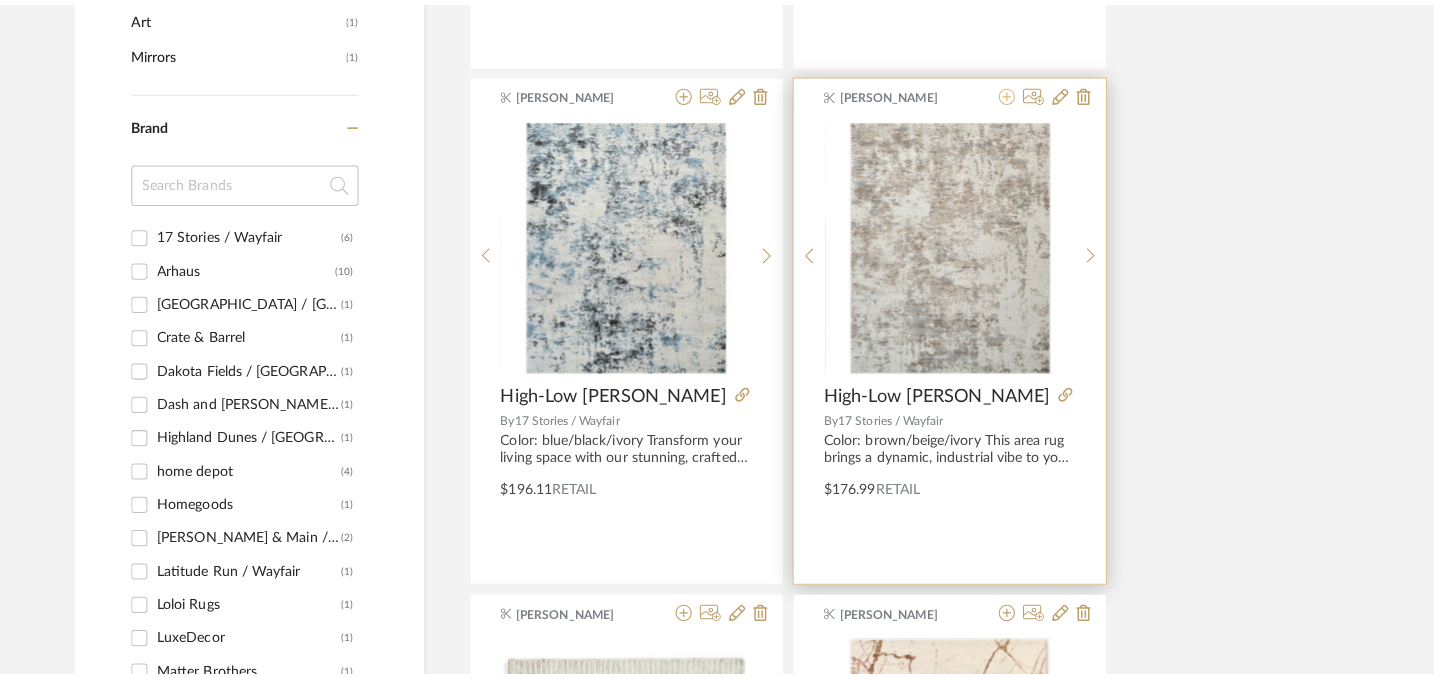 scroll, scrollTop: 0, scrollLeft: 0, axis: both 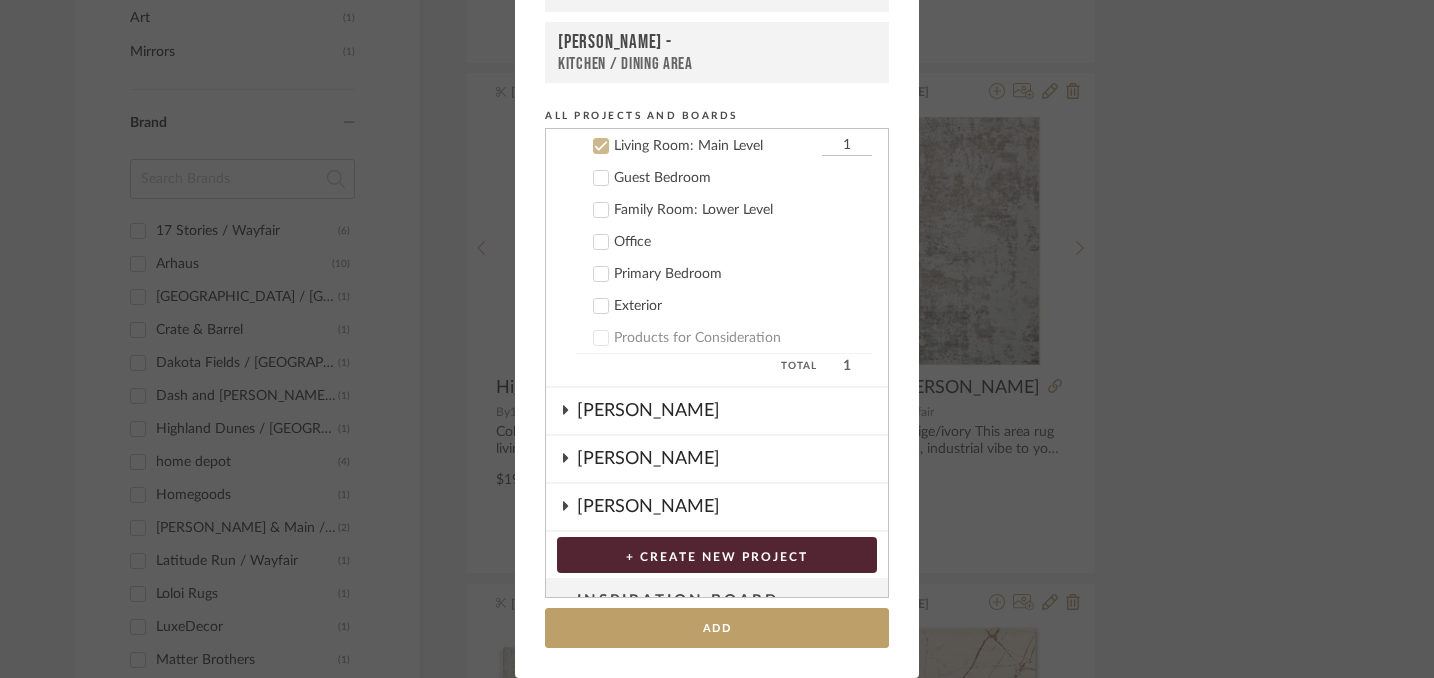 click 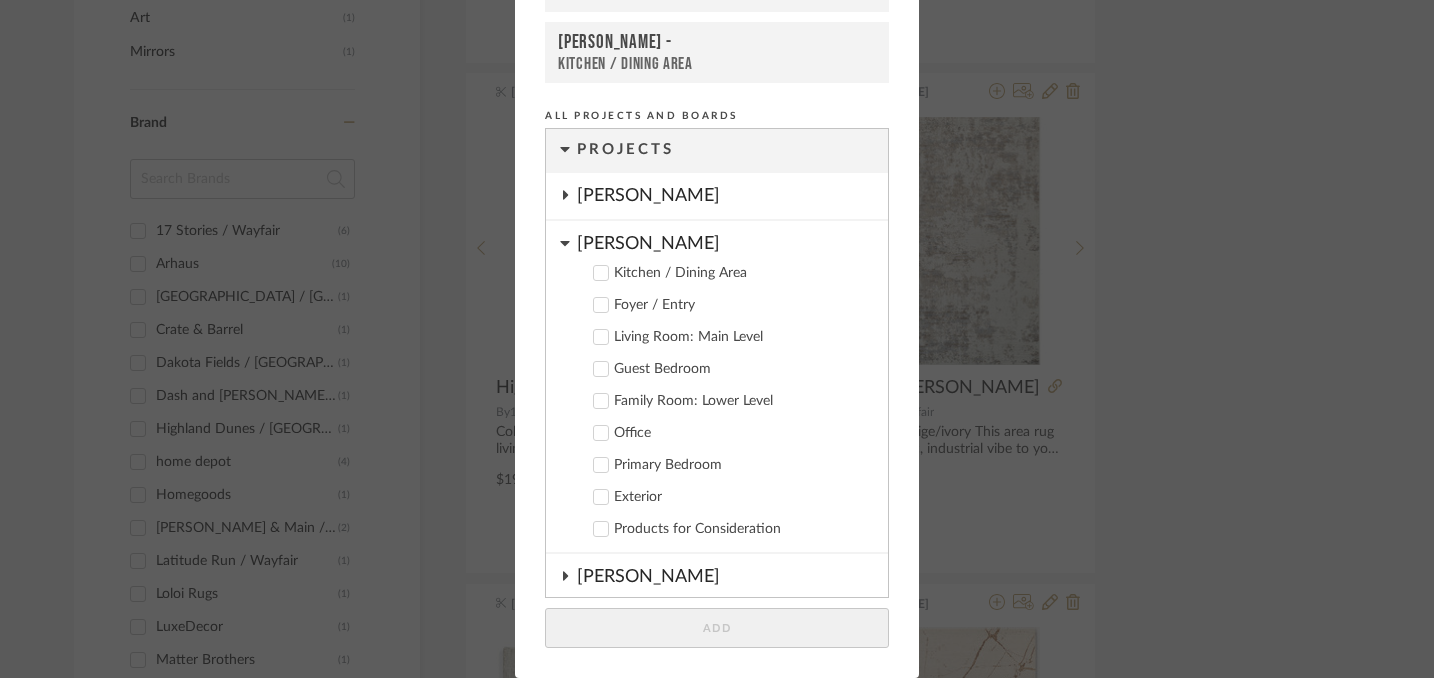 scroll, scrollTop: 0, scrollLeft: 0, axis: both 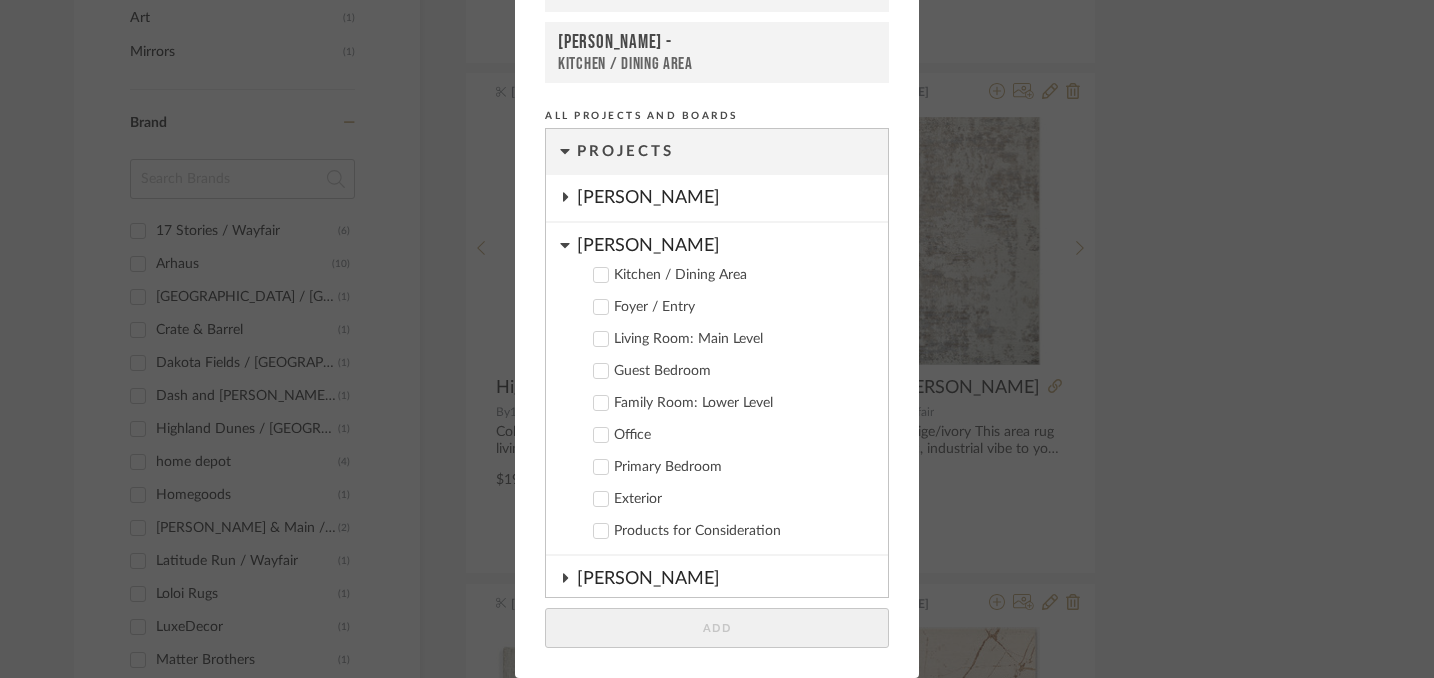 click 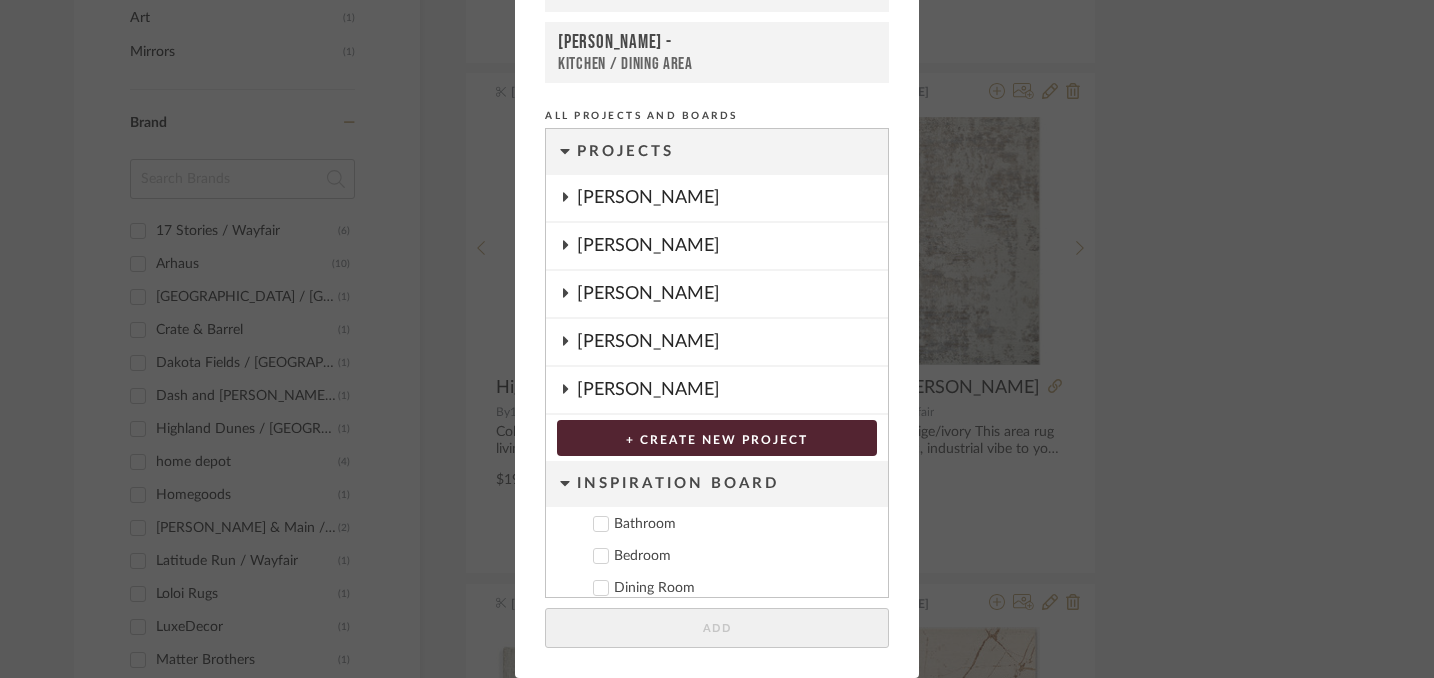 scroll, scrollTop: 1, scrollLeft: 0, axis: vertical 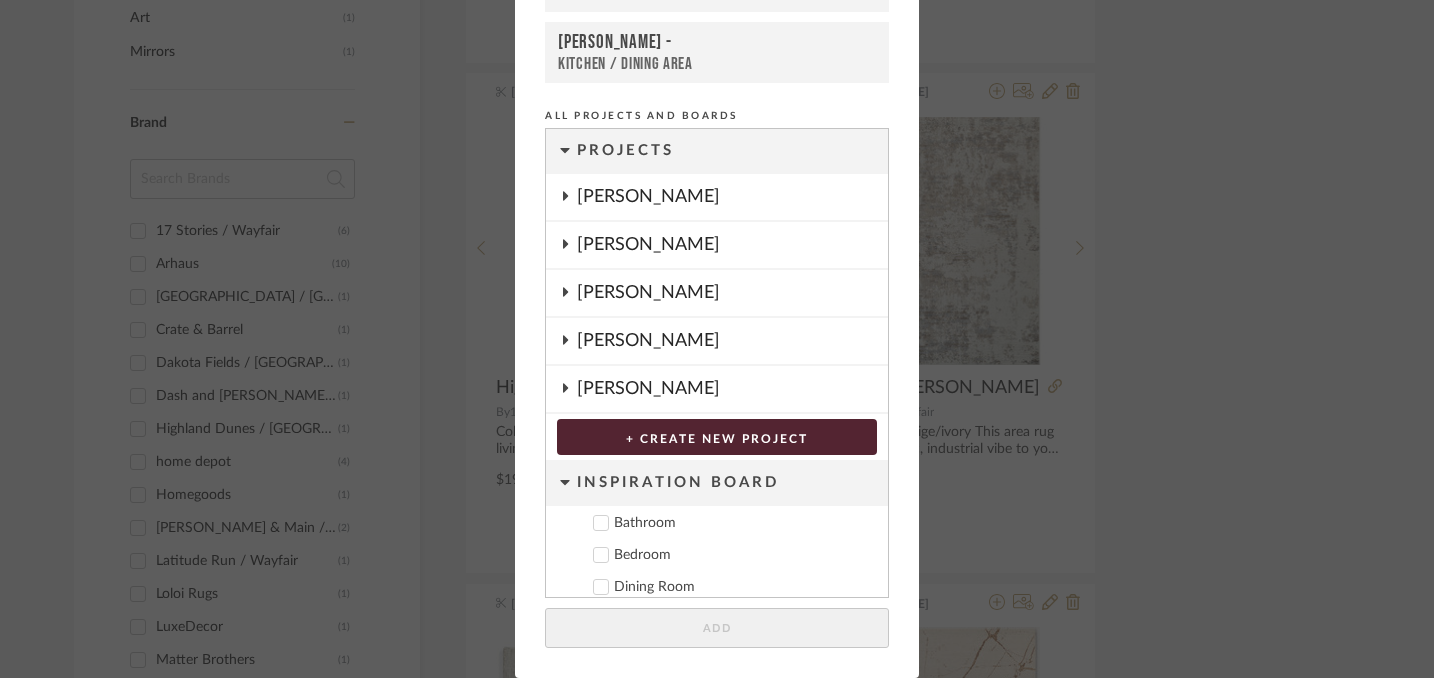 click 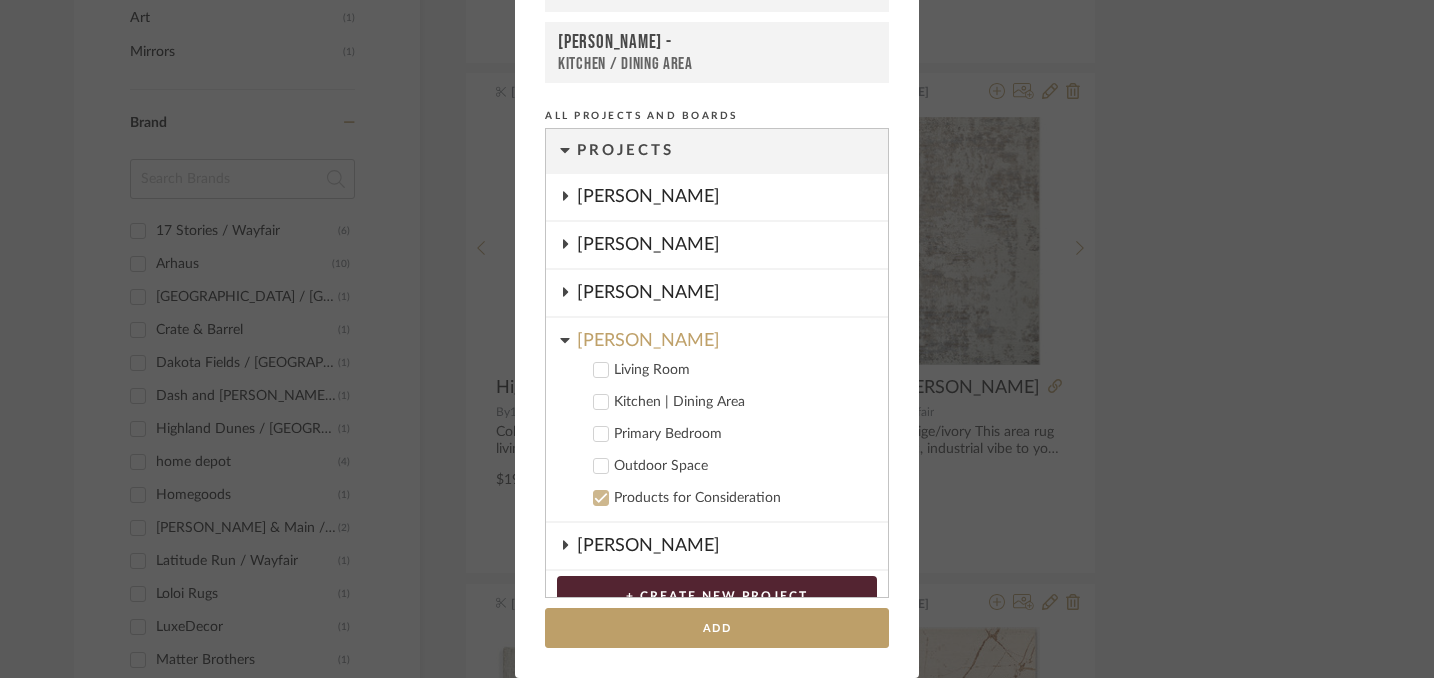 click 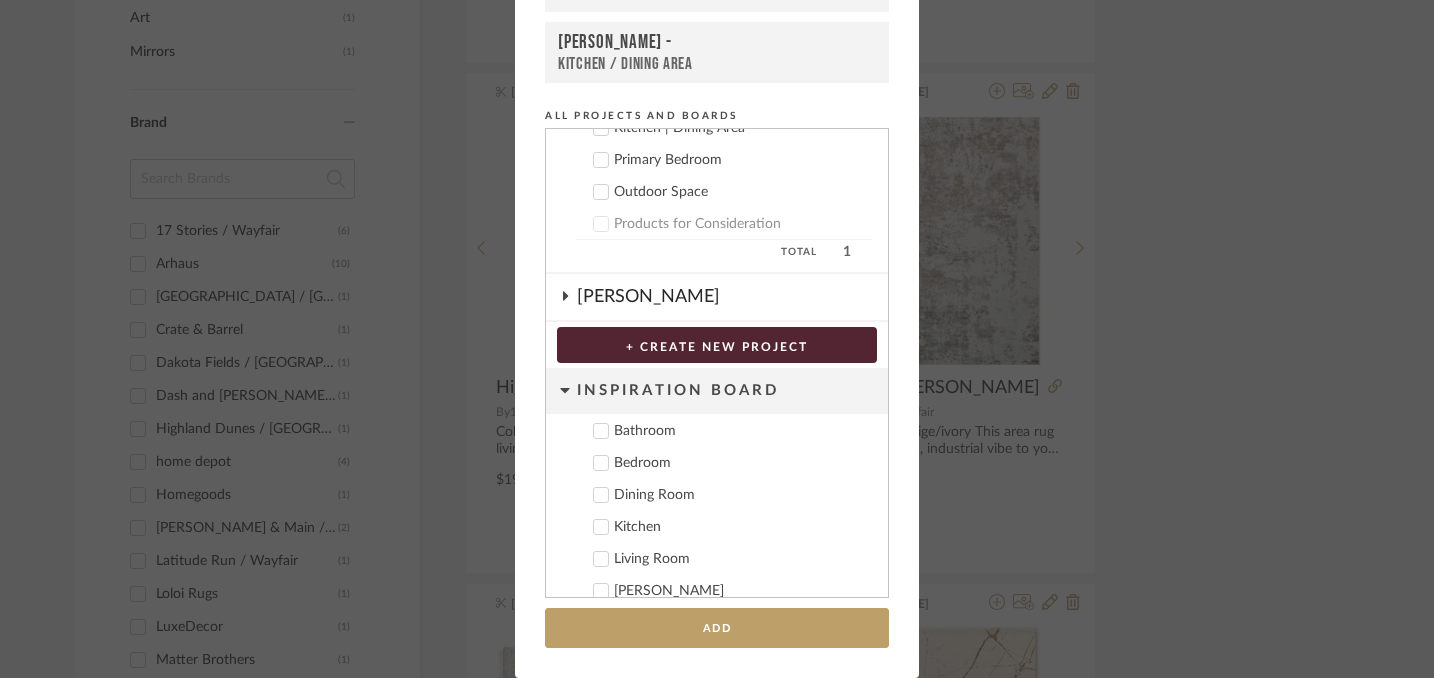 scroll, scrollTop: 292, scrollLeft: 0, axis: vertical 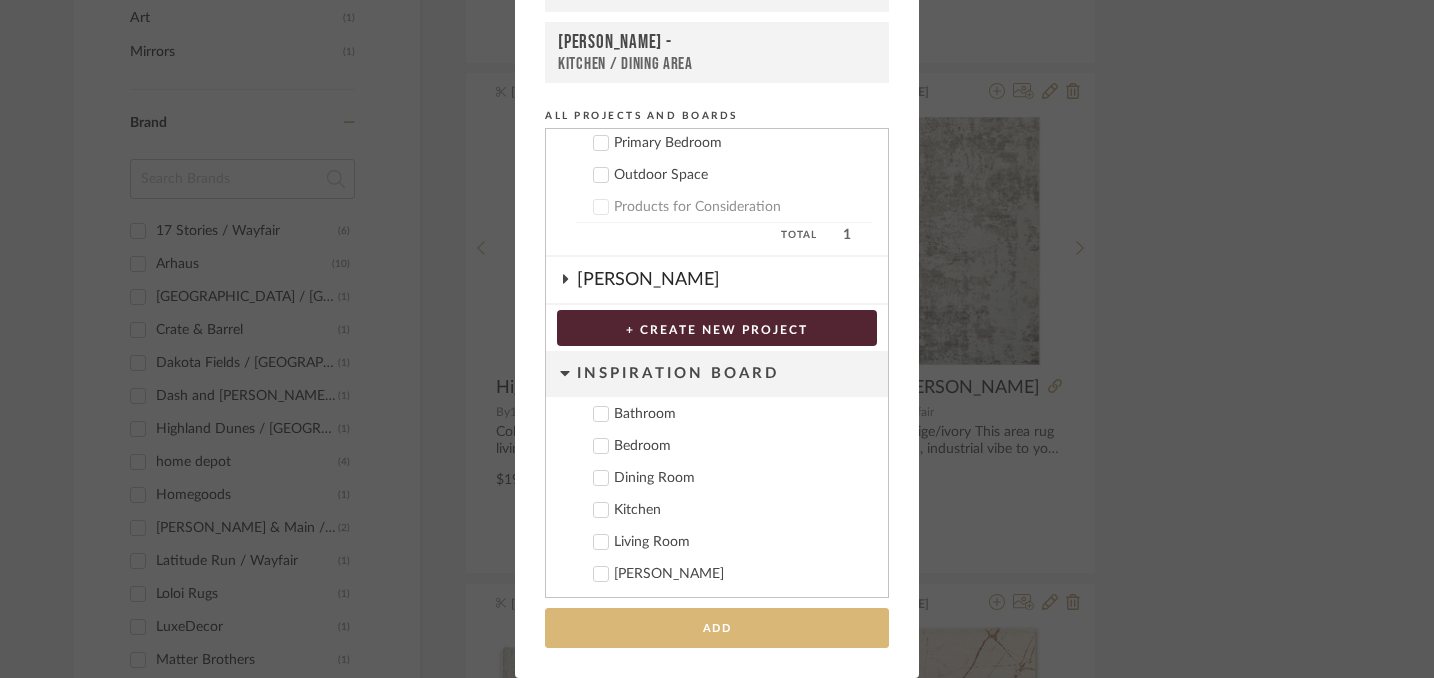 click on "Add" at bounding box center [717, 628] 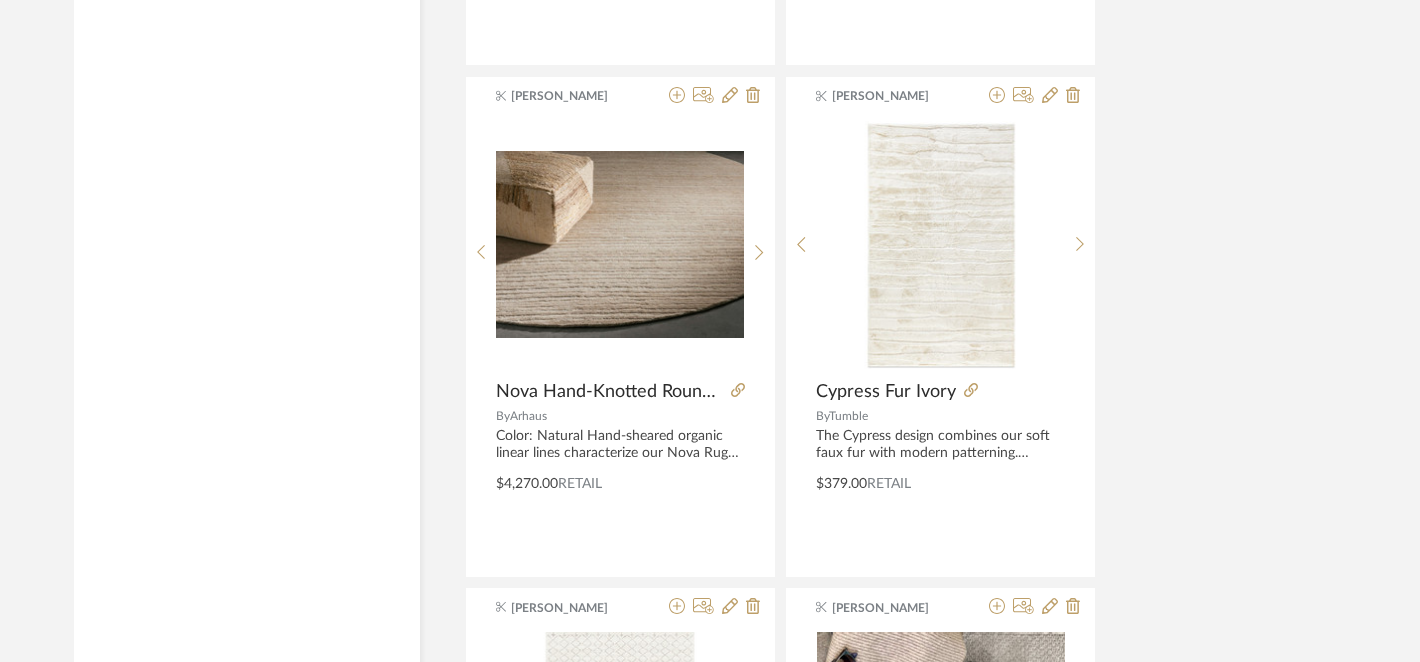 scroll, scrollTop: 4996, scrollLeft: 0, axis: vertical 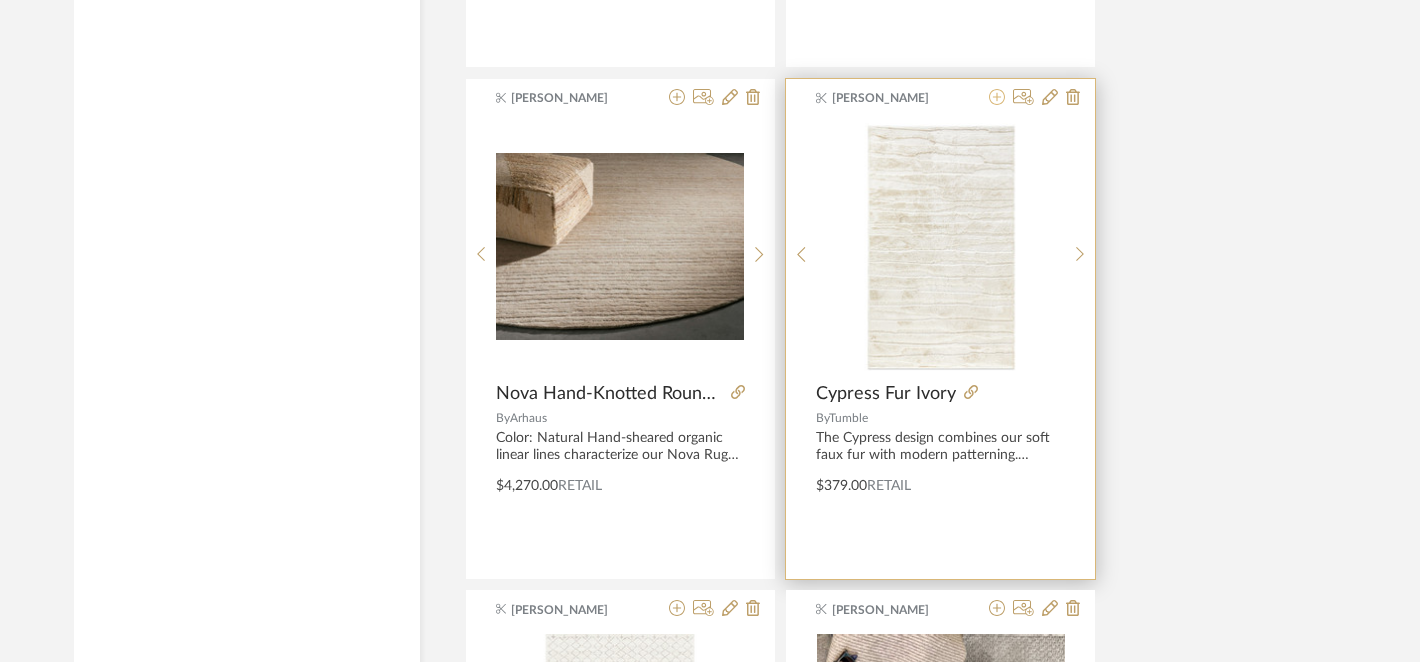 click 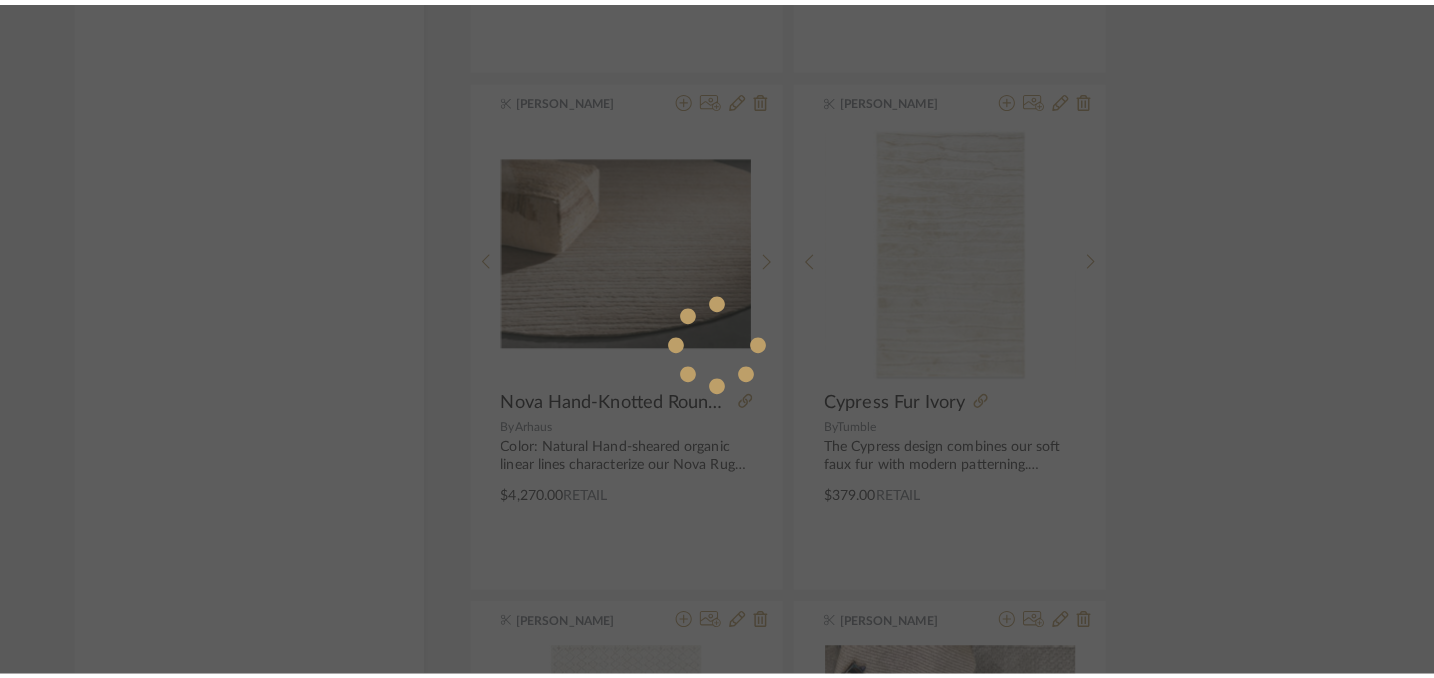 scroll, scrollTop: 0, scrollLeft: 0, axis: both 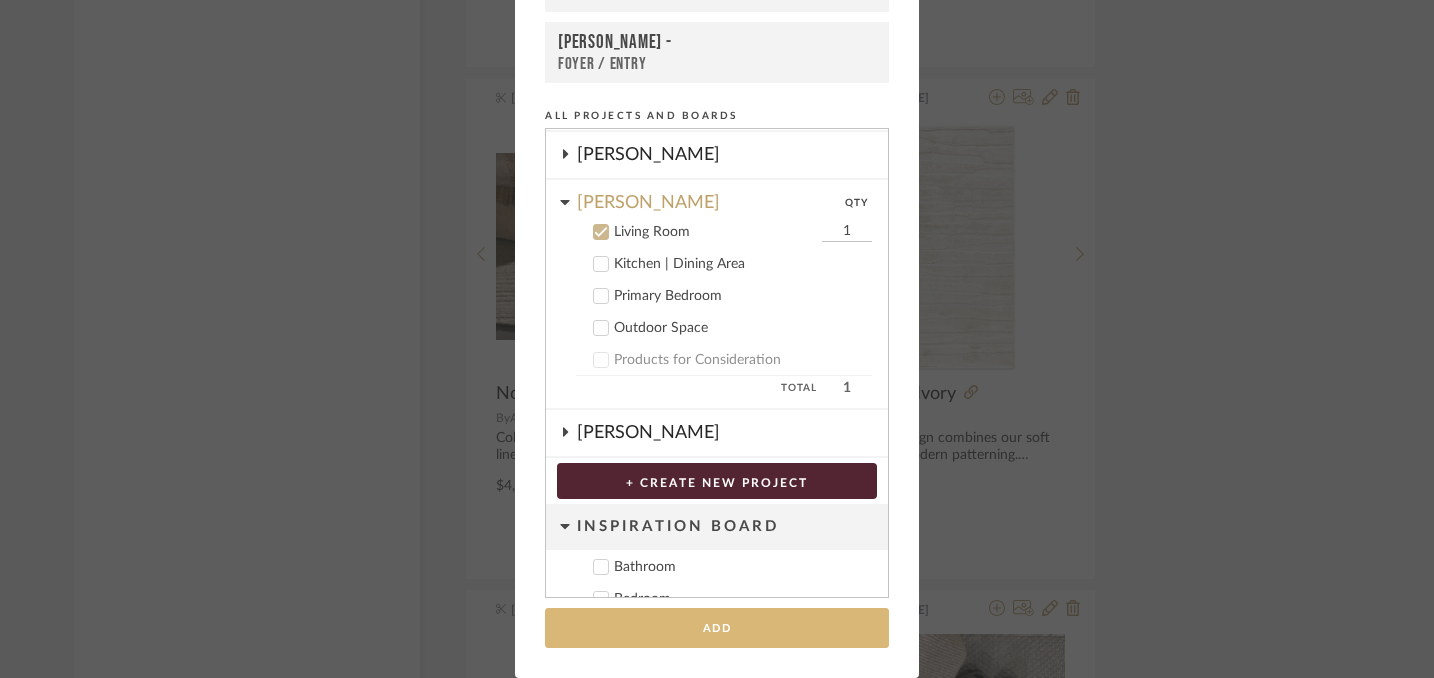 click on "Add" at bounding box center (717, 628) 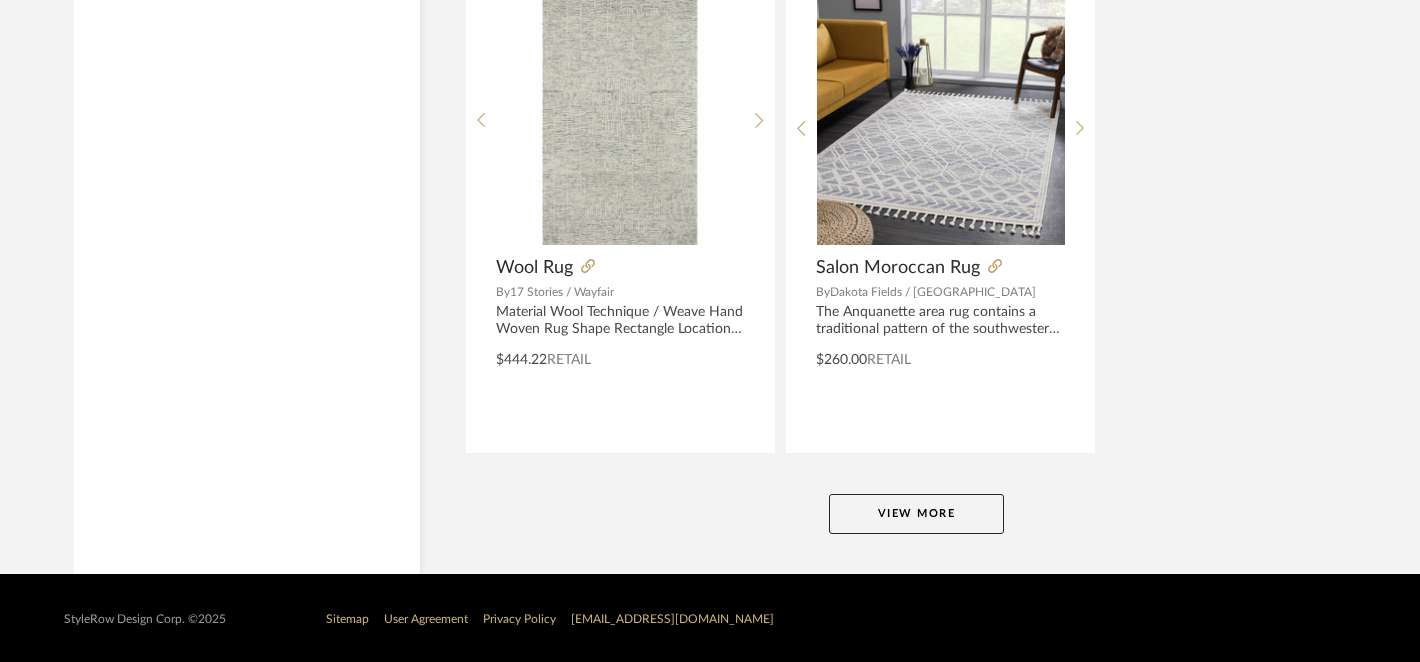 scroll, scrollTop: 9215, scrollLeft: 0, axis: vertical 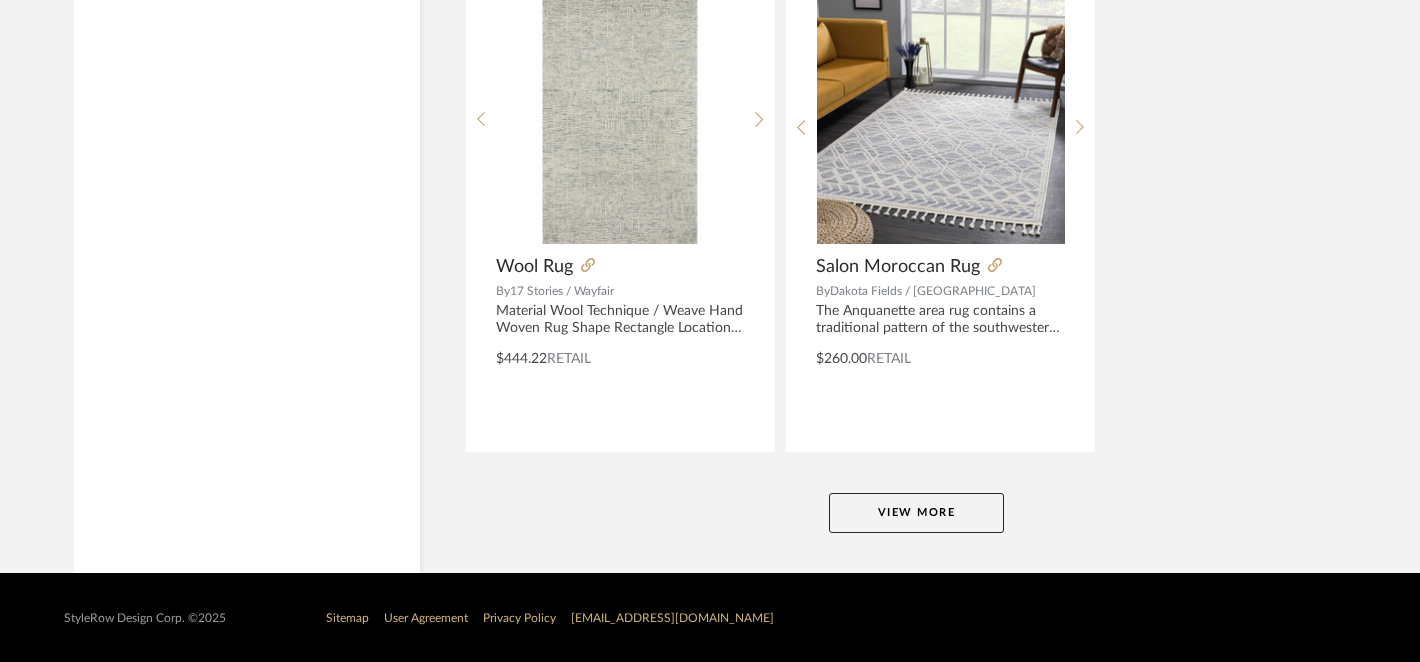 click on "View More" 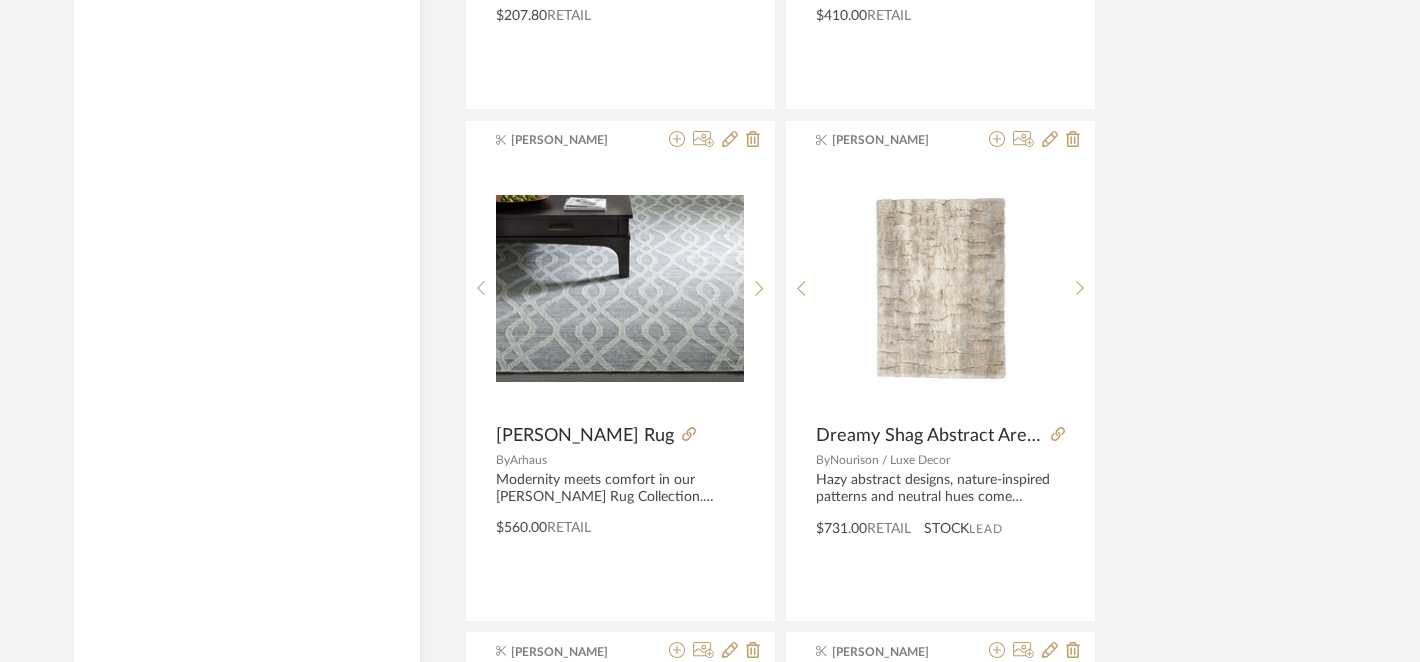 scroll, scrollTop: 10076, scrollLeft: 0, axis: vertical 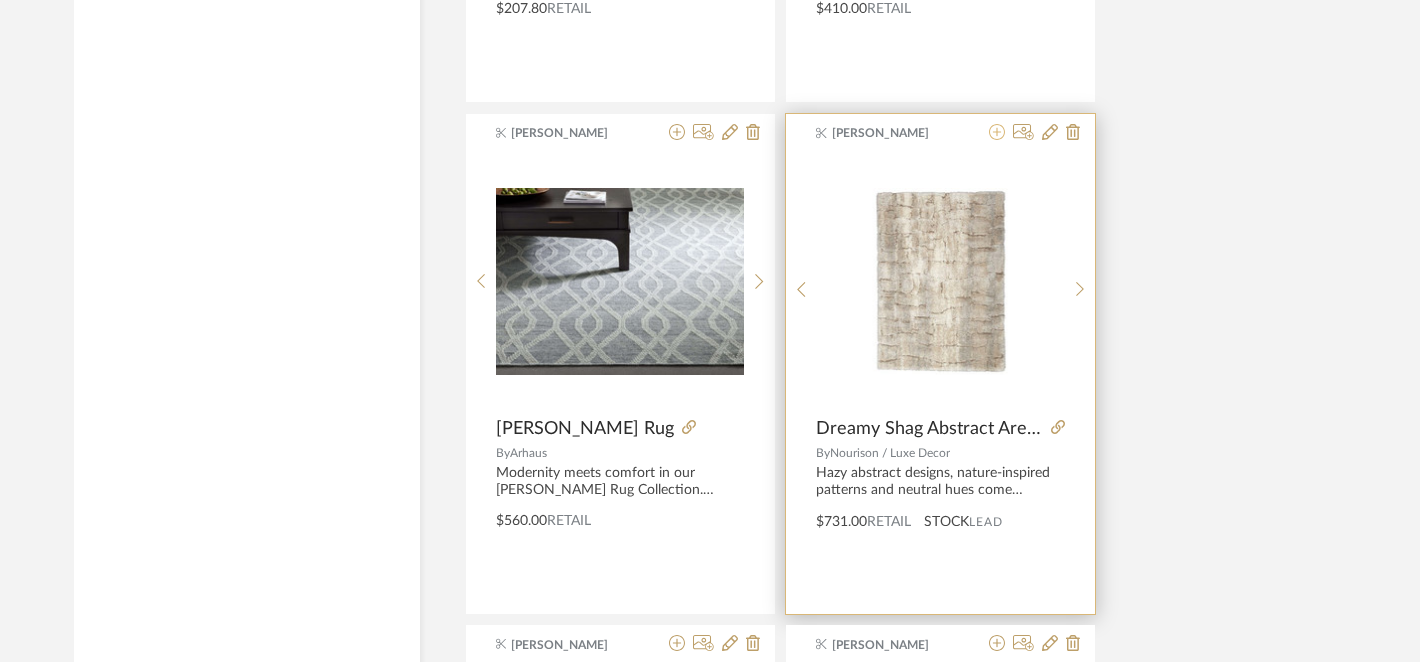 click 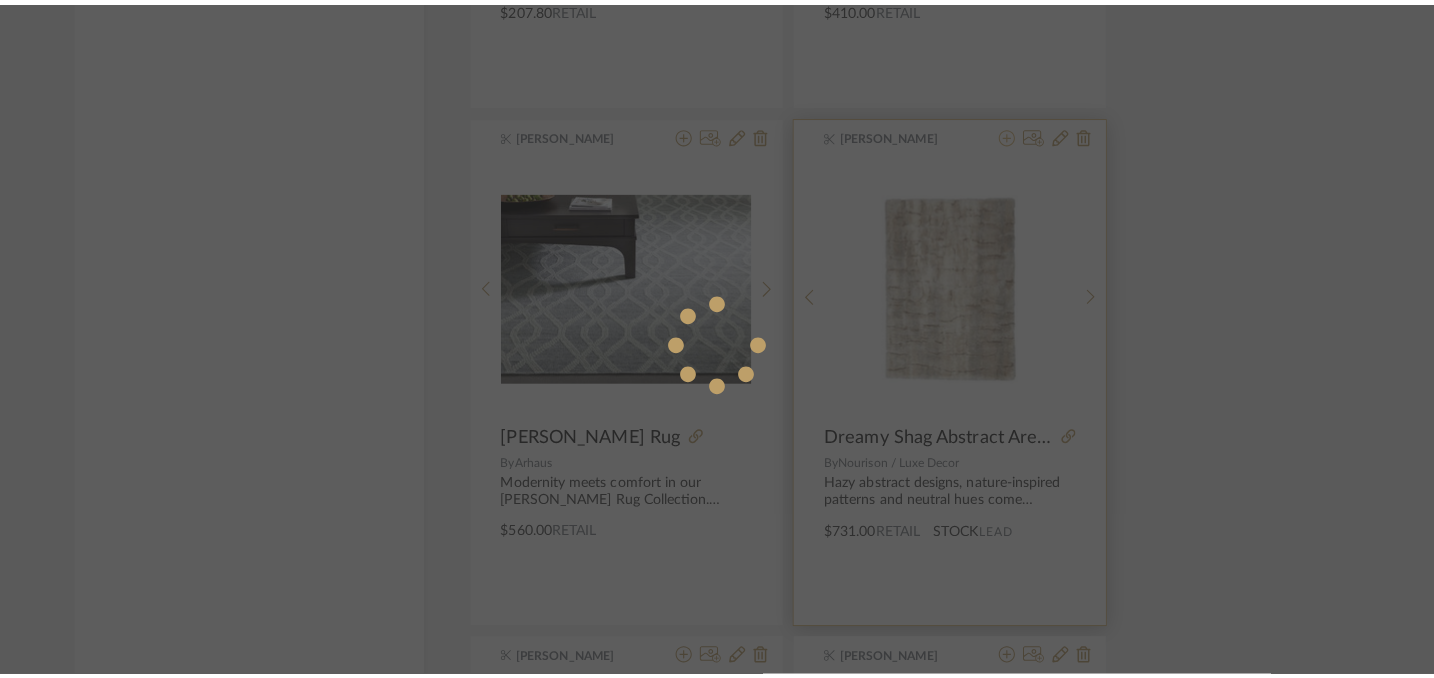 scroll, scrollTop: 0, scrollLeft: 0, axis: both 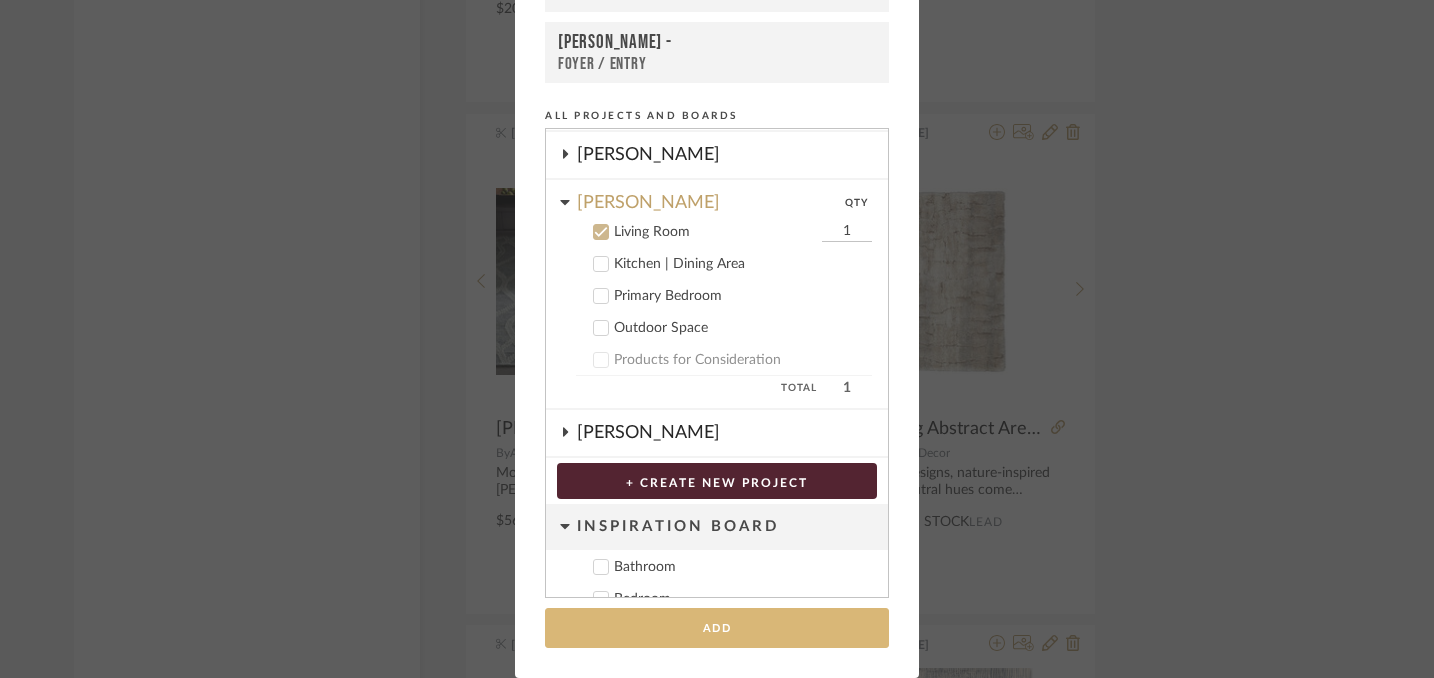 click on "Add" at bounding box center (717, 628) 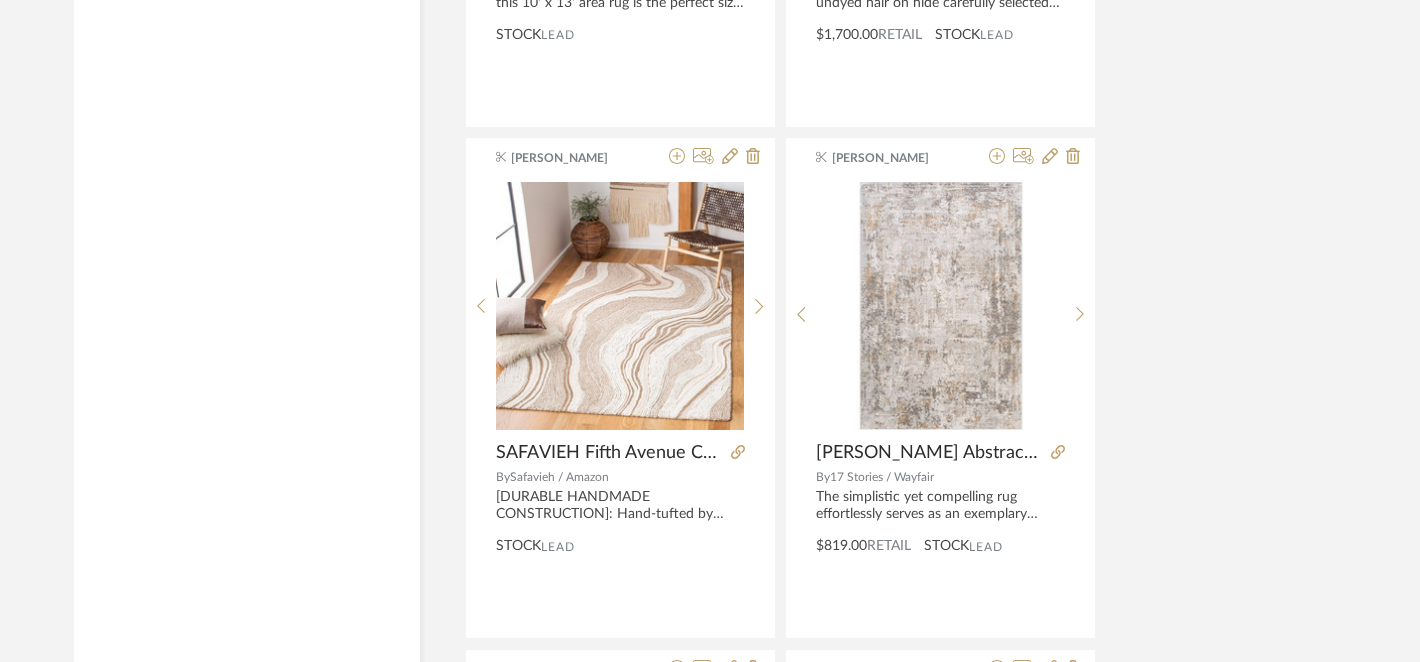 scroll, scrollTop: 14657, scrollLeft: 0, axis: vertical 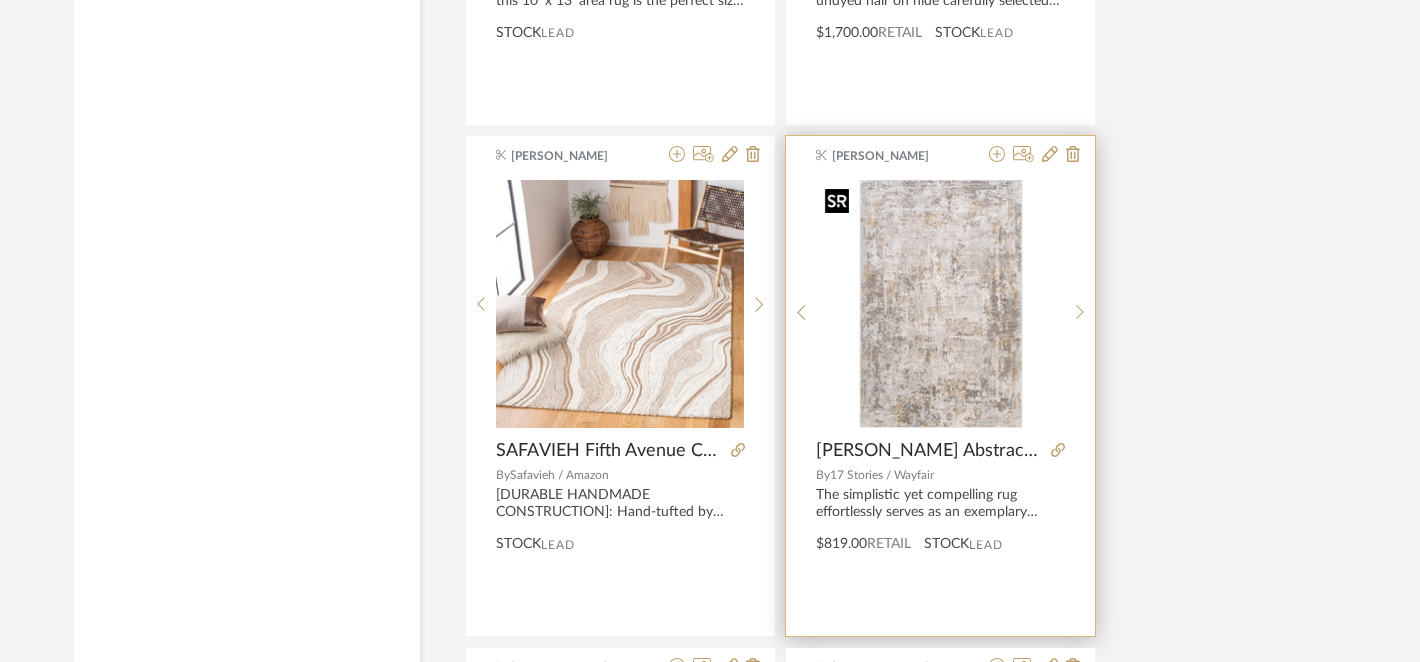 click at bounding box center (941, 304) 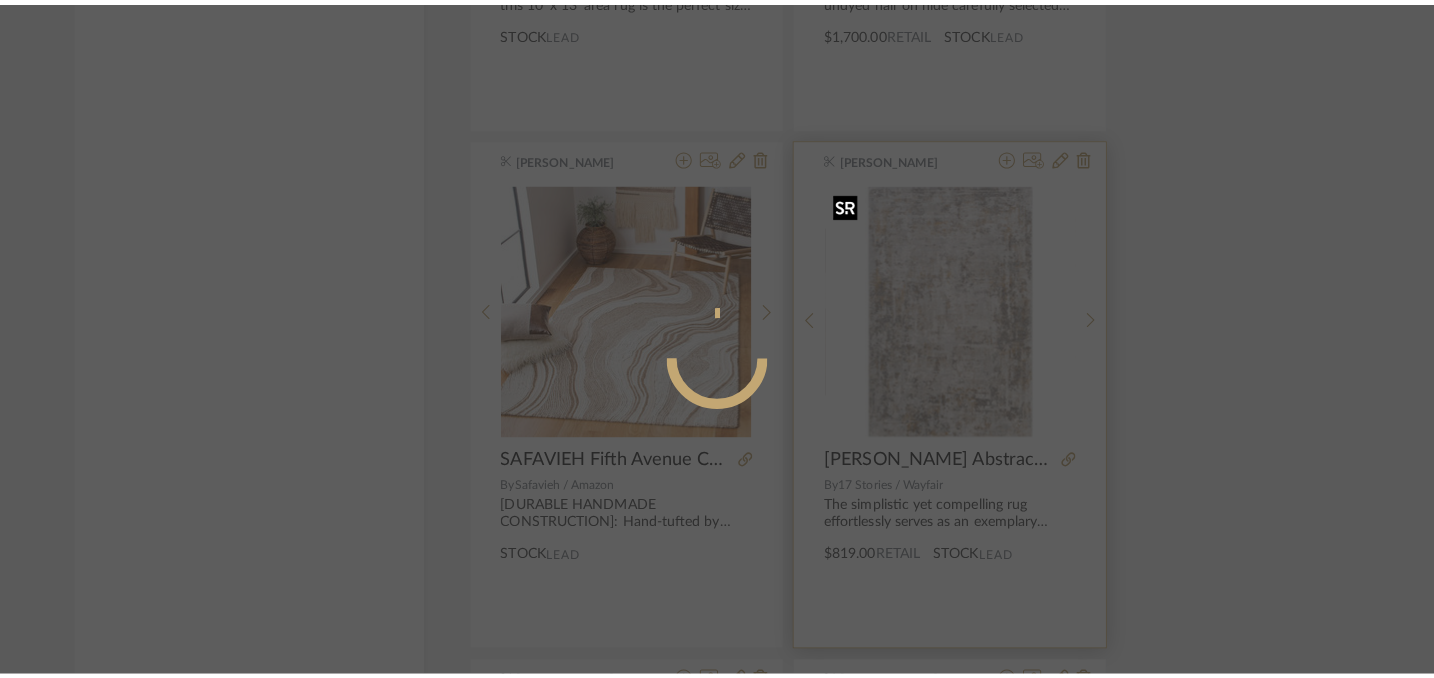 scroll, scrollTop: 0, scrollLeft: 0, axis: both 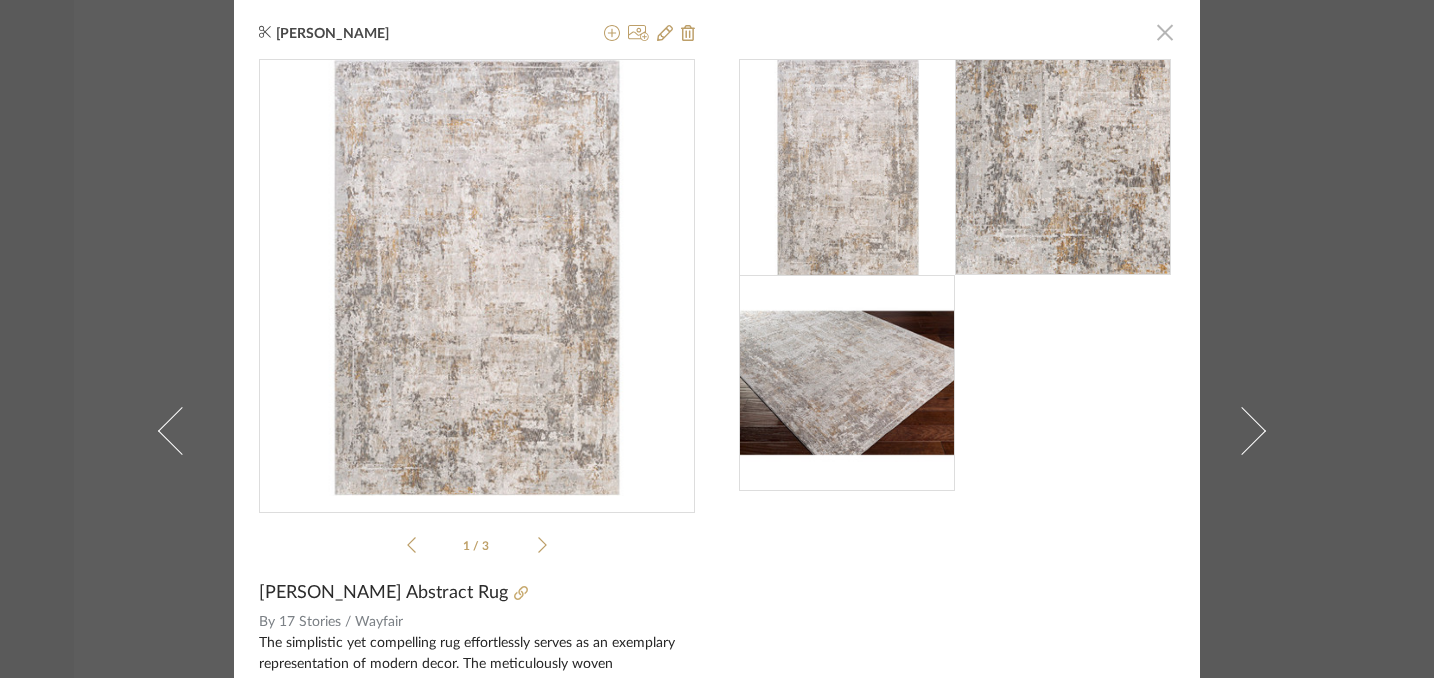 click 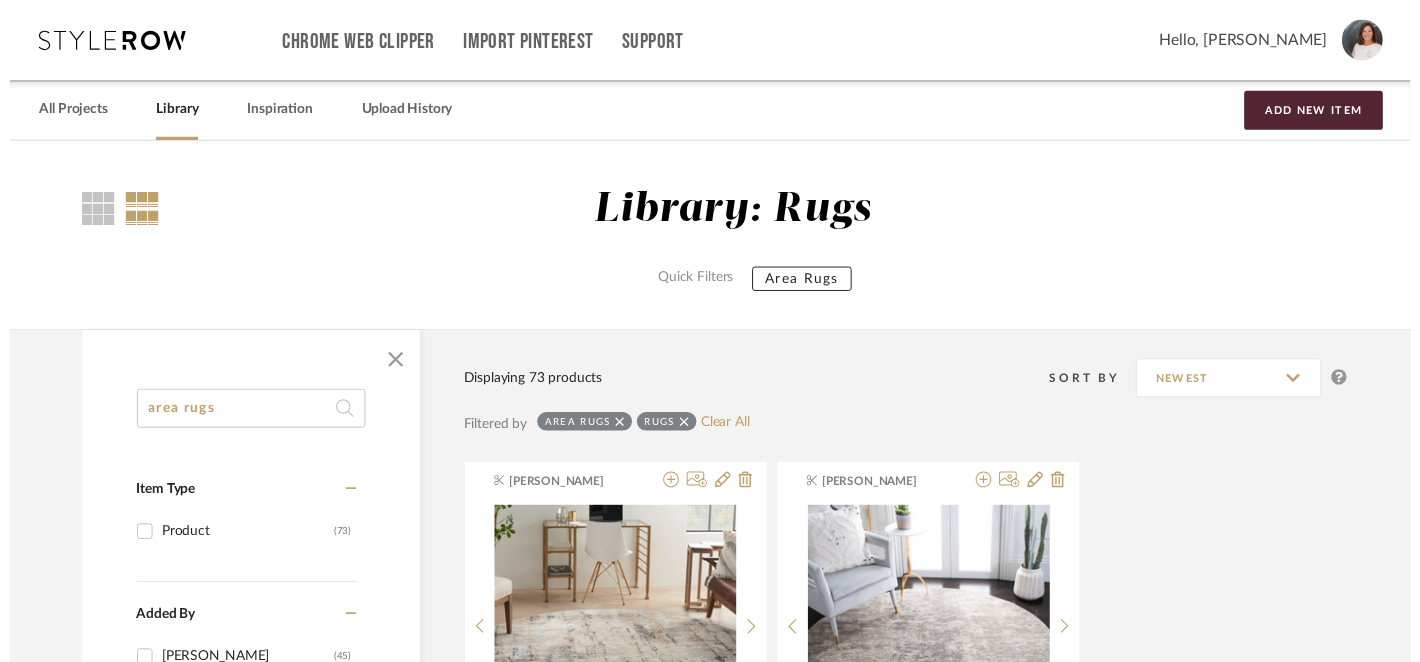 scroll, scrollTop: 14657, scrollLeft: 0, axis: vertical 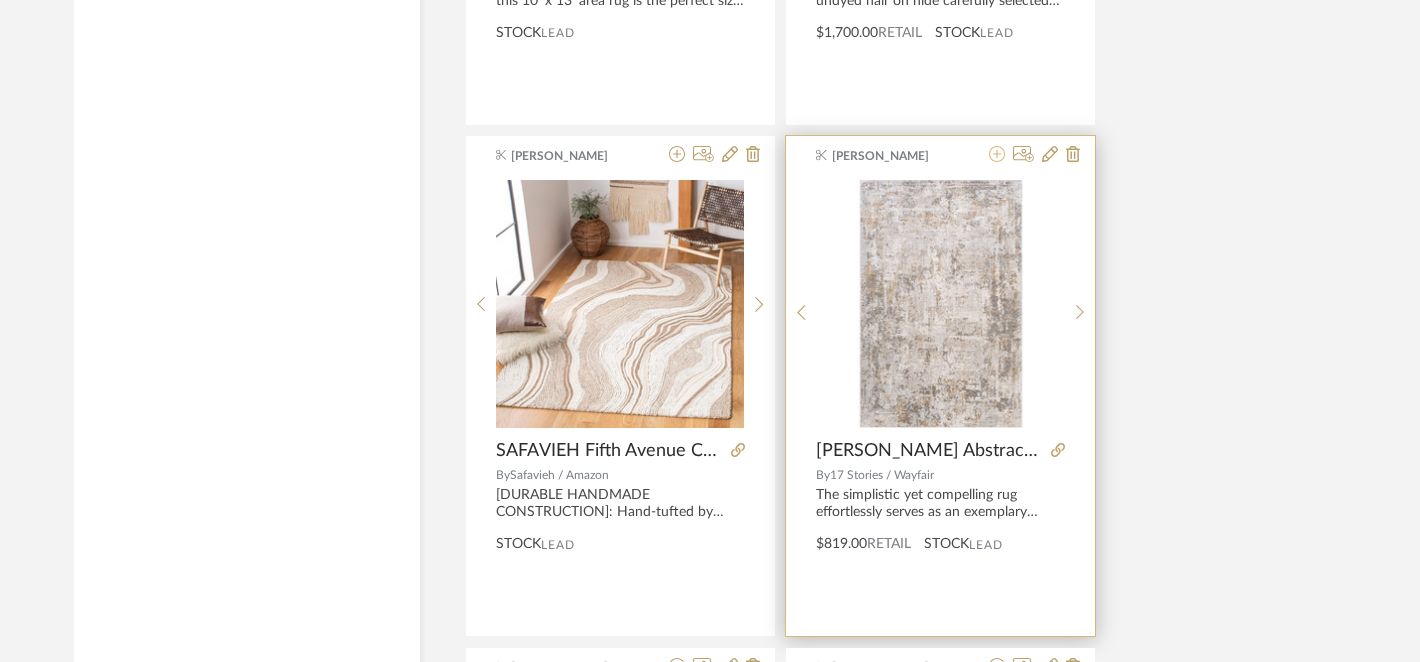 click 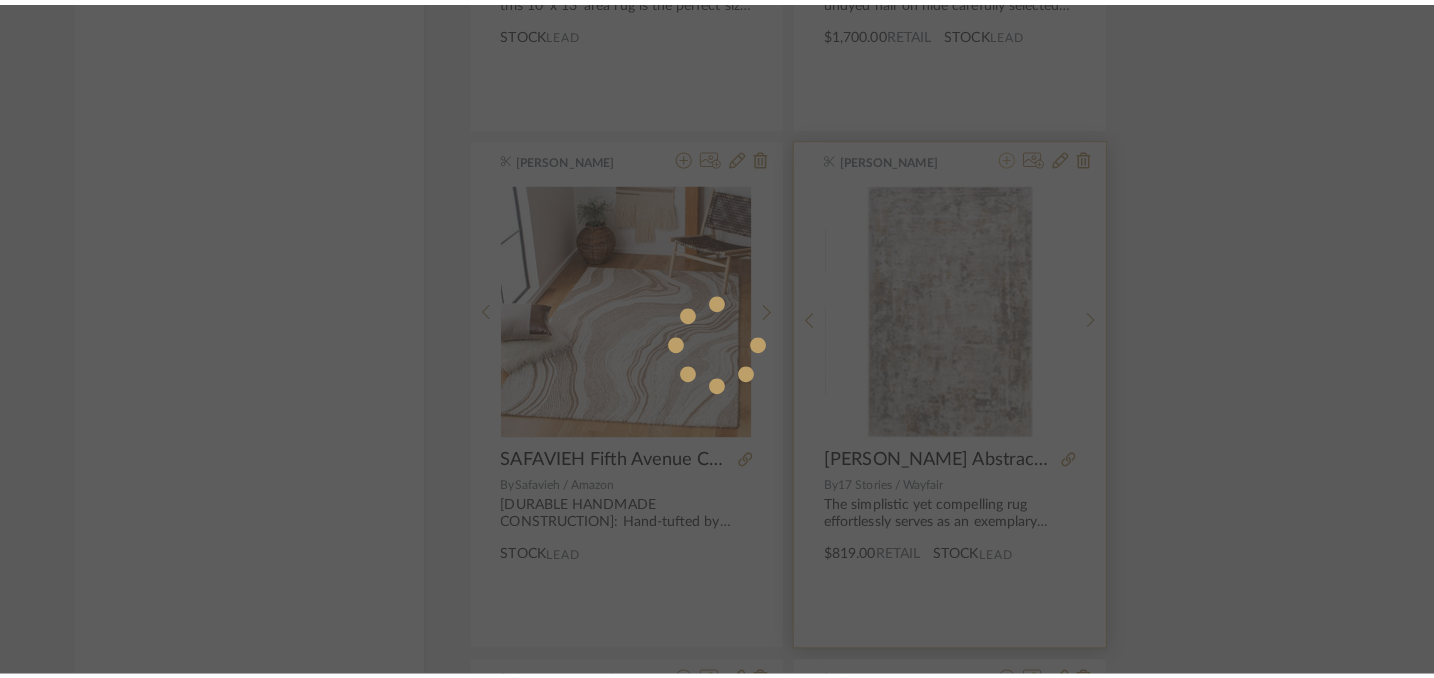 scroll, scrollTop: 0, scrollLeft: 0, axis: both 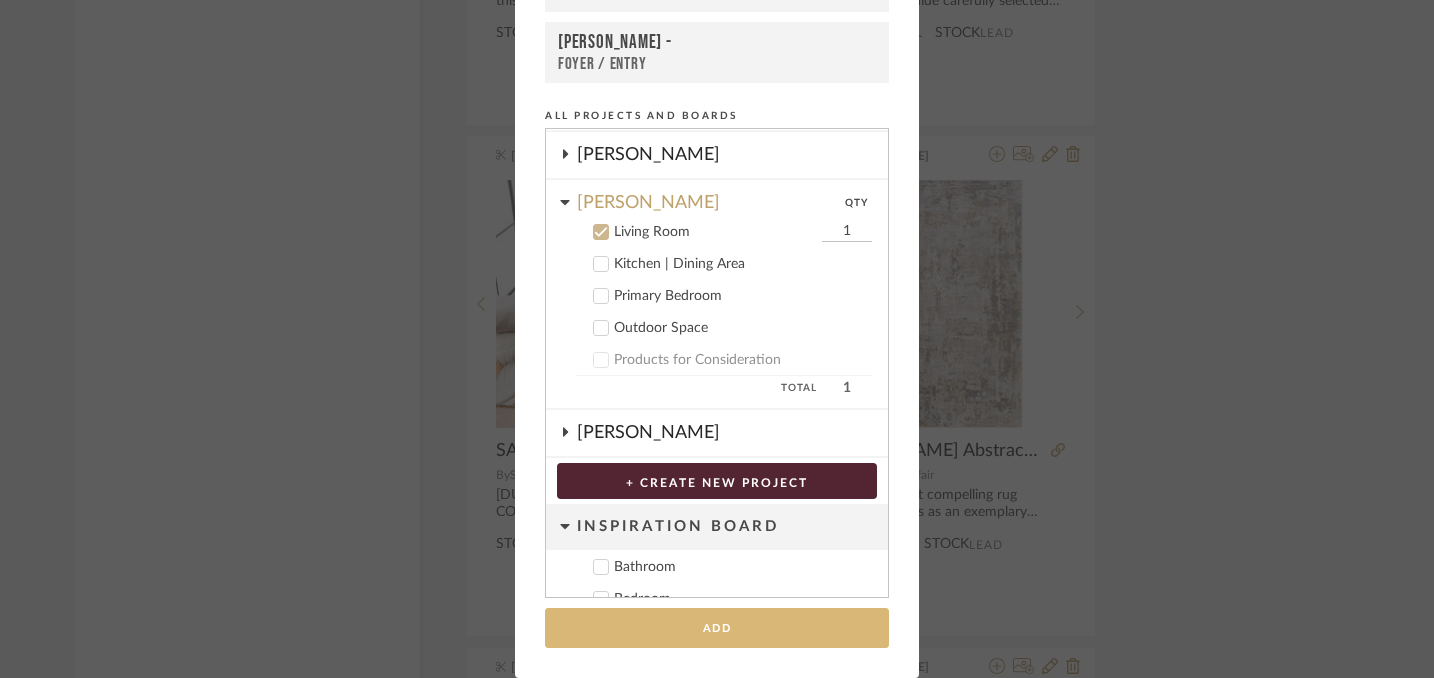click on "Add" at bounding box center [717, 628] 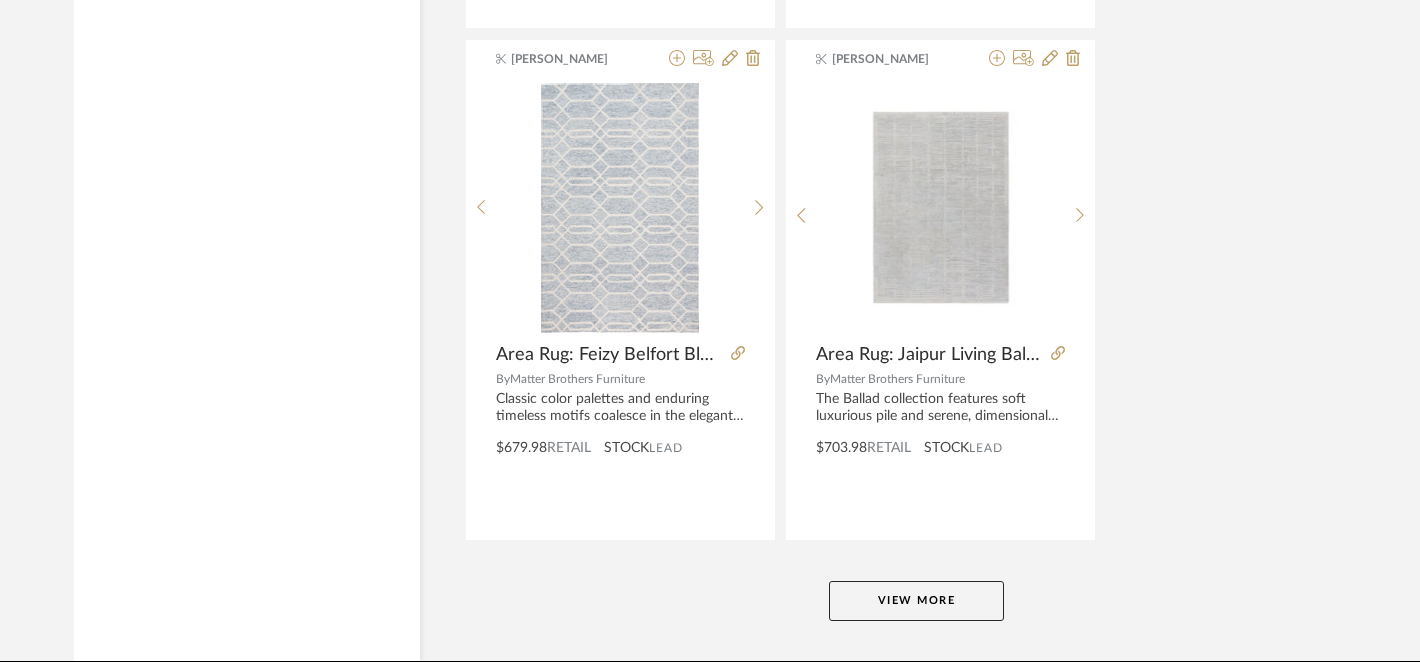 scroll, scrollTop: 18424, scrollLeft: 0, axis: vertical 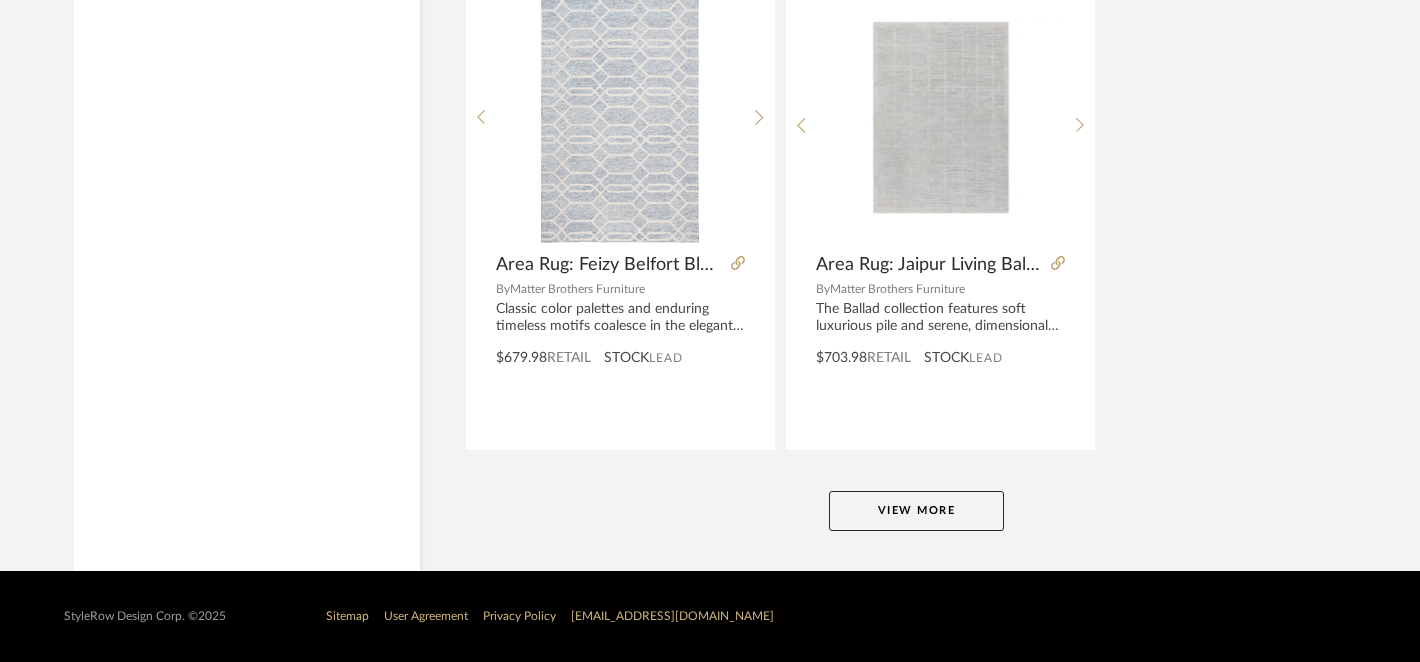 click on "View More" 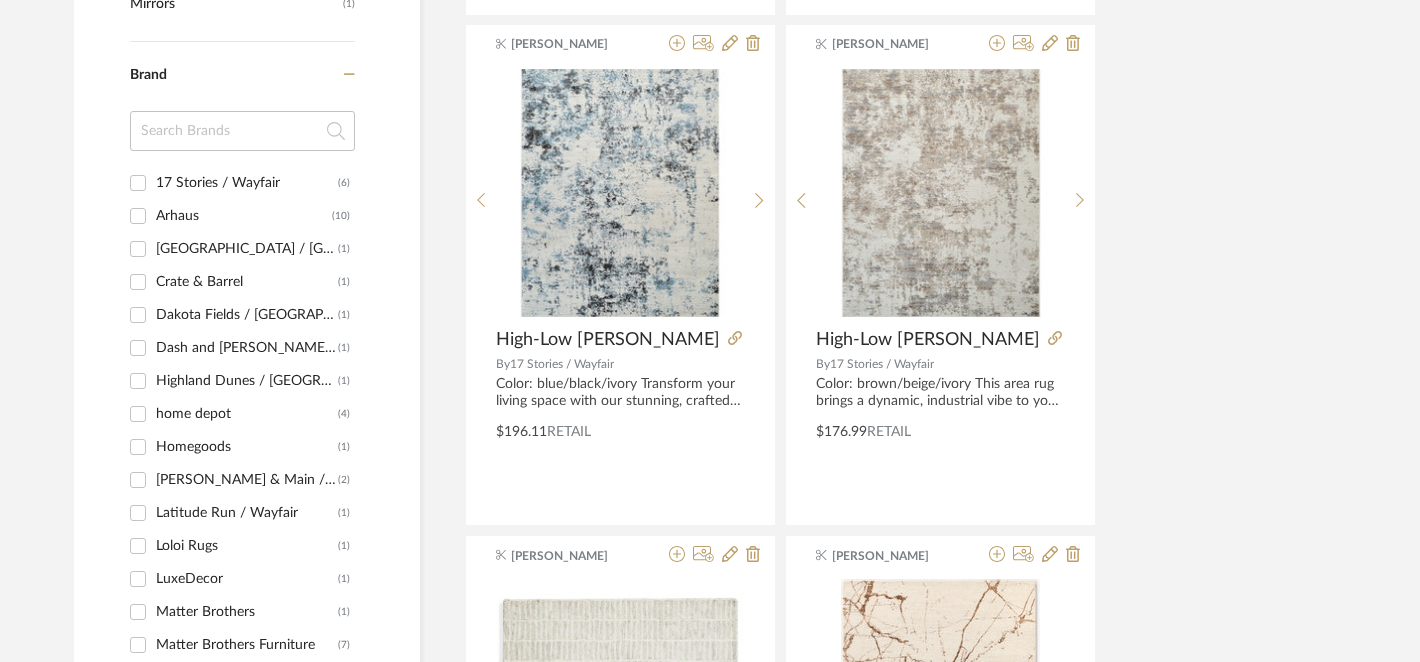 scroll, scrollTop: 0, scrollLeft: 0, axis: both 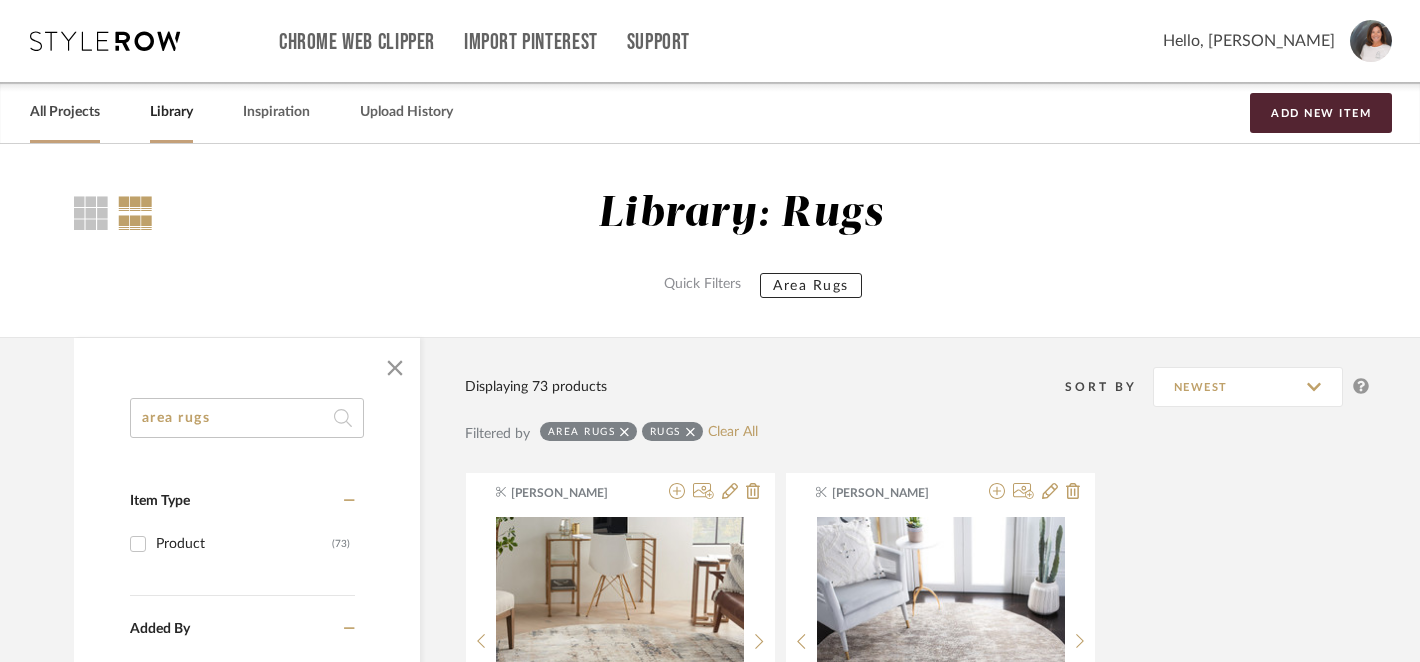 click on "All Projects" at bounding box center [65, 112] 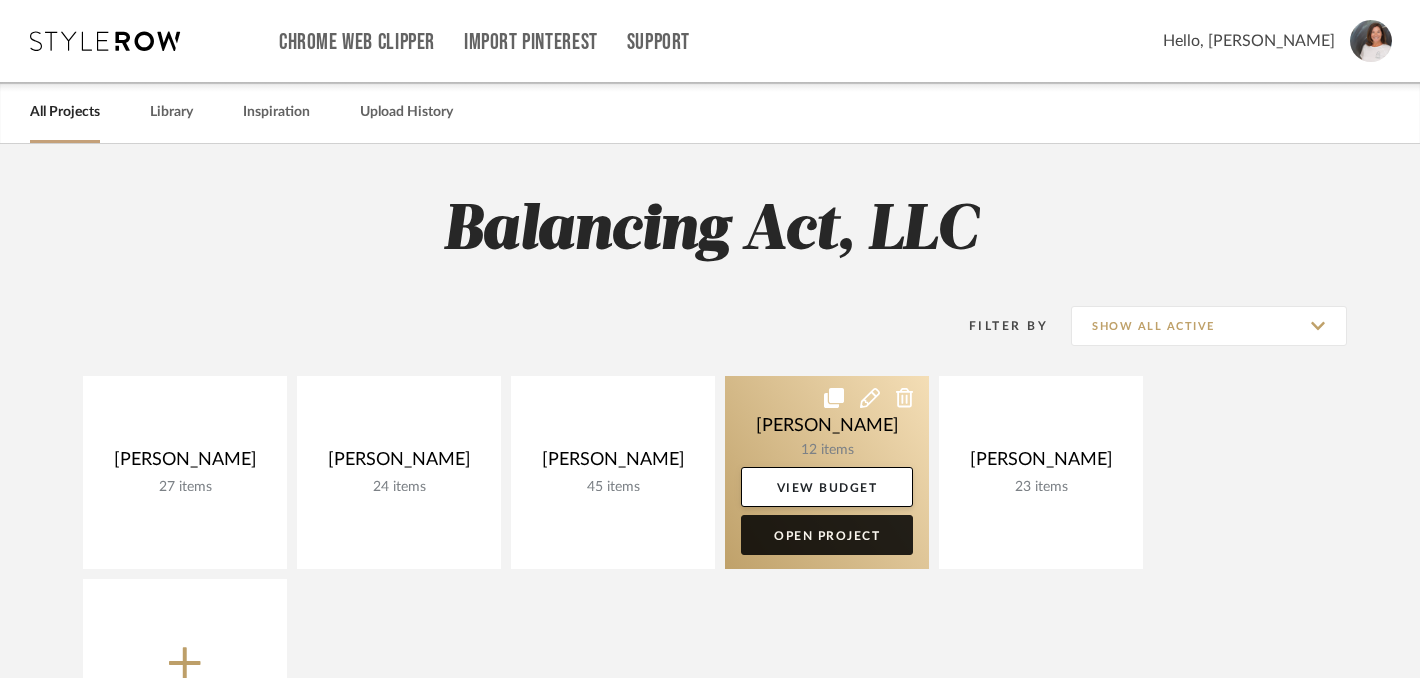 click on "Open Project" 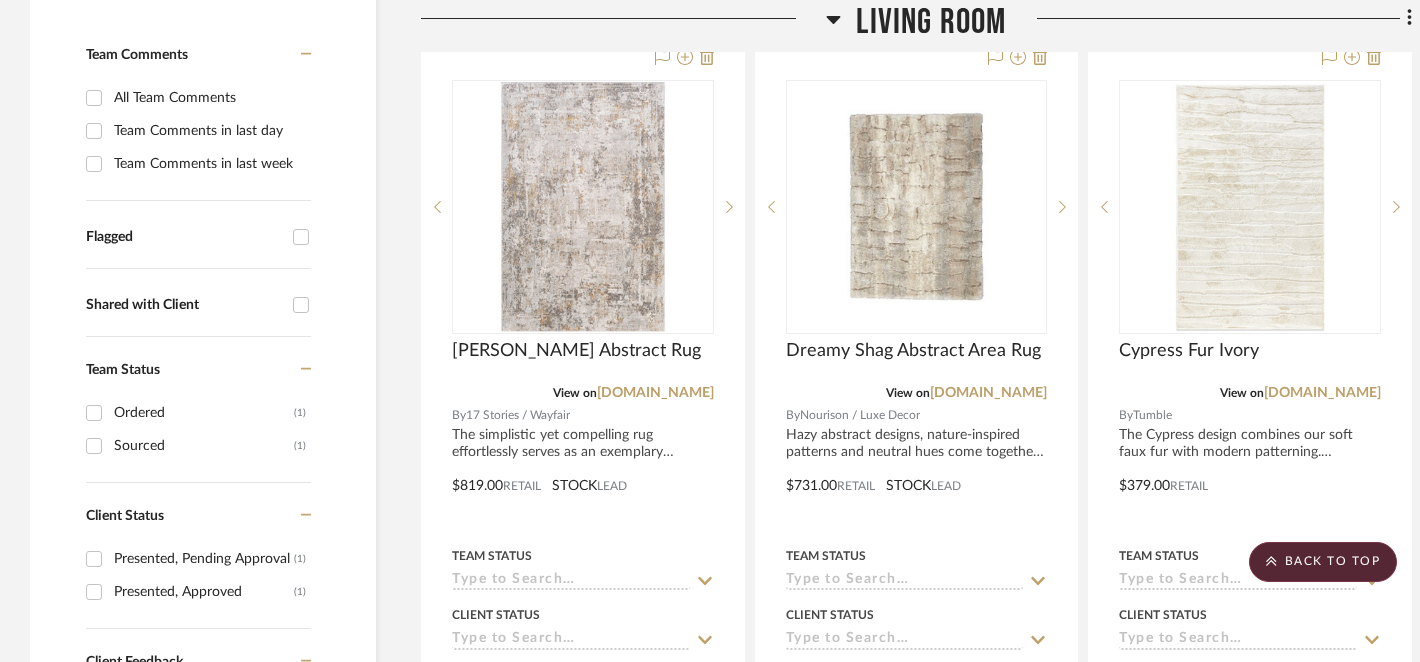 scroll, scrollTop: 514, scrollLeft: 0, axis: vertical 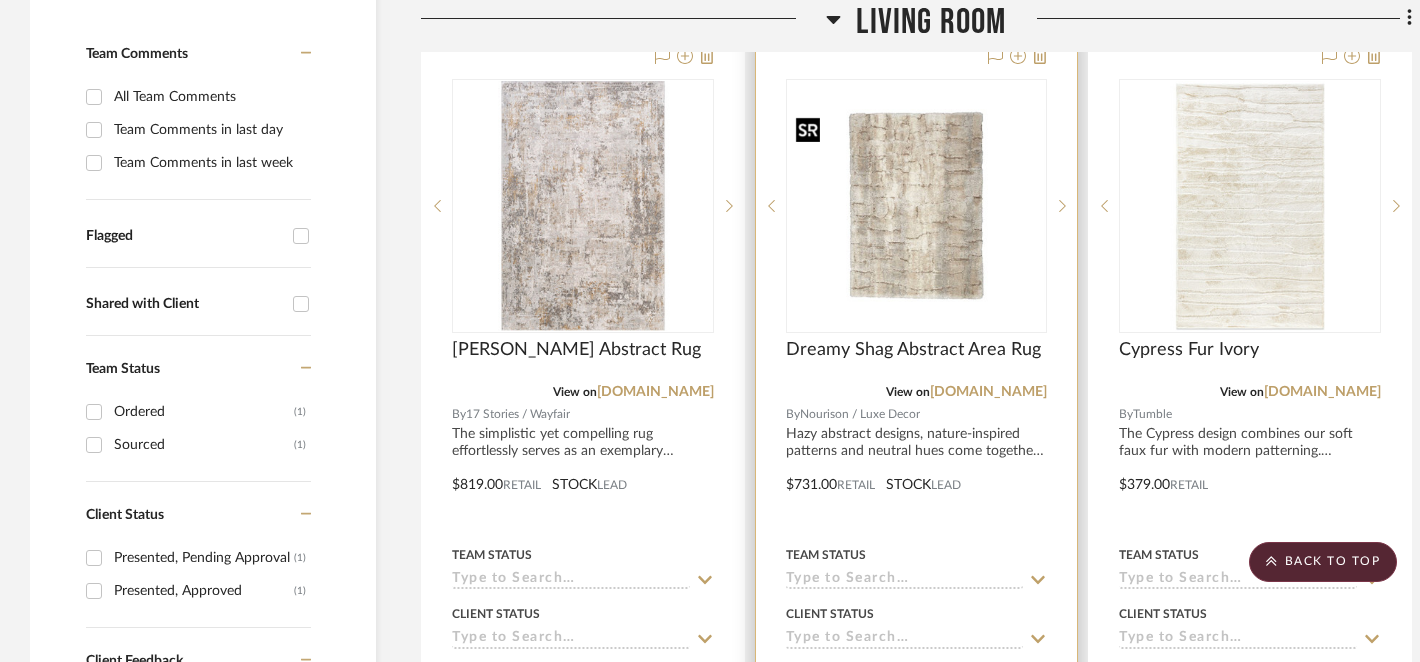 click at bounding box center [917, 206] 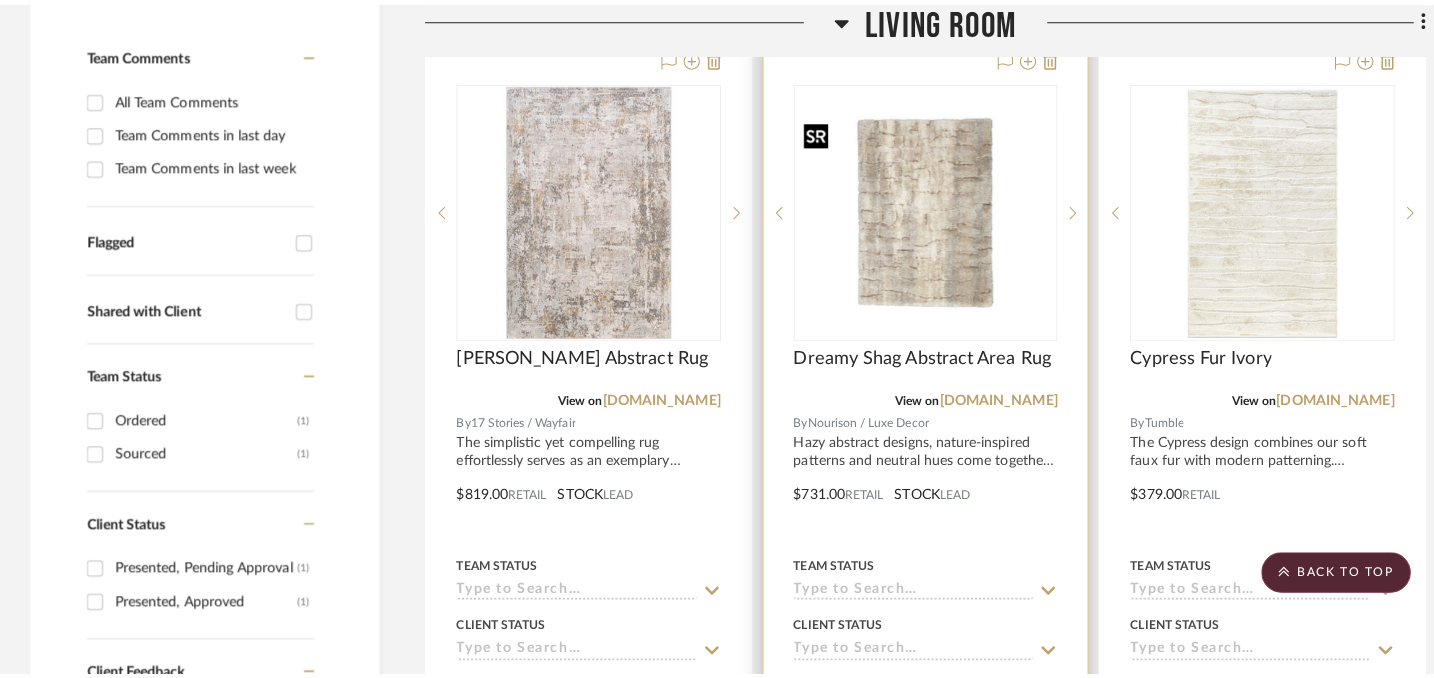 scroll, scrollTop: 0, scrollLeft: 0, axis: both 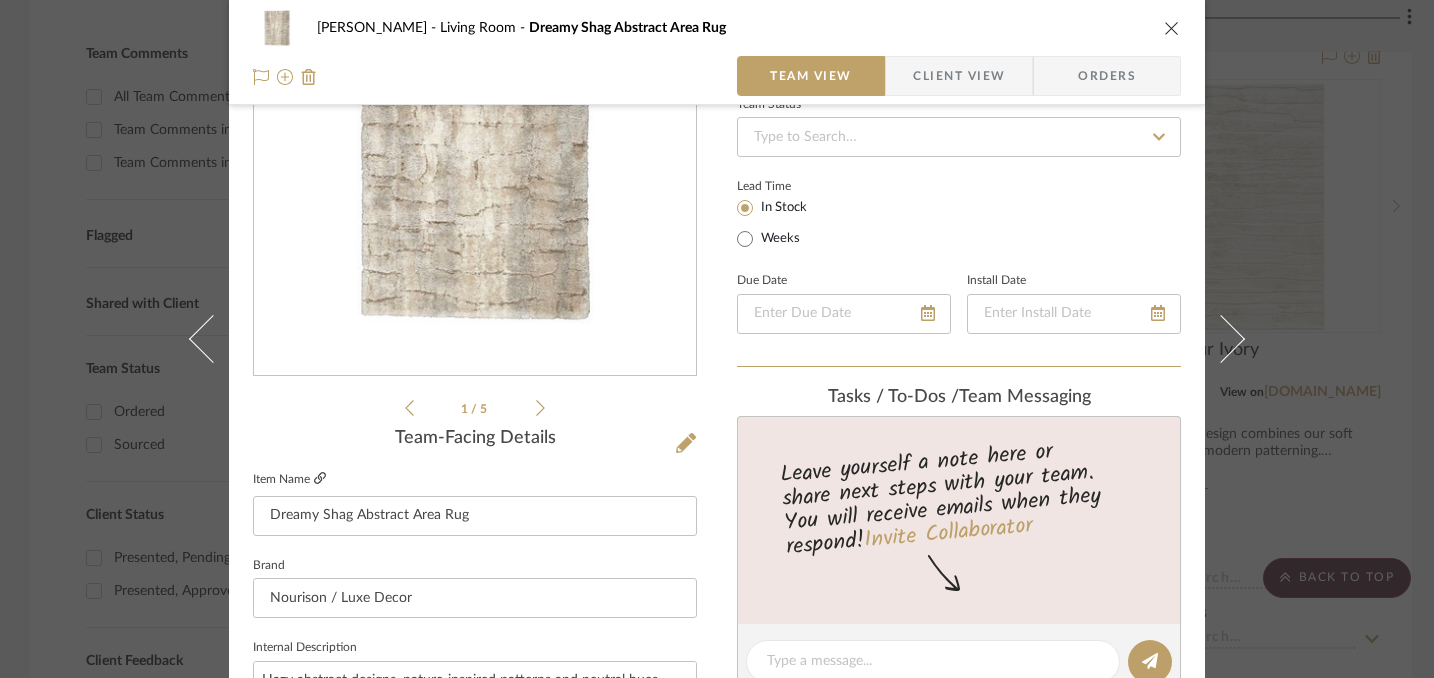 click 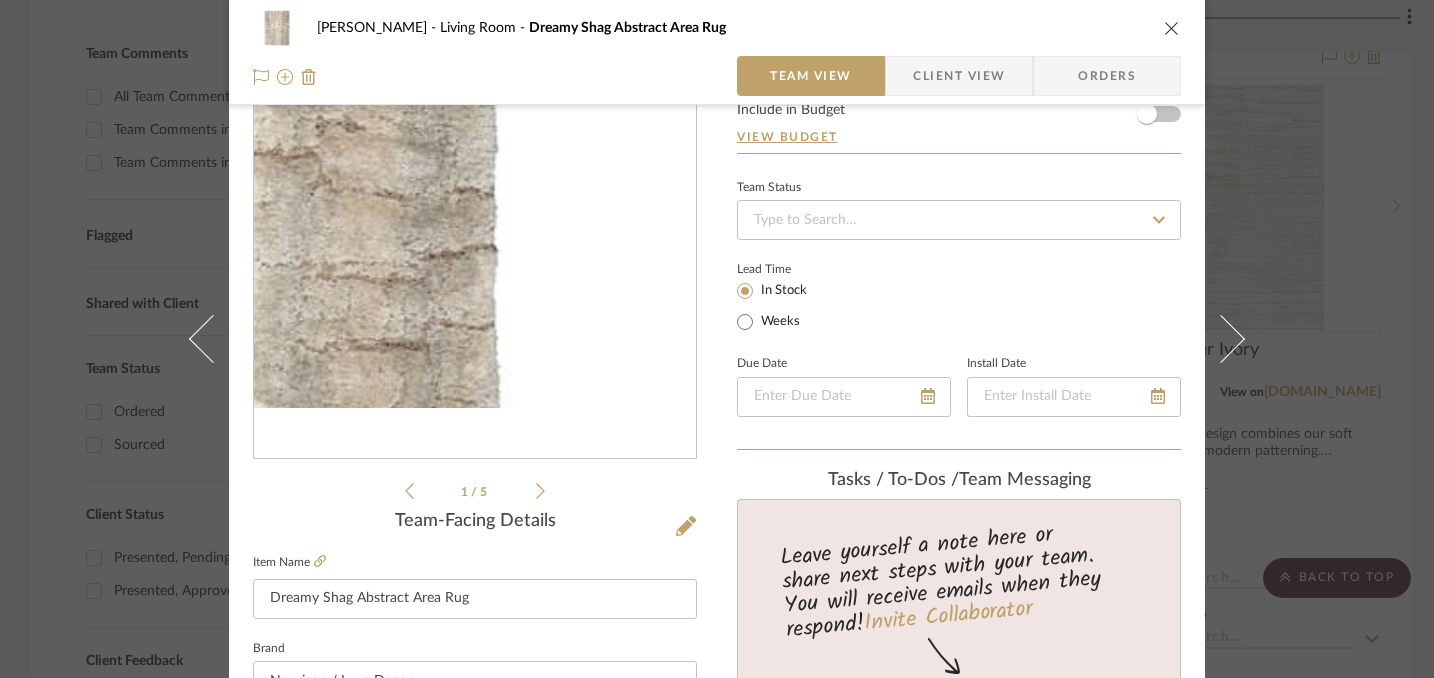scroll, scrollTop: 84, scrollLeft: 0, axis: vertical 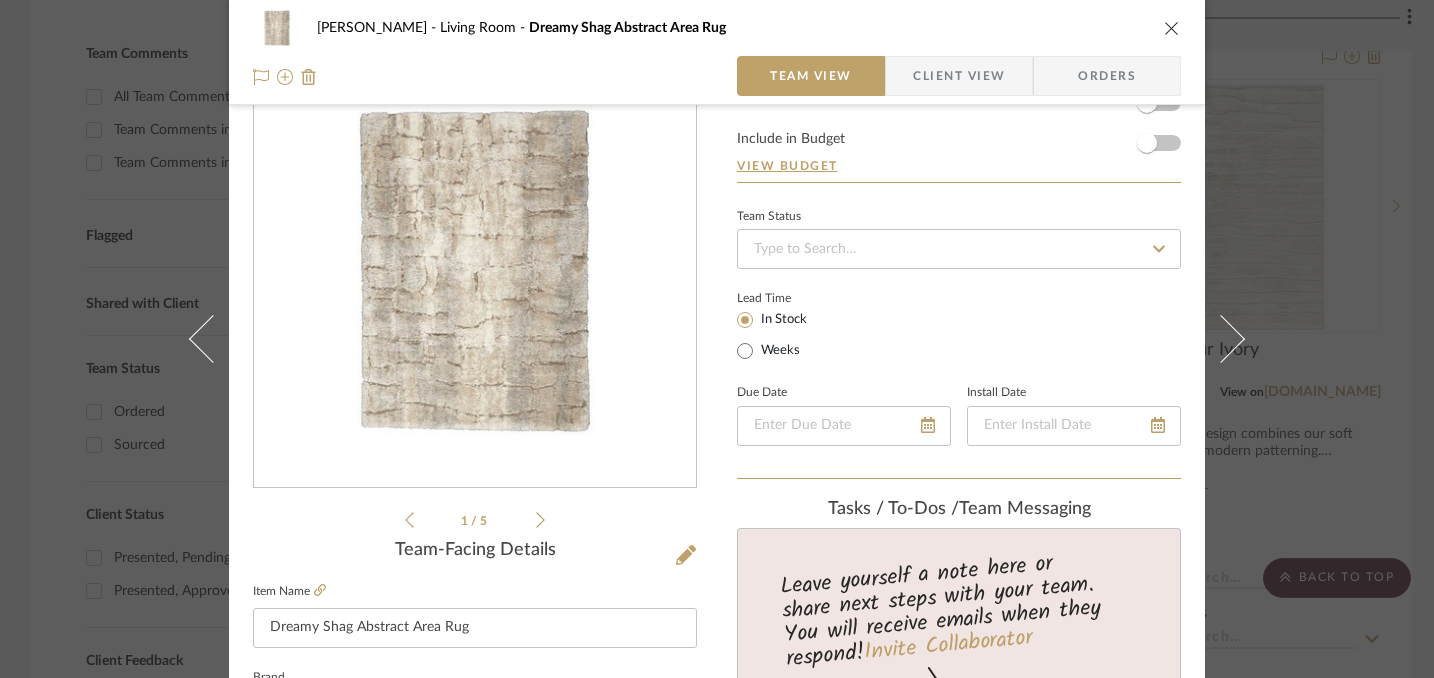 click at bounding box center (1172, 28) 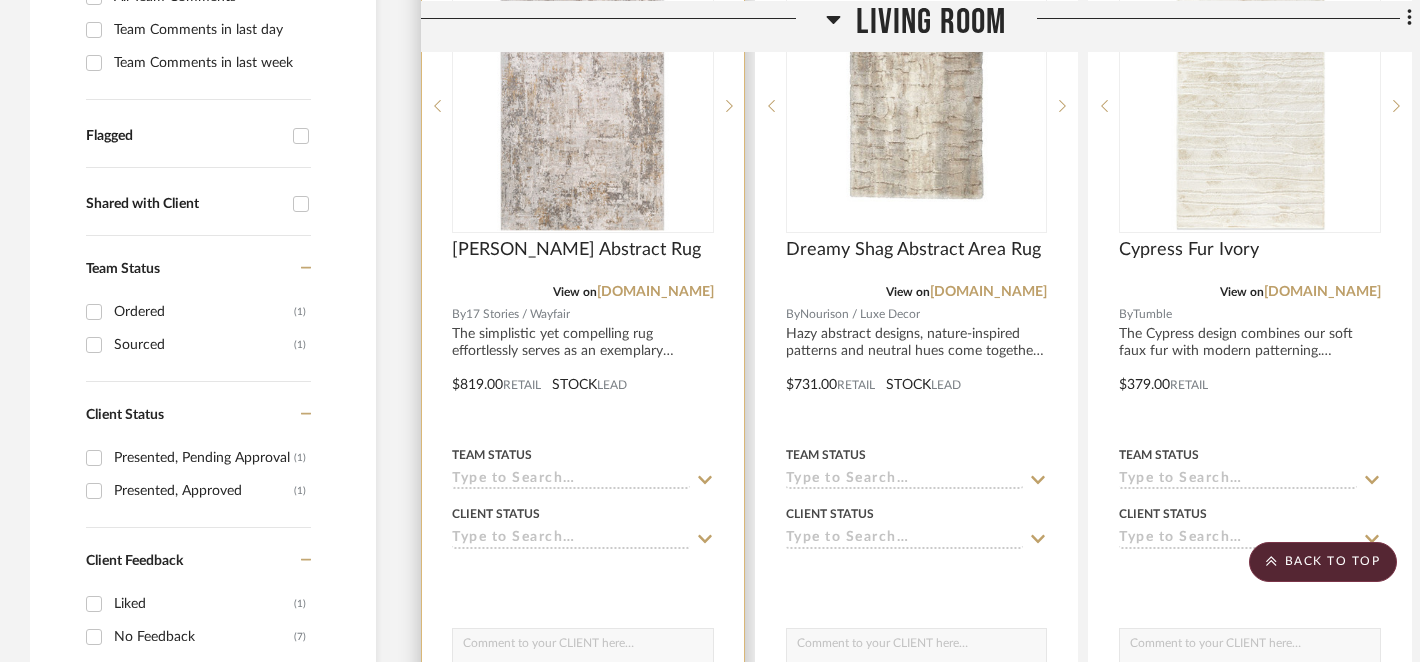 scroll, scrollTop: 566, scrollLeft: 0, axis: vertical 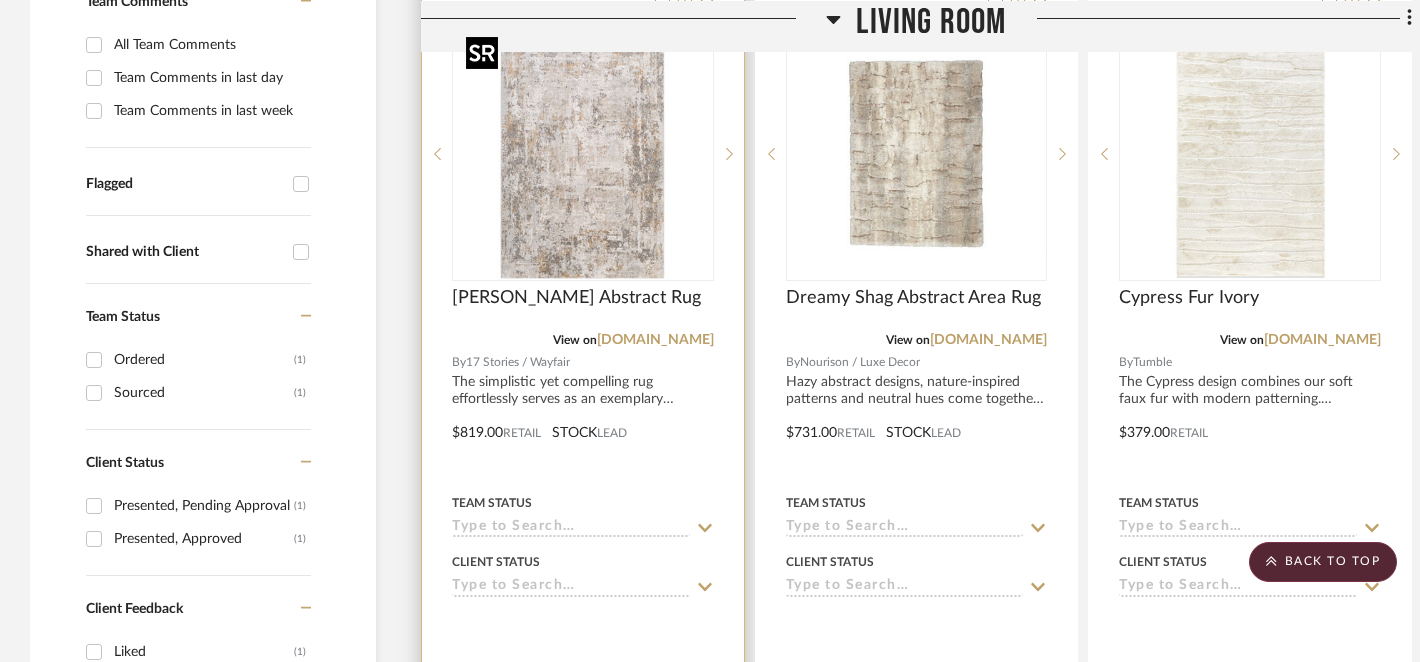 click at bounding box center [583, 154] 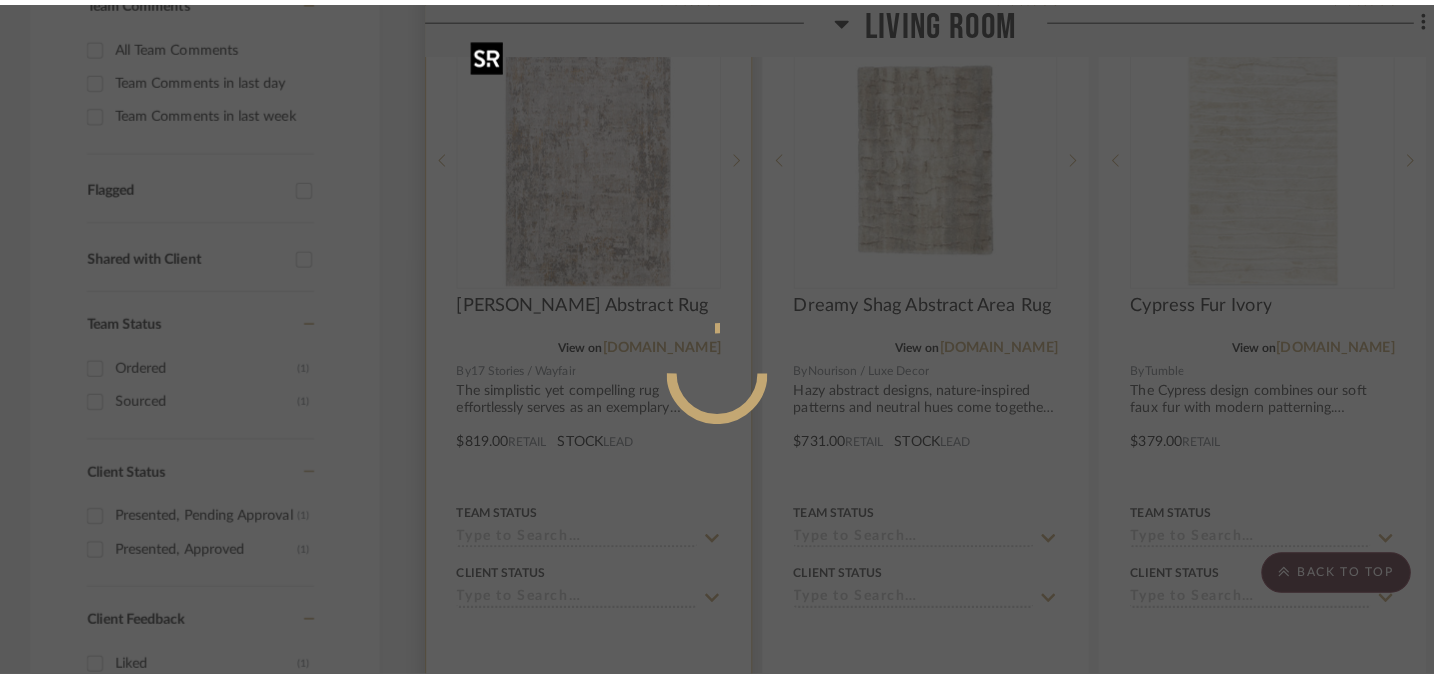 scroll, scrollTop: 0, scrollLeft: 0, axis: both 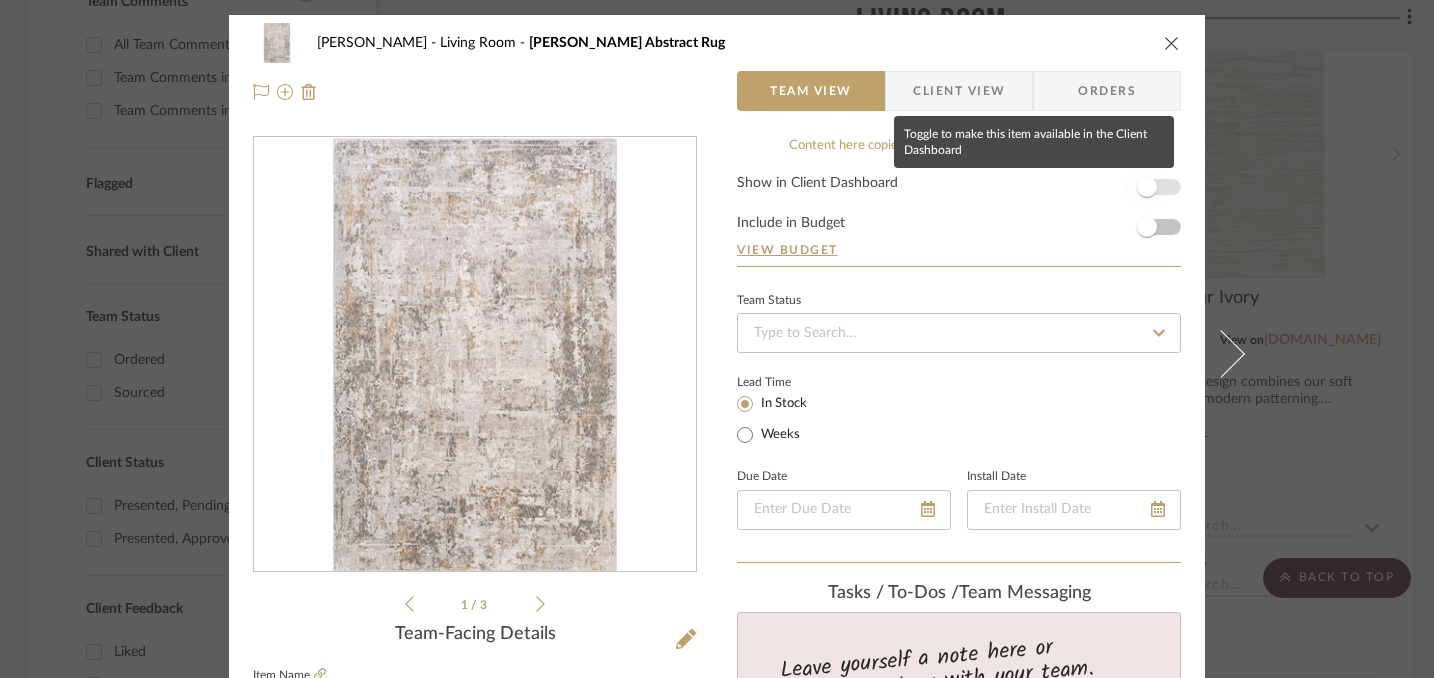 click at bounding box center (1147, 187) 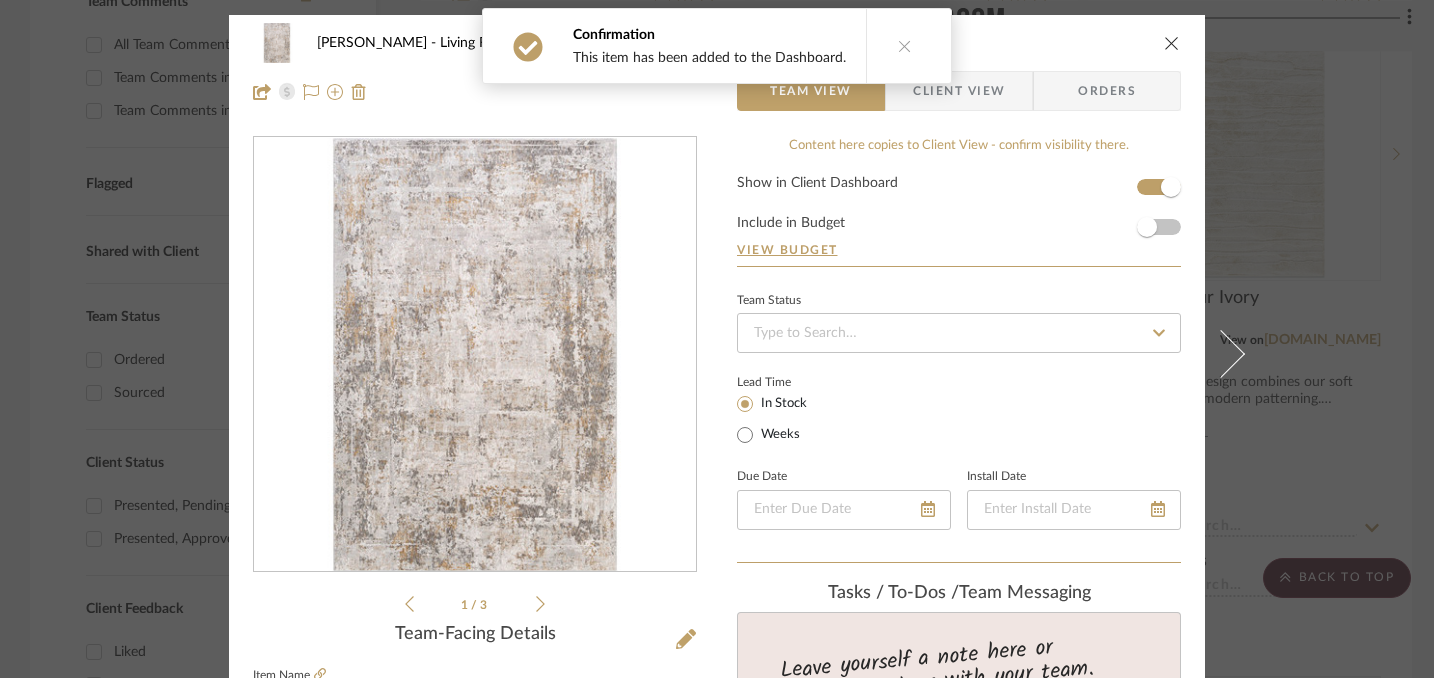 click at bounding box center (1172, 43) 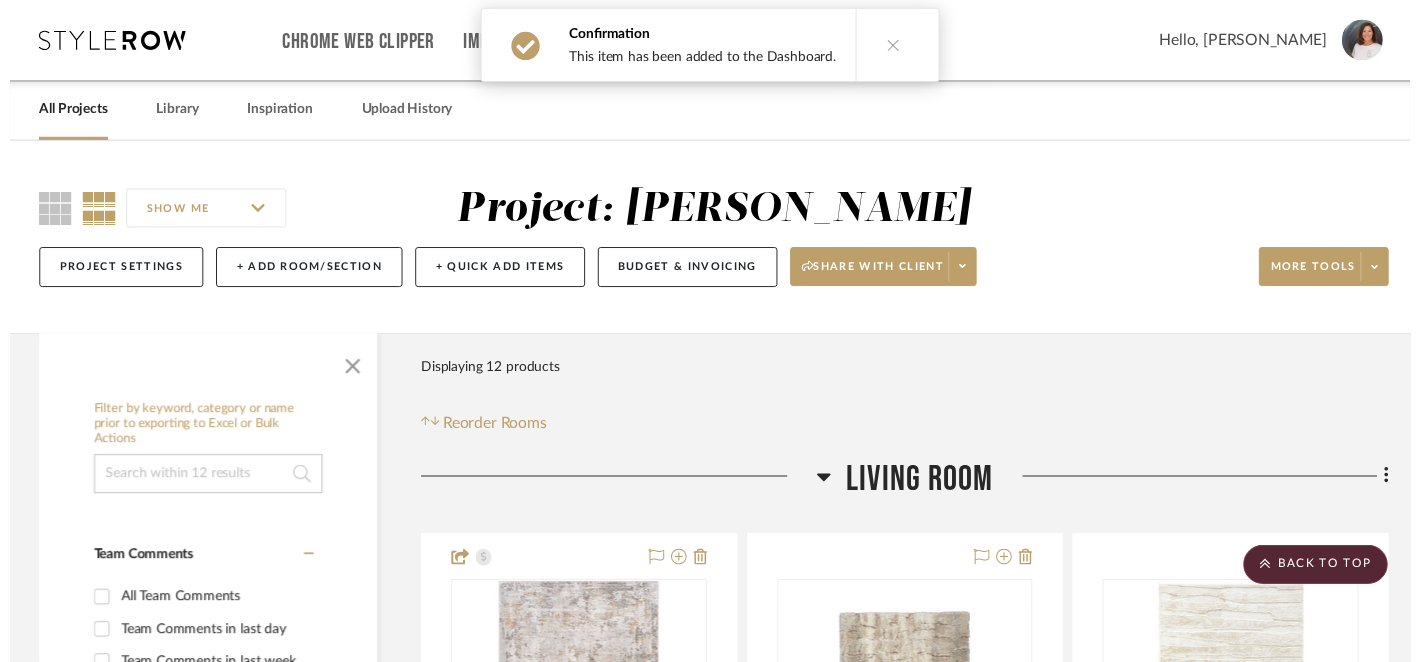 scroll, scrollTop: 566, scrollLeft: 0, axis: vertical 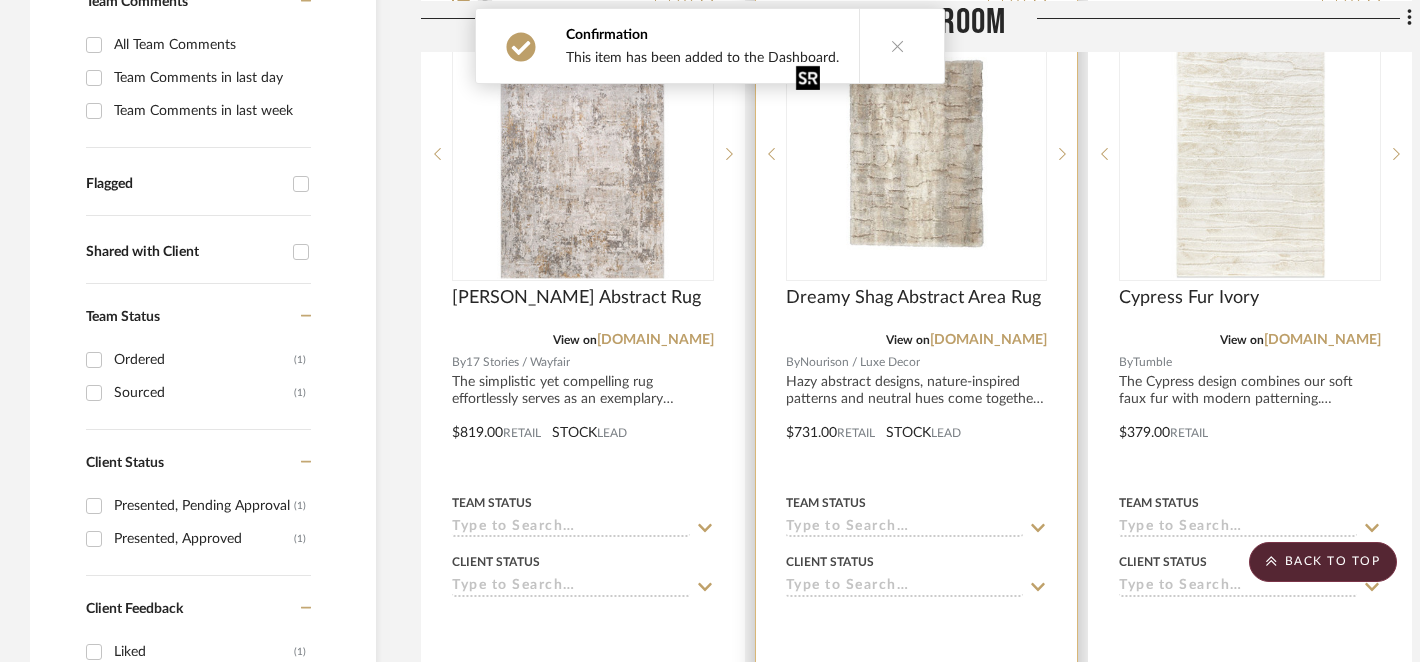 click at bounding box center (917, 154) 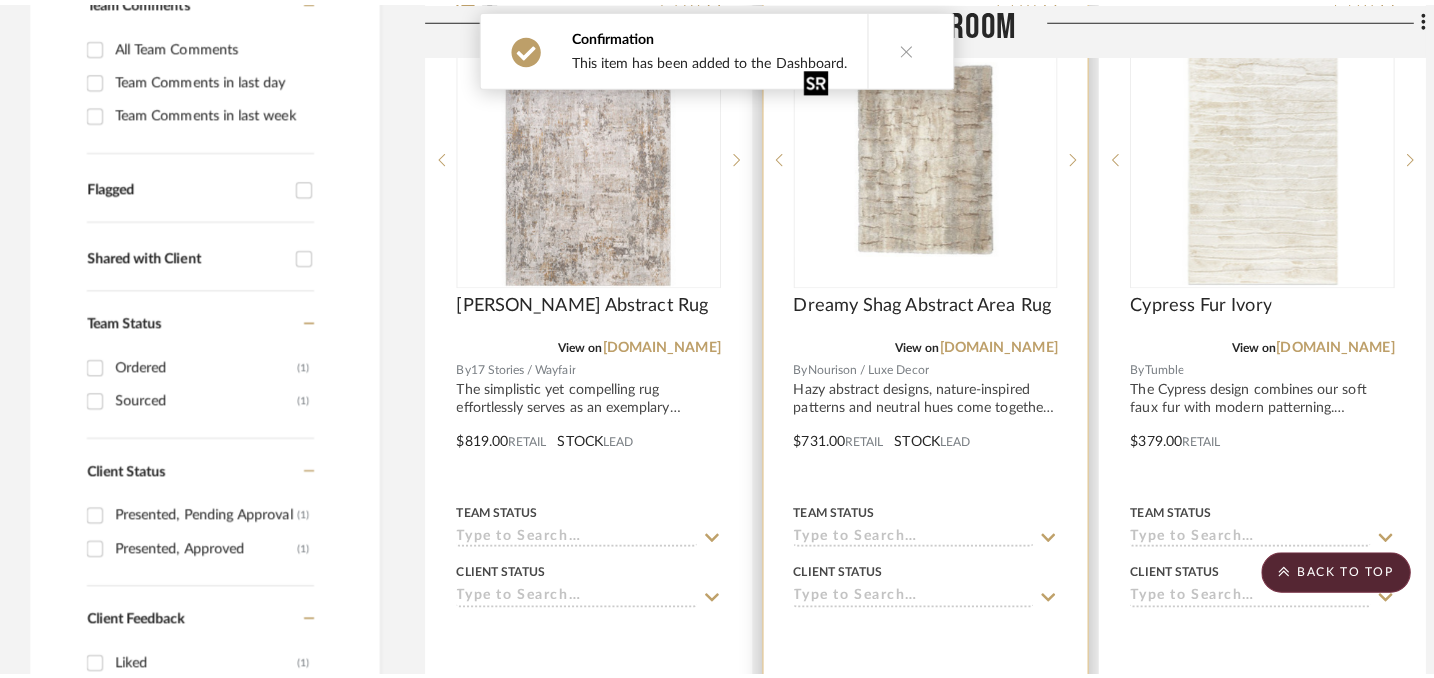 scroll, scrollTop: 0, scrollLeft: 0, axis: both 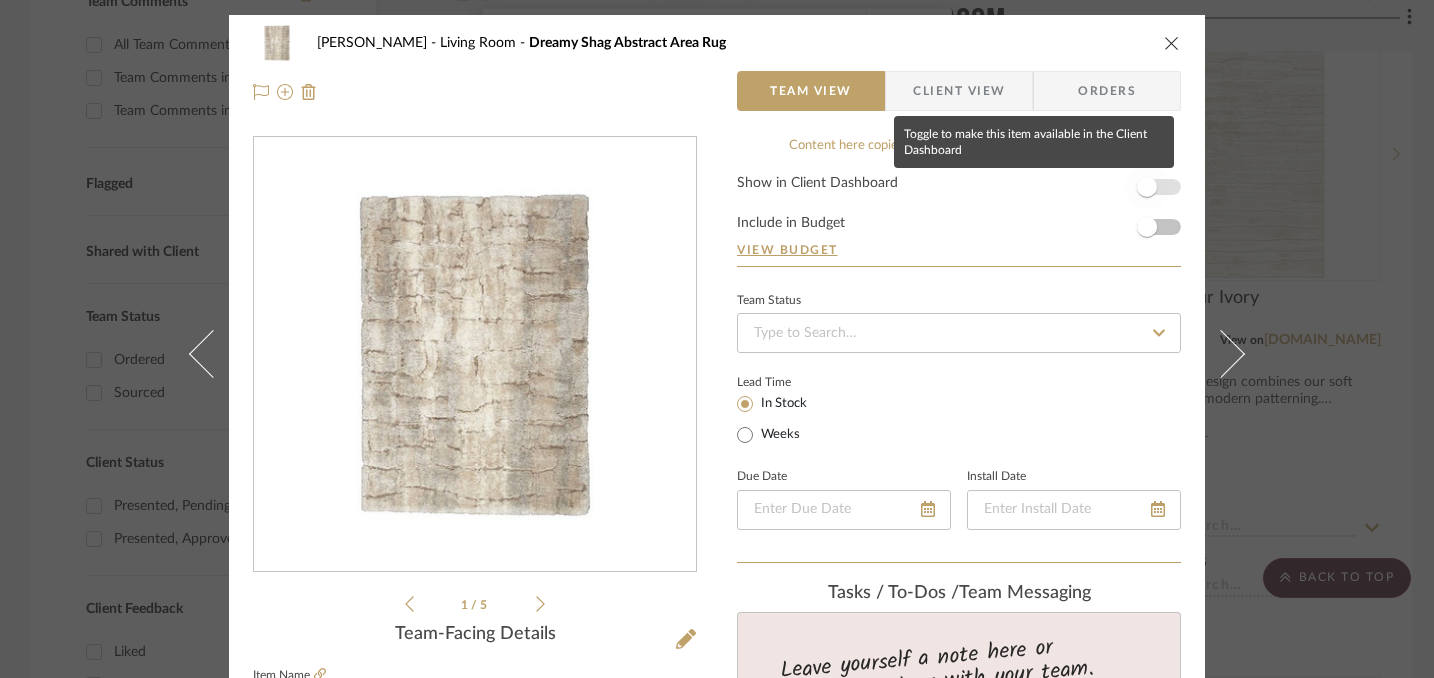click at bounding box center (1147, 187) 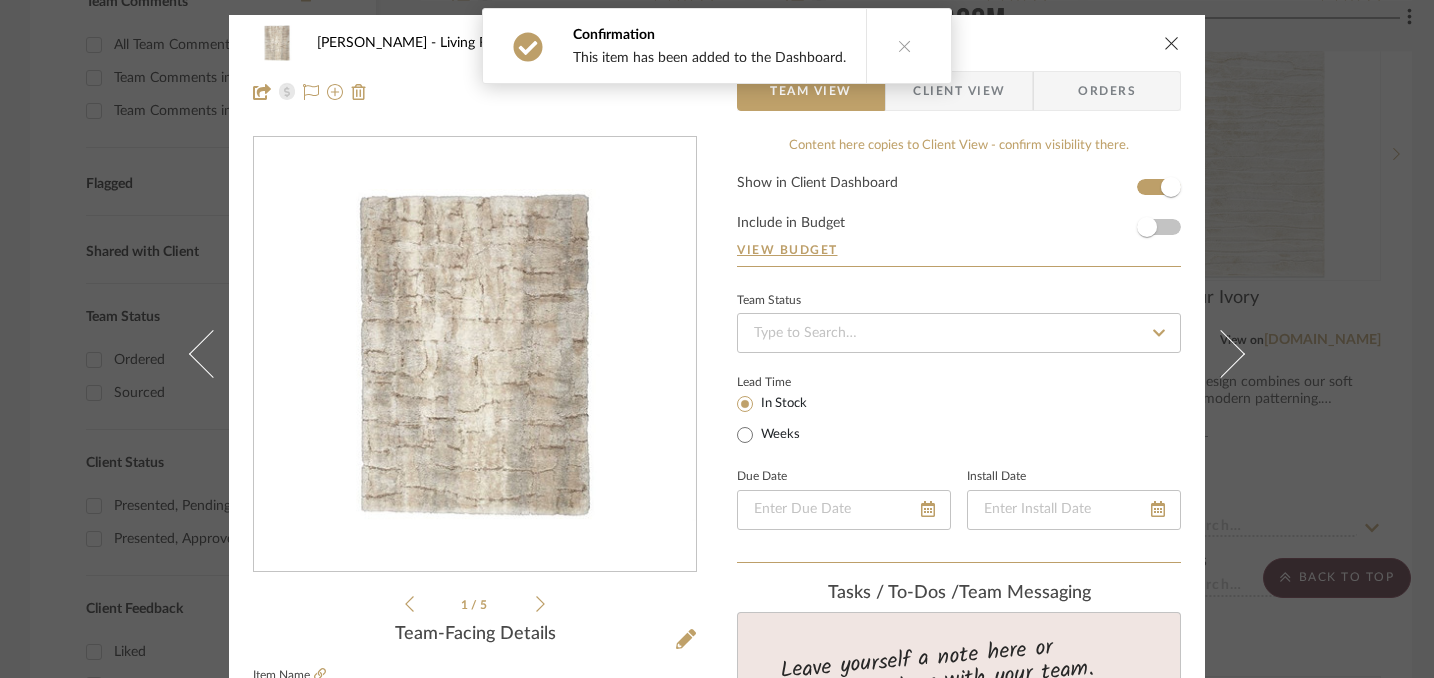 click at bounding box center (1172, 43) 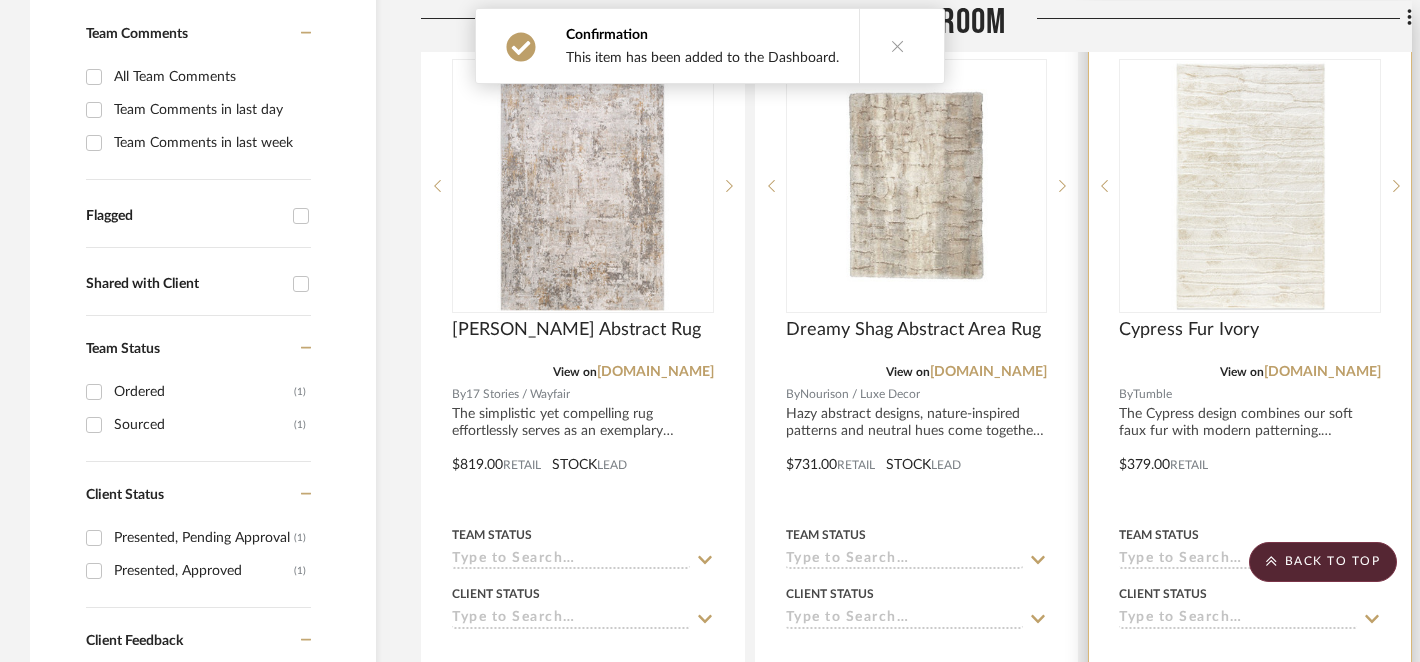 scroll, scrollTop: 509, scrollLeft: 0, axis: vertical 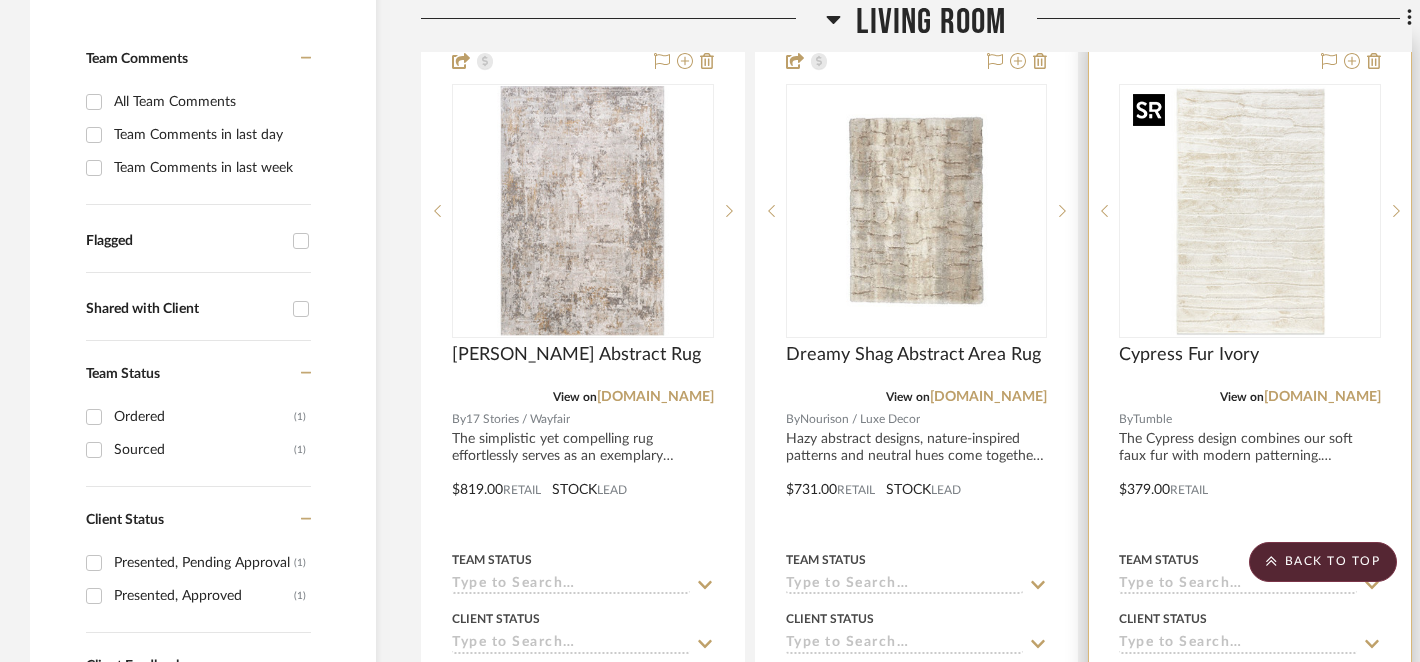 click at bounding box center (1250, 211) 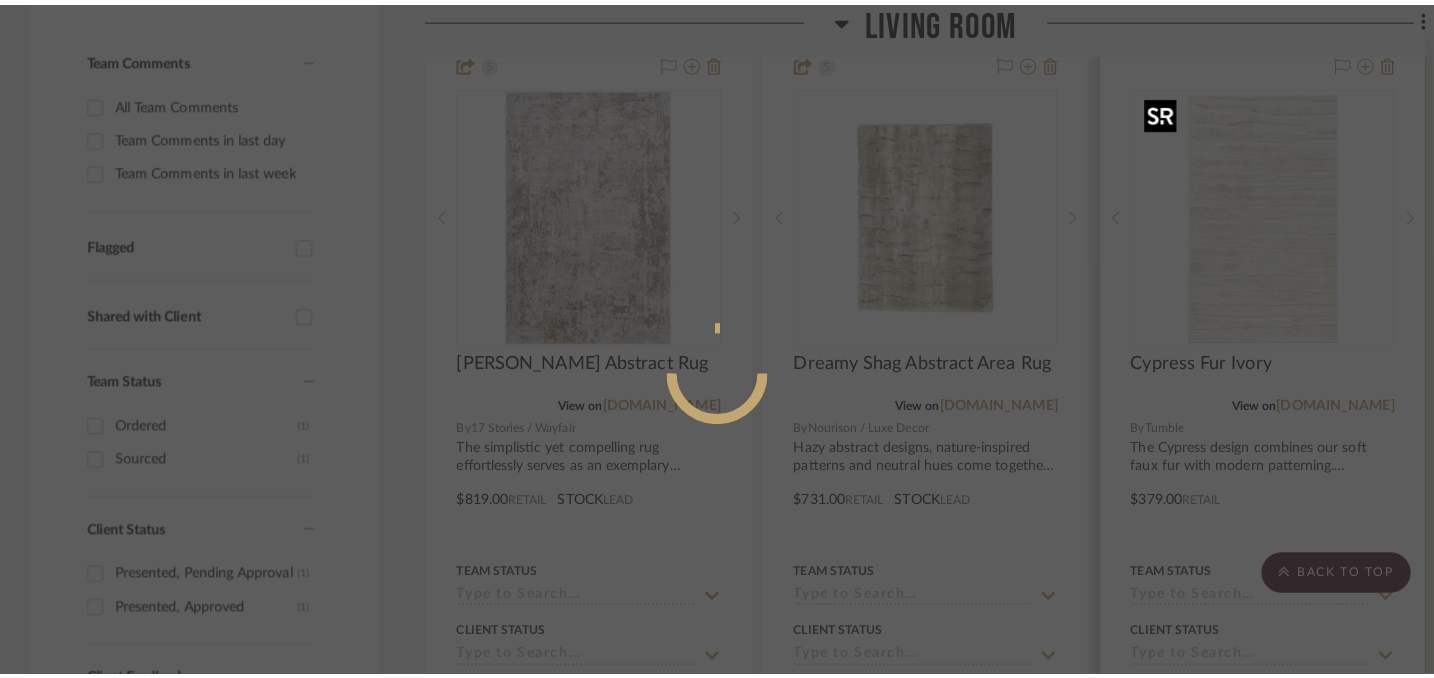 scroll, scrollTop: 0, scrollLeft: 0, axis: both 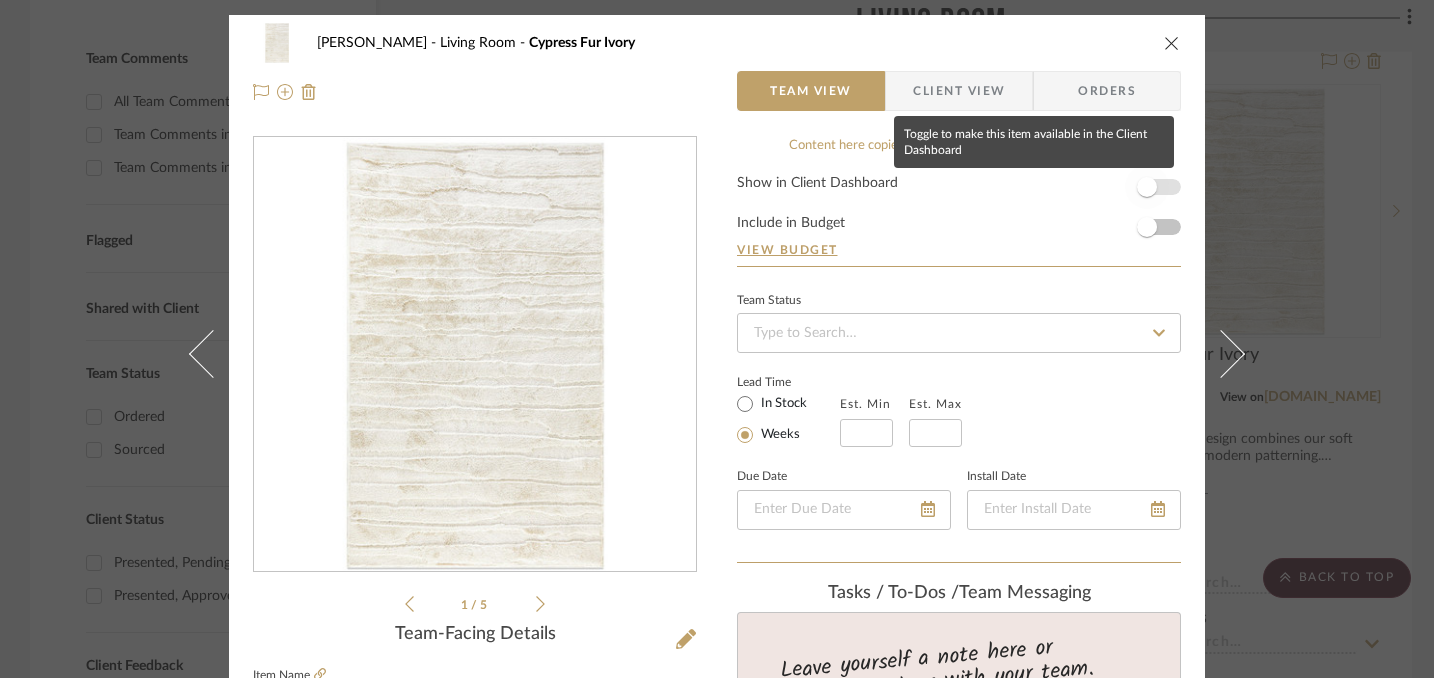 click at bounding box center (1147, 187) 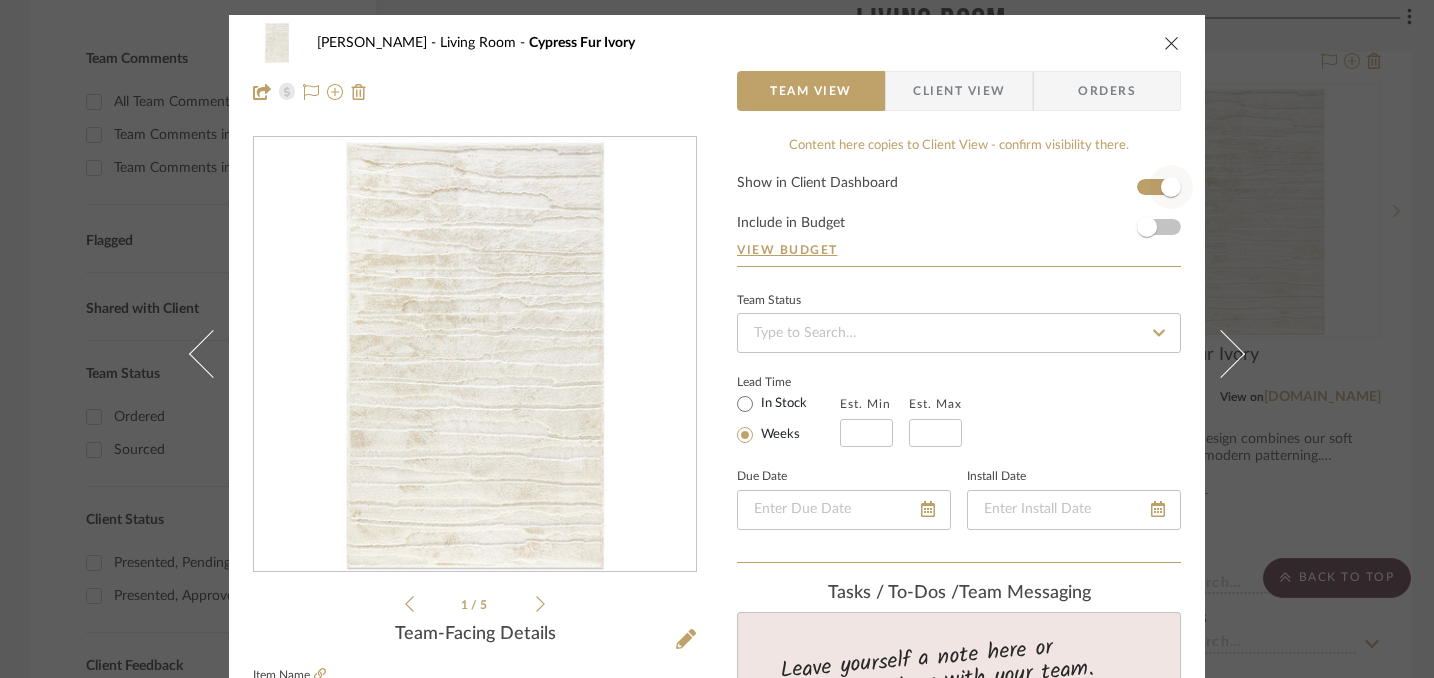 type 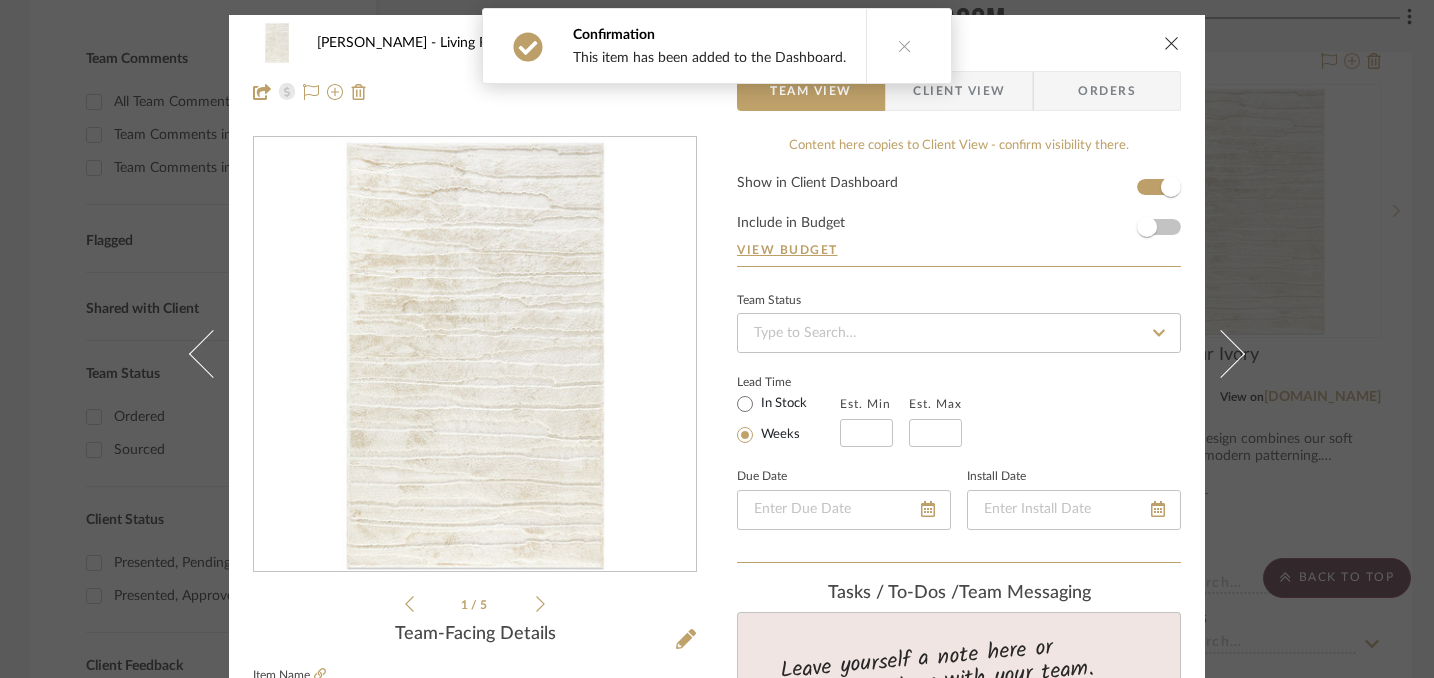 click at bounding box center (1172, 43) 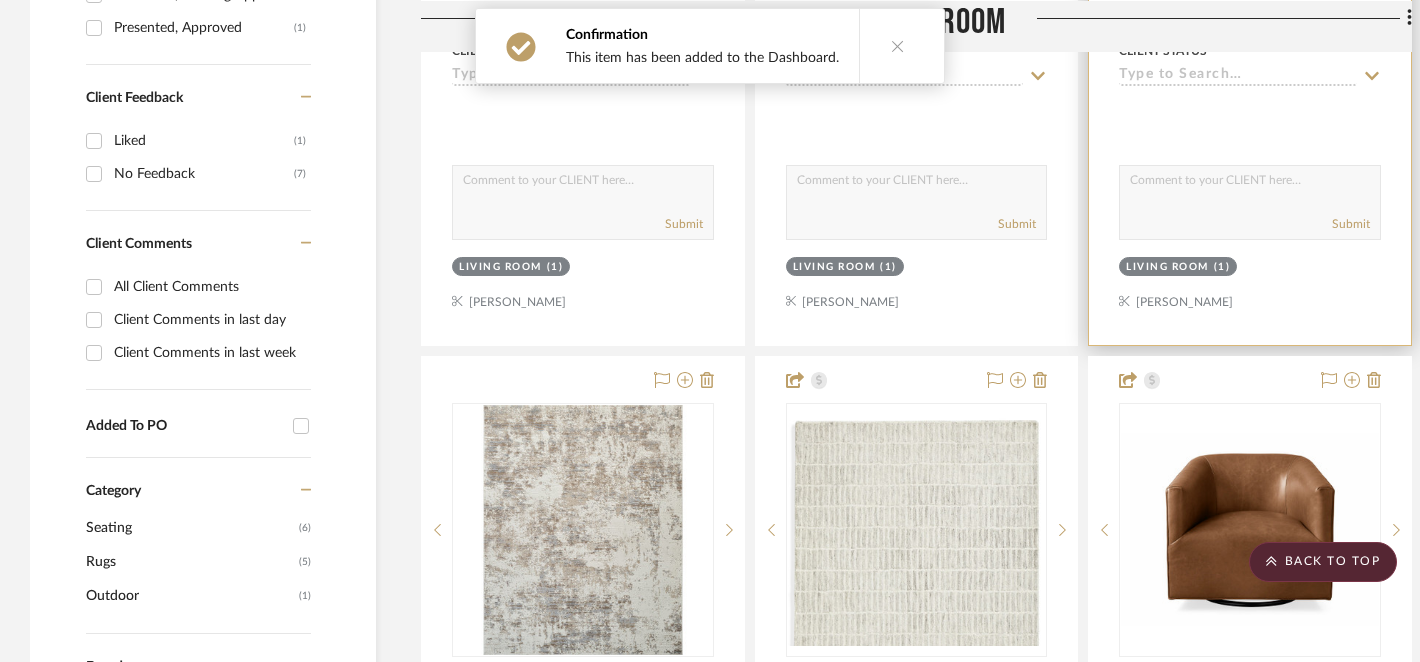 scroll, scrollTop: 1121, scrollLeft: 0, axis: vertical 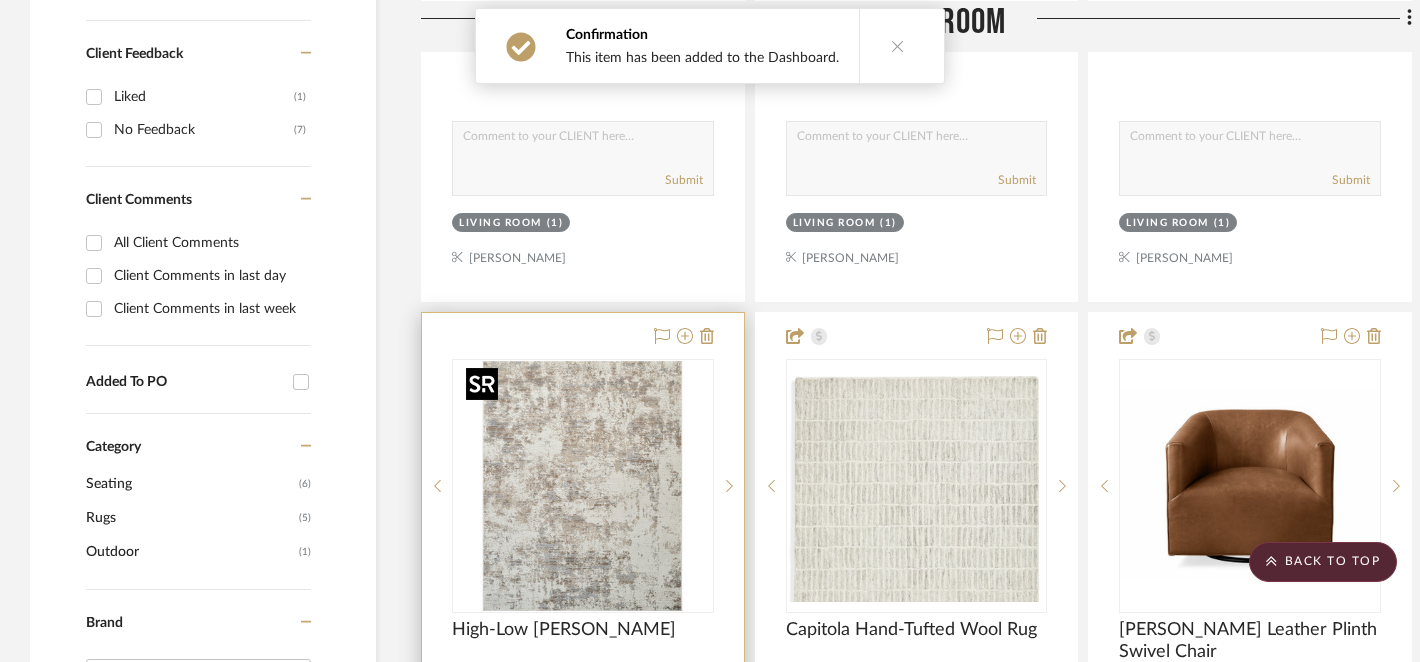 click at bounding box center [583, 486] 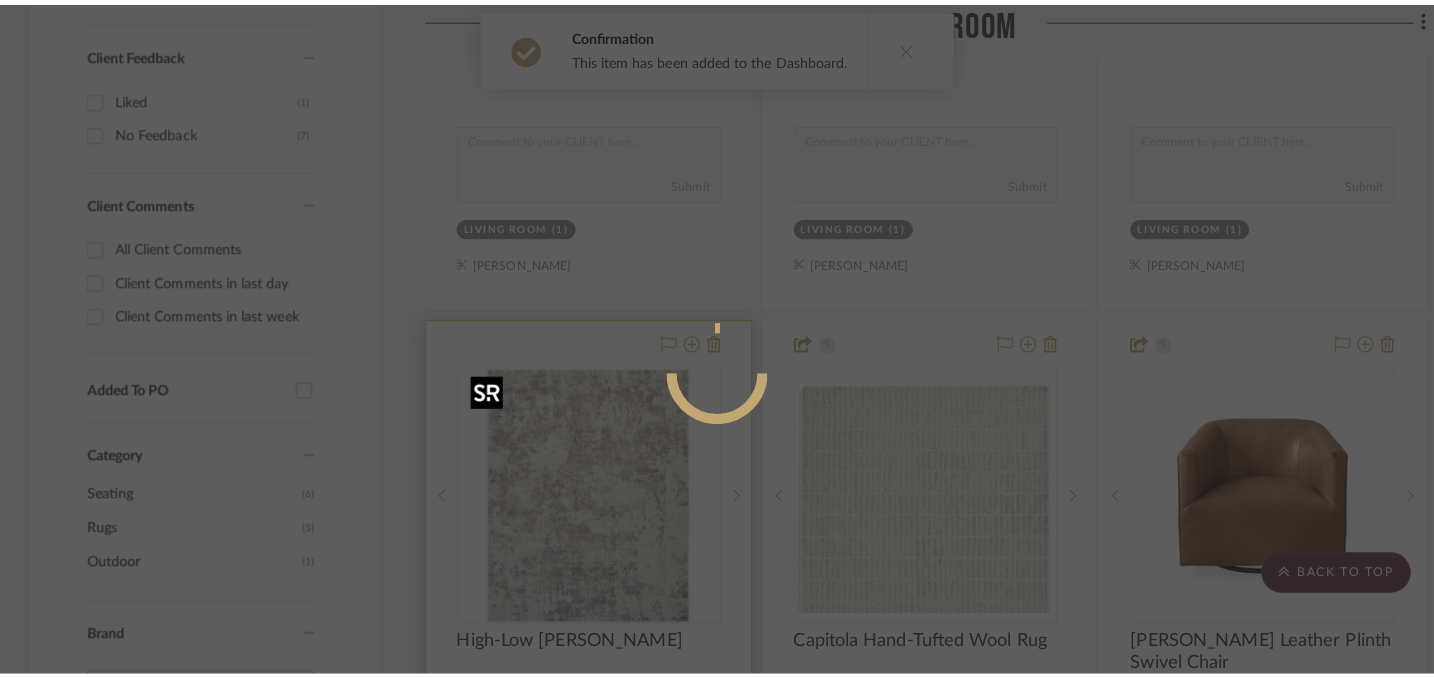 scroll, scrollTop: 0, scrollLeft: 0, axis: both 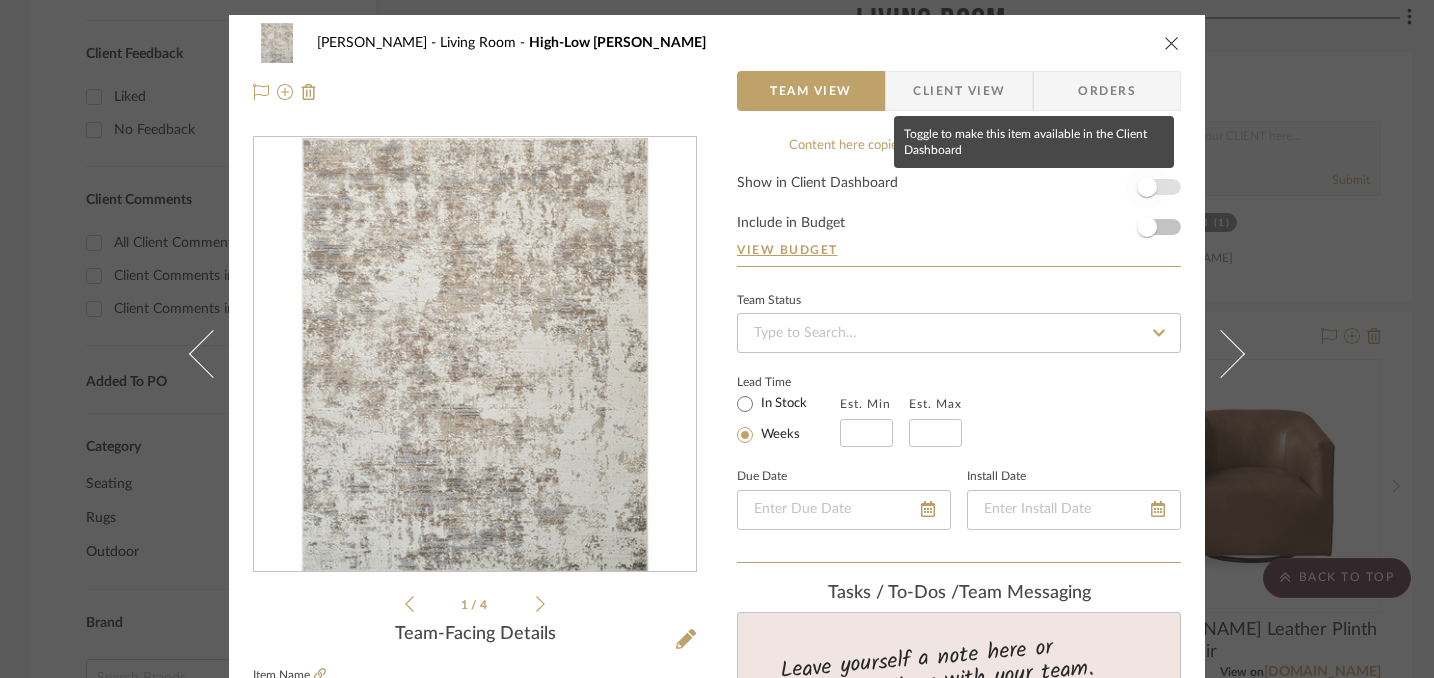 click at bounding box center [1147, 187] 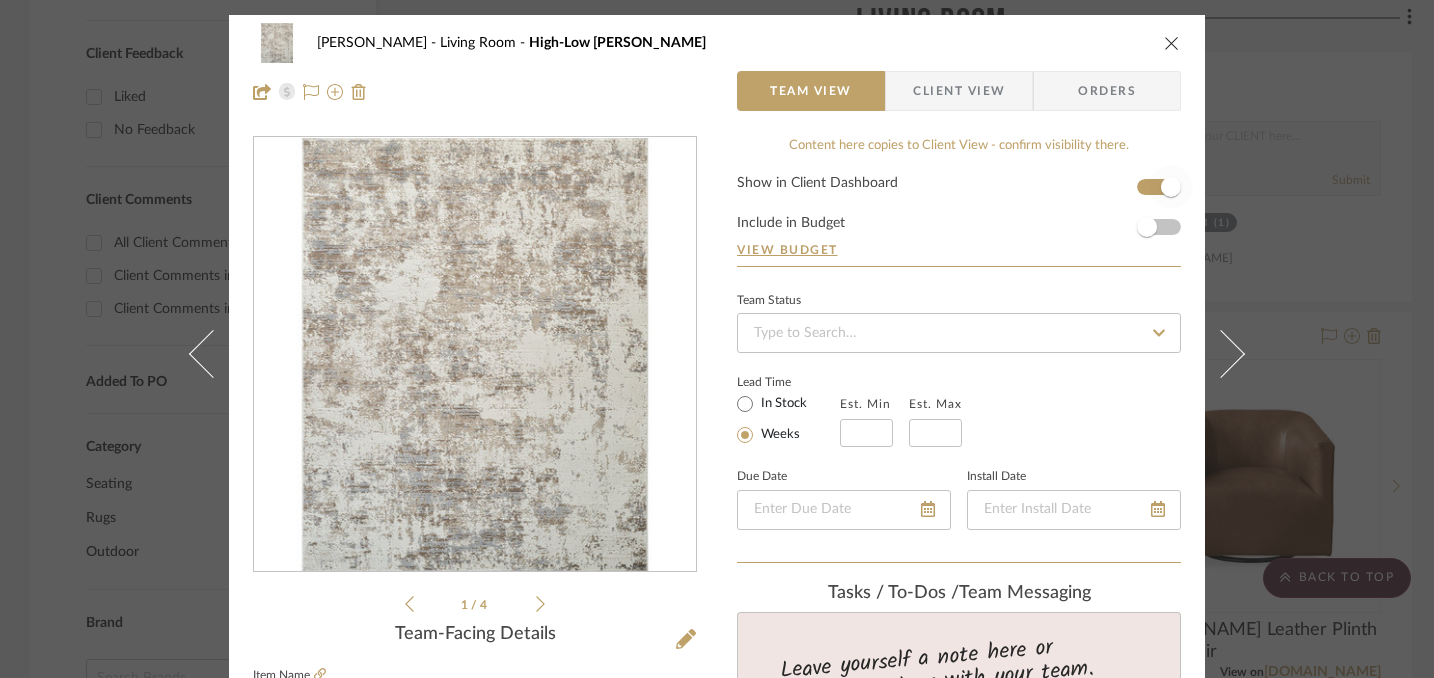 type 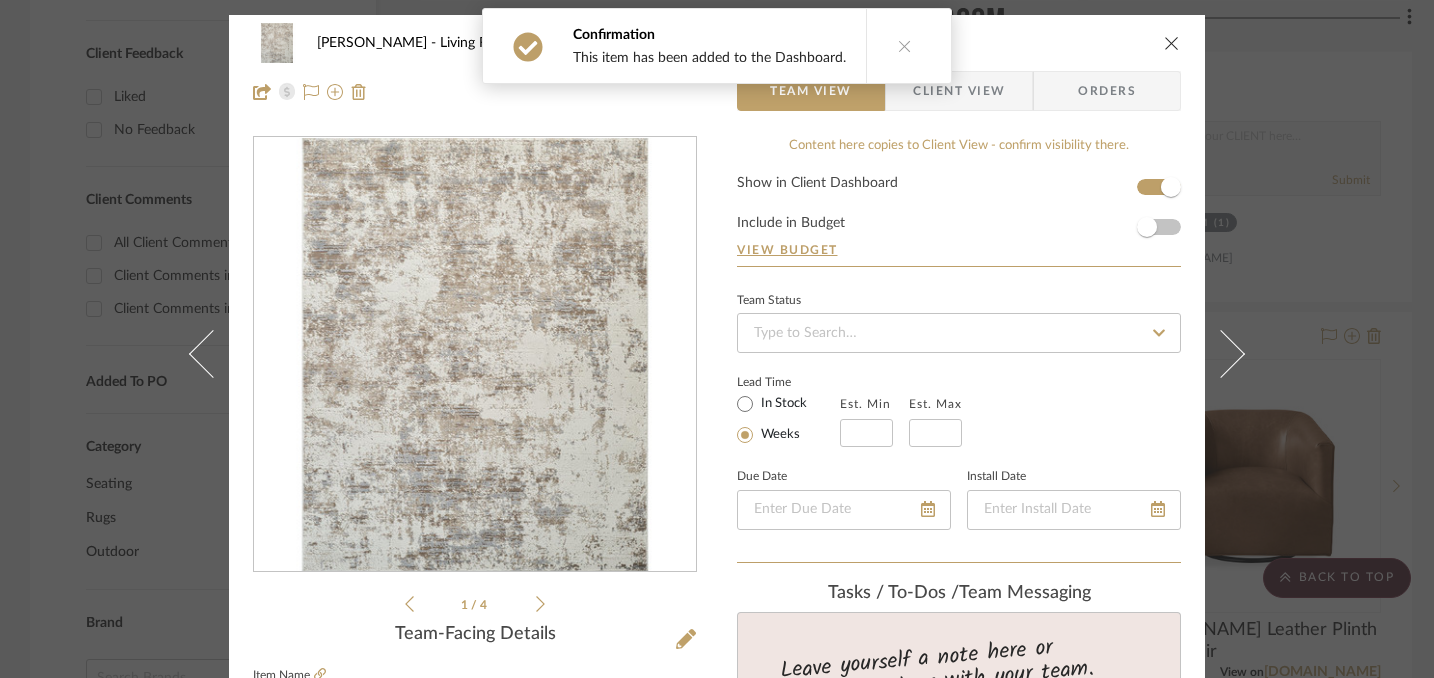 click at bounding box center (1172, 43) 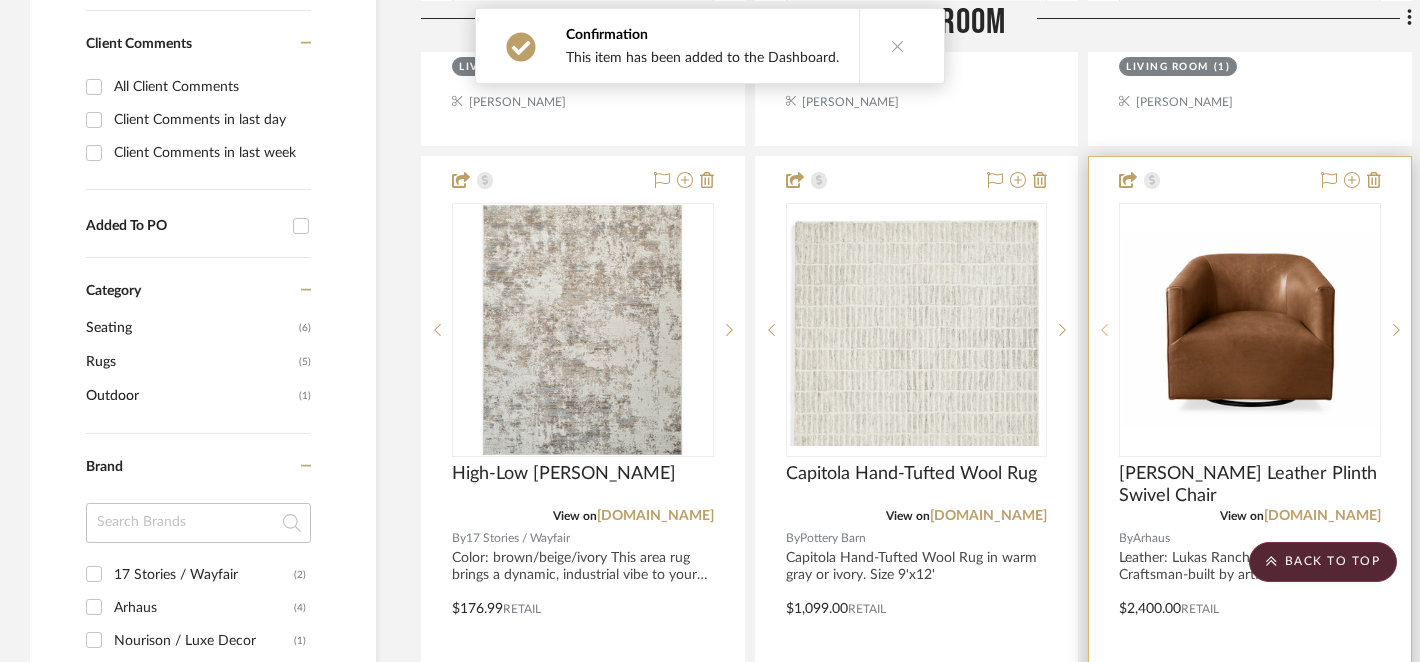 scroll, scrollTop: 1278, scrollLeft: 0, axis: vertical 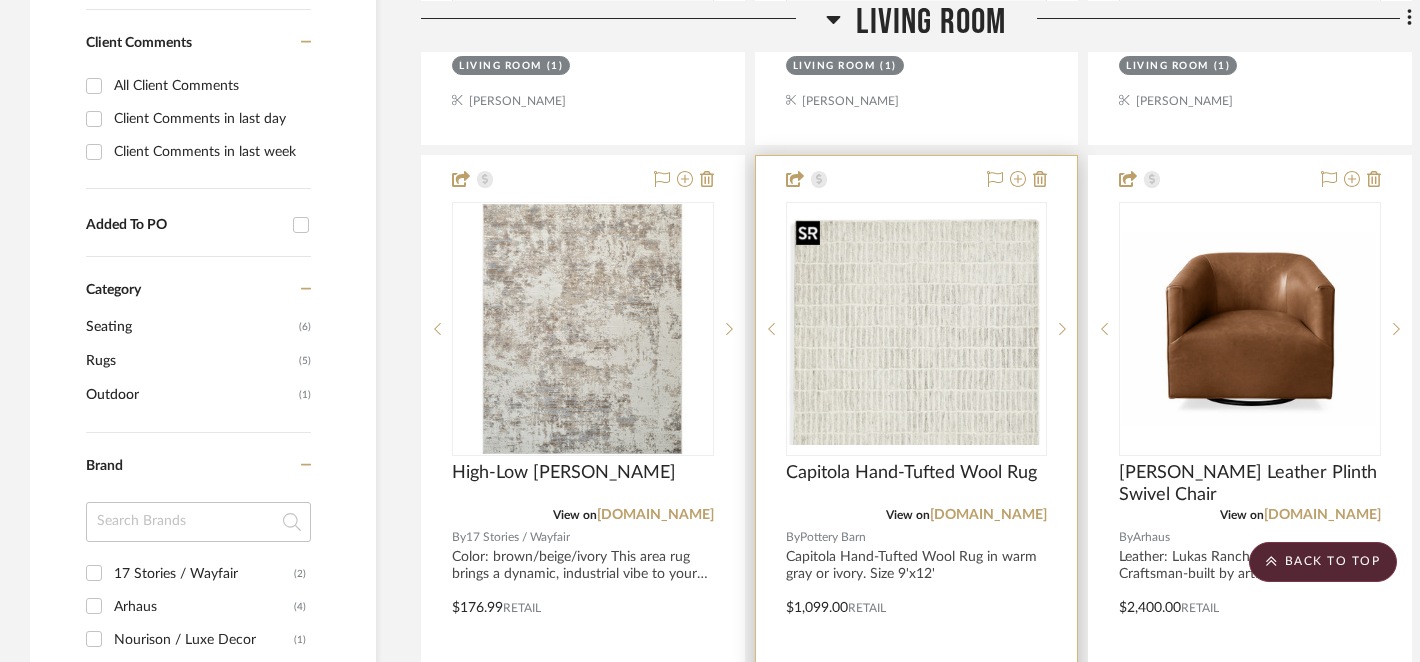 click at bounding box center (917, 329) 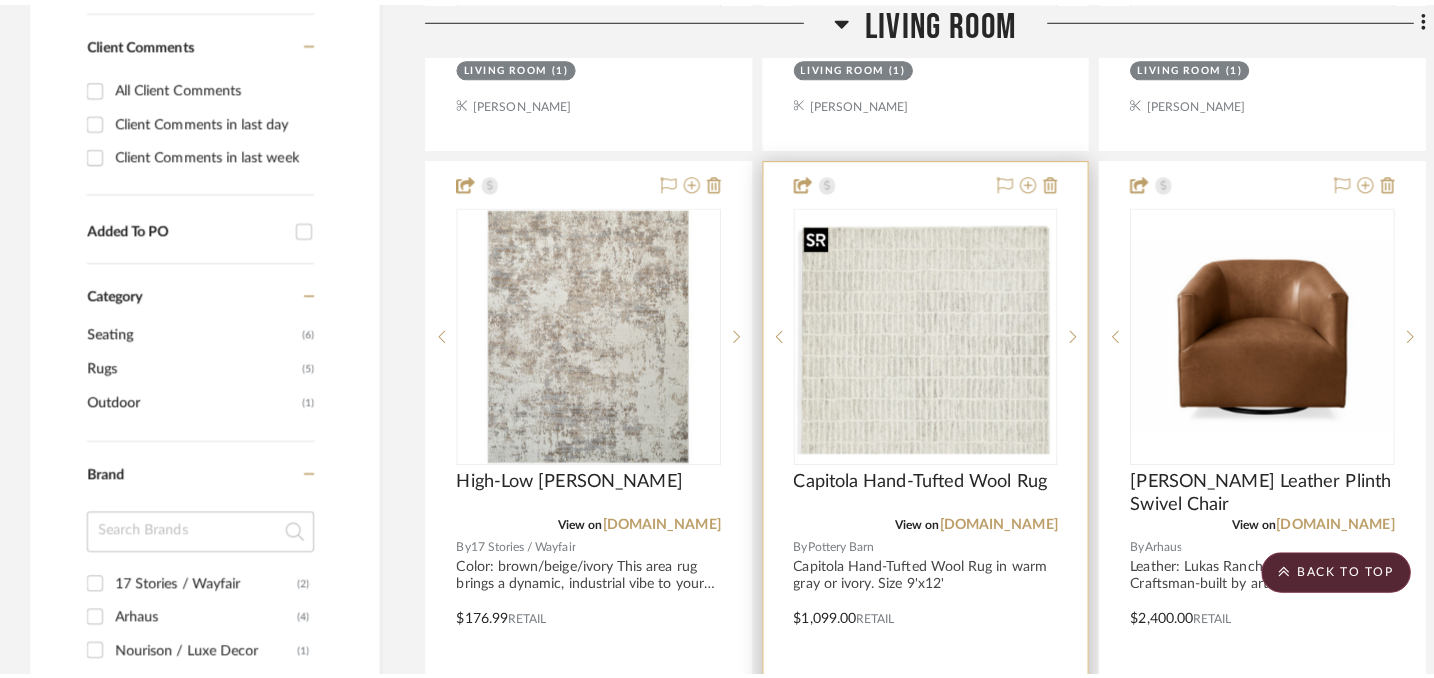 scroll, scrollTop: 0, scrollLeft: 0, axis: both 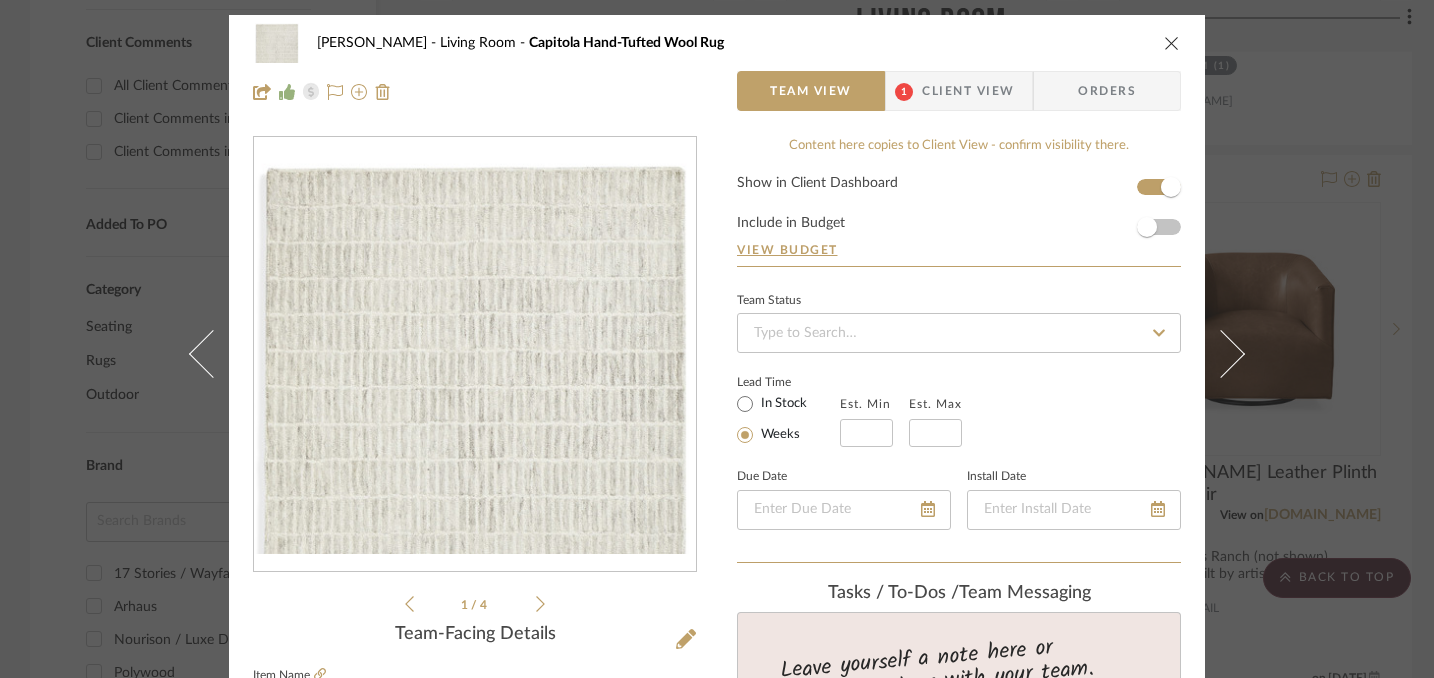 click on "Client View" at bounding box center (968, 91) 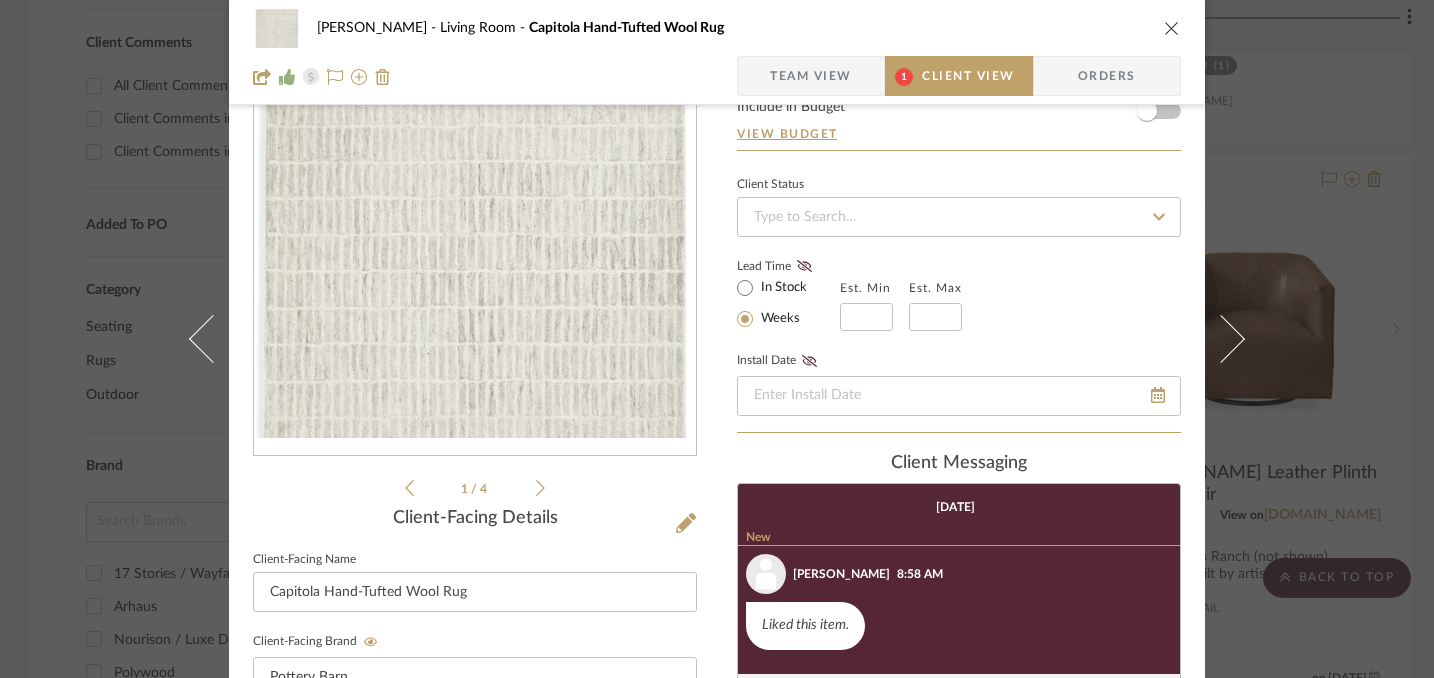 scroll, scrollTop: 0, scrollLeft: 0, axis: both 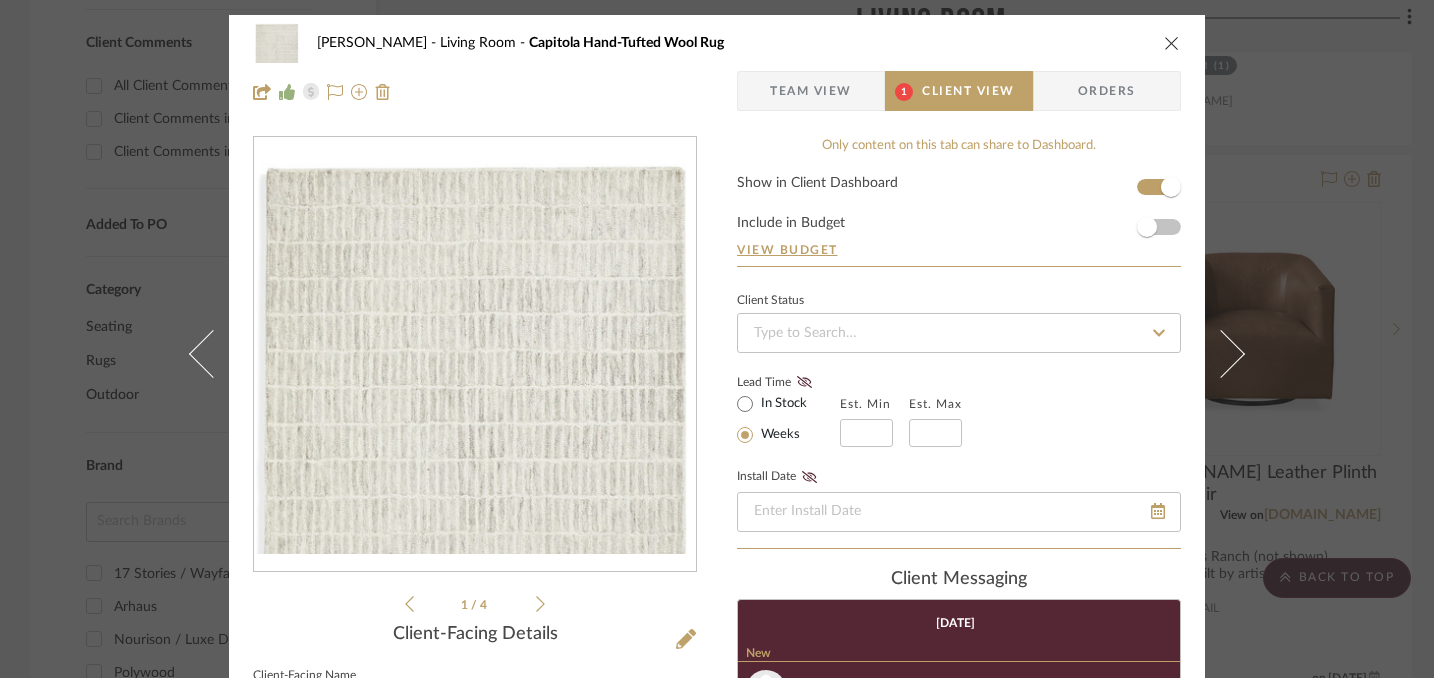 click at bounding box center [1172, 43] 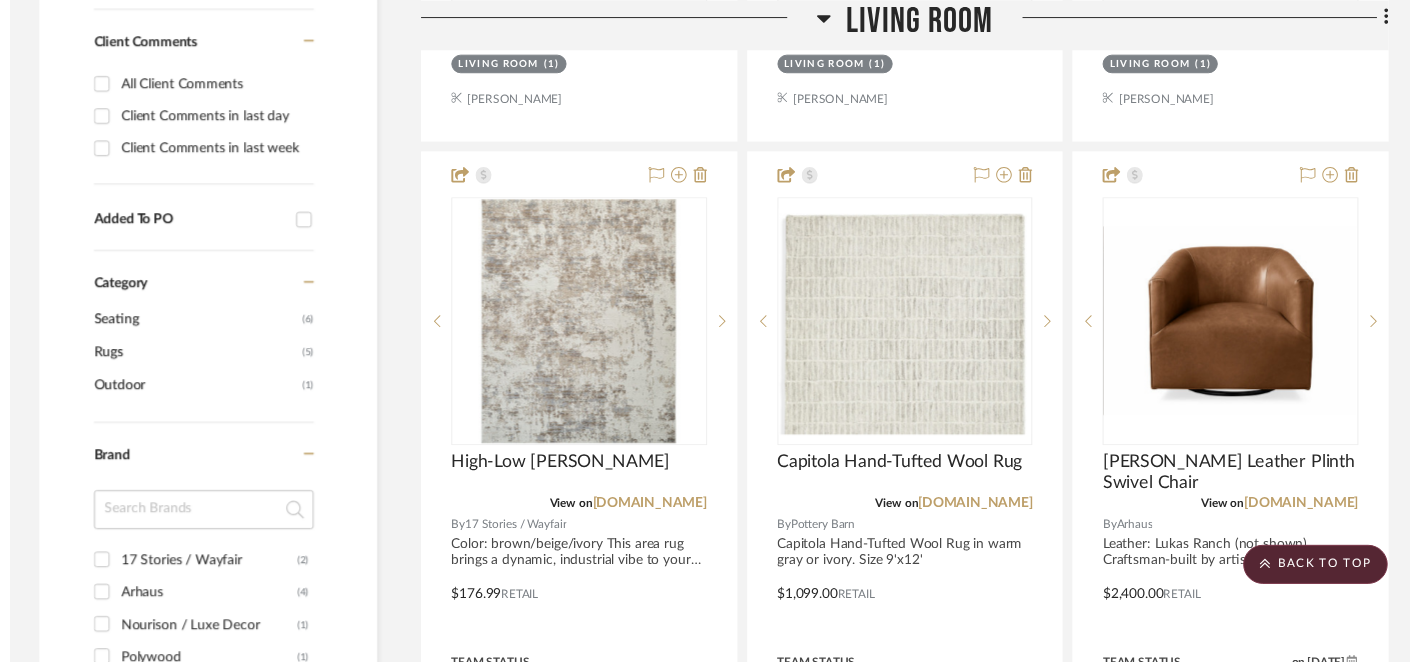 scroll, scrollTop: 1278, scrollLeft: 0, axis: vertical 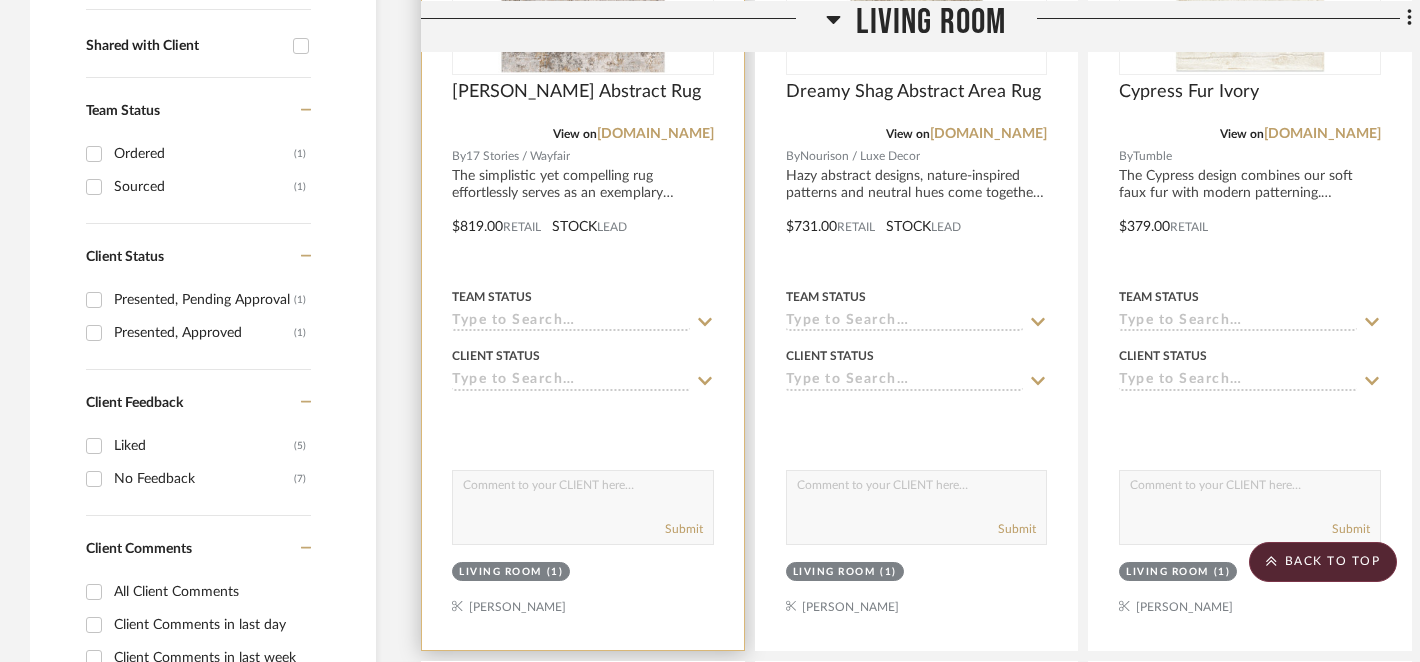 click 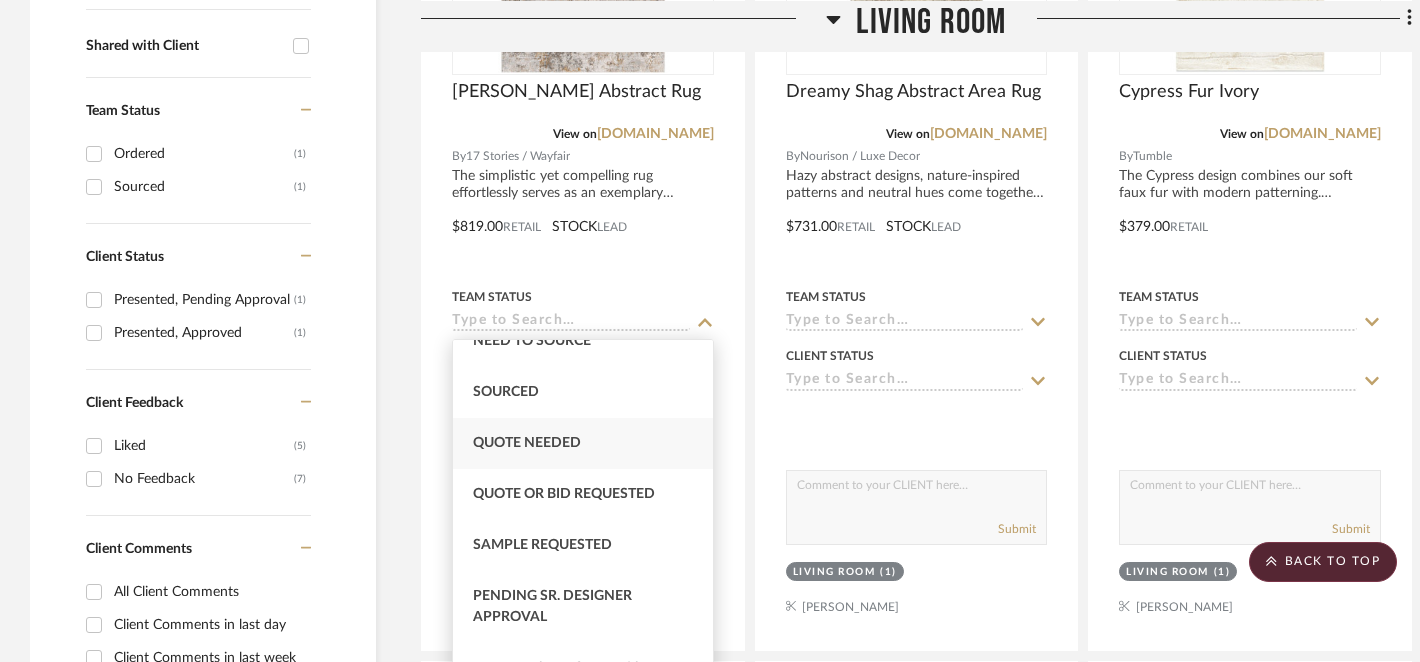 scroll, scrollTop: 635, scrollLeft: 0, axis: vertical 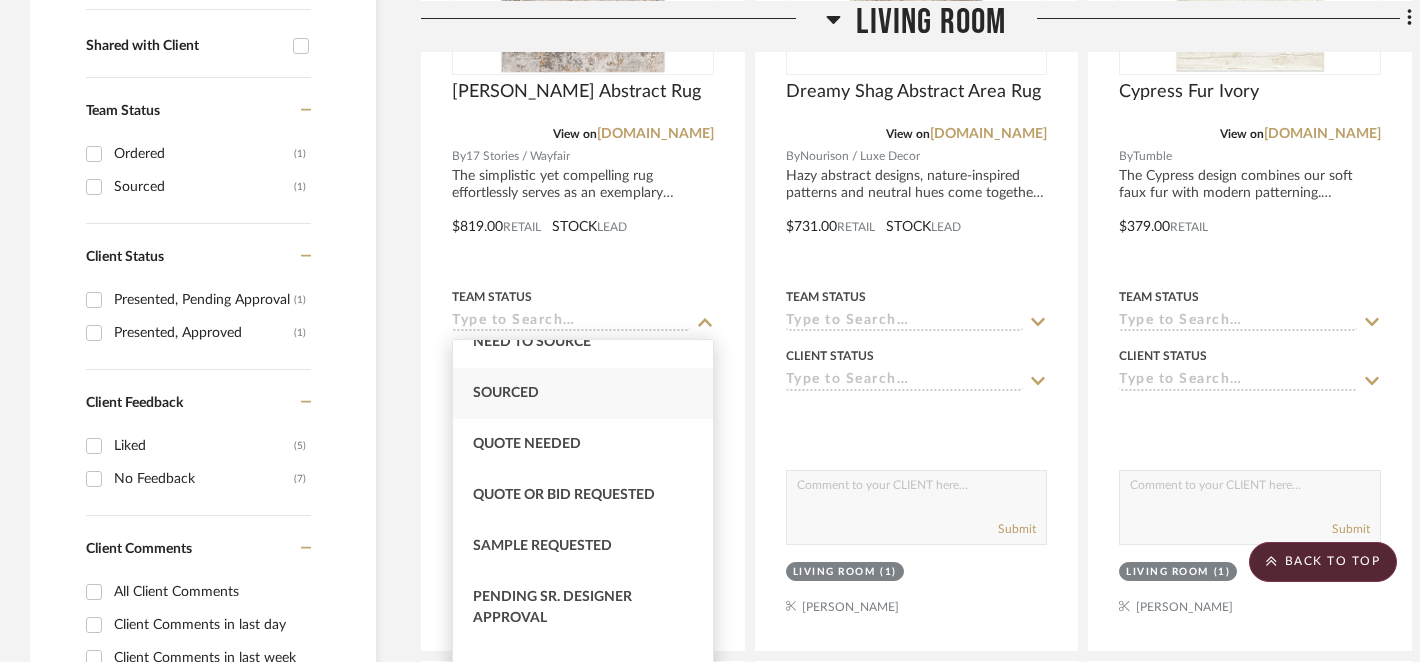 click on "Sourced" at bounding box center (583, 393) 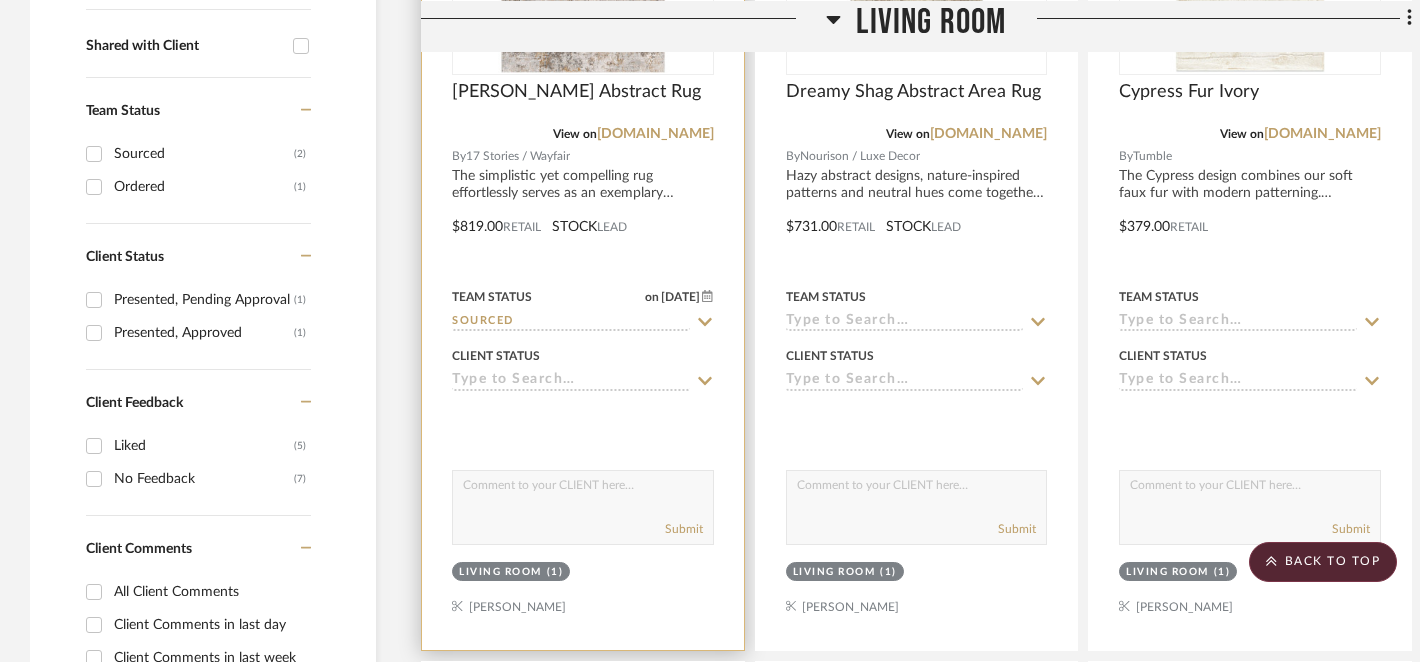 click 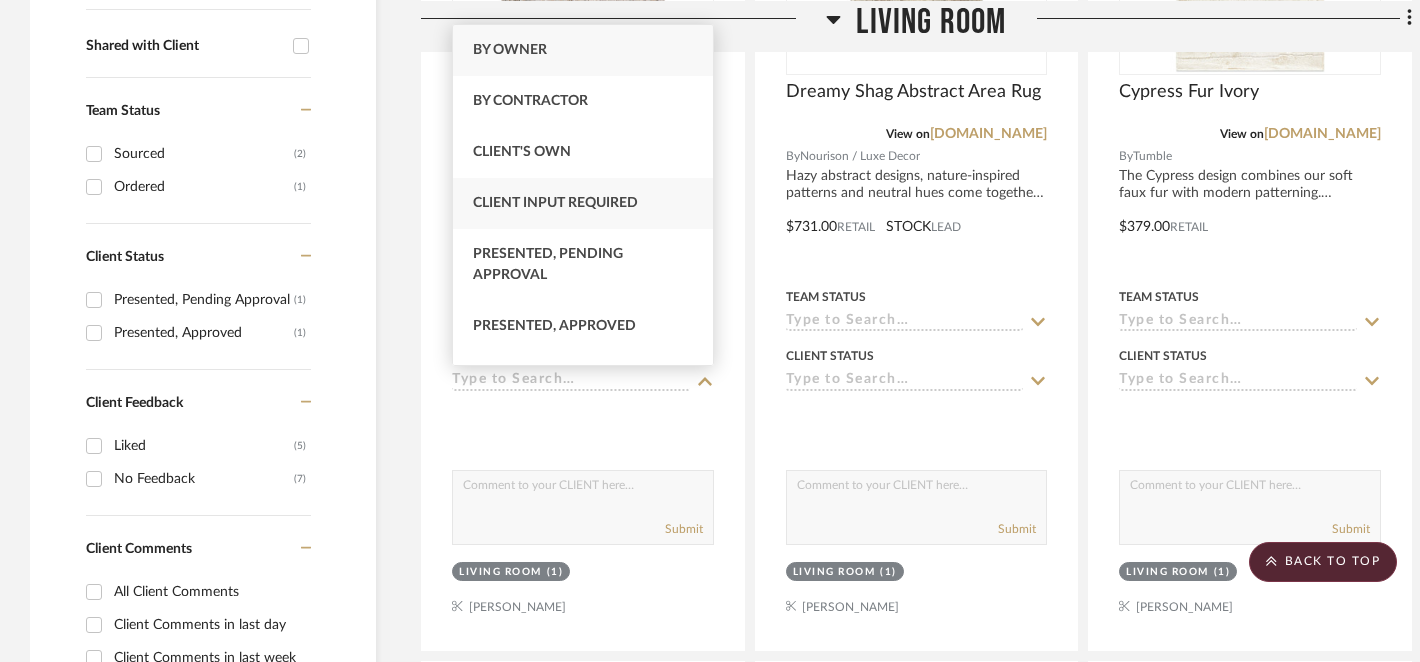 click on "Client Input Required" at bounding box center [583, 203] 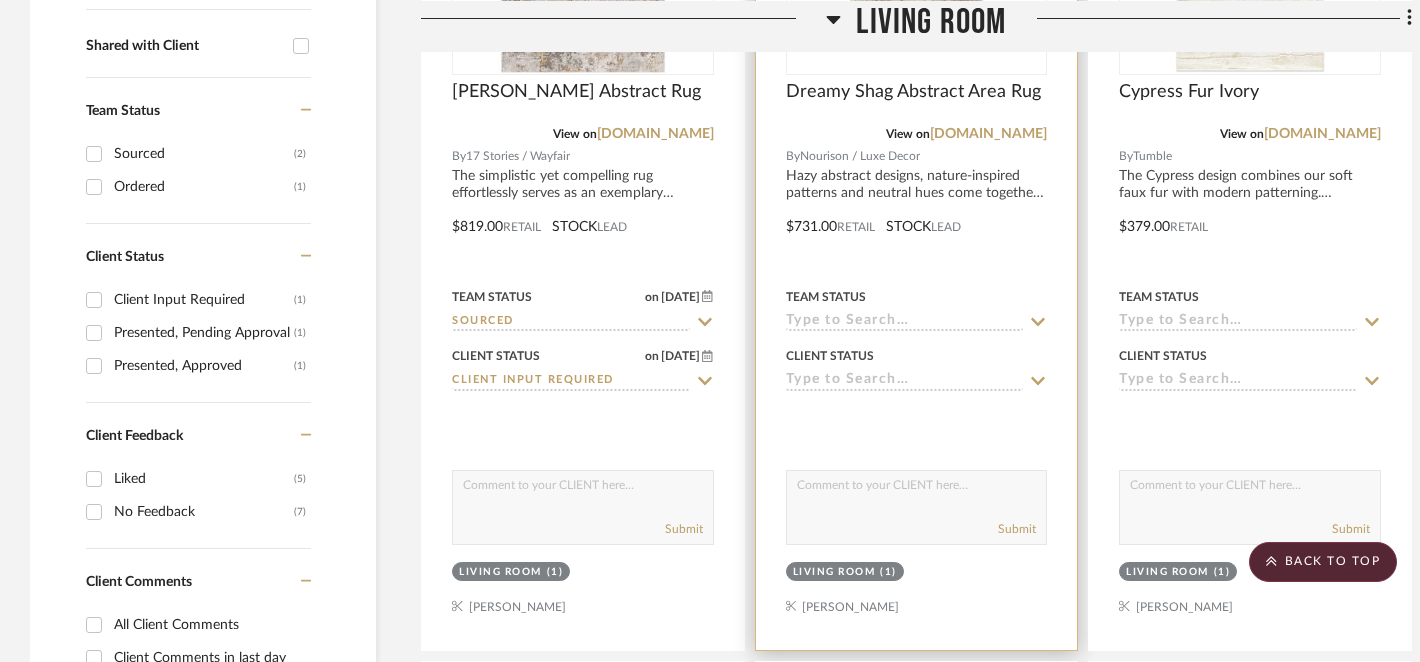 click 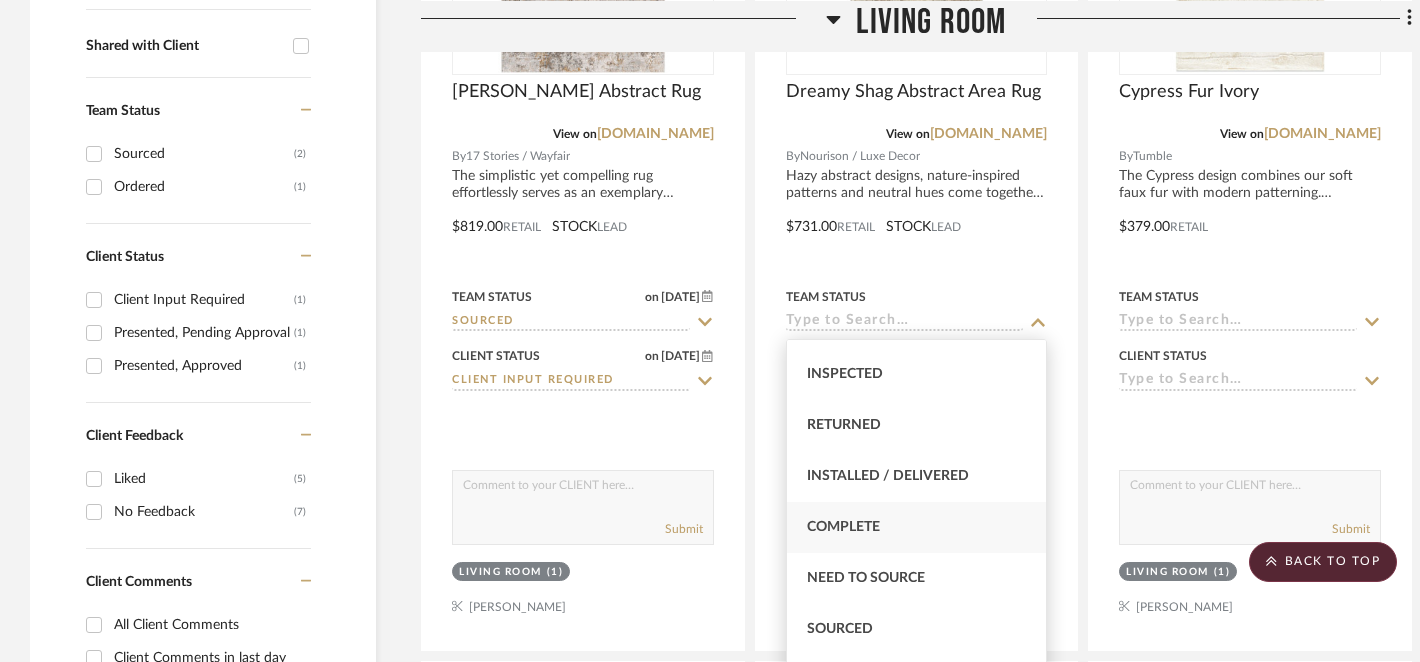 scroll, scrollTop: 471, scrollLeft: 0, axis: vertical 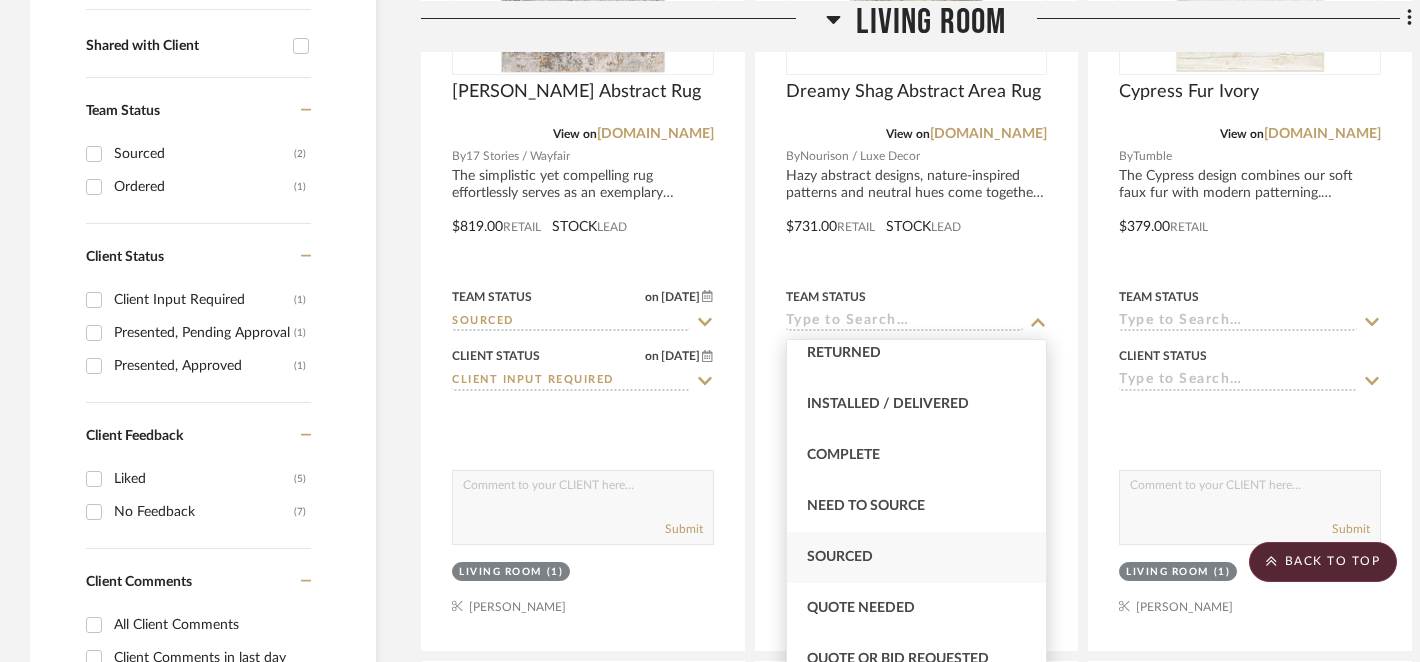 click on "Sourced" at bounding box center [840, 557] 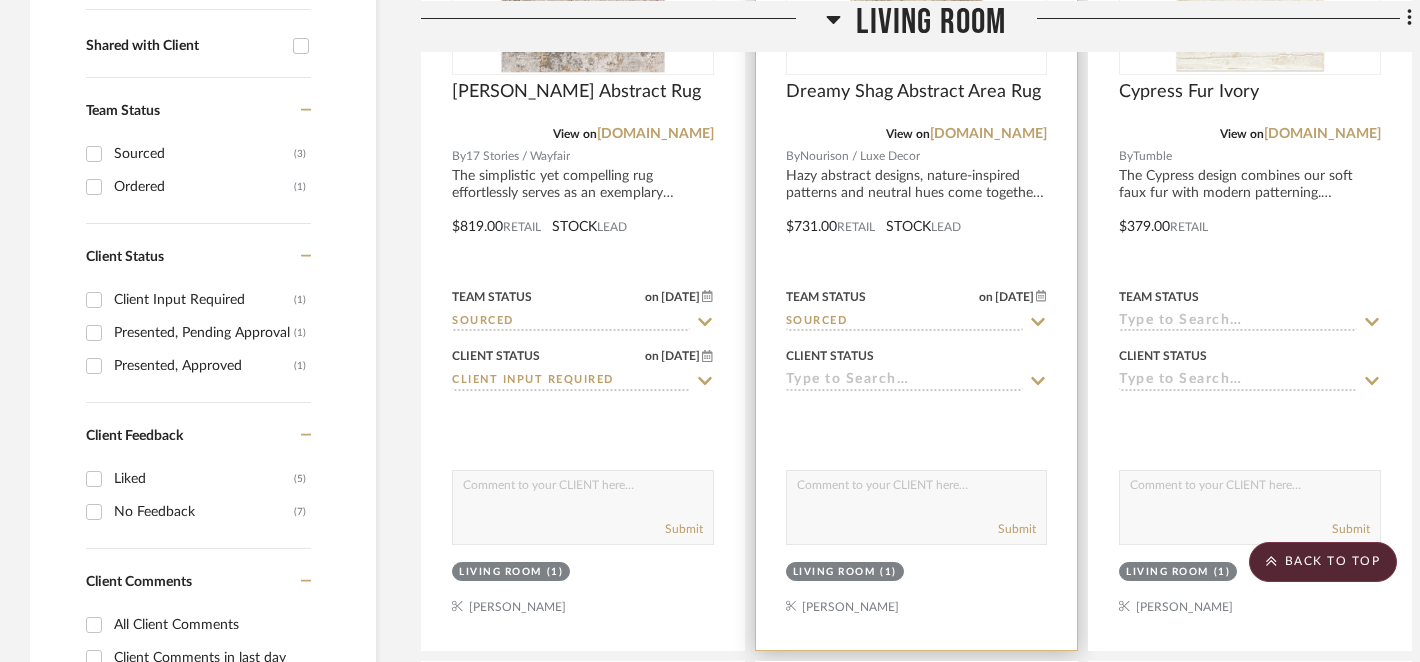 click 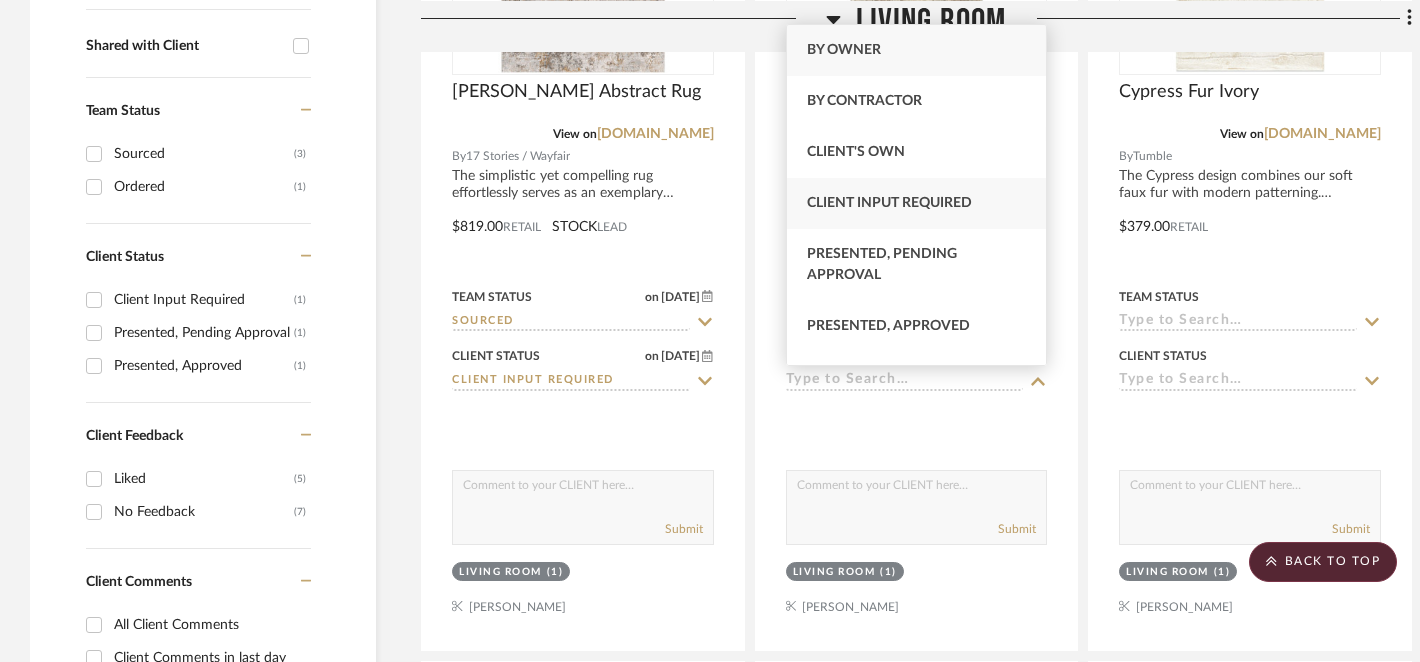 click on "Client Input Required" at bounding box center (889, 203) 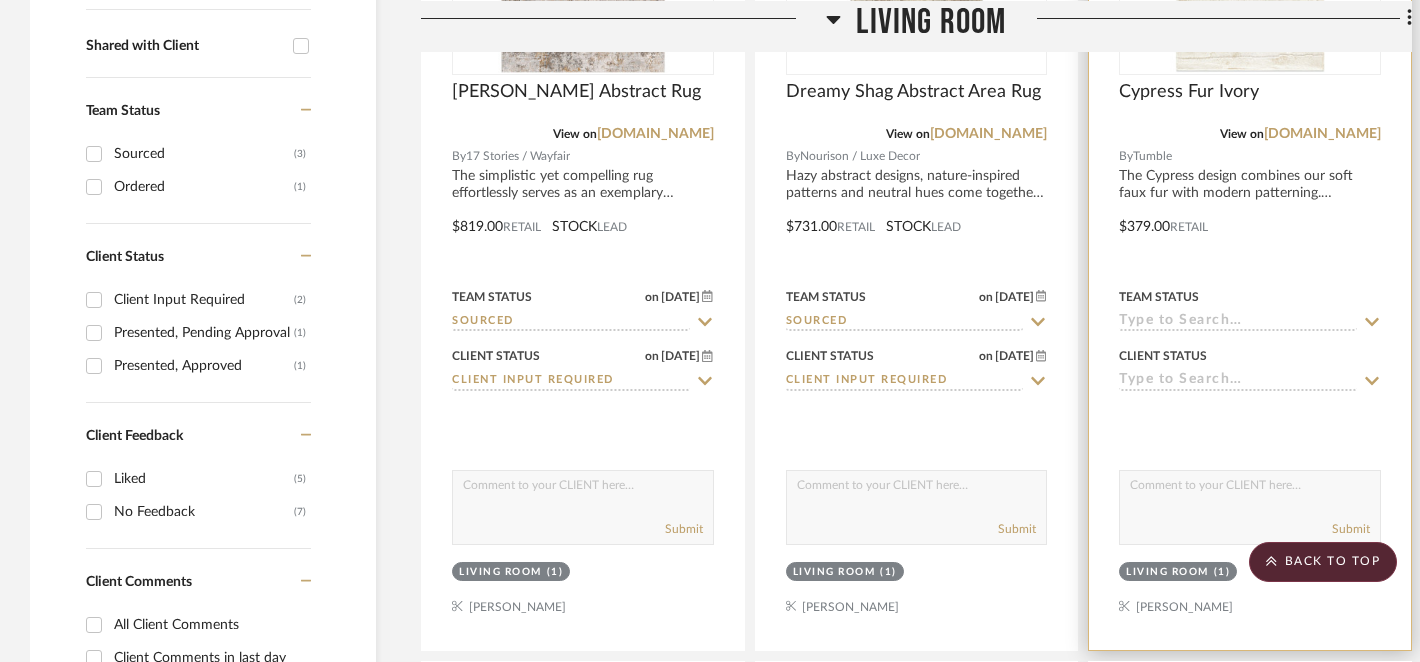 click 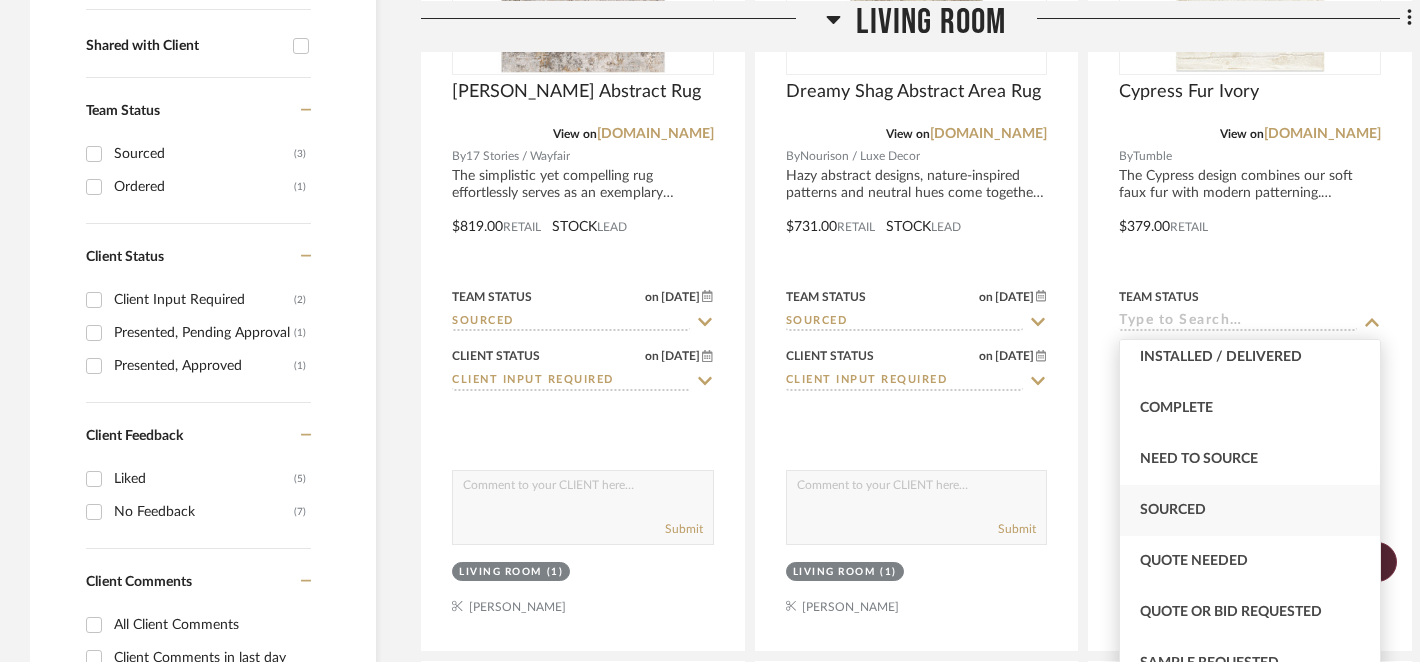scroll, scrollTop: 520, scrollLeft: 0, axis: vertical 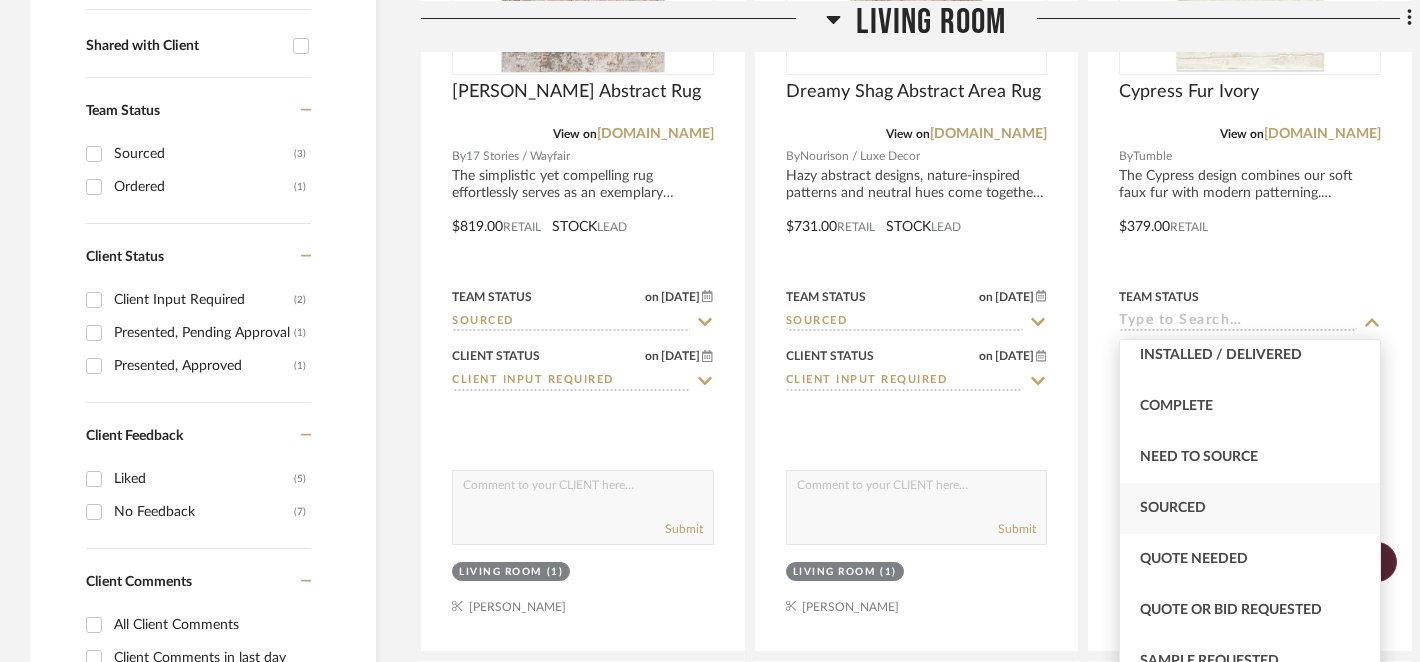click on "Sourced" at bounding box center [1173, 508] 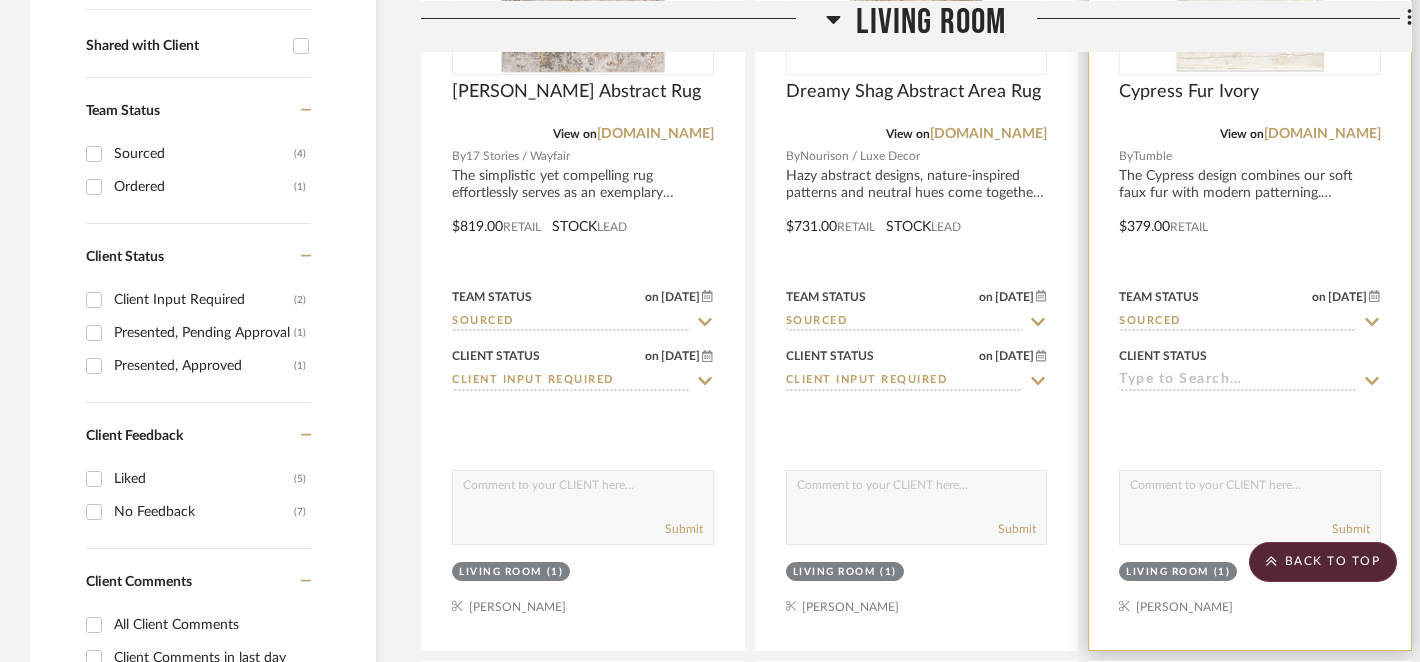 click 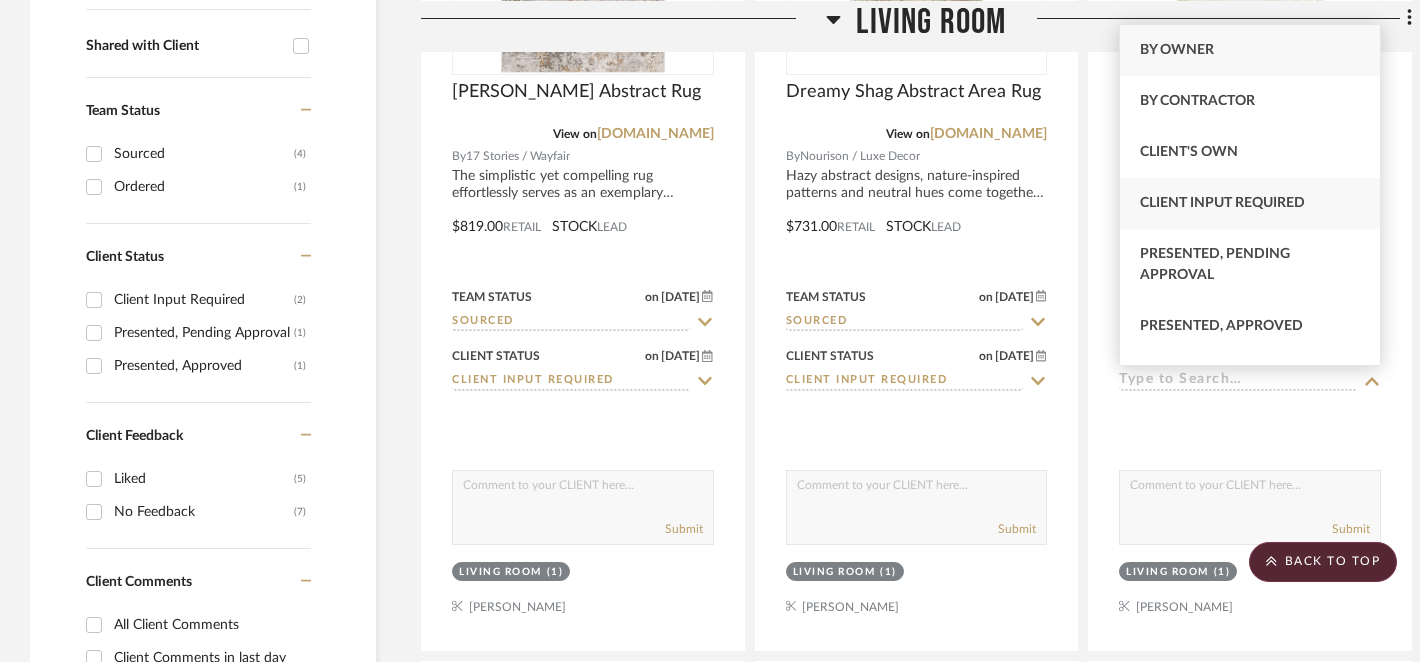 click on "Client Input Required" at bounding box center (1222, 203) 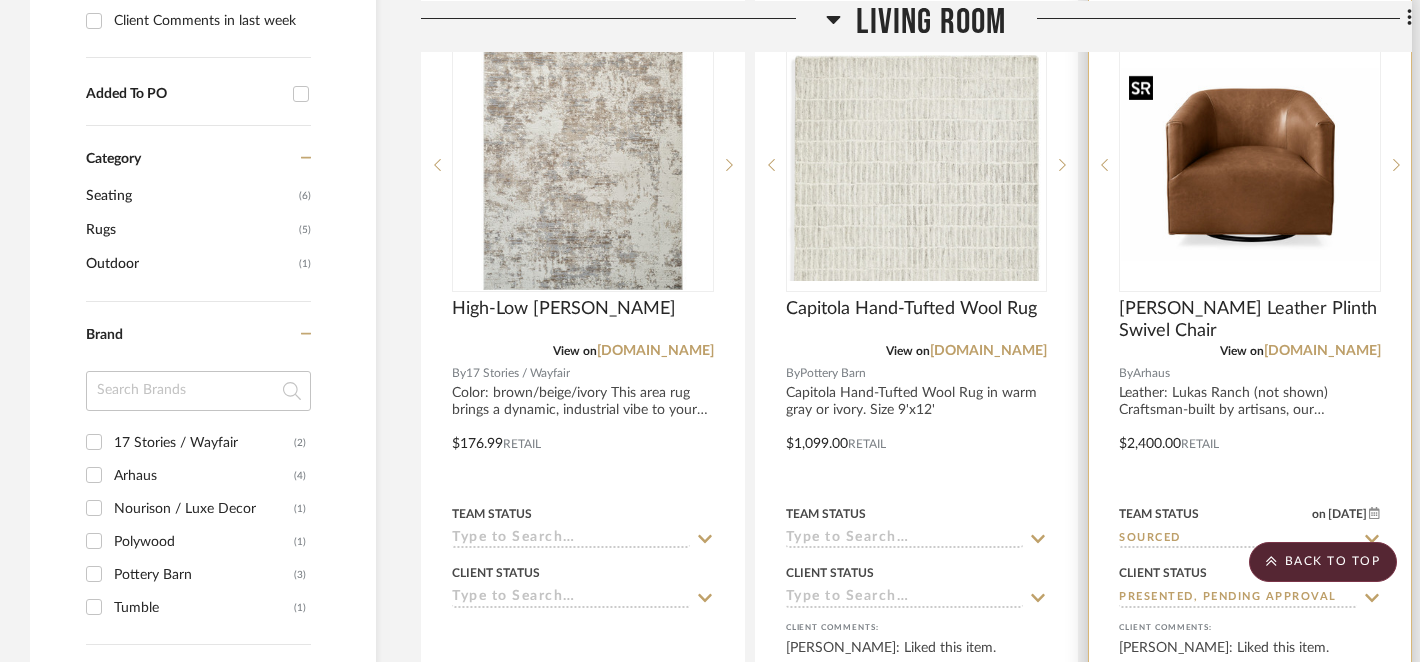 scroll, scrollTop: 1467, scrollLeft: 0, axis: vertical 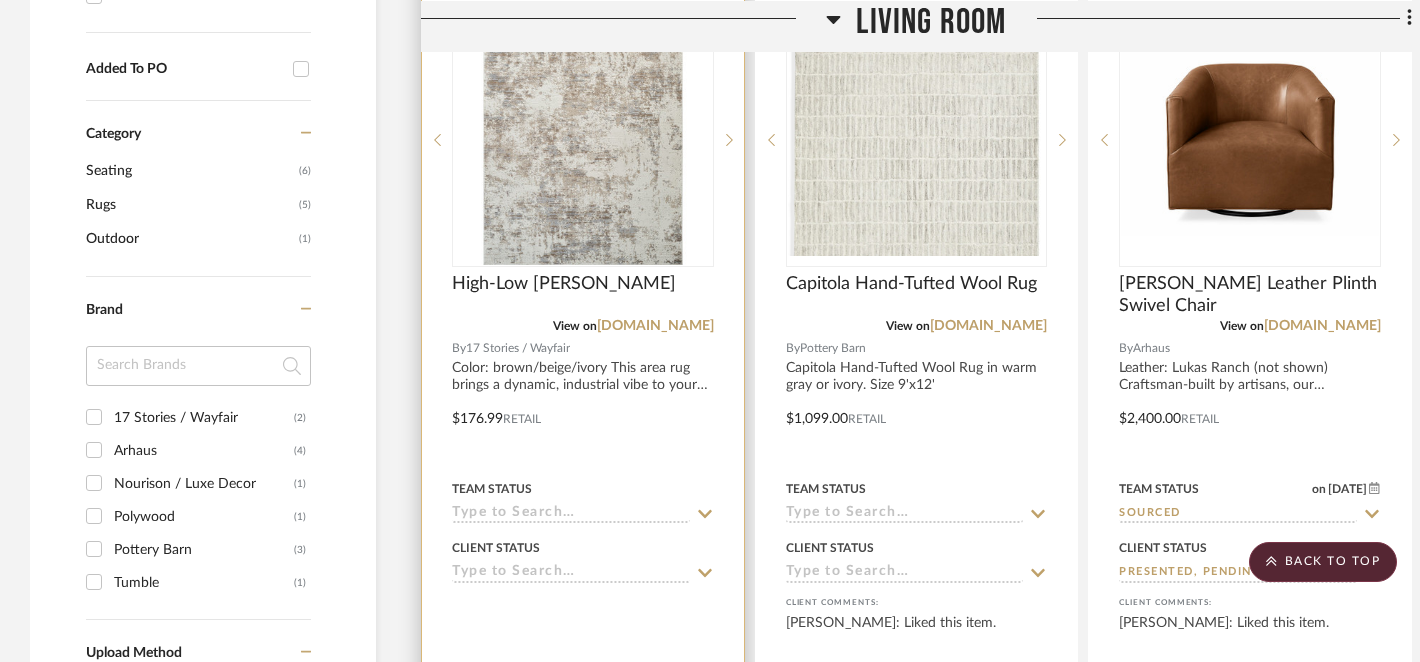 click 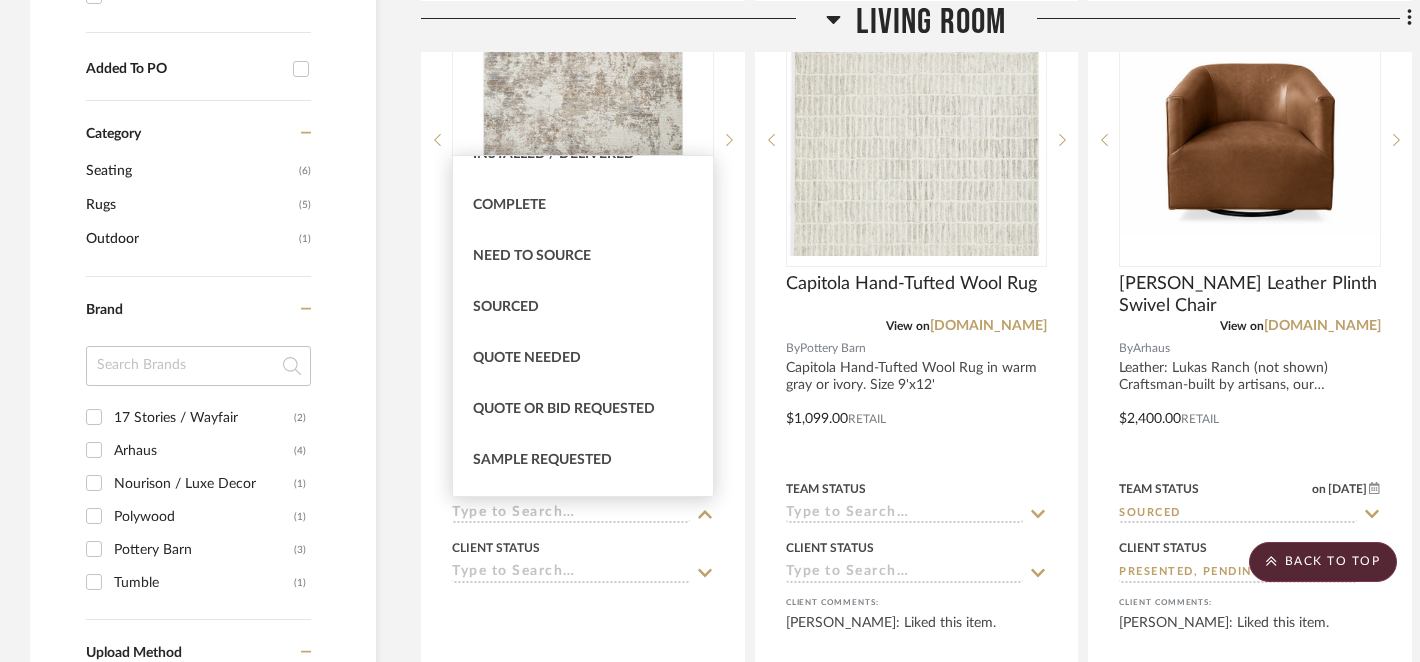 scroll, scrollTop: 531, scrollLeft: 0, axis: vertical 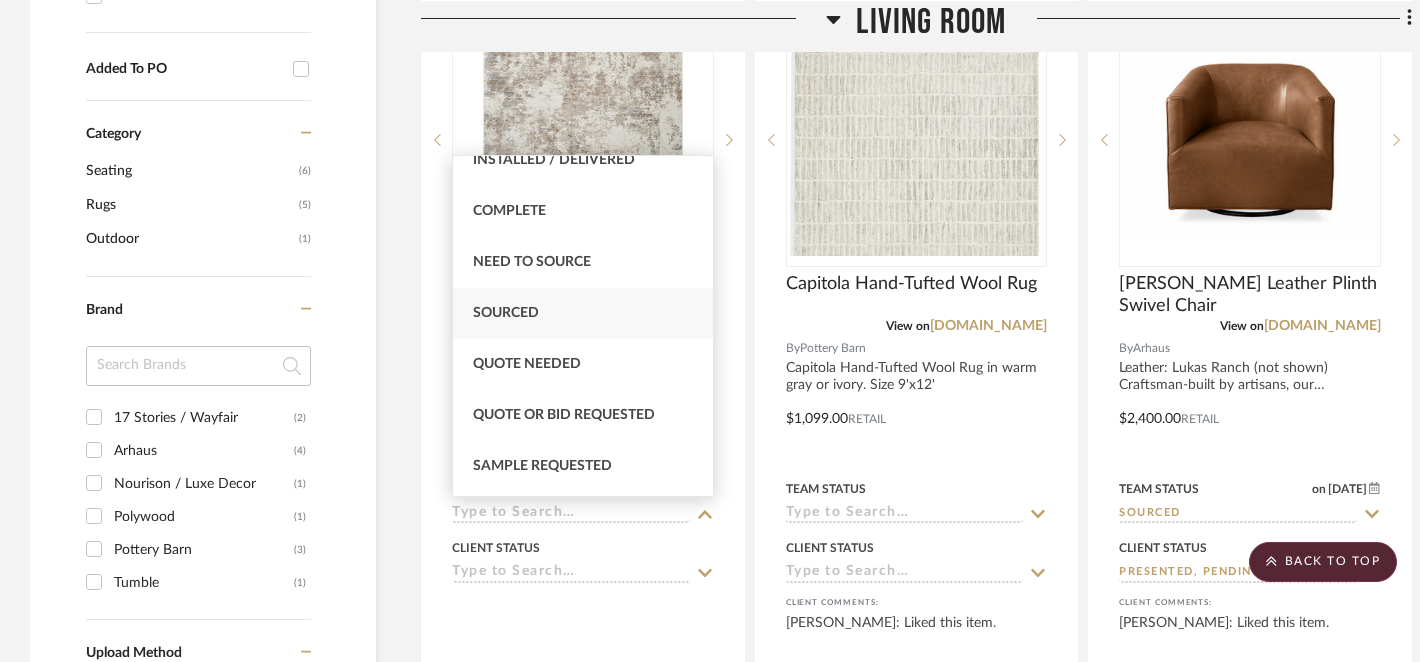 click on "Sourced" at bounding box center (583, 313) 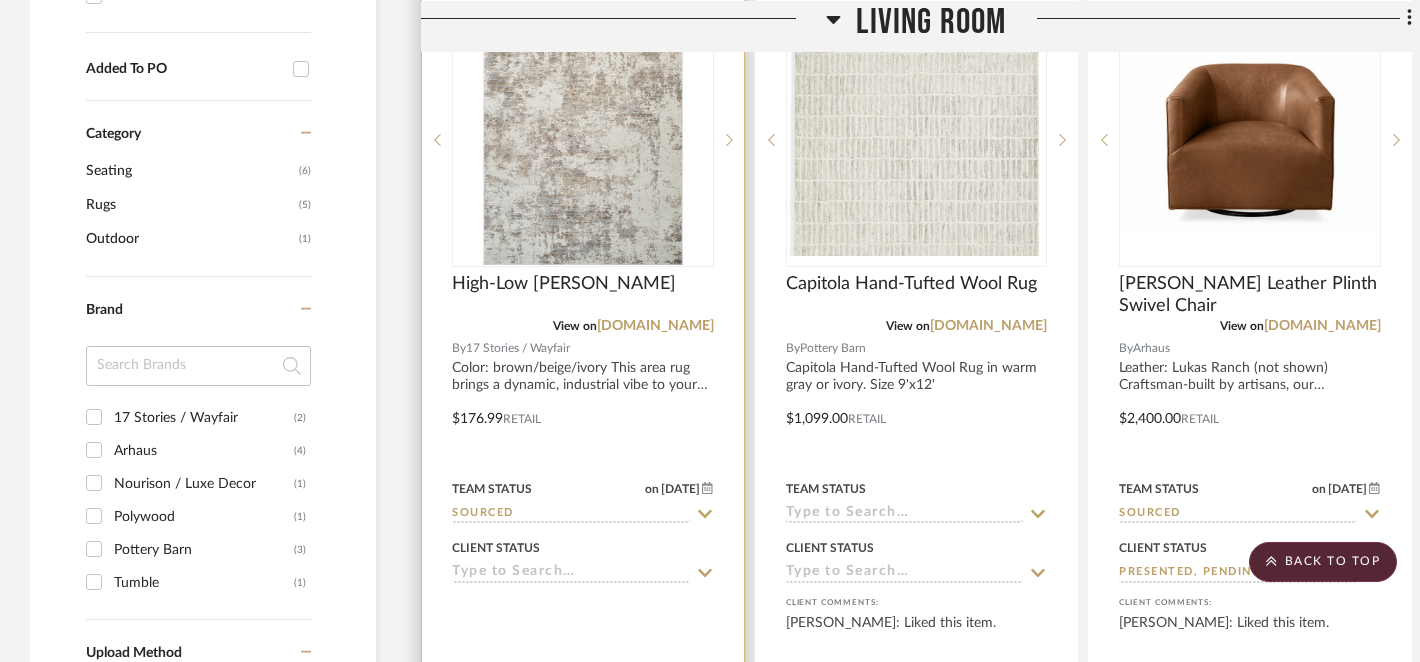 click 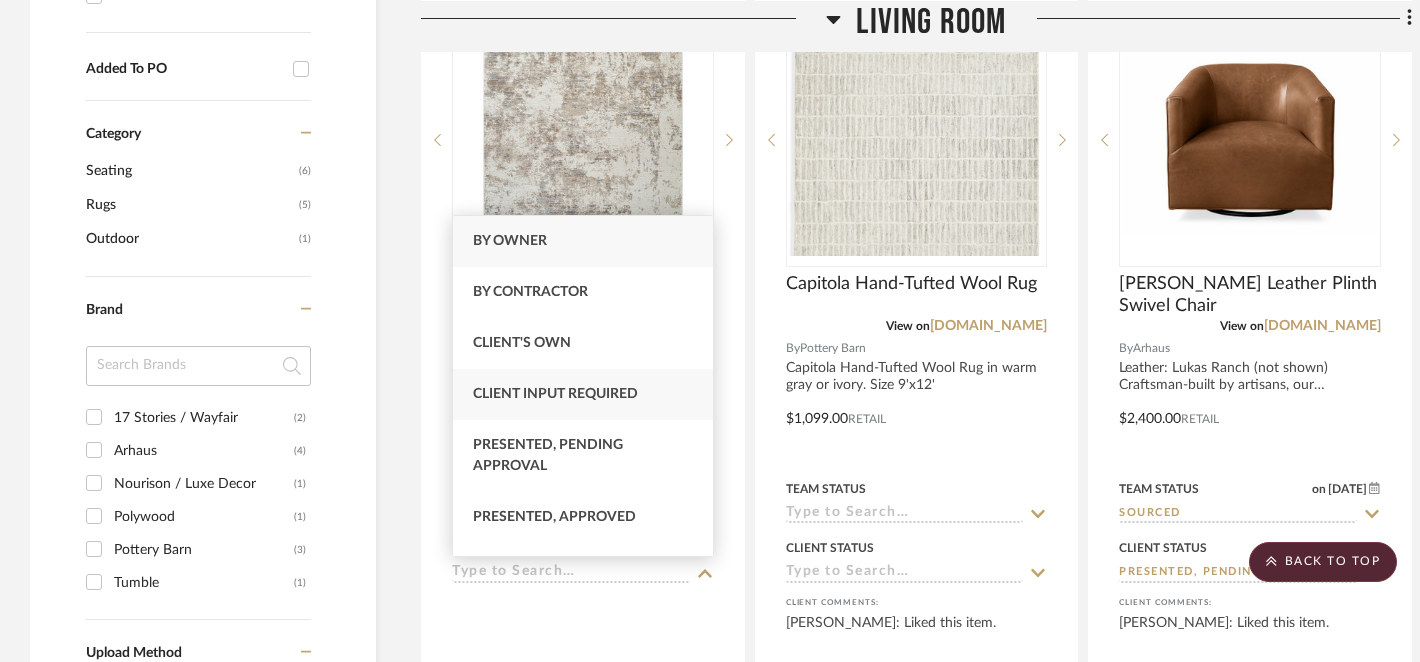 click on "Client Input Required" at bounding box center [583, 394] 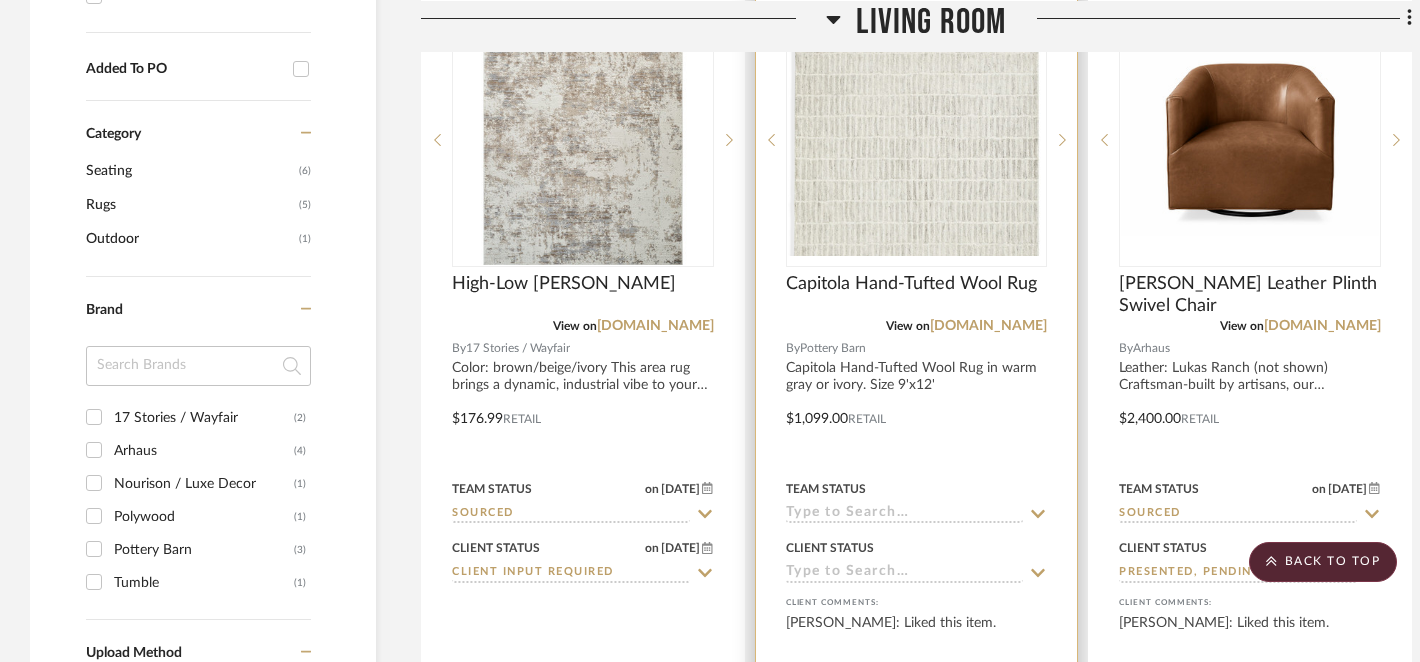 click 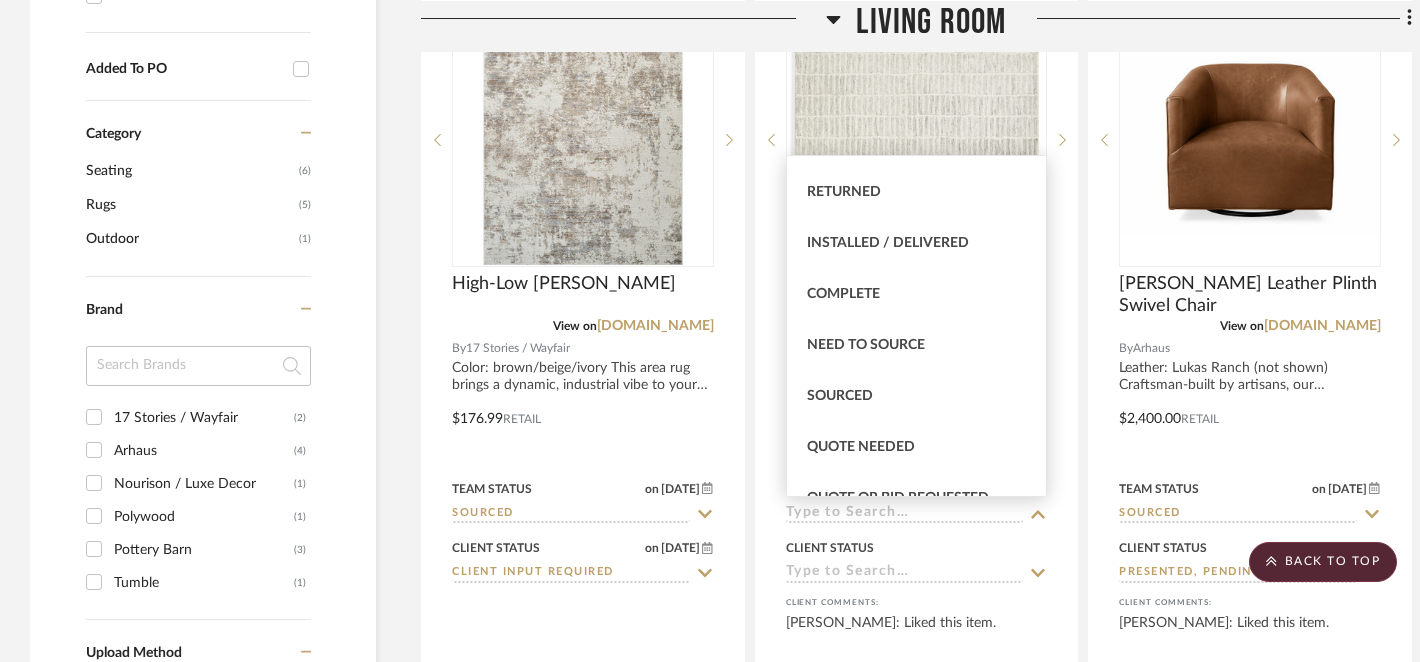 scroll, scrollTop: 450, scrollLeft: 0, axis: vertical 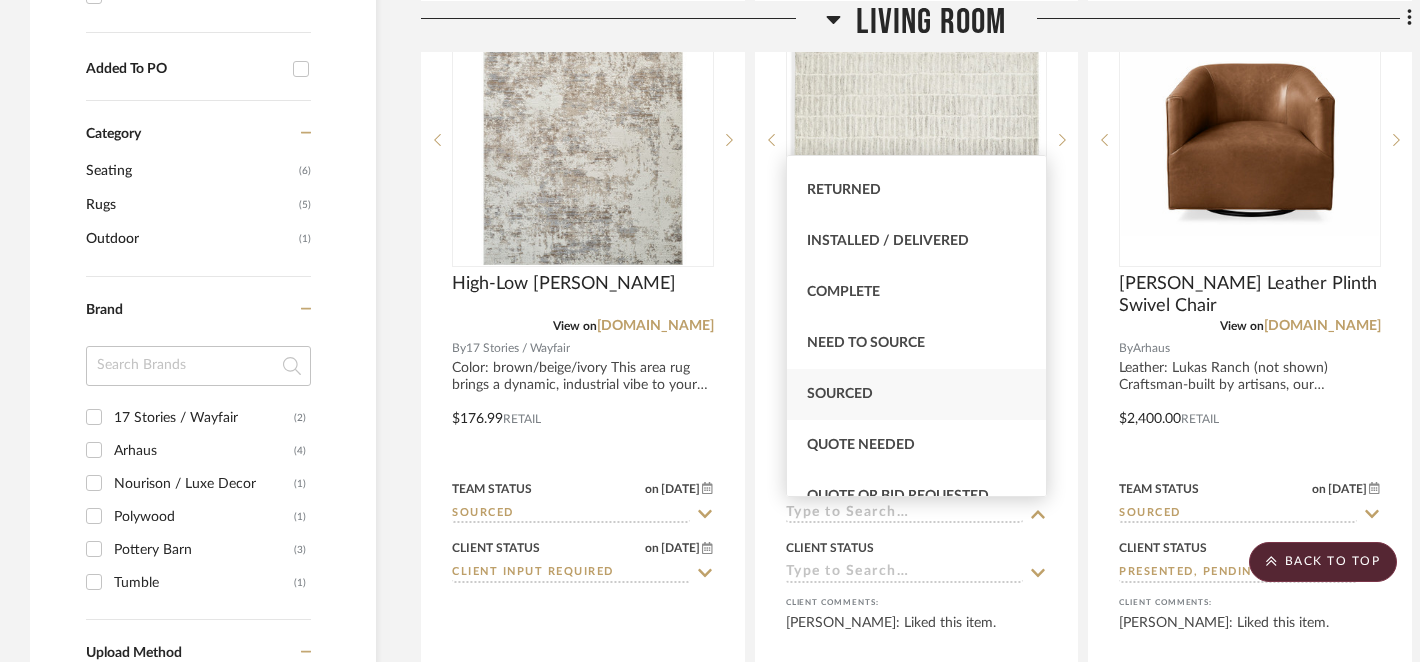 click on "Sourced" at bounding box center [840, 394] 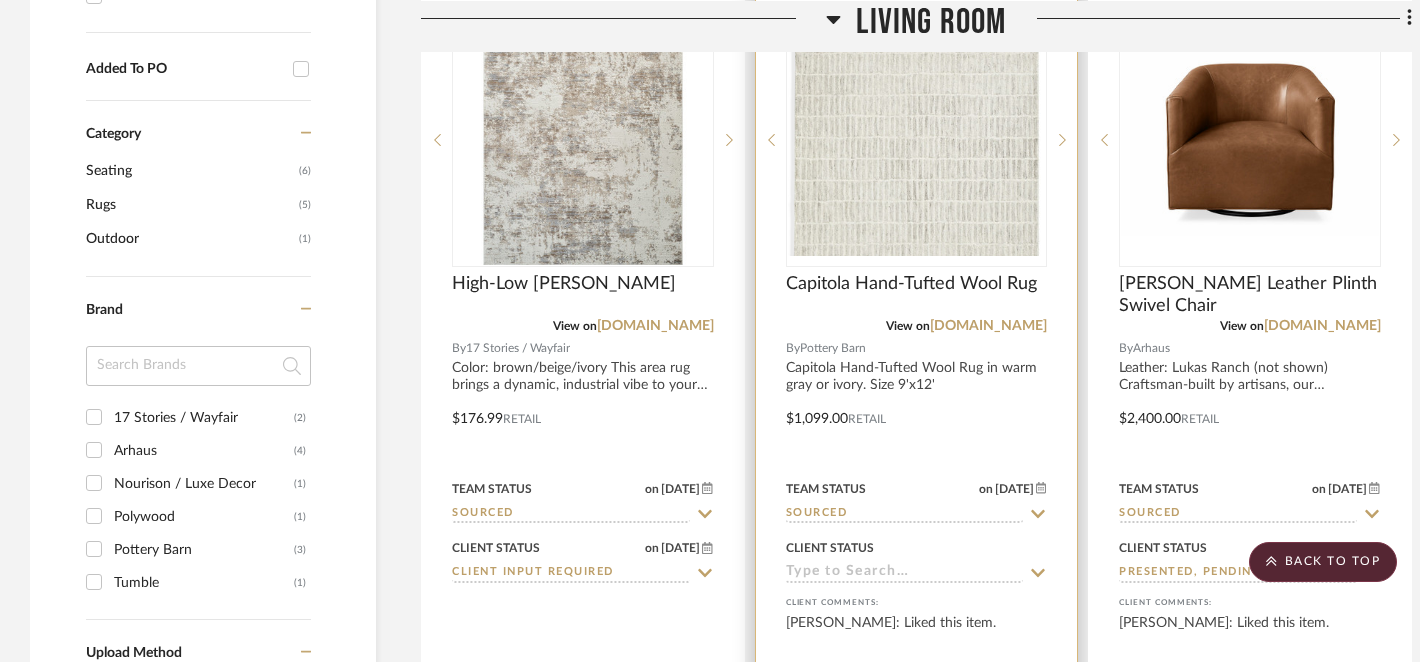 click 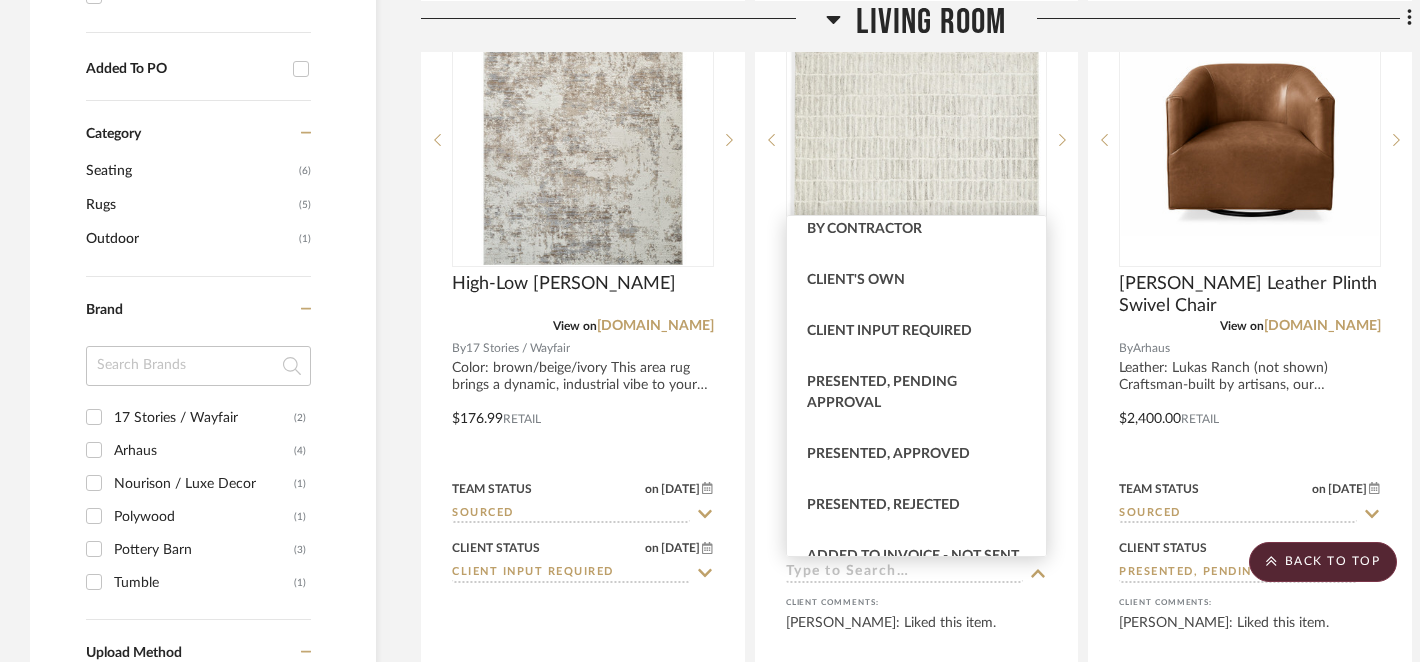 scroll, scrollTop: 38, scrollLeft: 0, axis: vertical 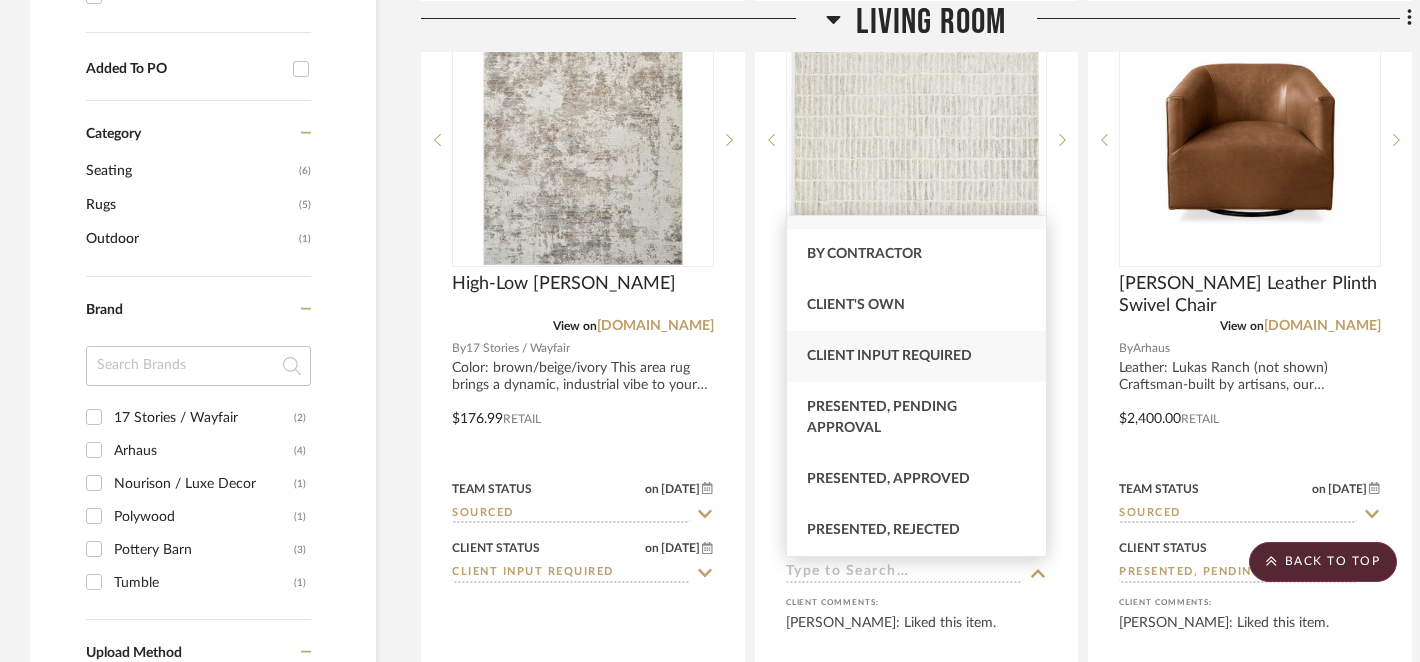 click on "Client Input Required" at bounding box center (917, 356) 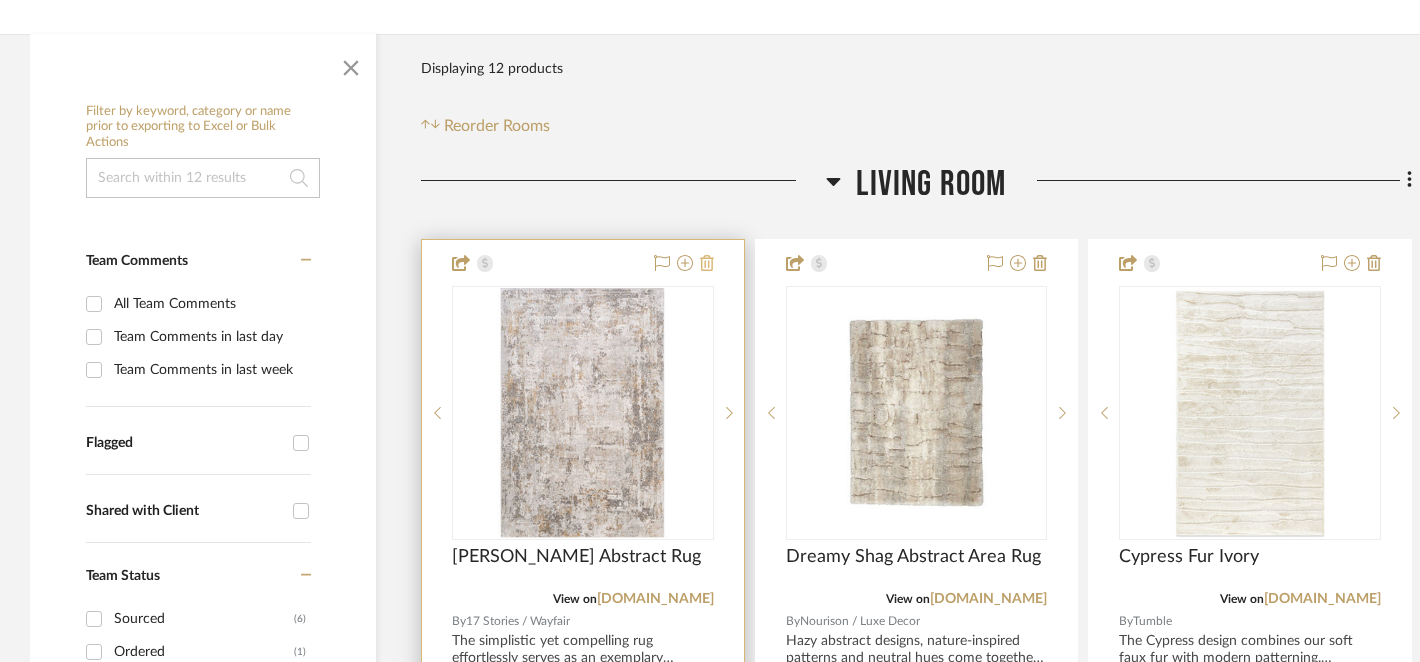 scroll, scrollTop: 0, scrollLeft: 0, axis: both 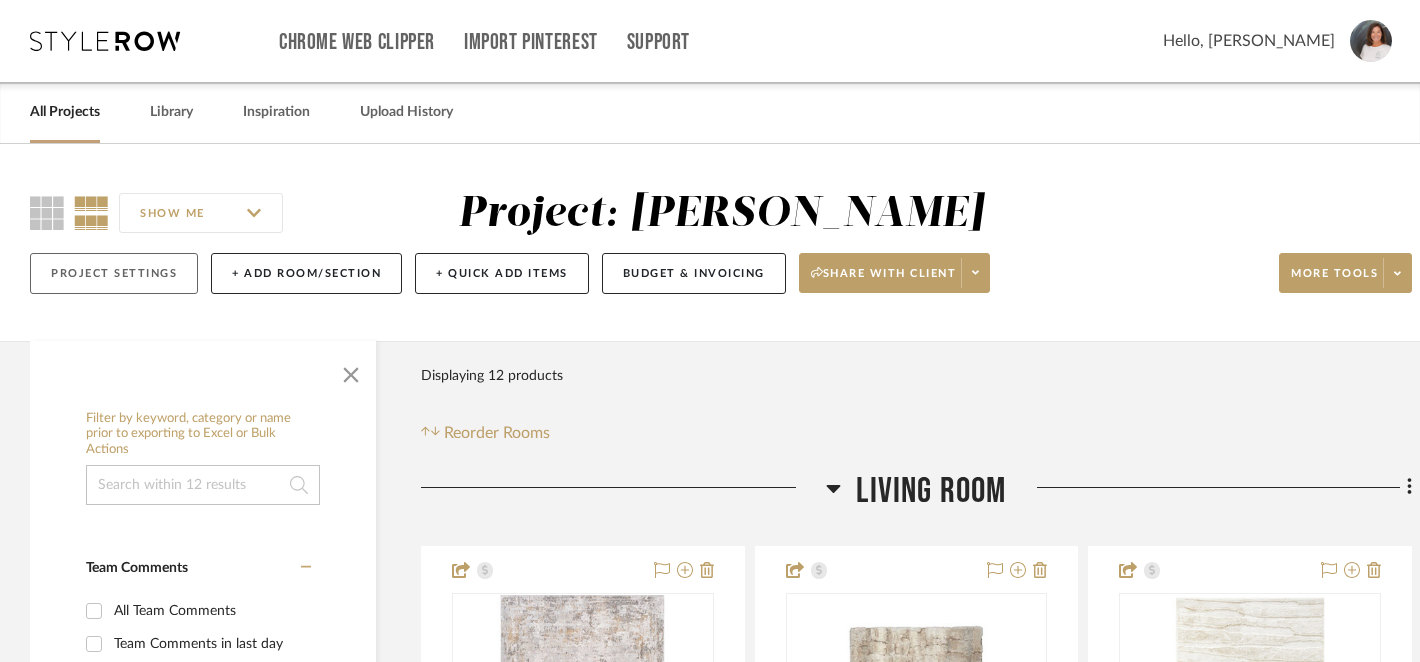 click on "Project Settings" 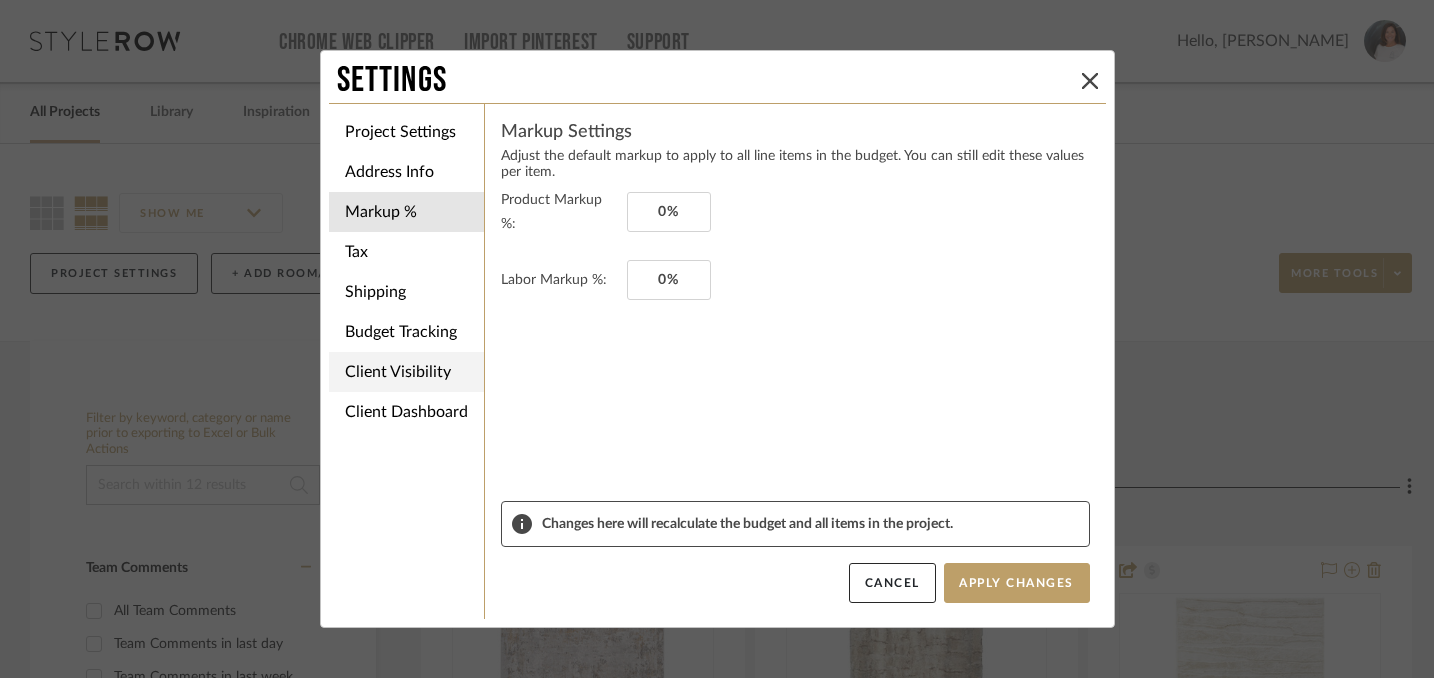 click on "Client Visibility" at bounding box center (406, 372) 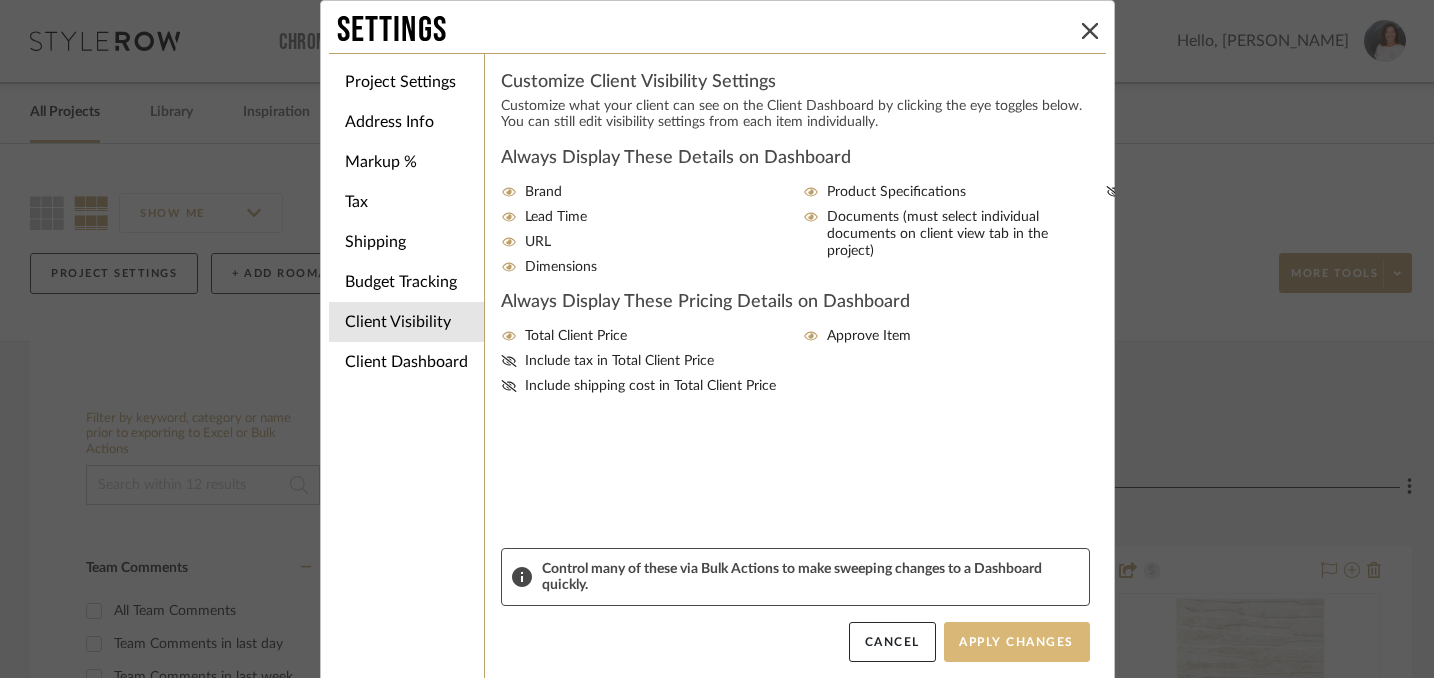 click on "Apply Changes" at bounding box center (1017, 642) 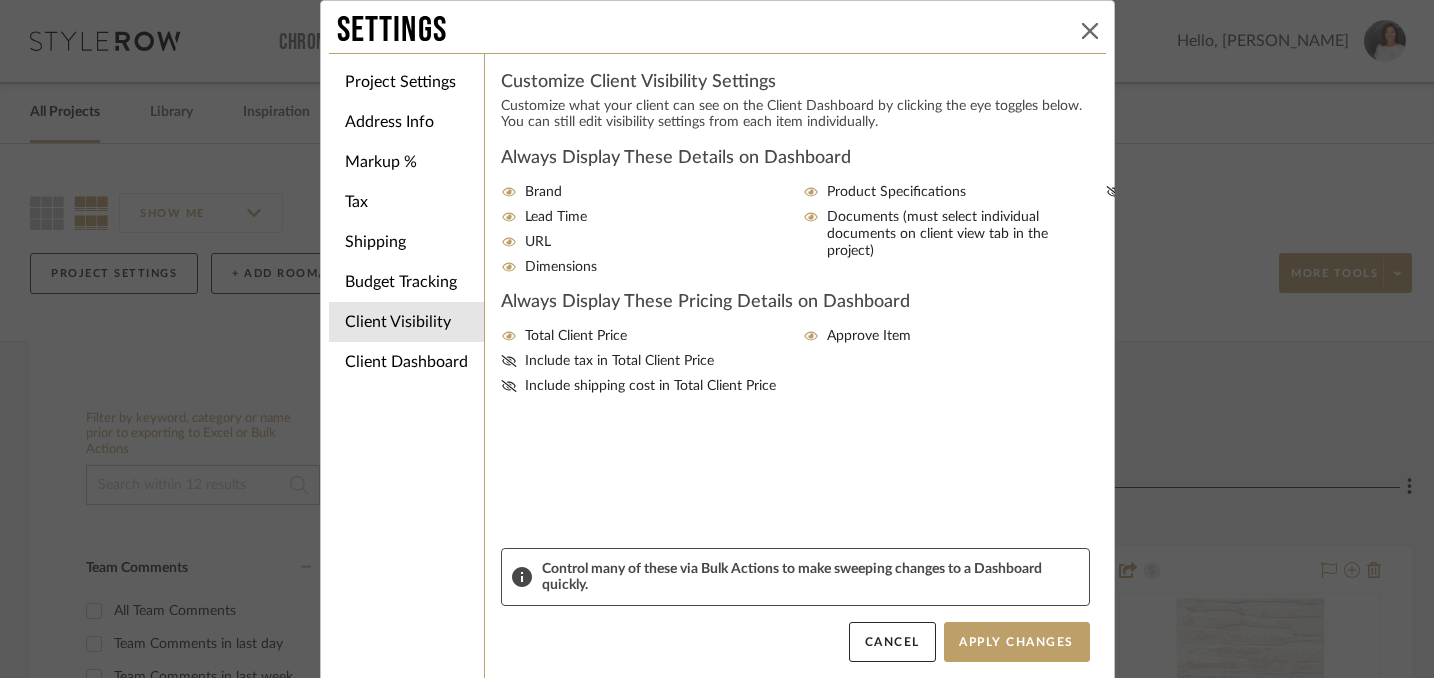 click 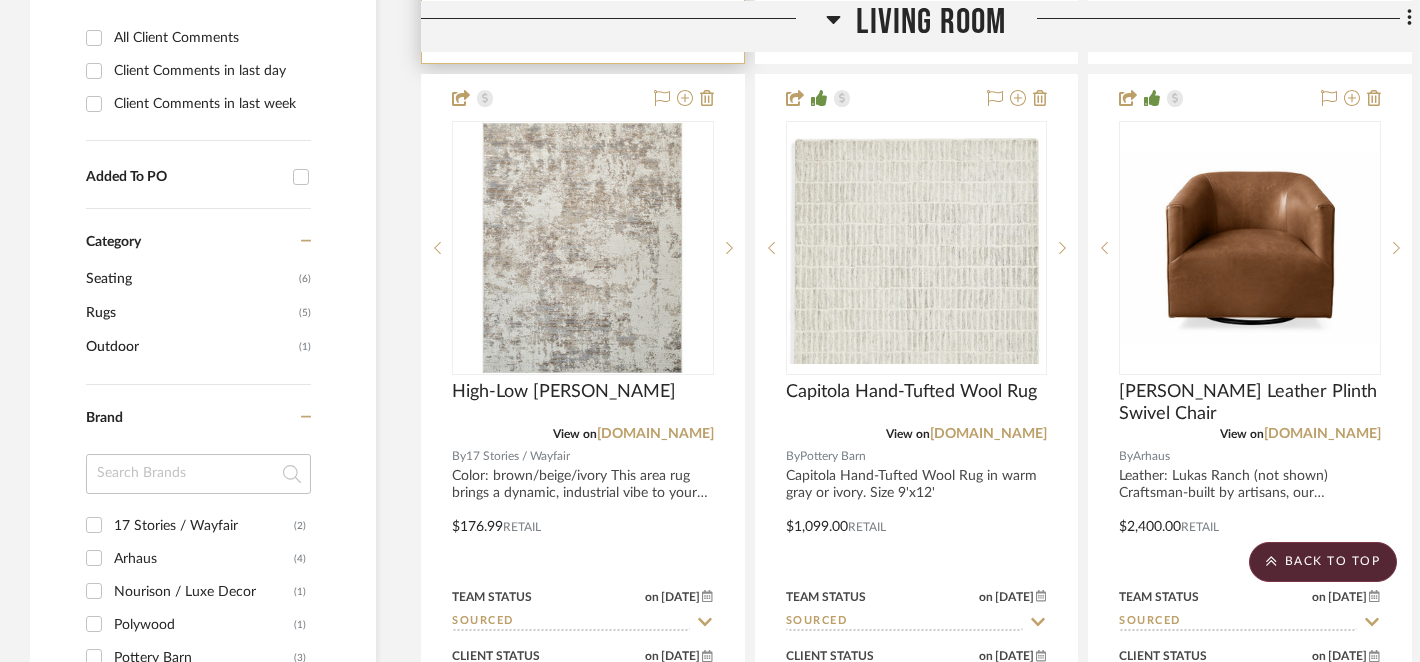 scroll, scrollTop: 1362, scrollLeft: 0, axis: vertical 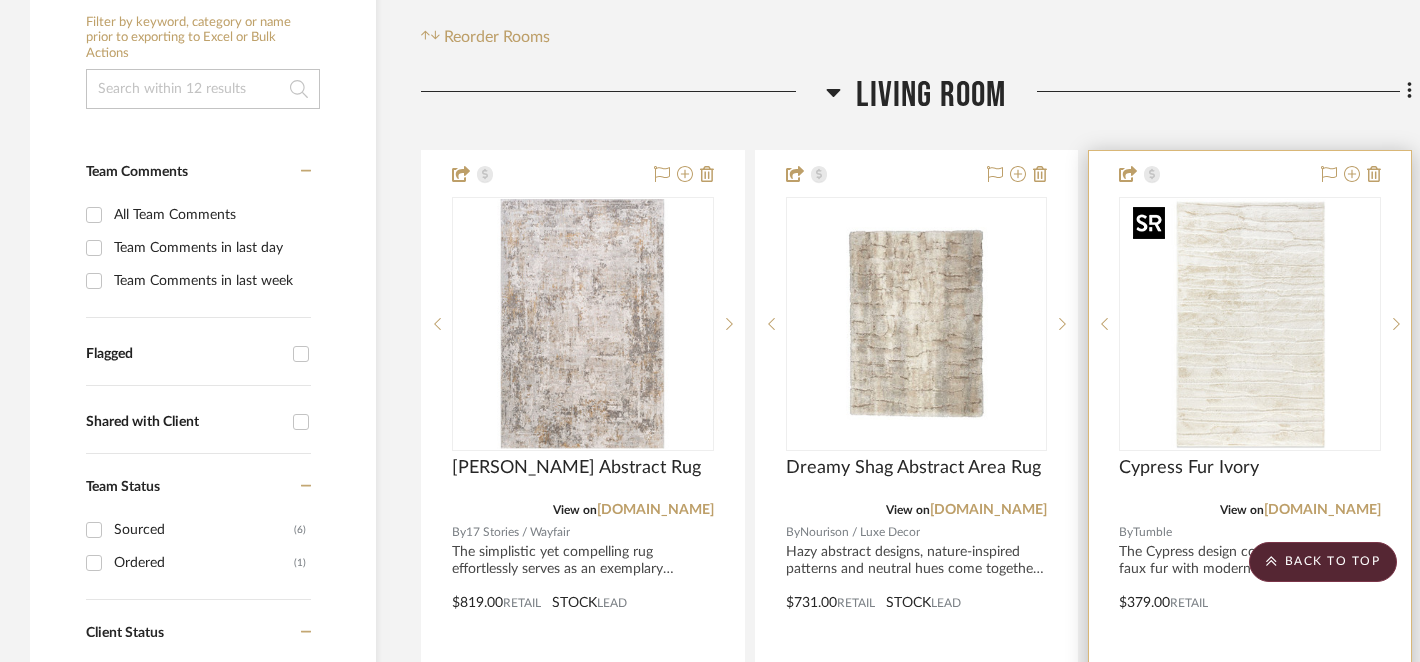 click at bounding box center (1250, 324) 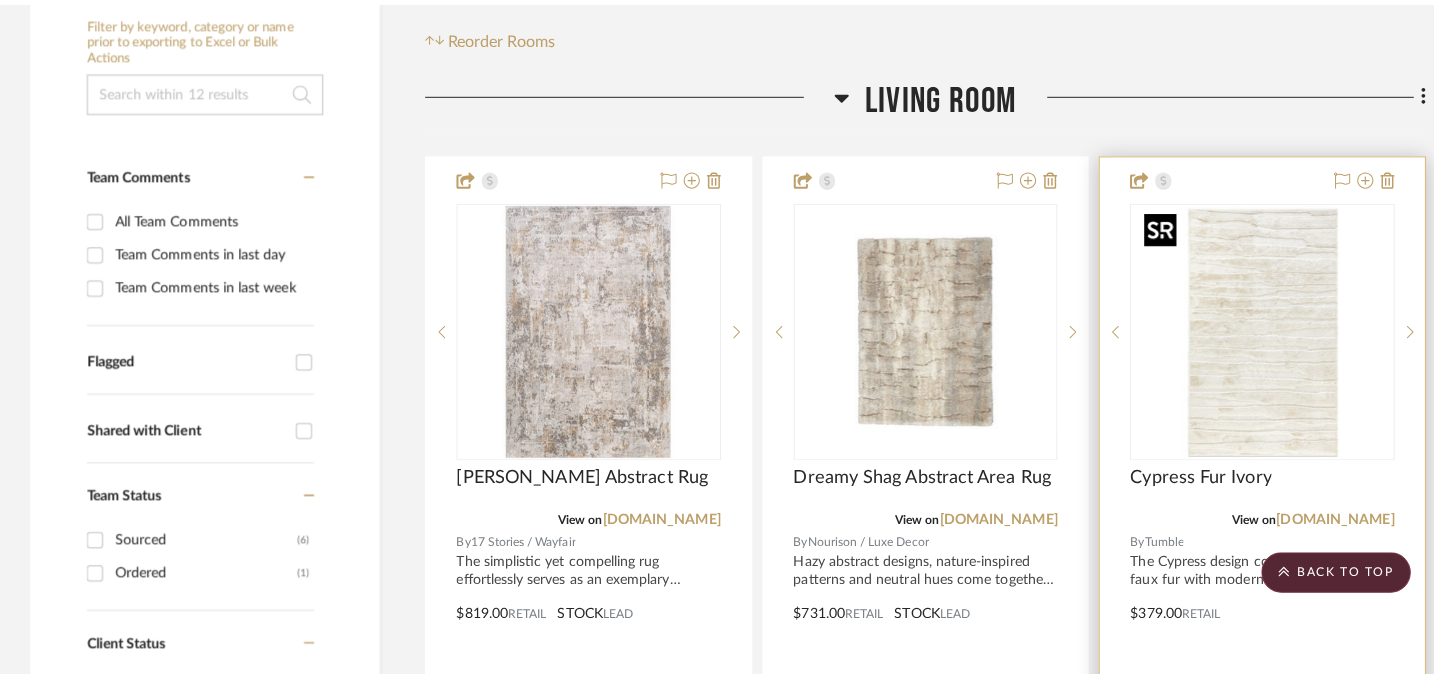 scroll, scrollTop: 0, scrollLeft: 0, axis: both 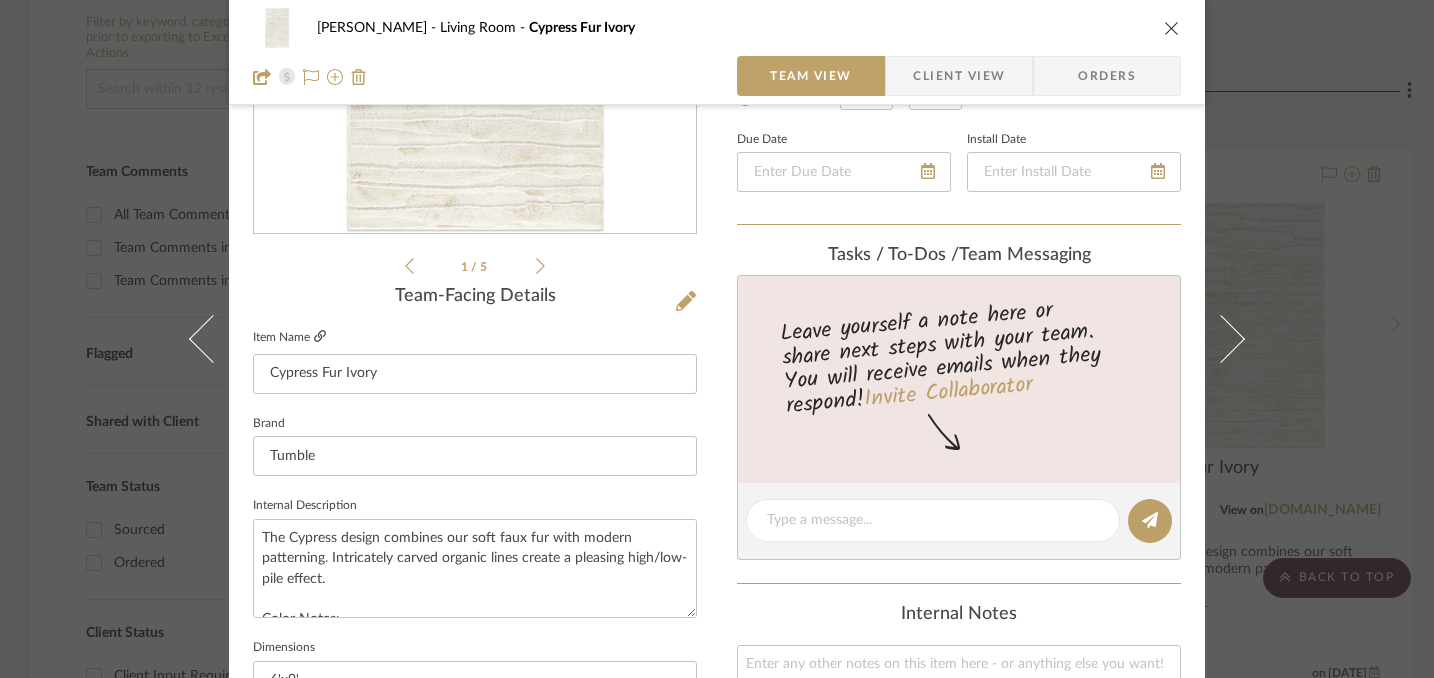 click 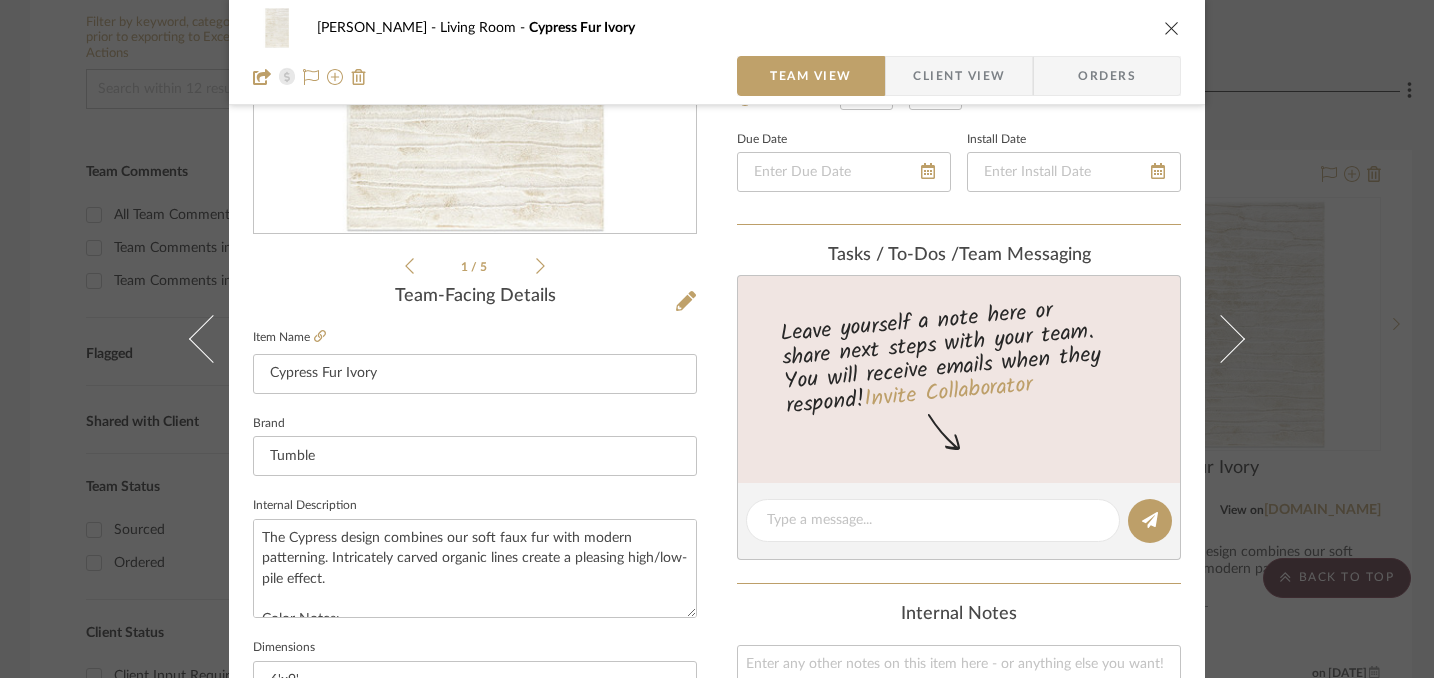click at bounding box center [1172, 28] 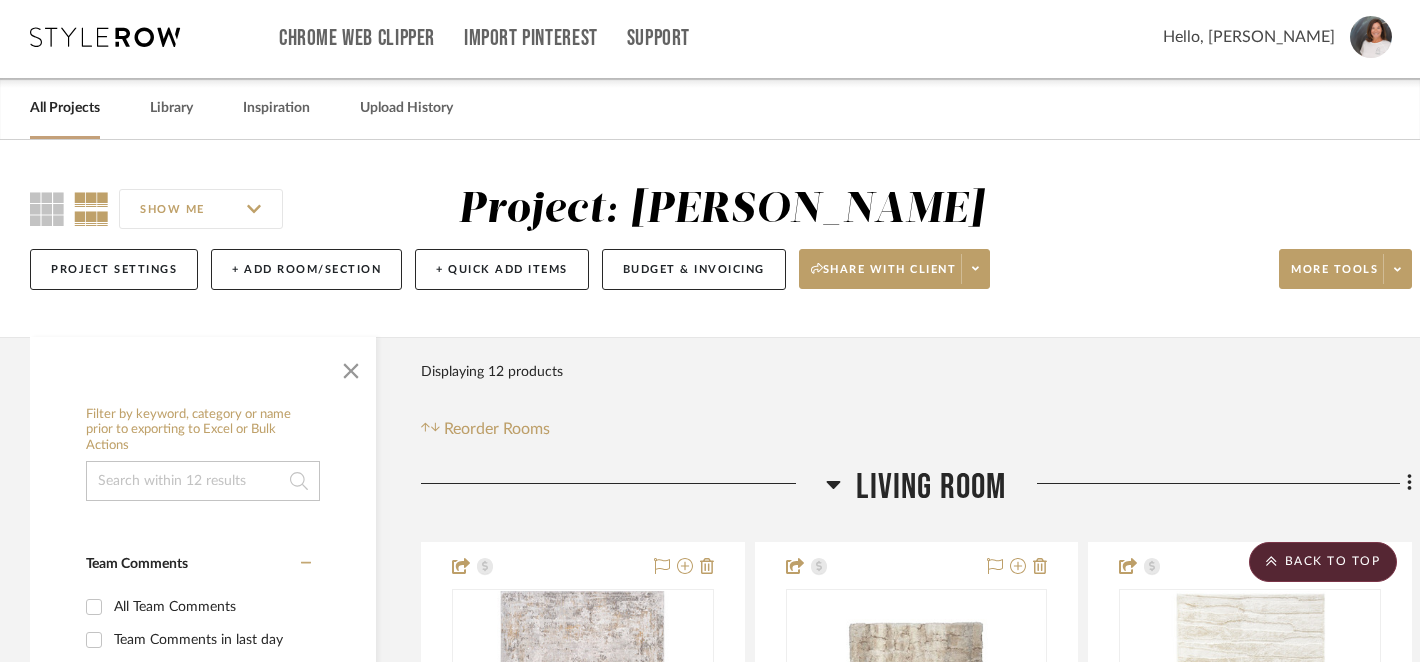 scroll, scrollTop: 0, scrollLeft: 0, axis: both 